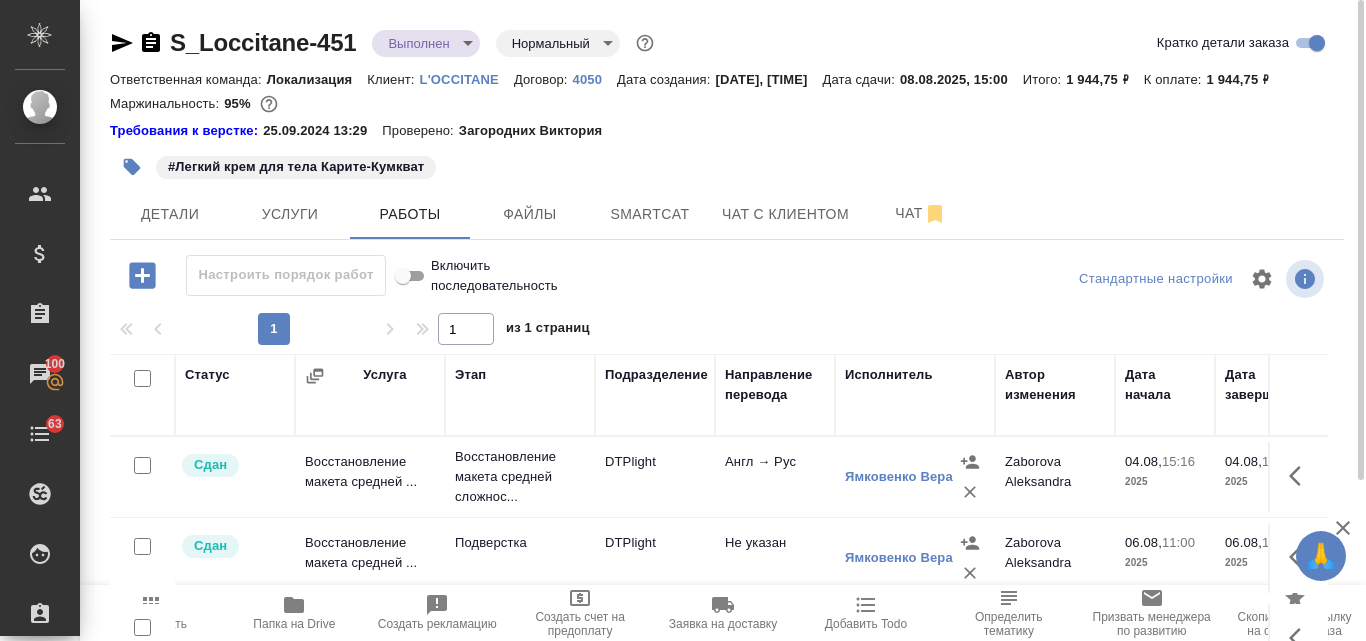 scroll, scrollTop: 0, scrollLeft: 0, axis: both 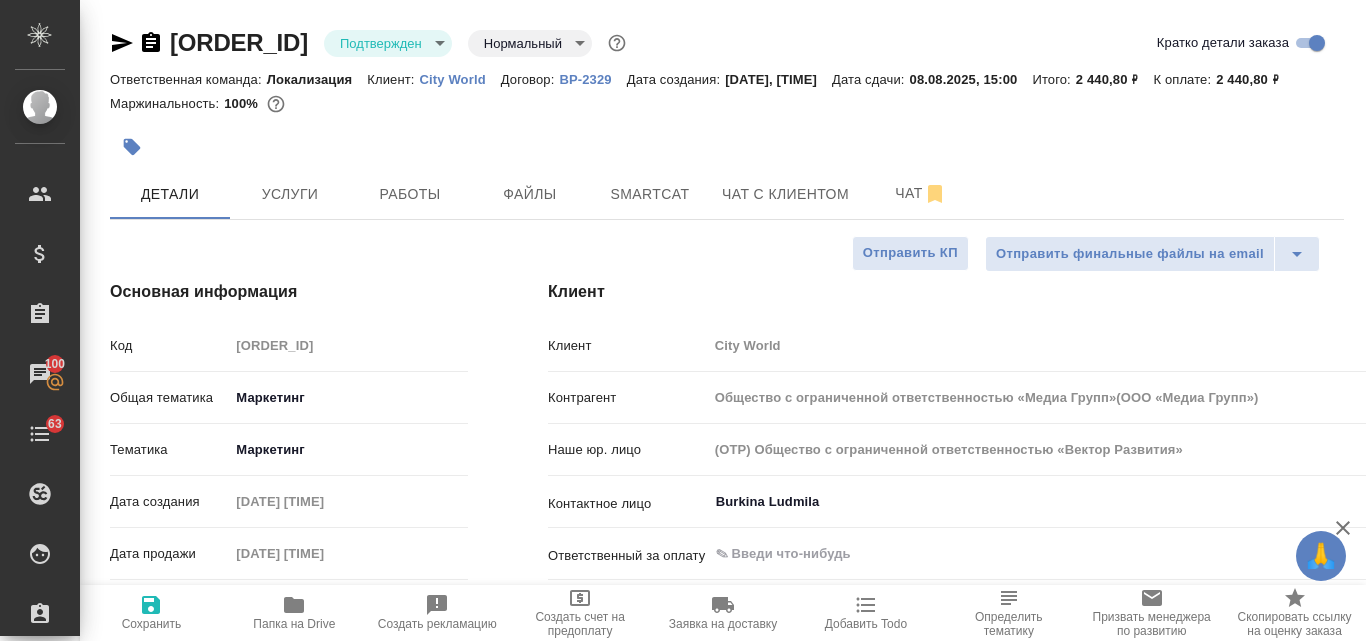 select on "RU" 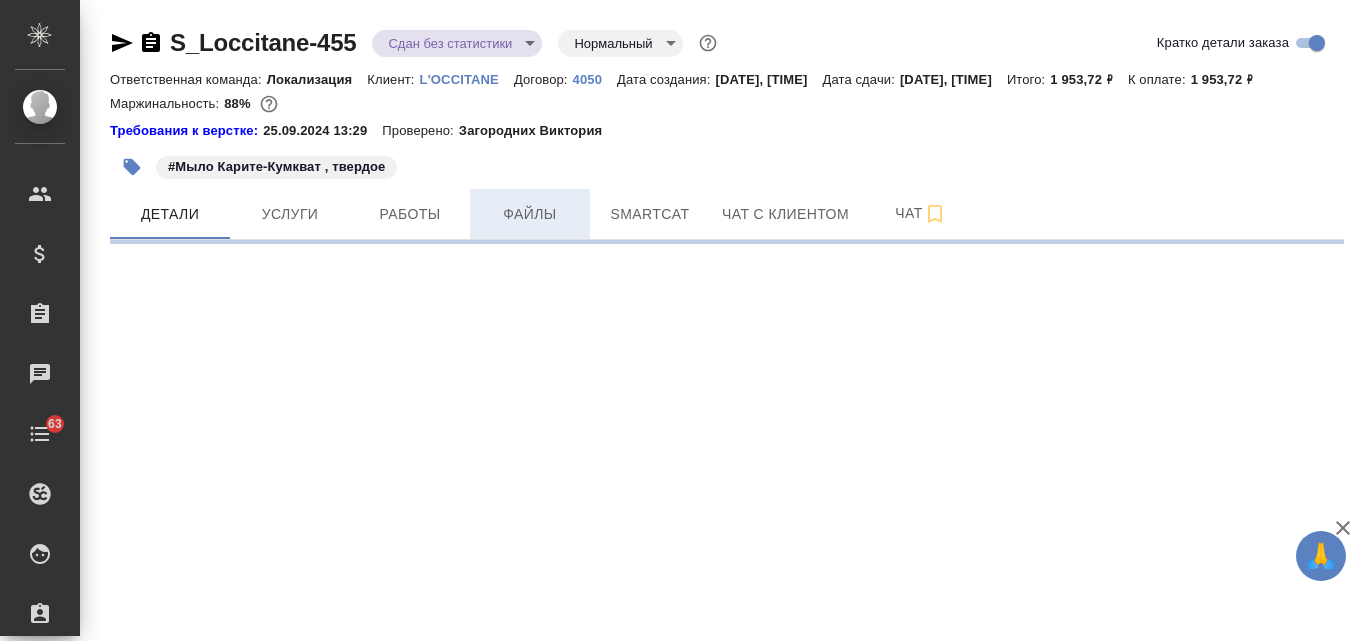 scroll, scrollTop: 0, scrollLeft: 0, axis: both 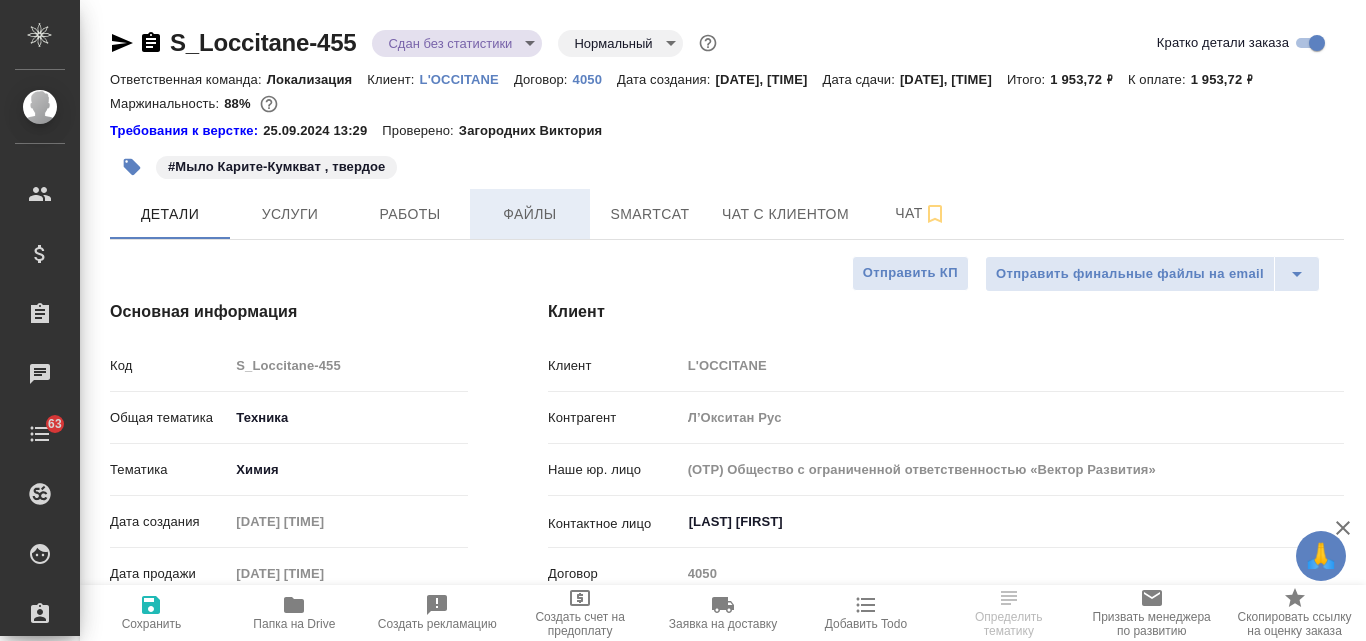 type on "x" 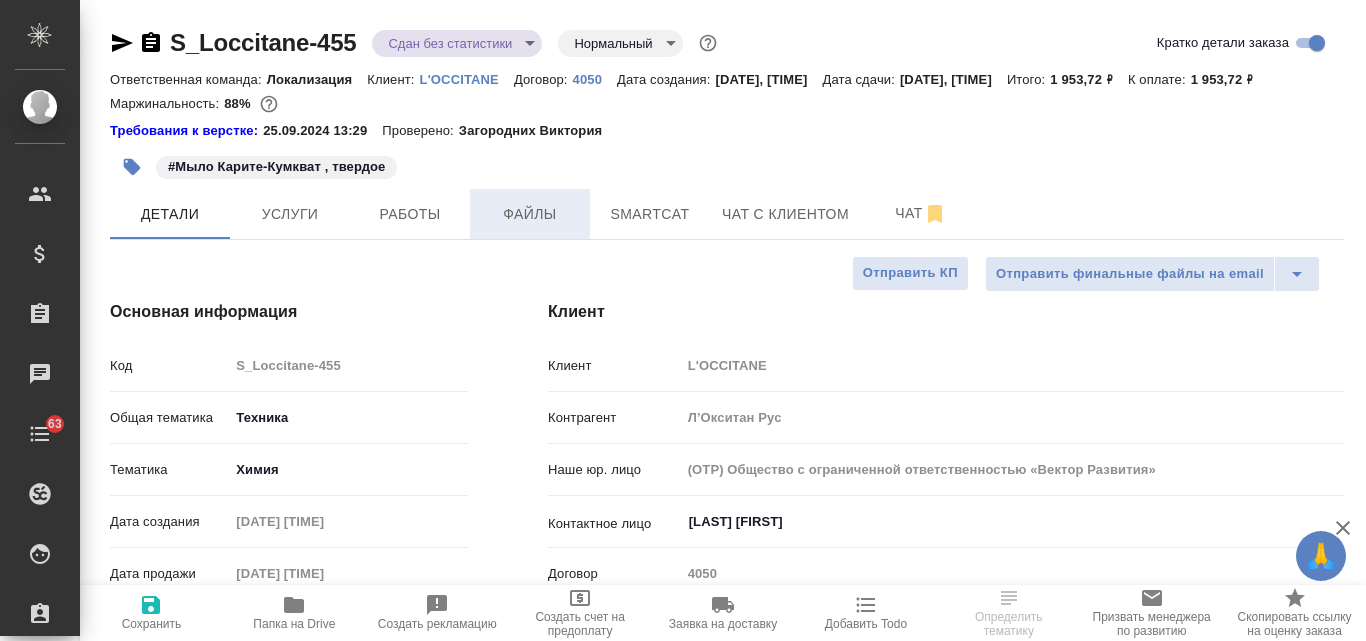 type on "x" 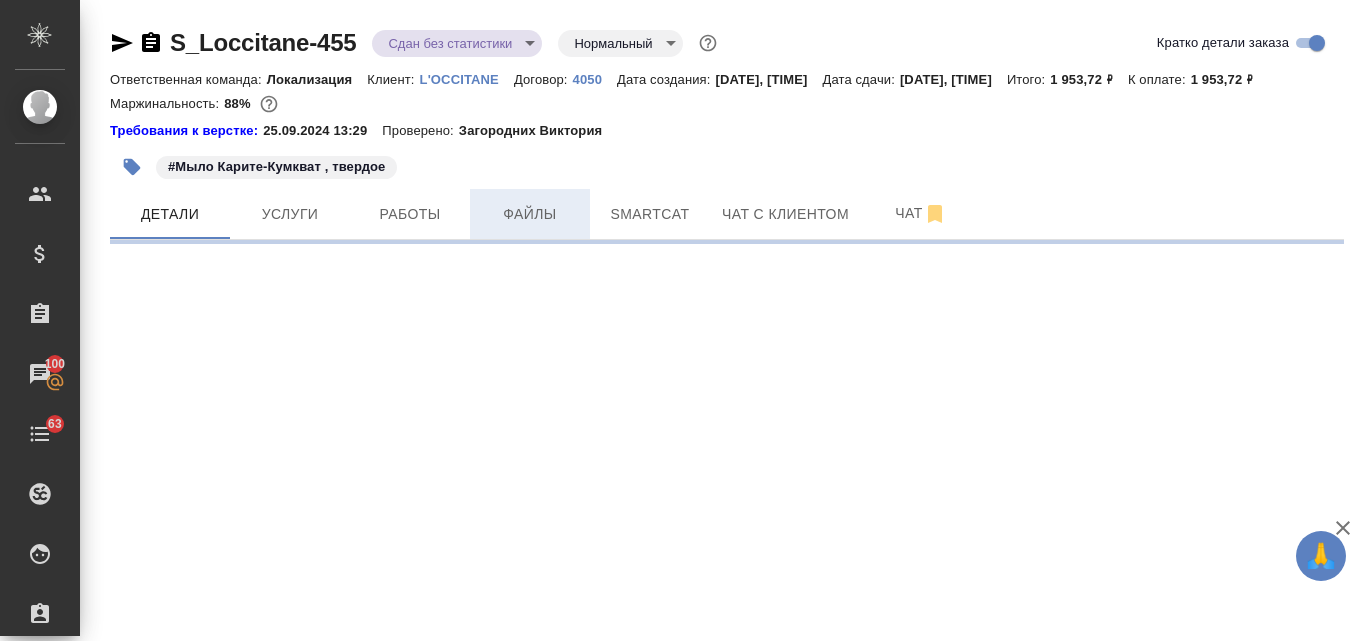 select on "RU" 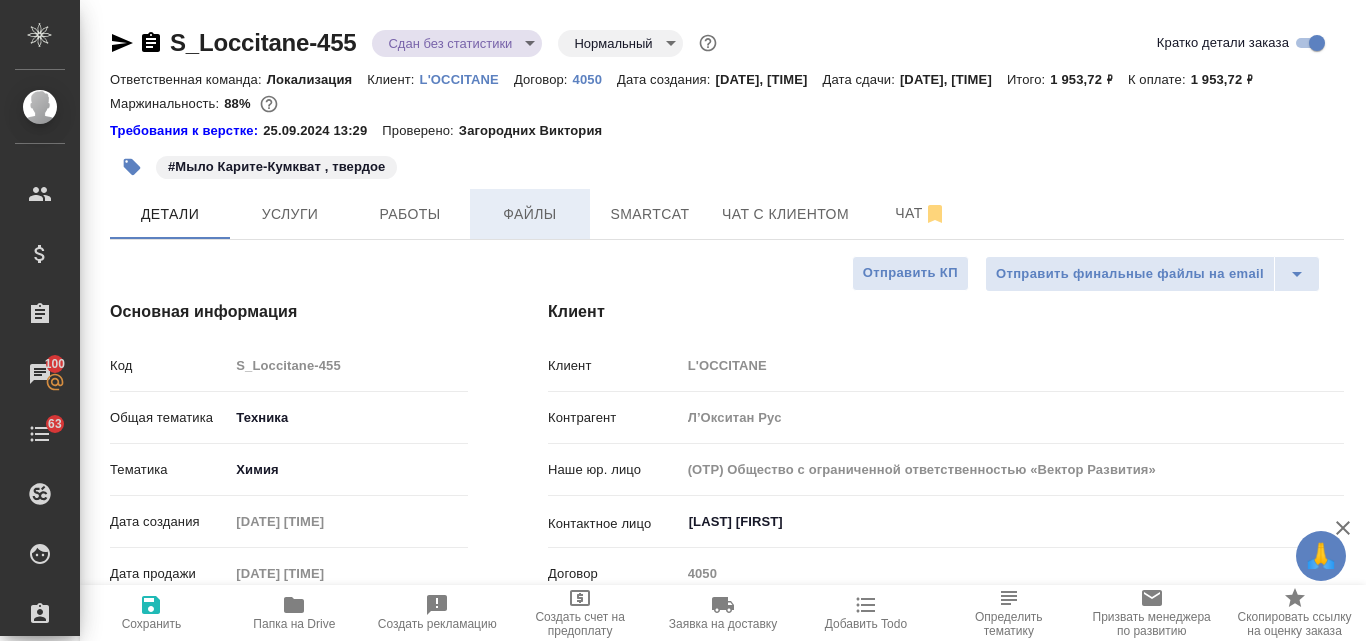 type on "x" 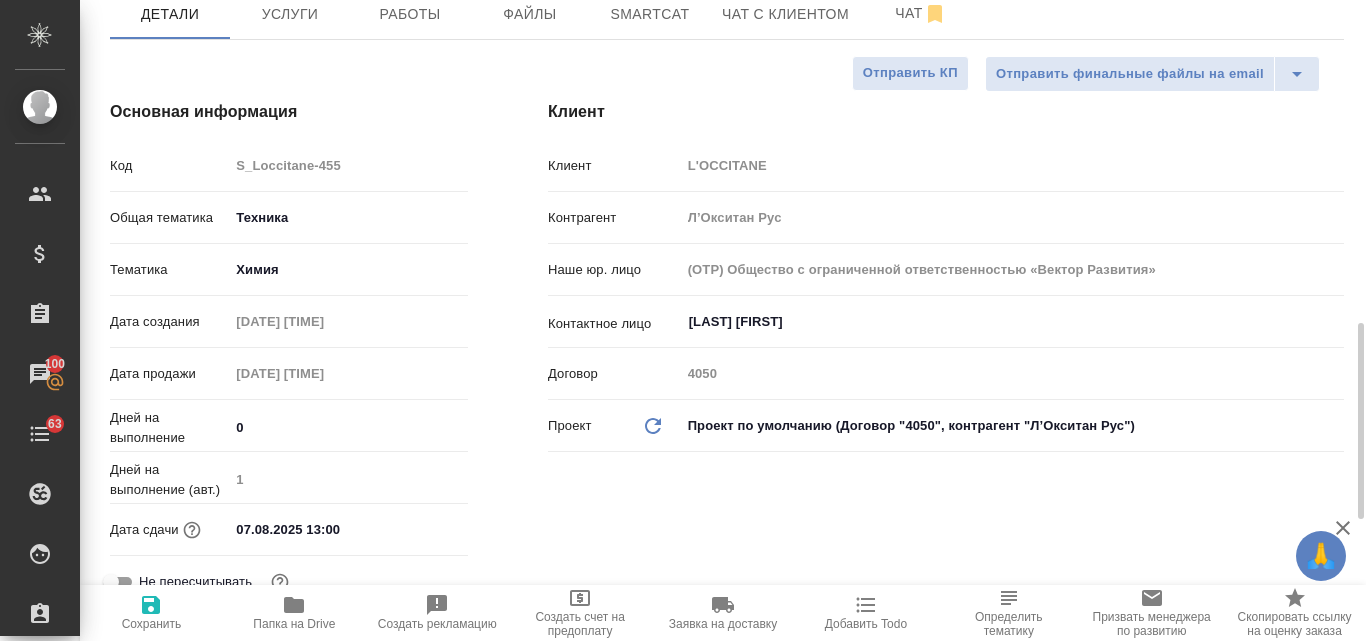 scroll, scrollTop: 500, scrollLeft: 0, axis: vertical 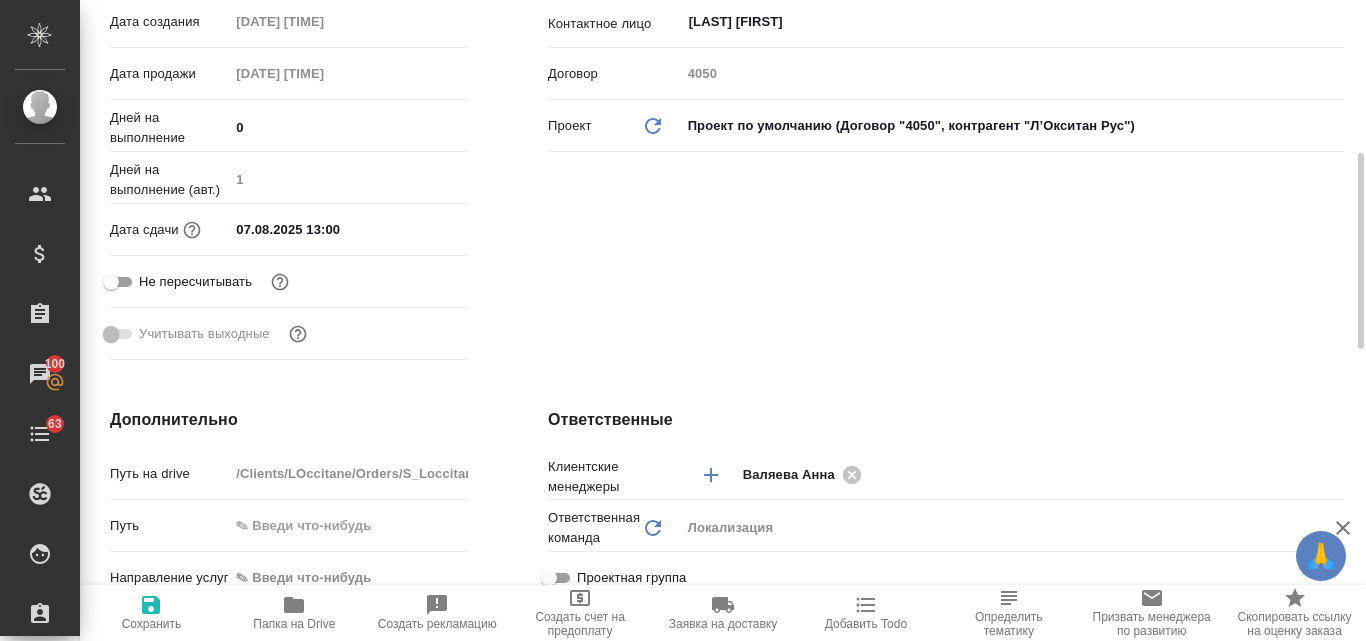 click on "07.08.2025 13:00" at bounding box center [316, 229] 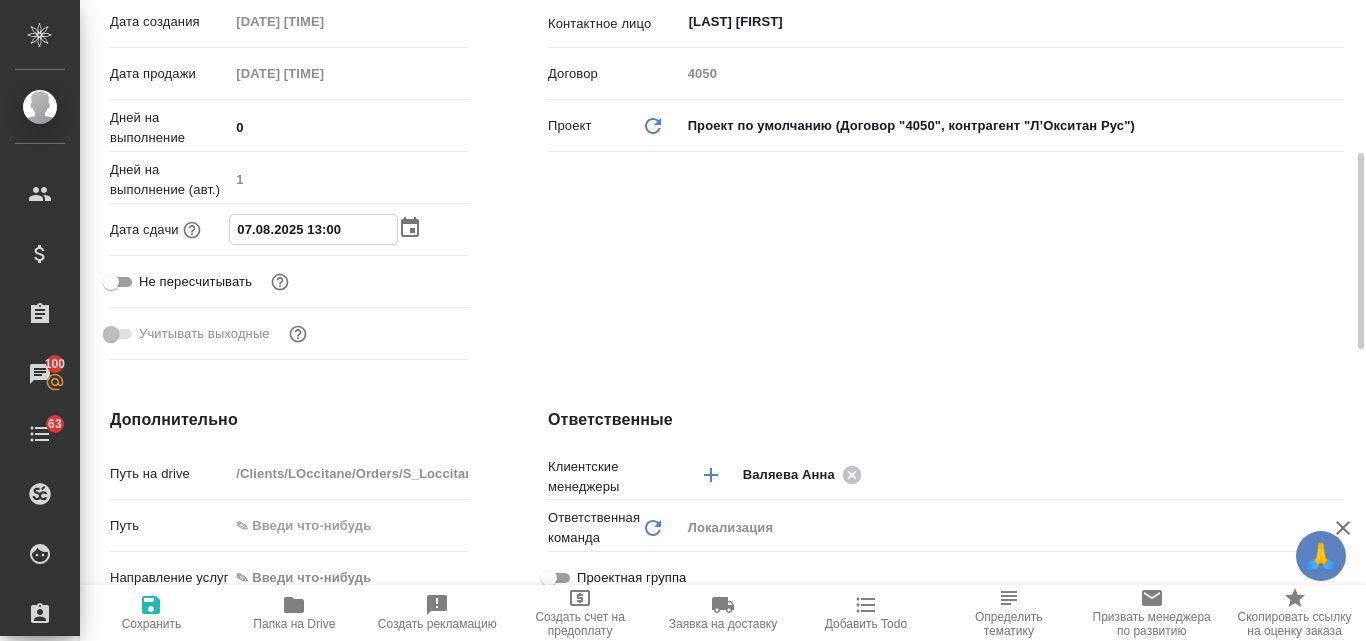 click 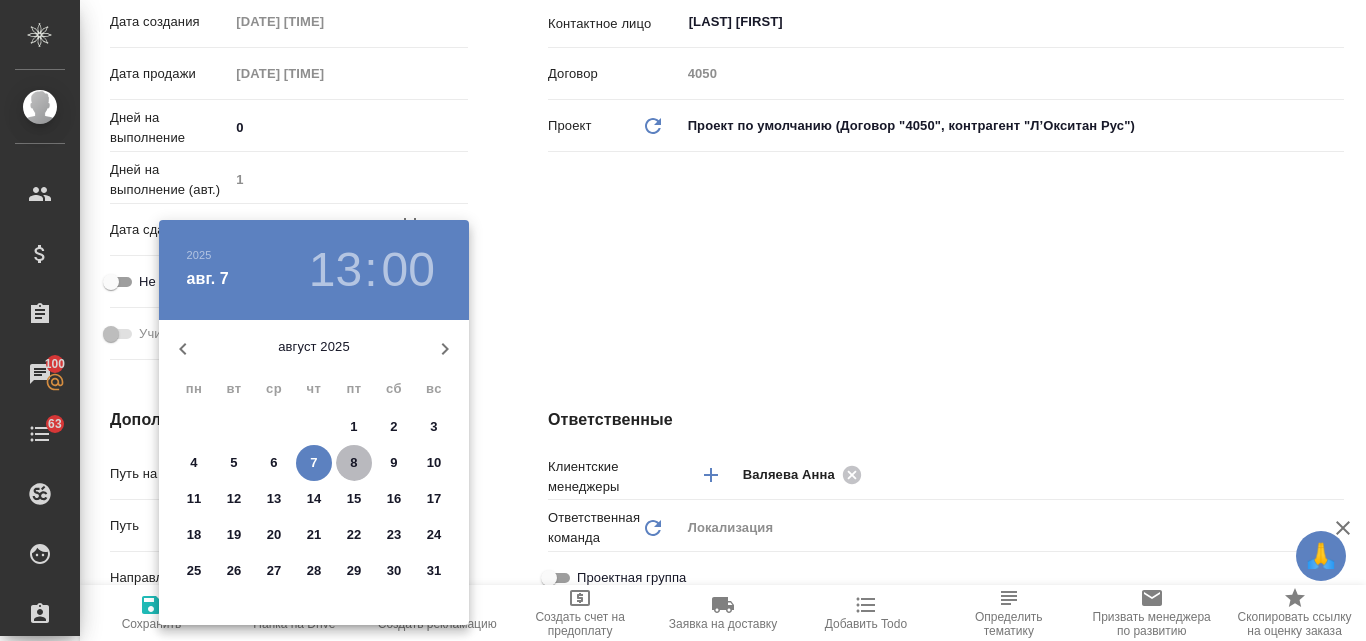 click on "8" at bounding box center [353, 463] 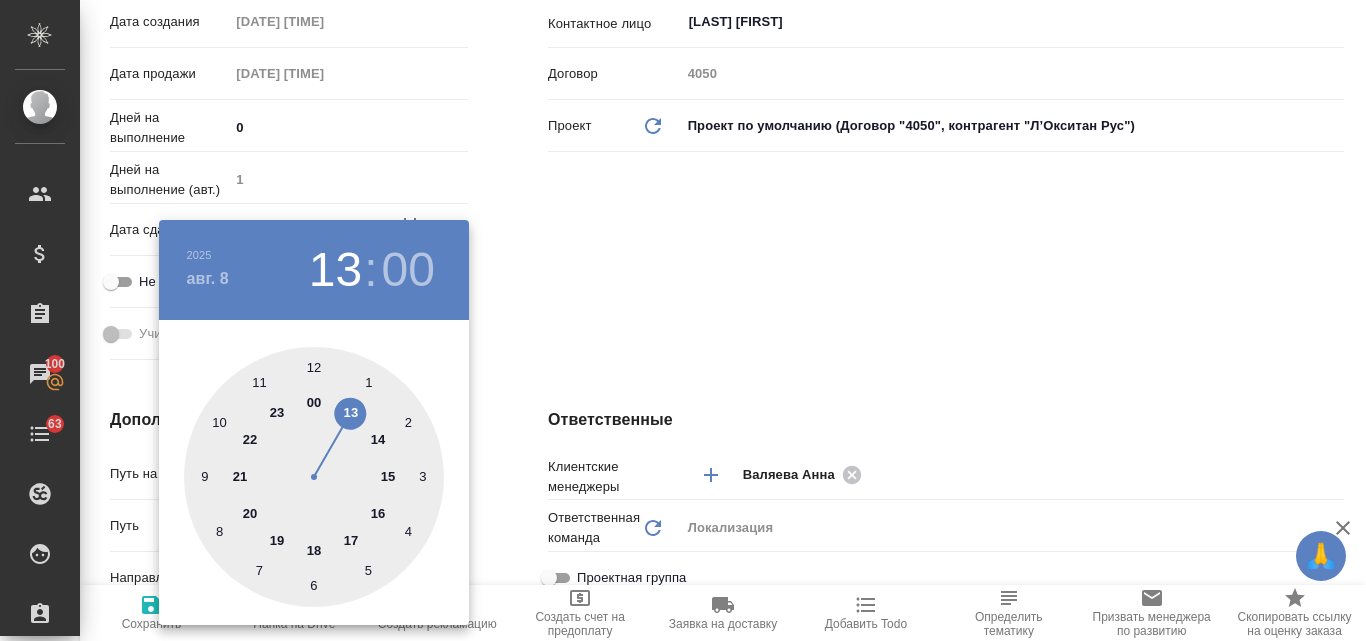 click at bounding box center [314, 477] 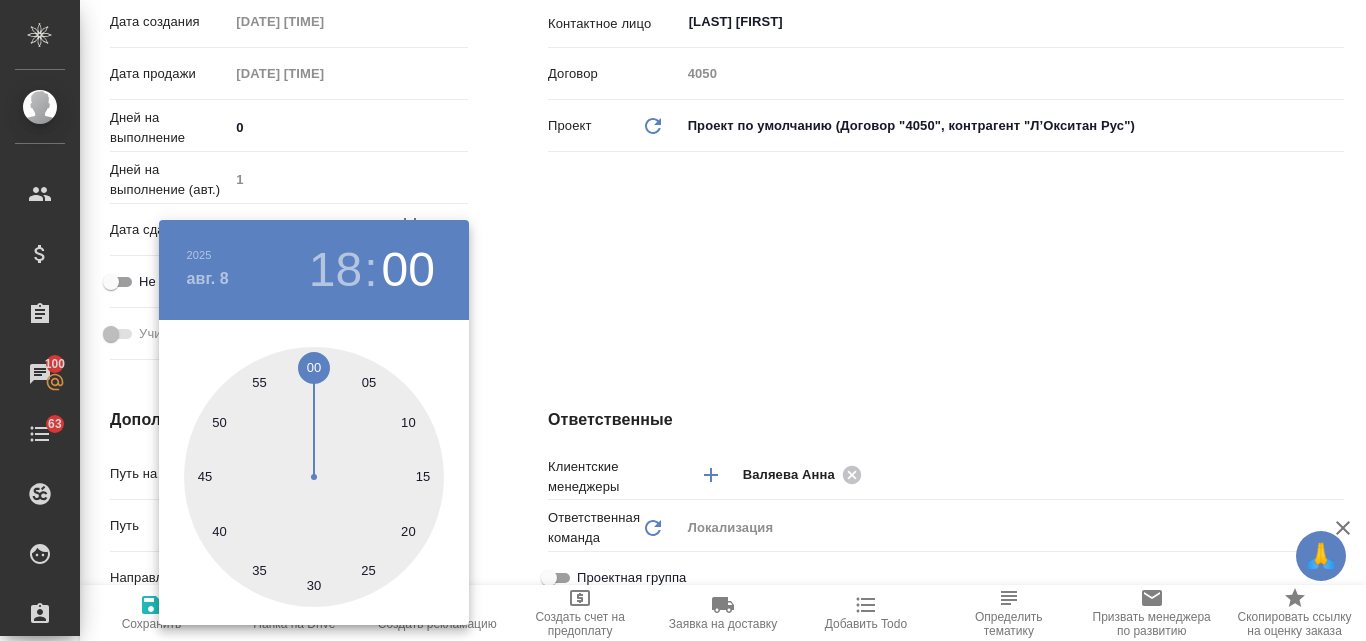 click at bounding box center (314, 477) 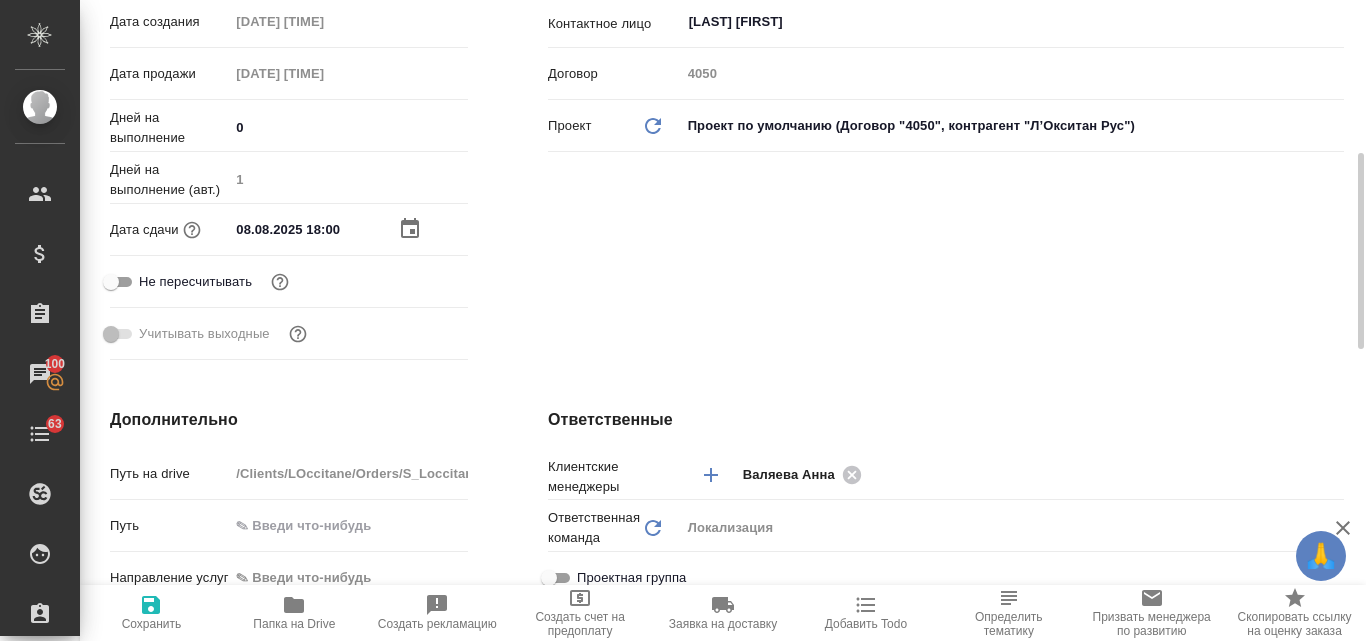 click 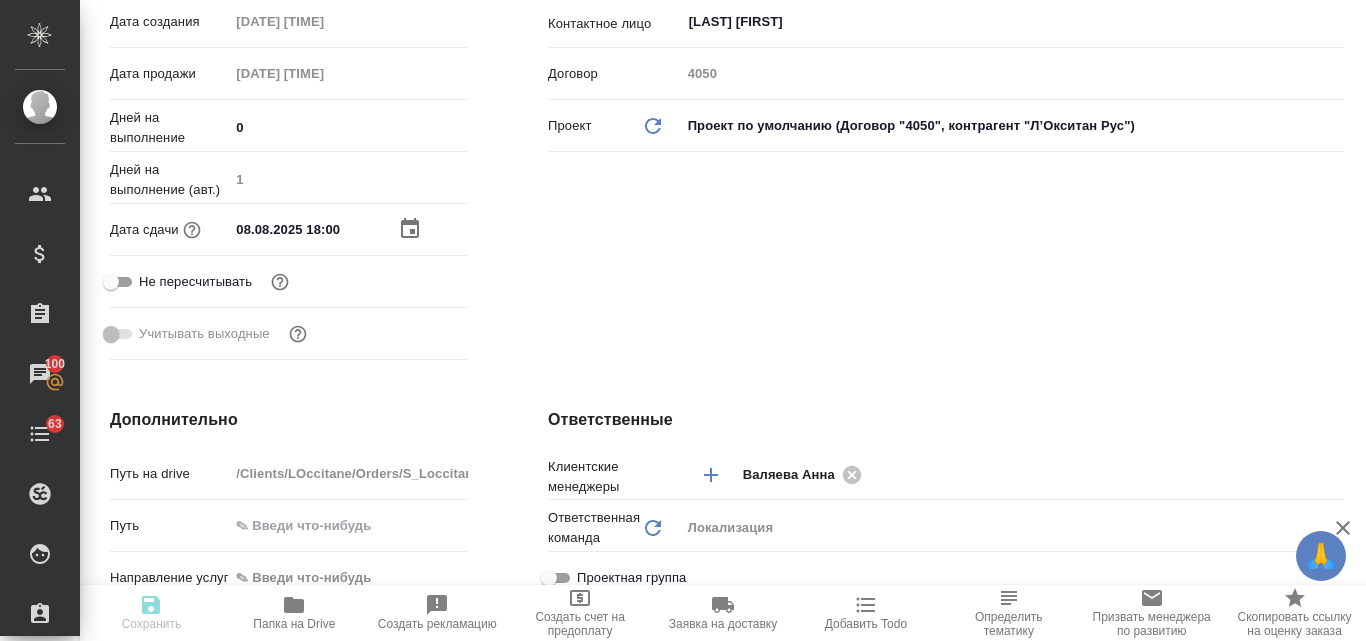 type on "x" 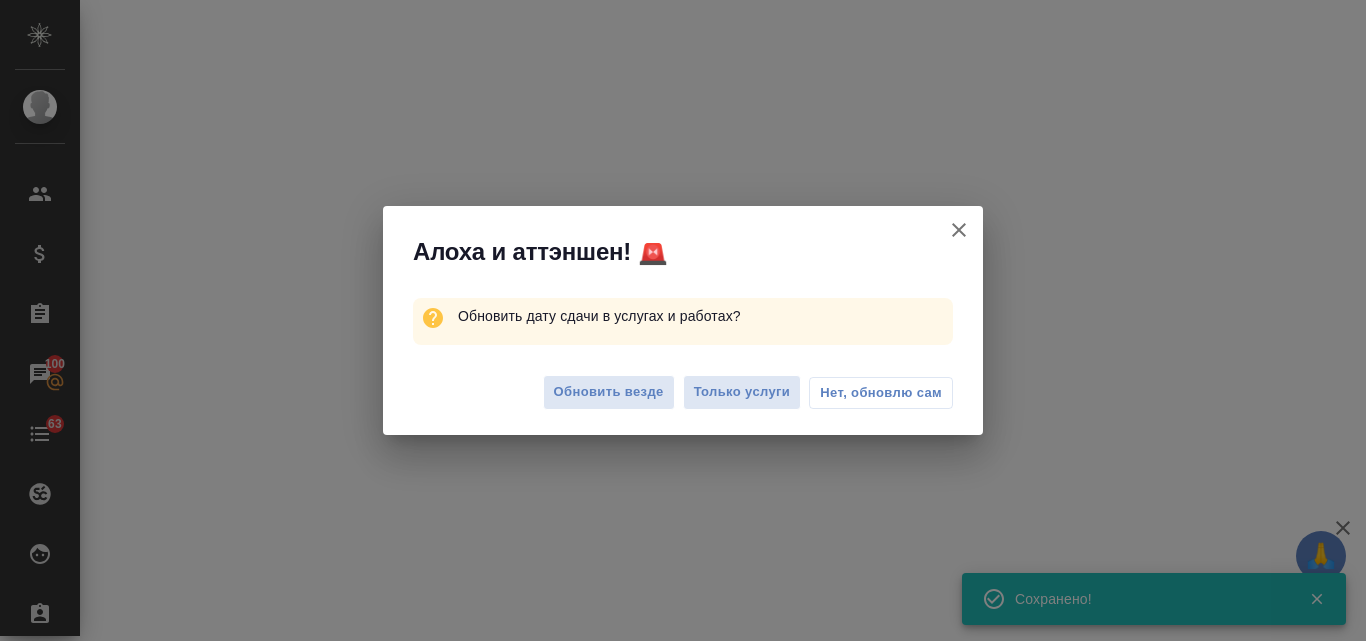 select on "RU" 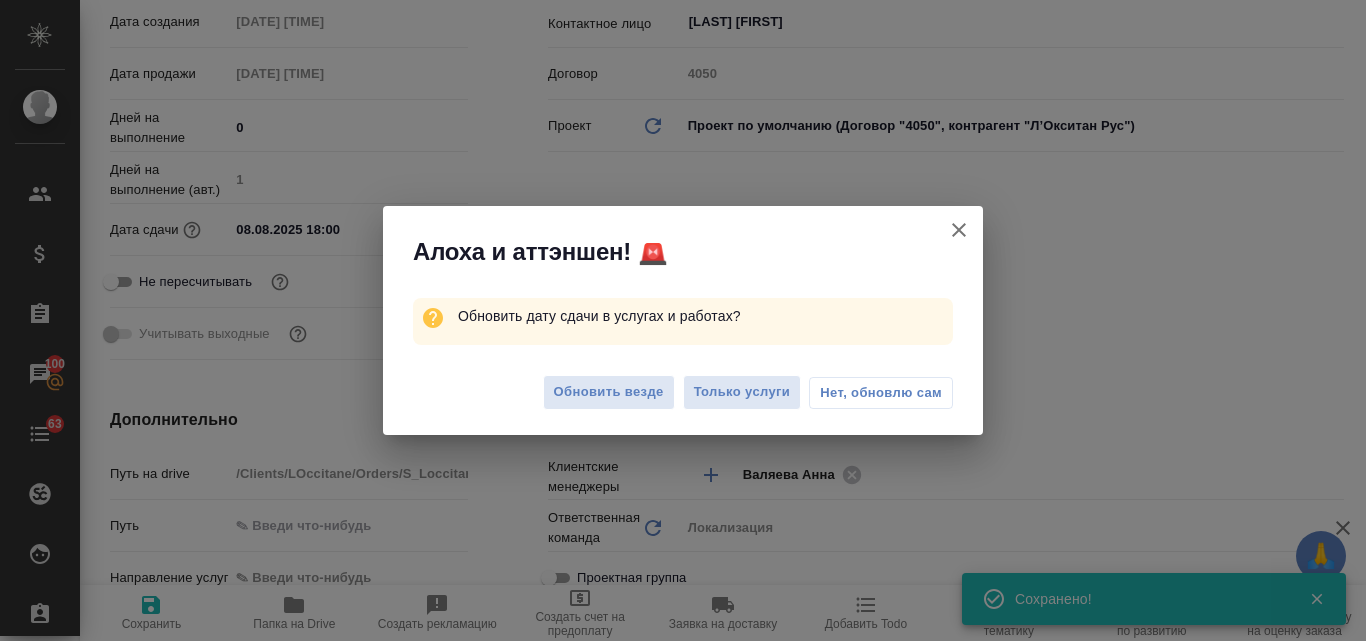 type on "x" 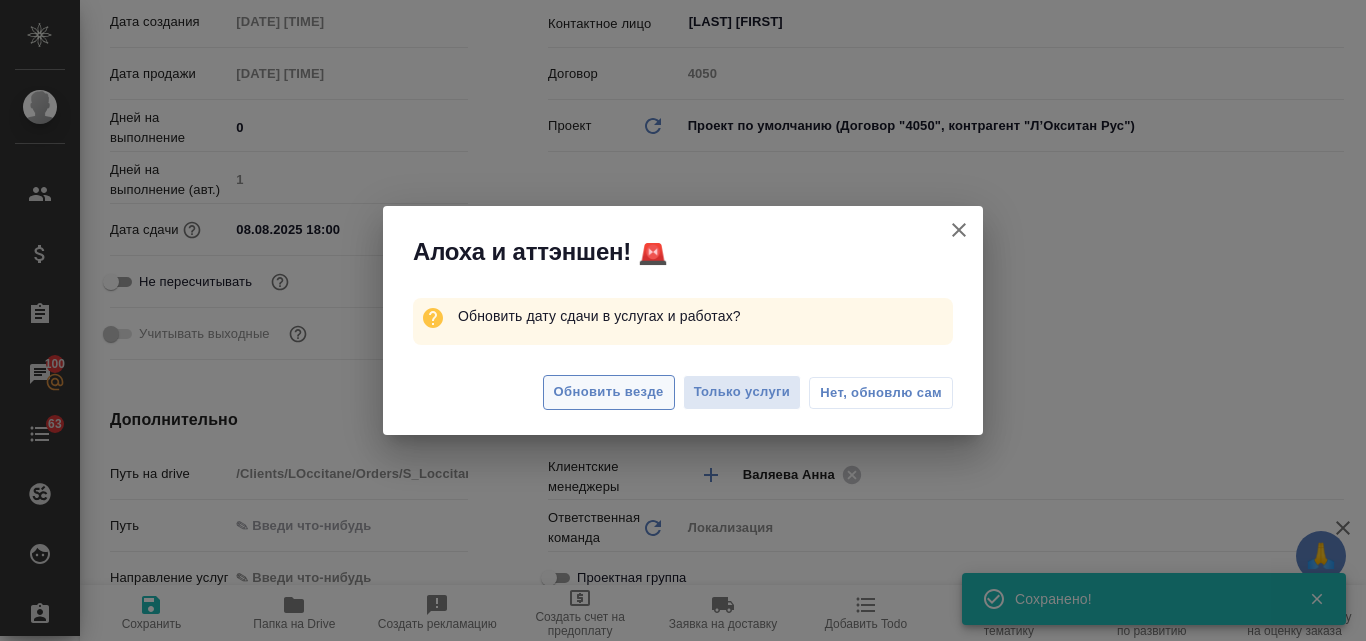 click on "Обновить везде" at bounding box center [609, 392] 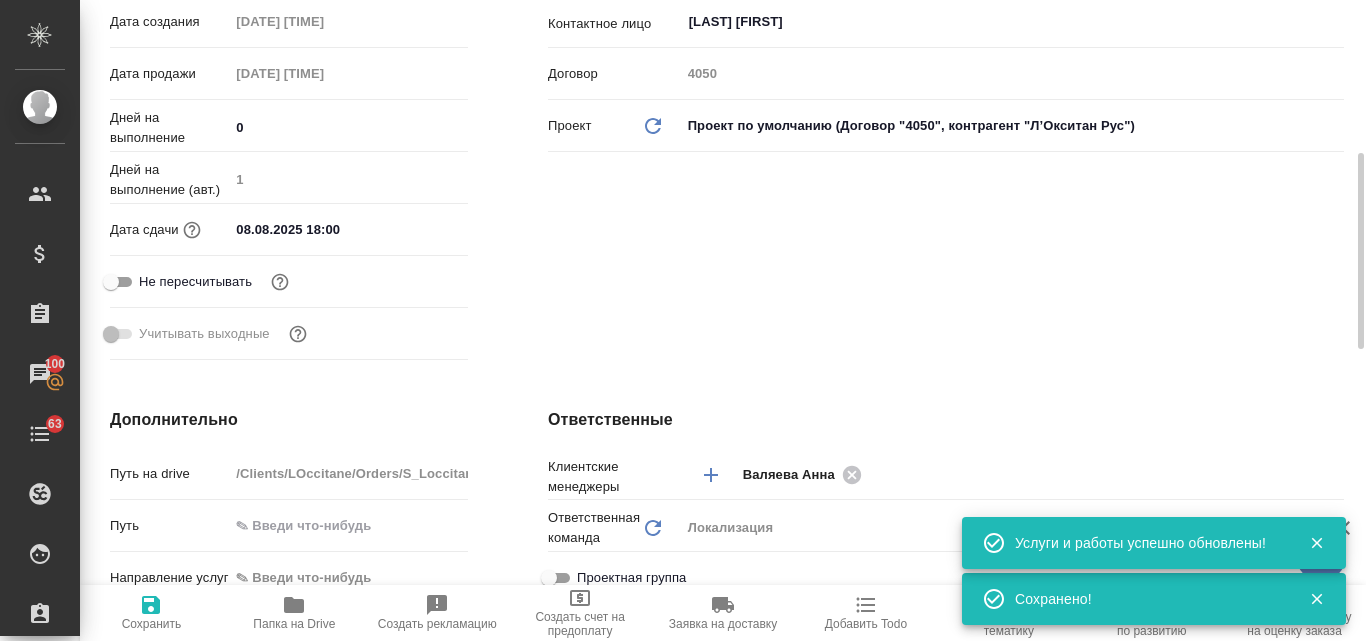 click 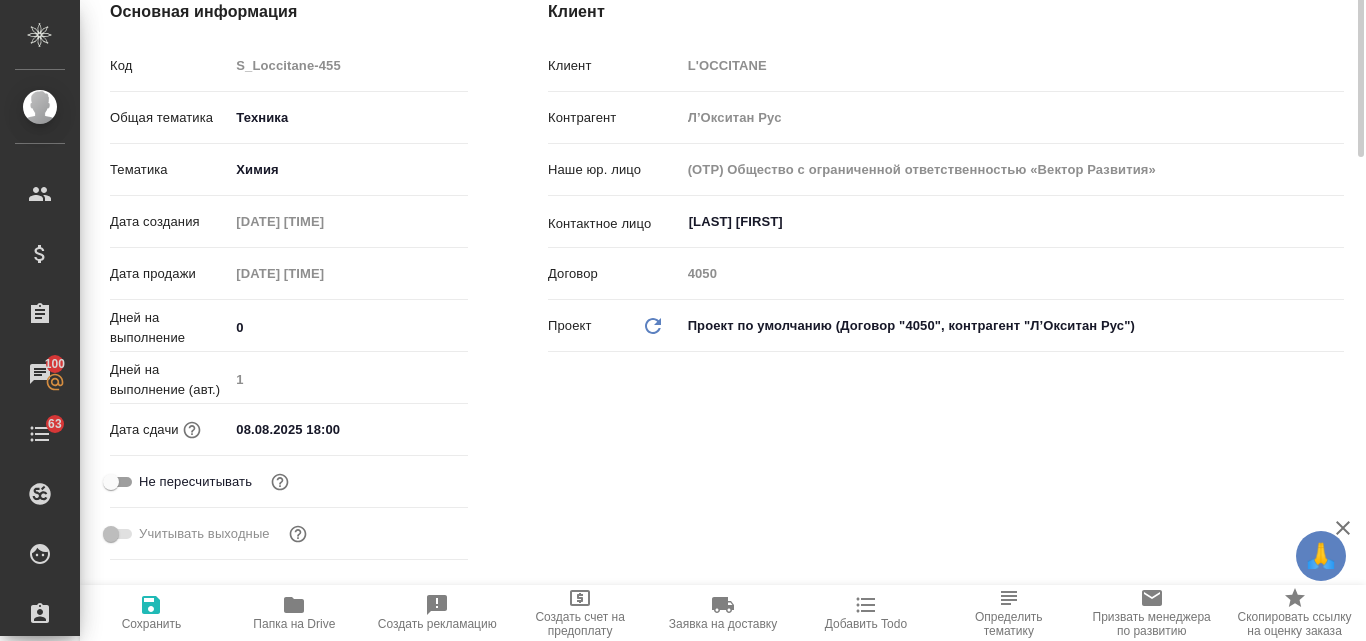 scroll, scrollTop: 100, scrollLeft: 0, axis: vertical 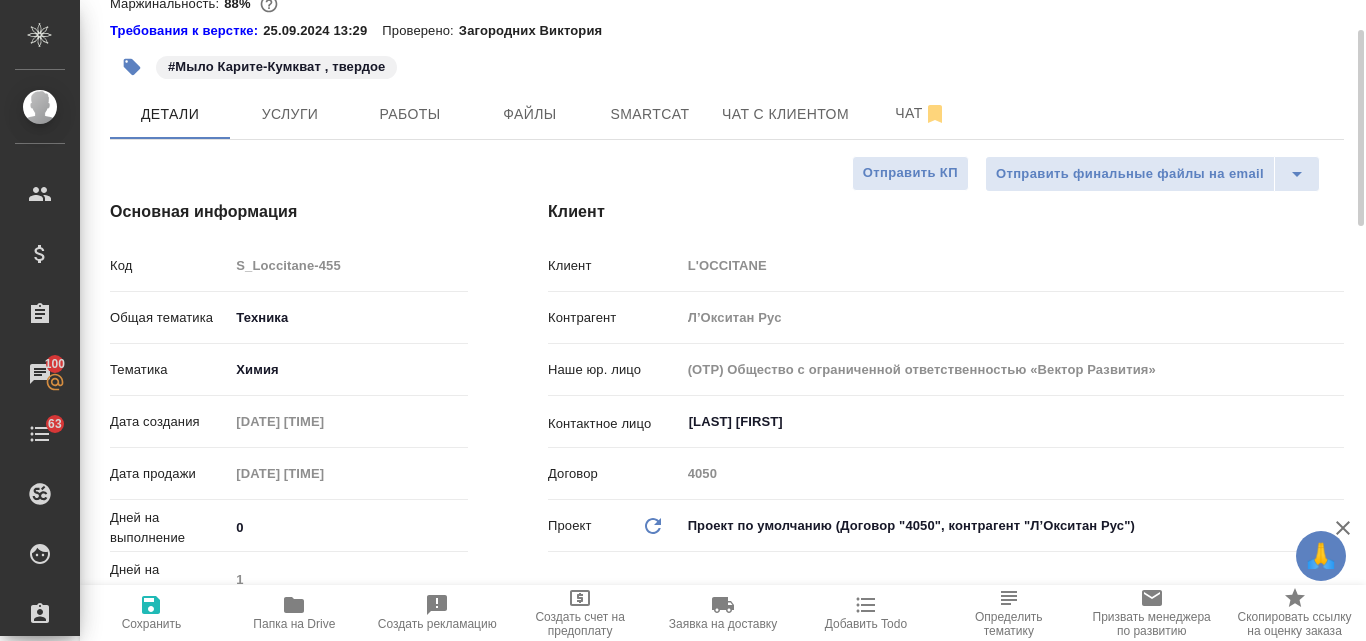 type on "x" 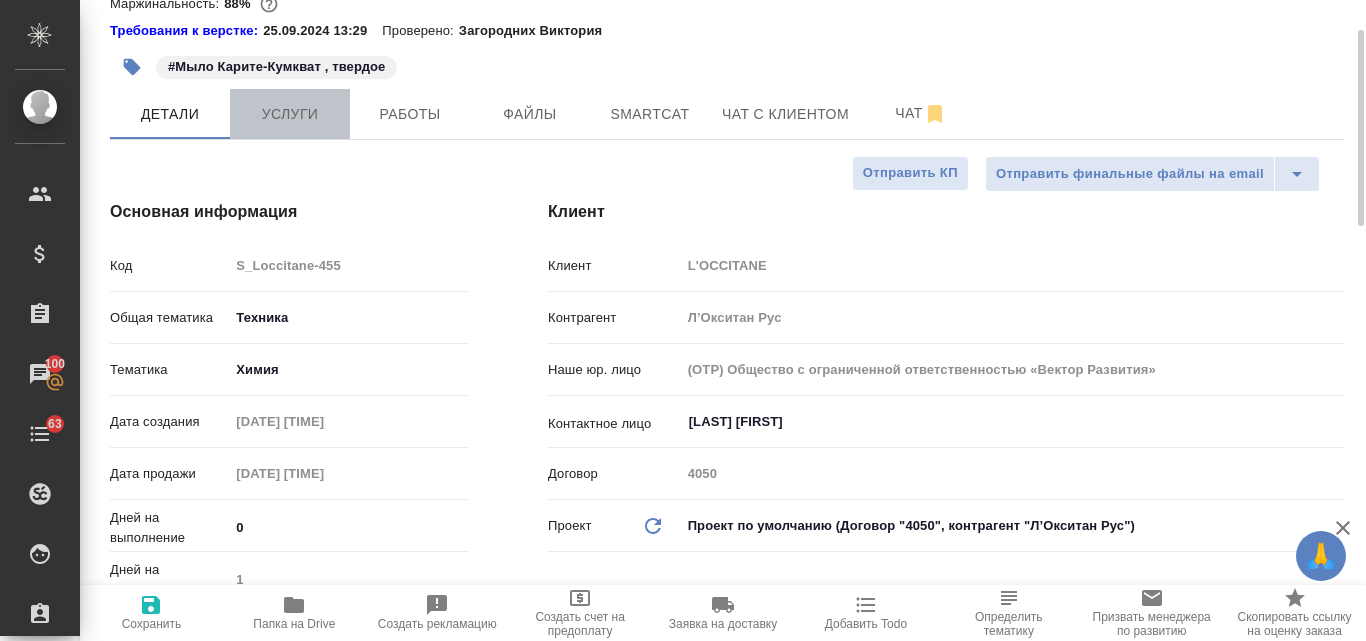 click on "Услуги" at bounding box center (290, 114) 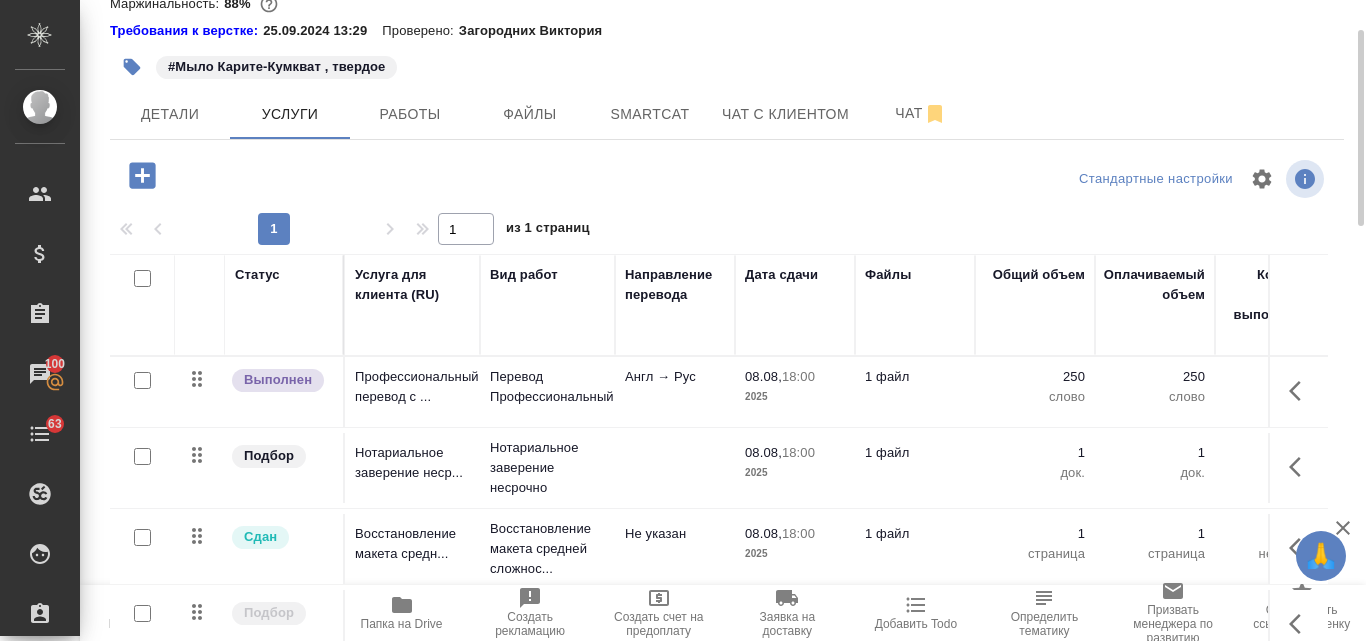 scroll, scrollTop: 194, scrollLeft: 0, axis: vertical 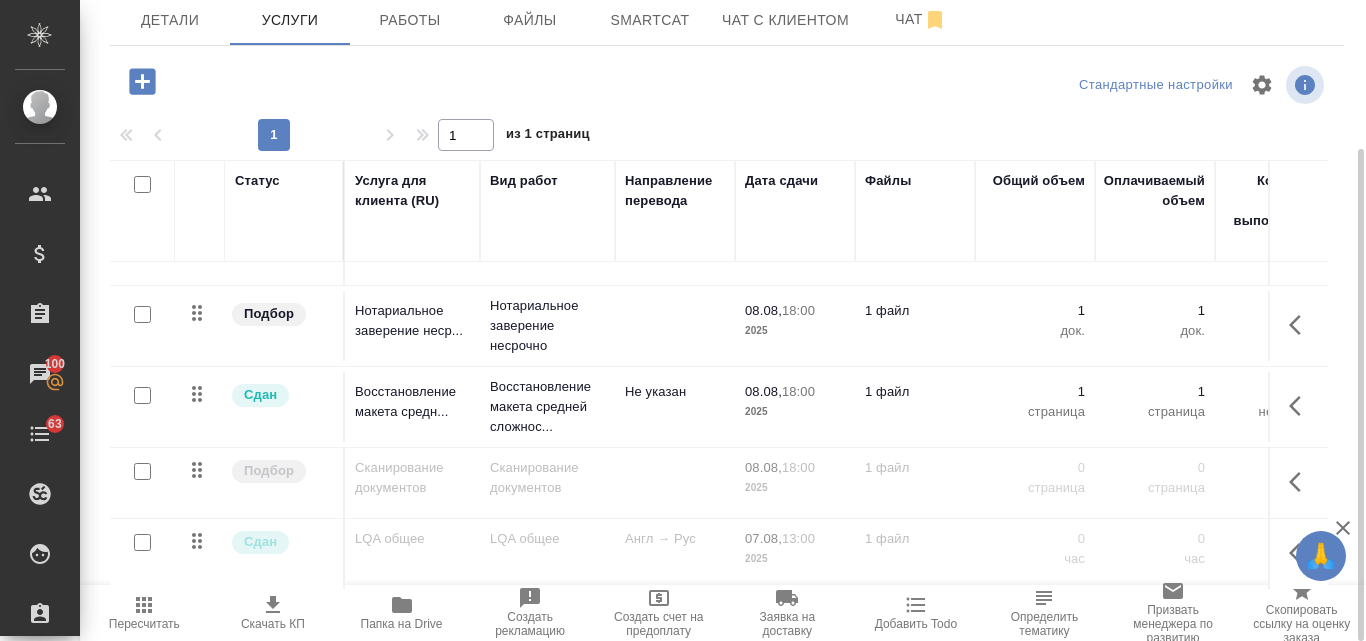 click at bounding box center [142, 471] 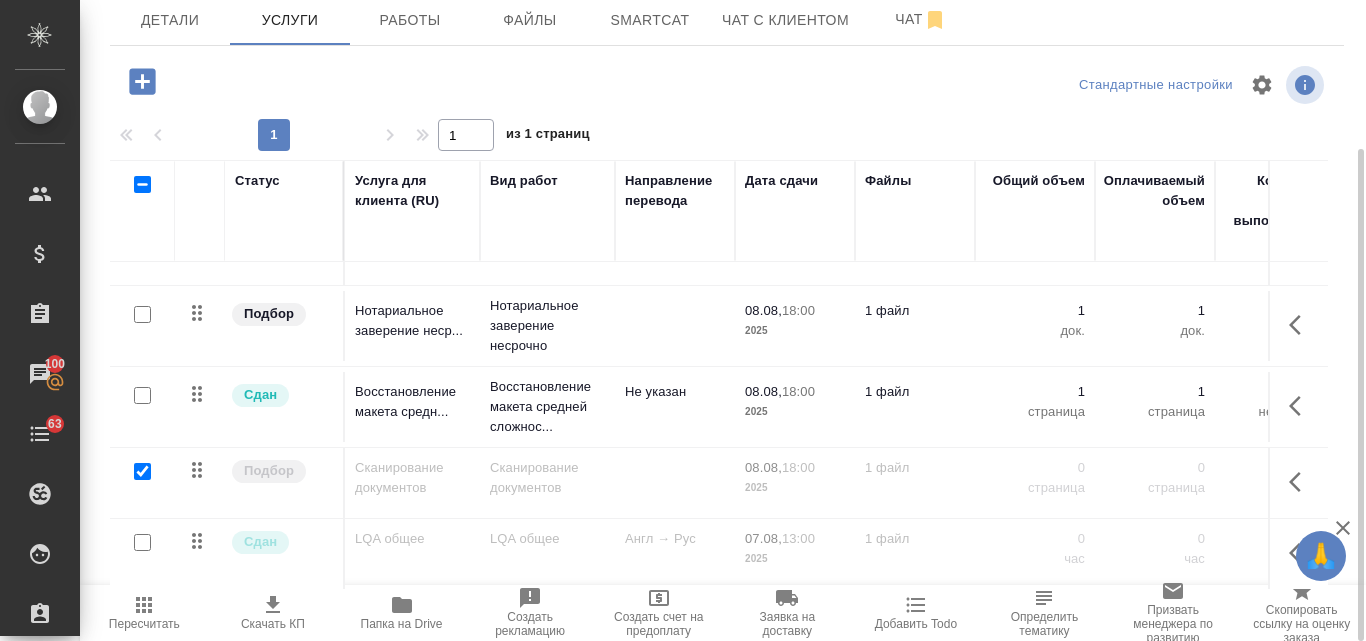 checkbox on "true" 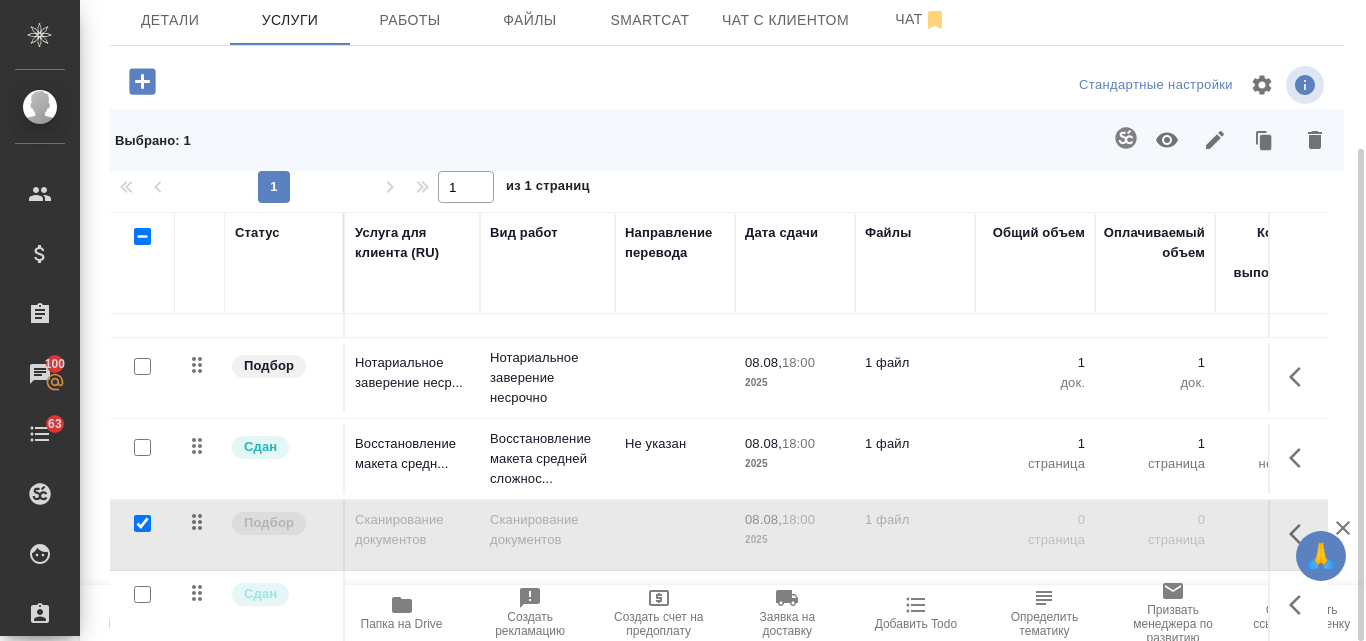 click 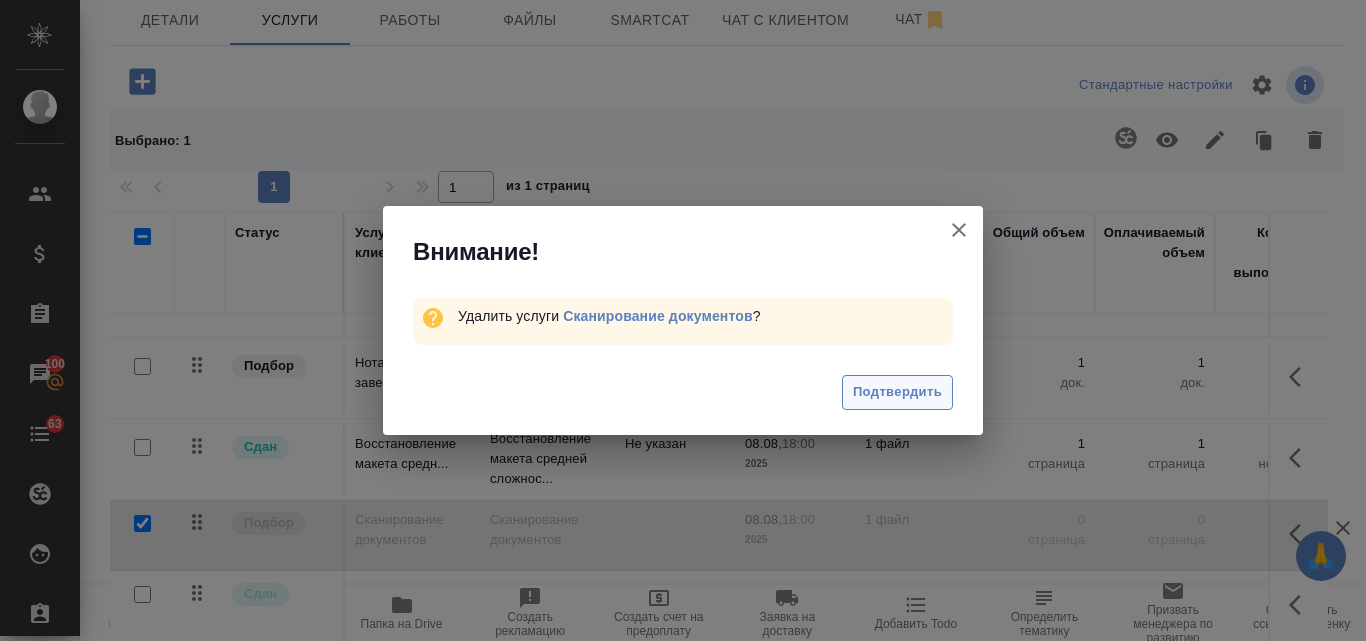 click on "Подтвердить" at bounding box center [897, 392] 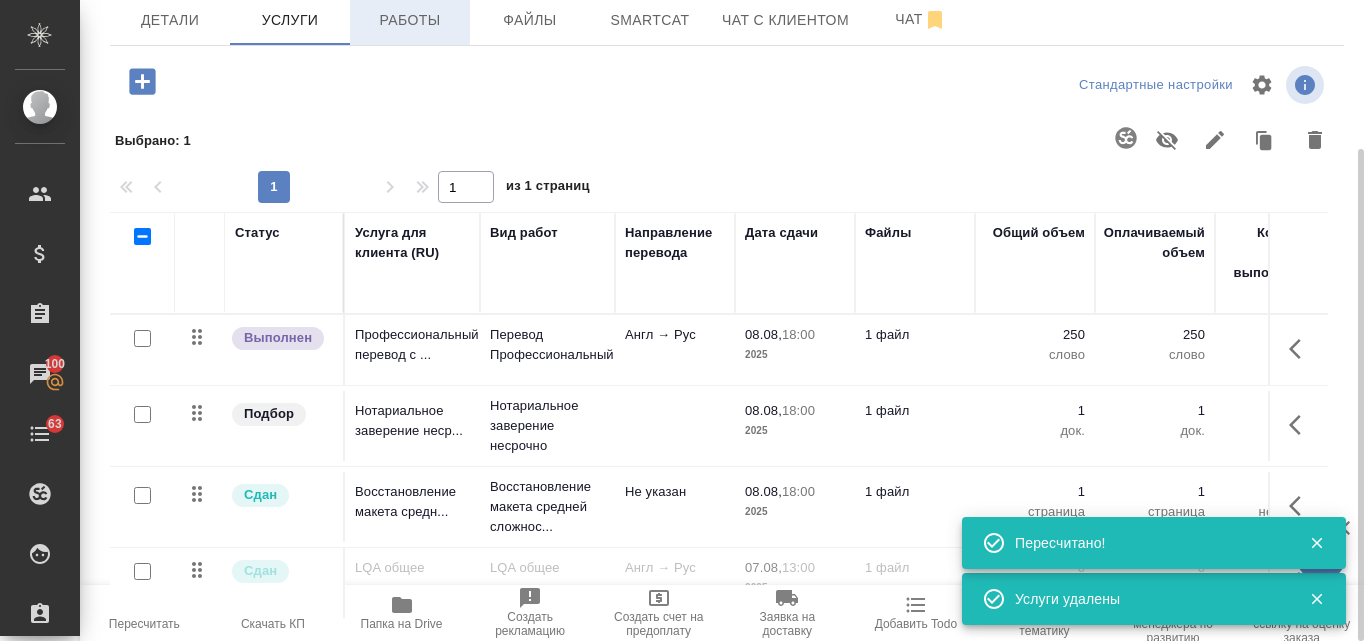 scroll, scrollTop: 0, scrollLeft: 0, axis: both 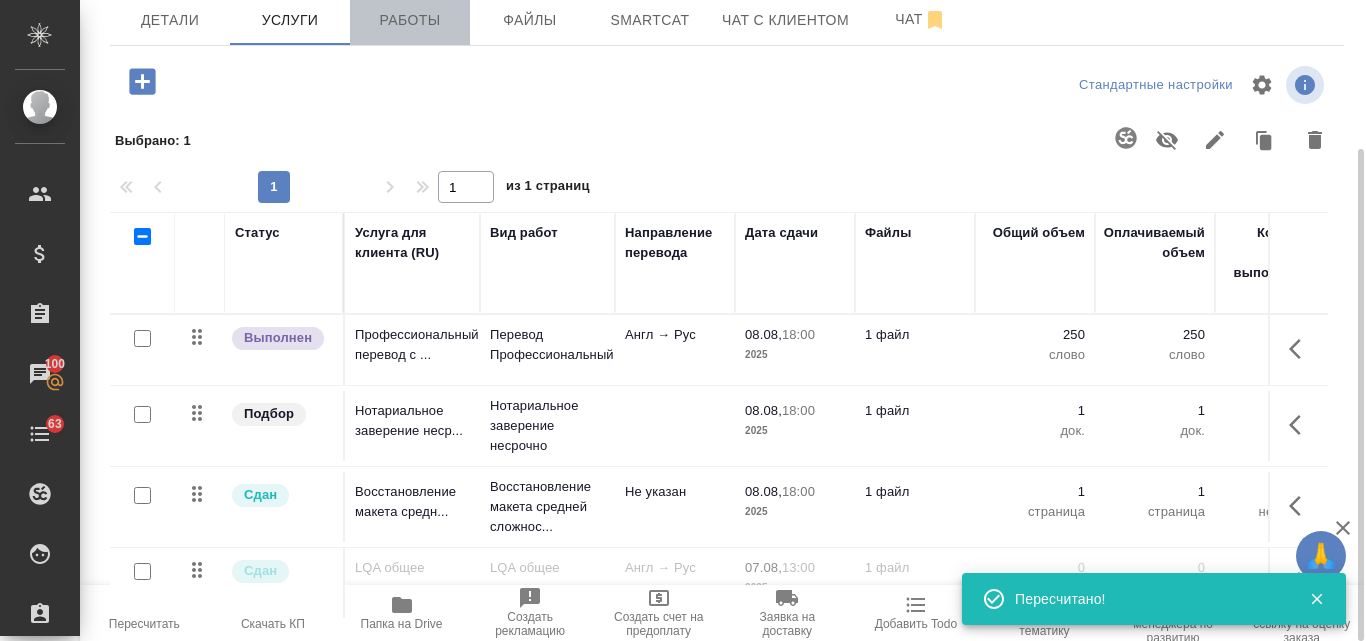 click on "Работы" at bounding box center (410, 20) 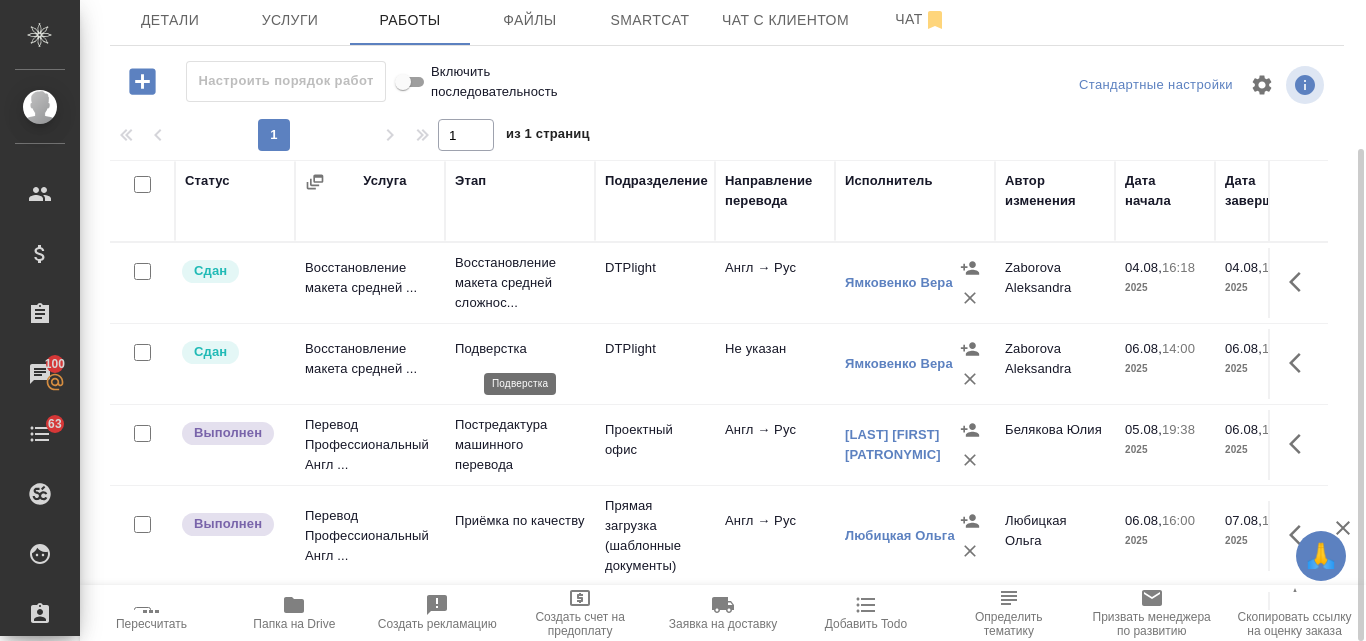 scroll, scrollTop: 214, scrollLeft: 0, axis: vertical 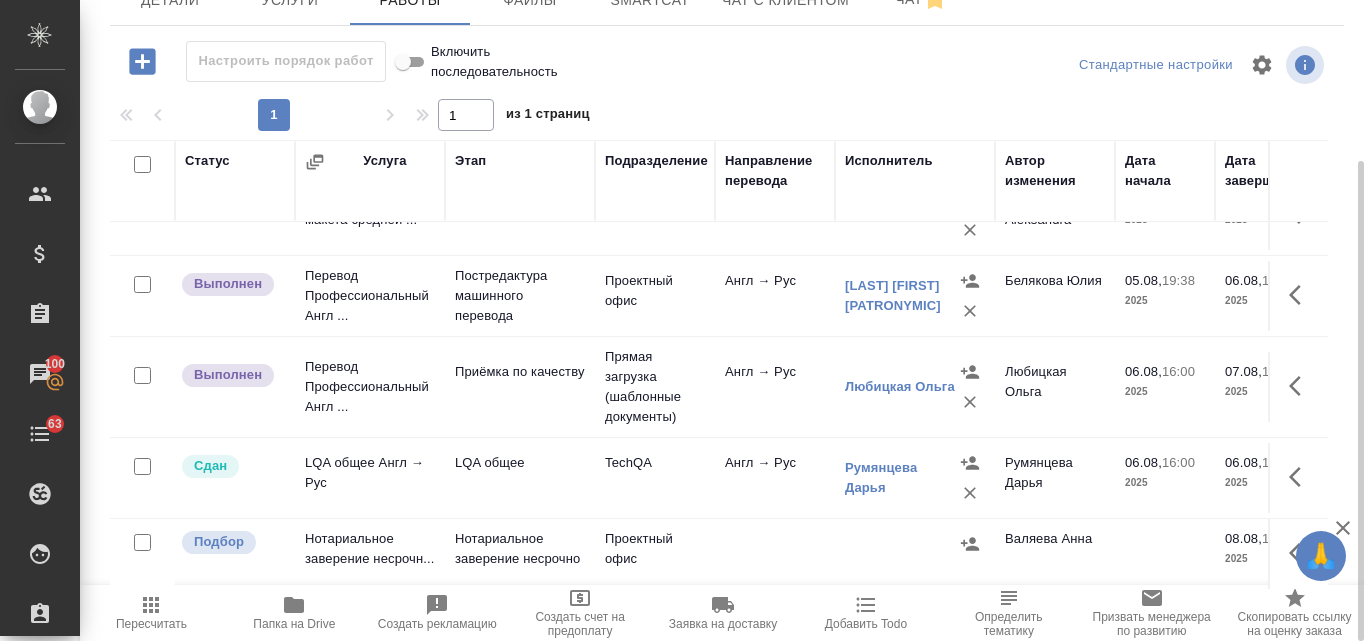 click on "Нотариальное заверение несрочн..." at bounding box center (370, 134) 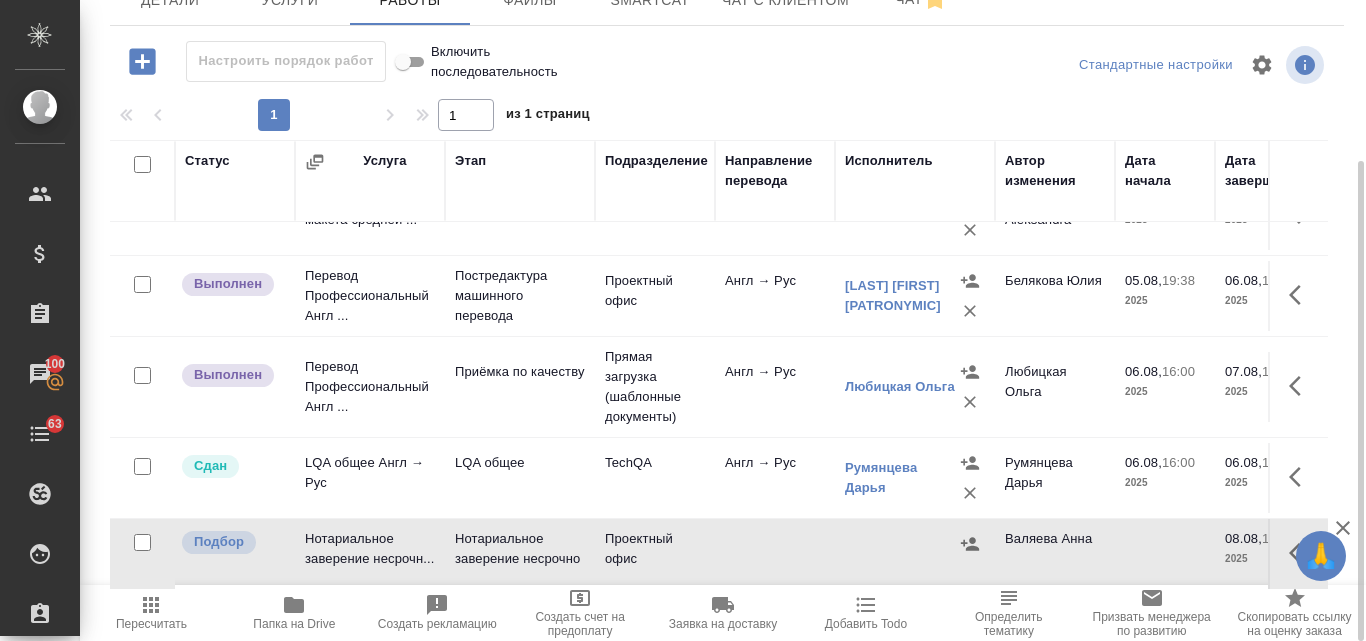 click on "Нотариальное заверение несрочн..." at bounding box center (370, 134) 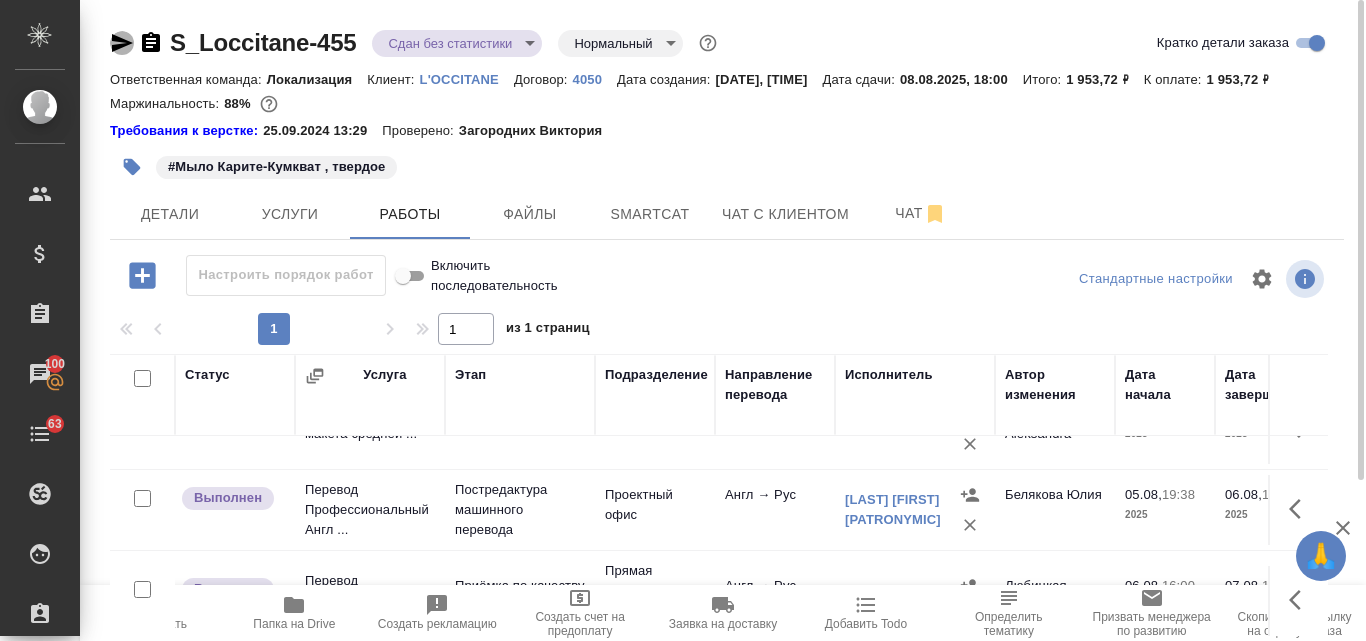 click 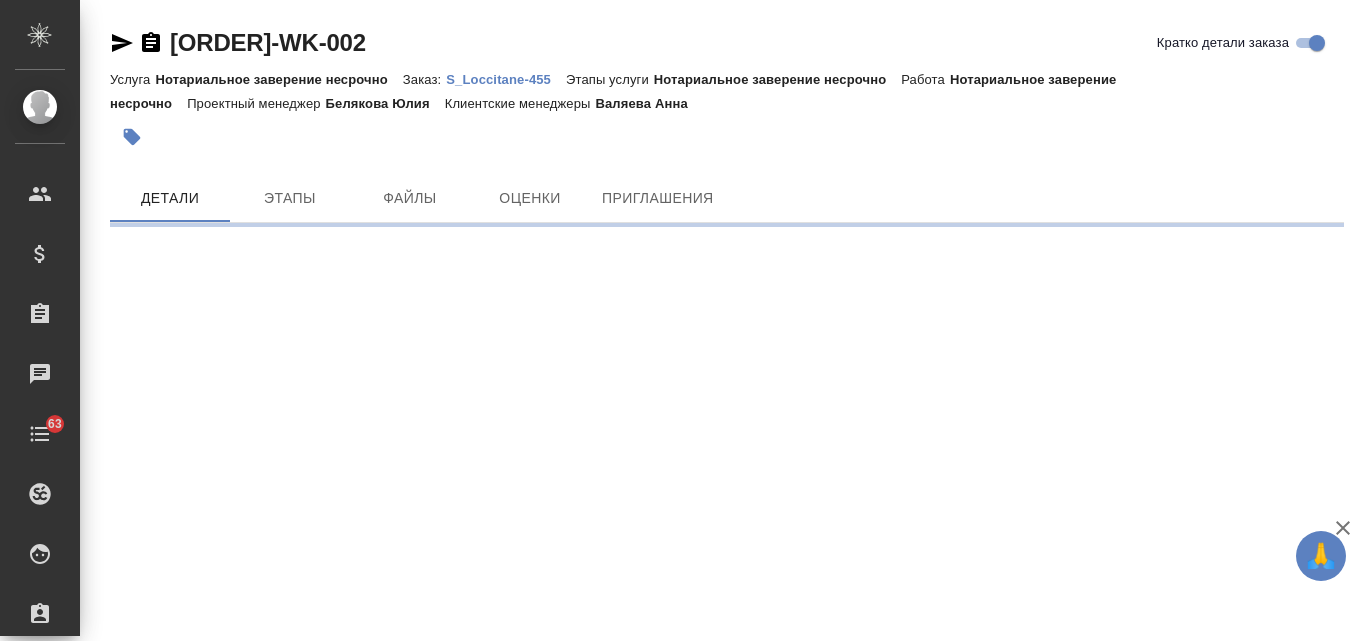 scroll, scrollTop: 0, scrollLeft: 0, axis: both 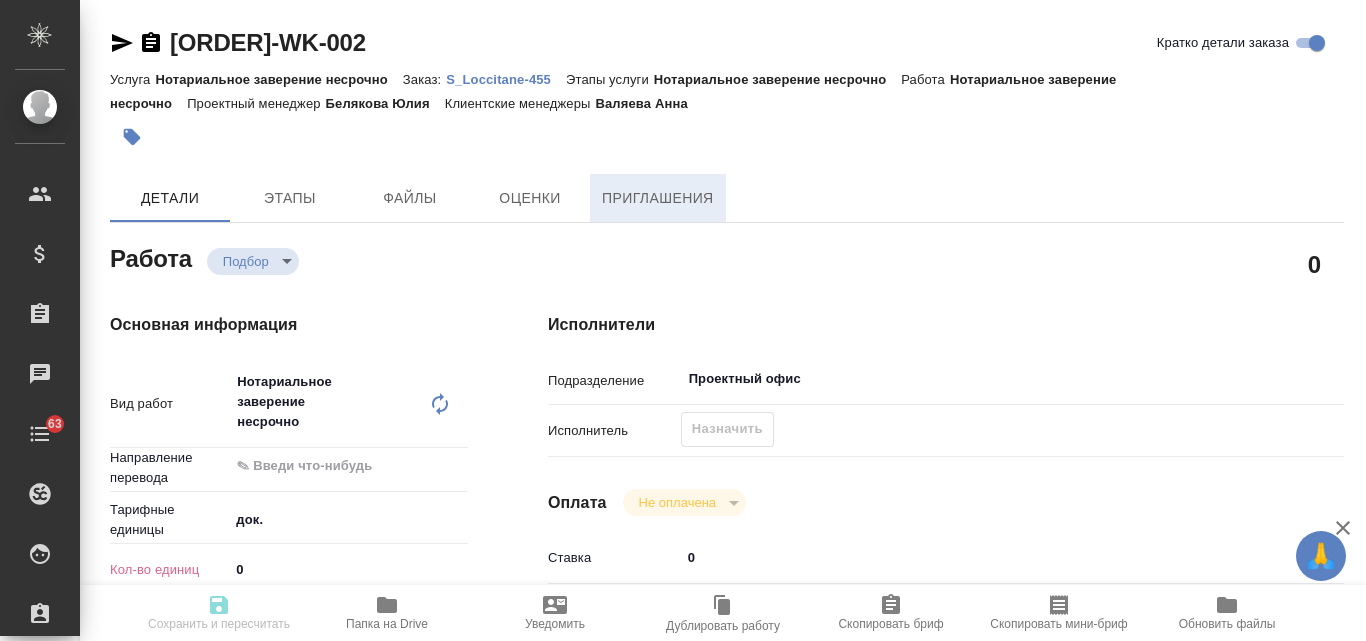 type on "x" 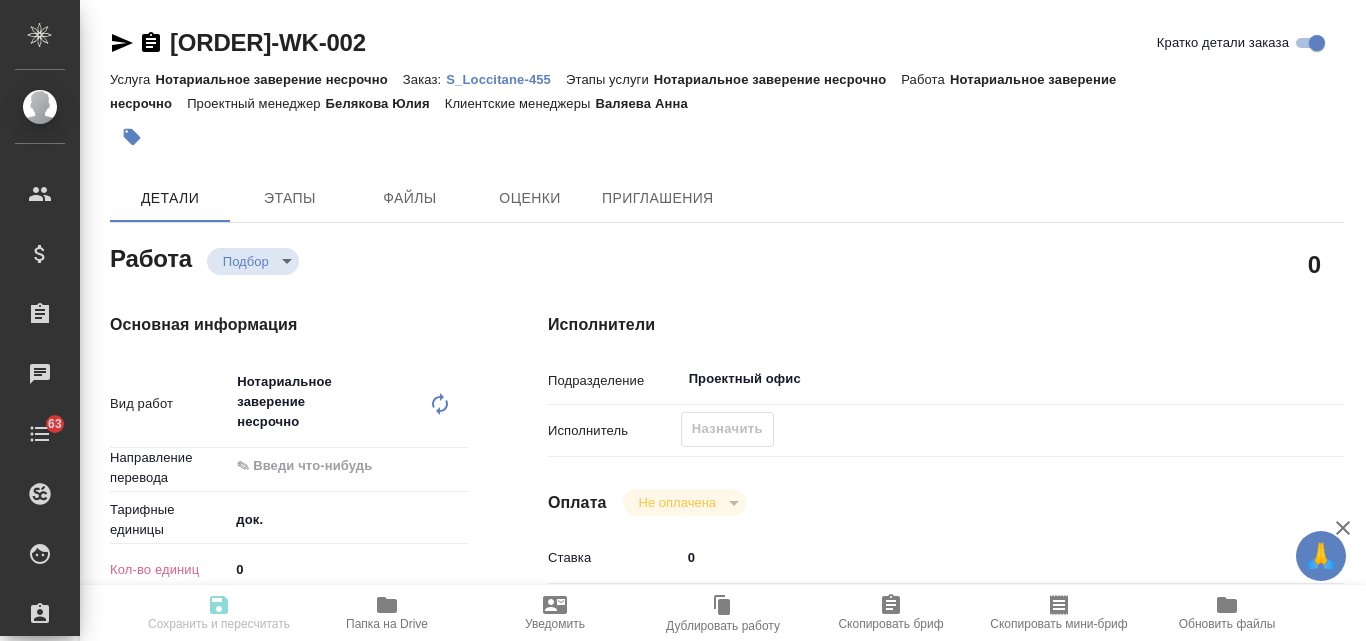type on "x" 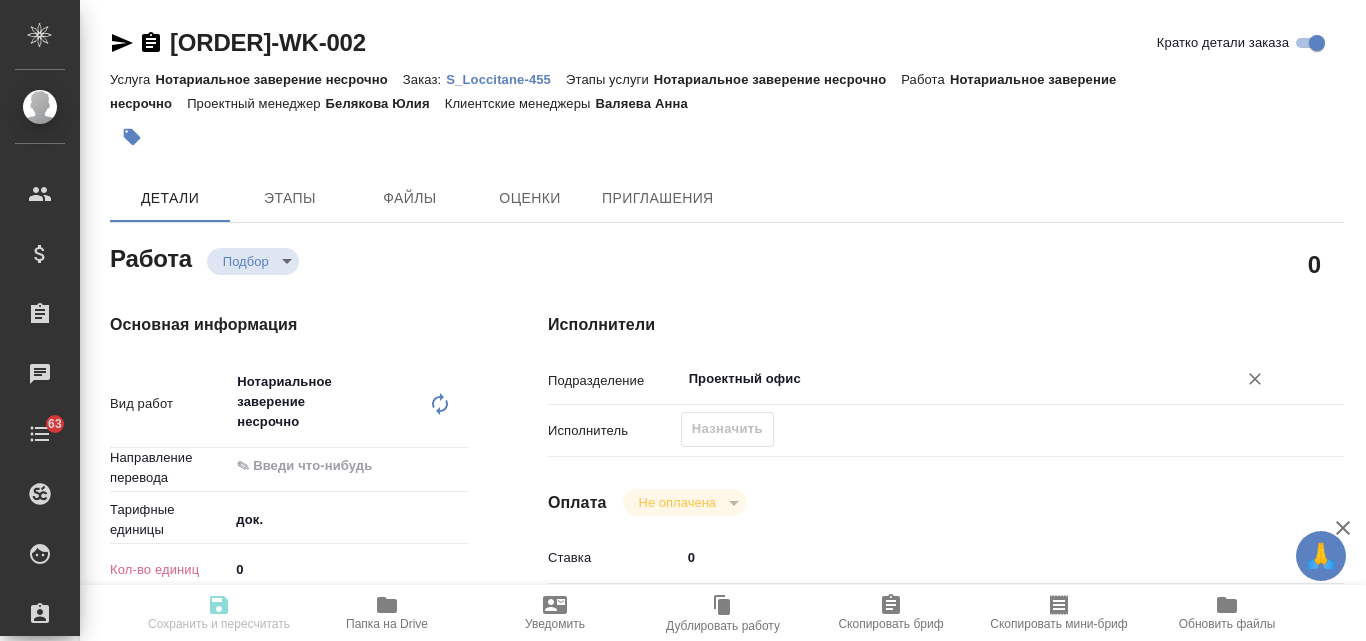 type on "x" 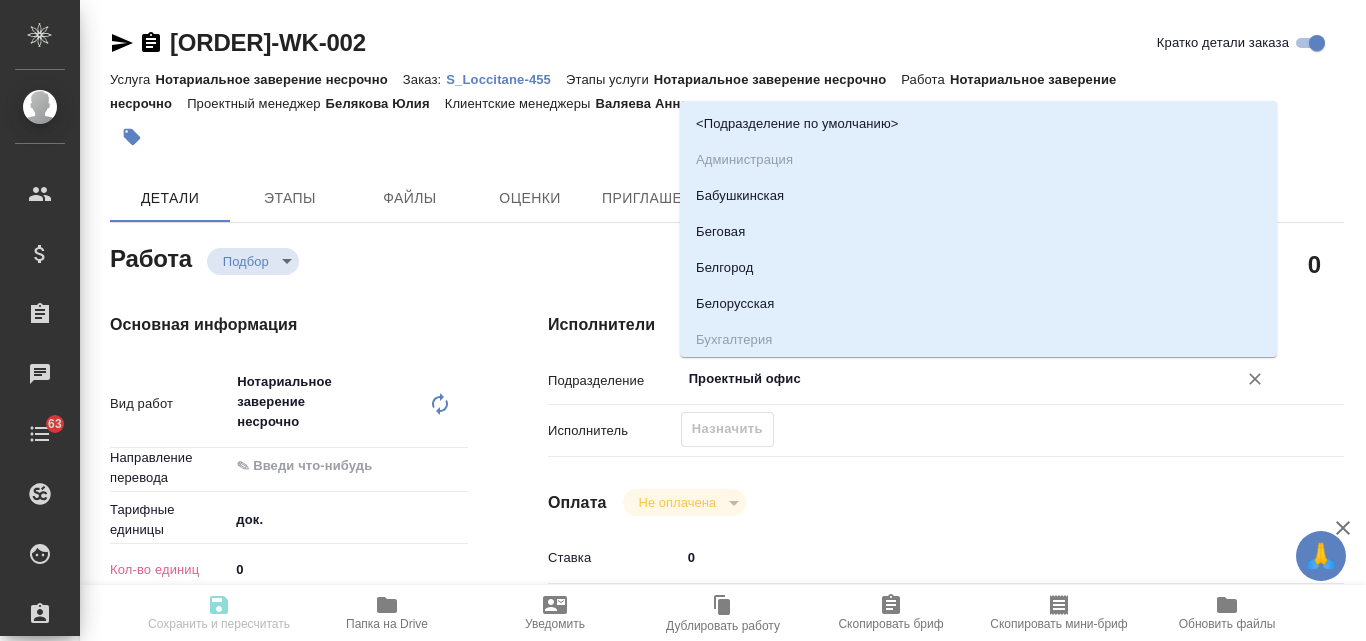 click on "Проектный офис" at bounding box center (946, 379) 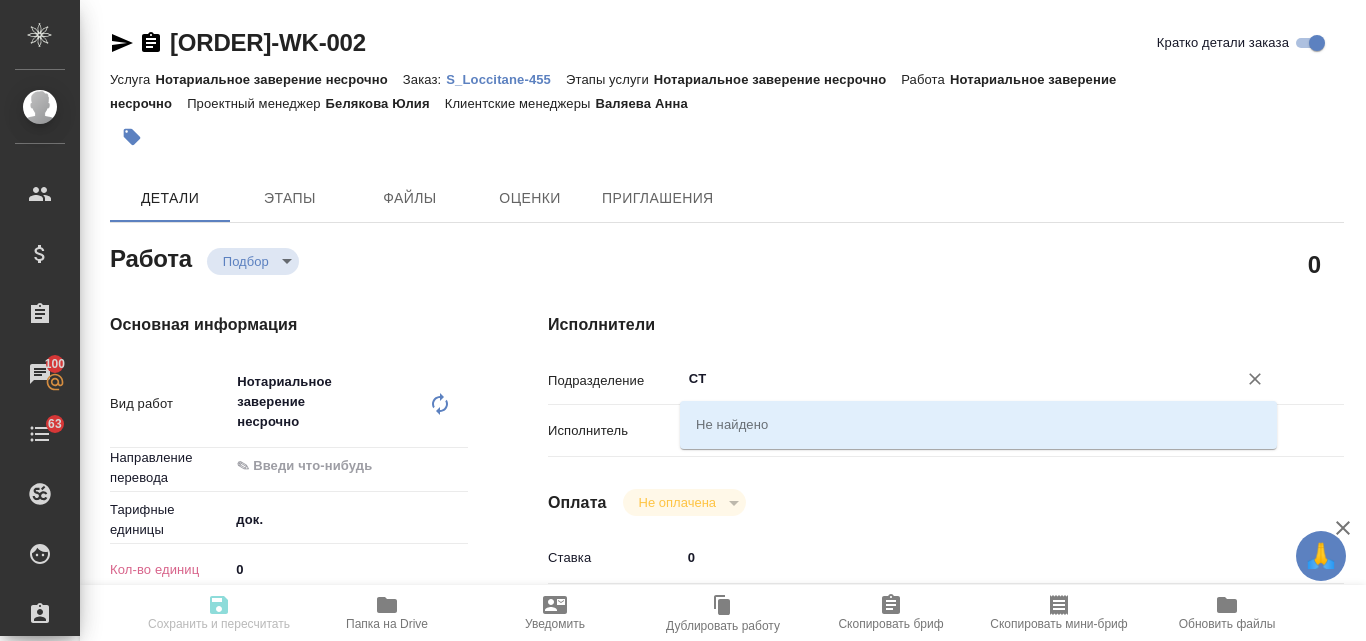 type on "C" 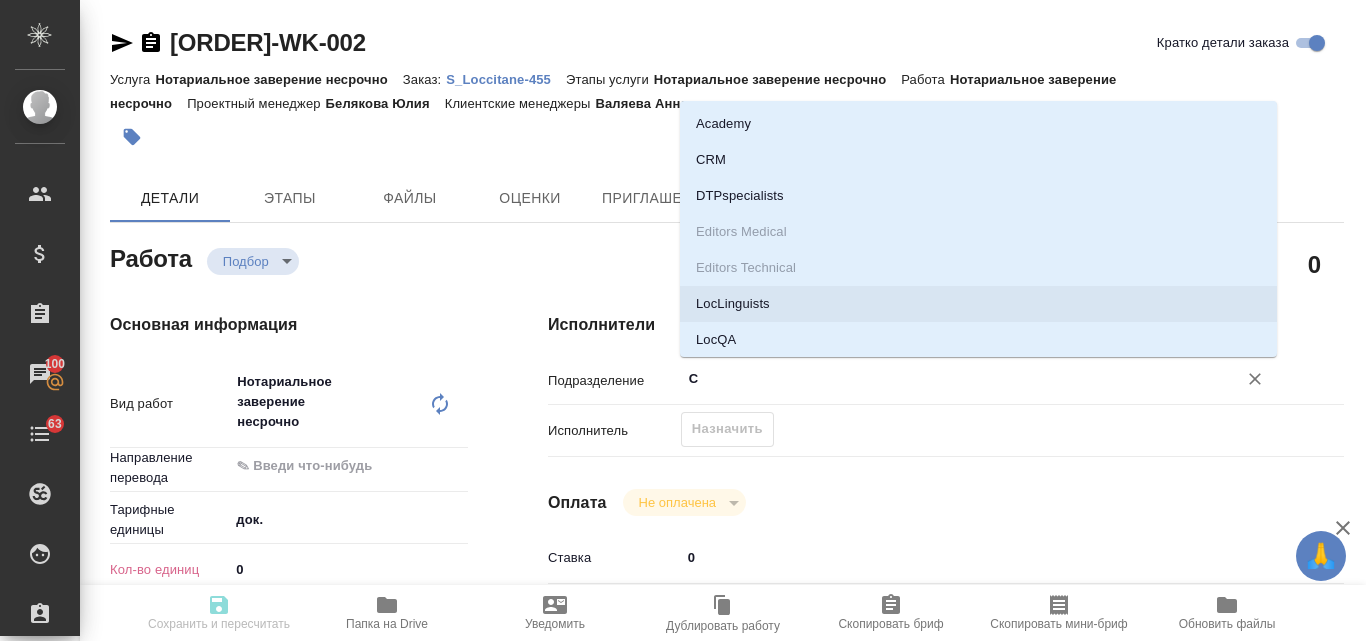 type on "x" 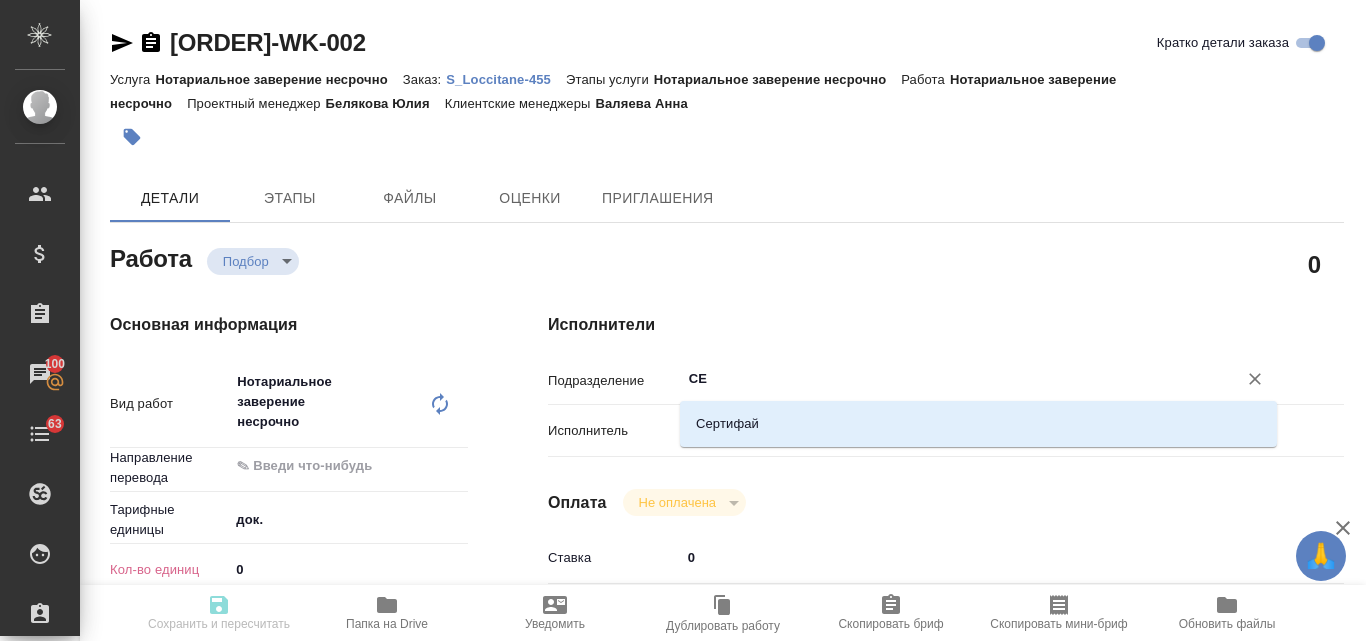 type on "СЕР" 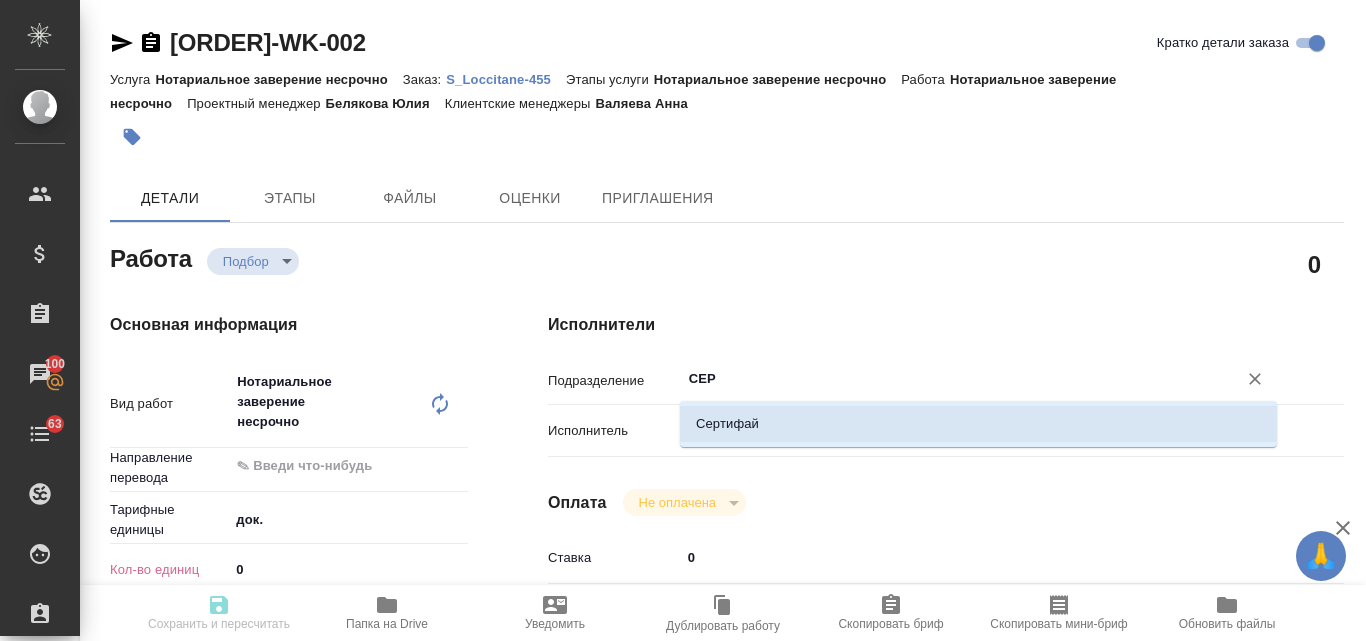 click on "Сертифай" at bounding box center (978, 424) 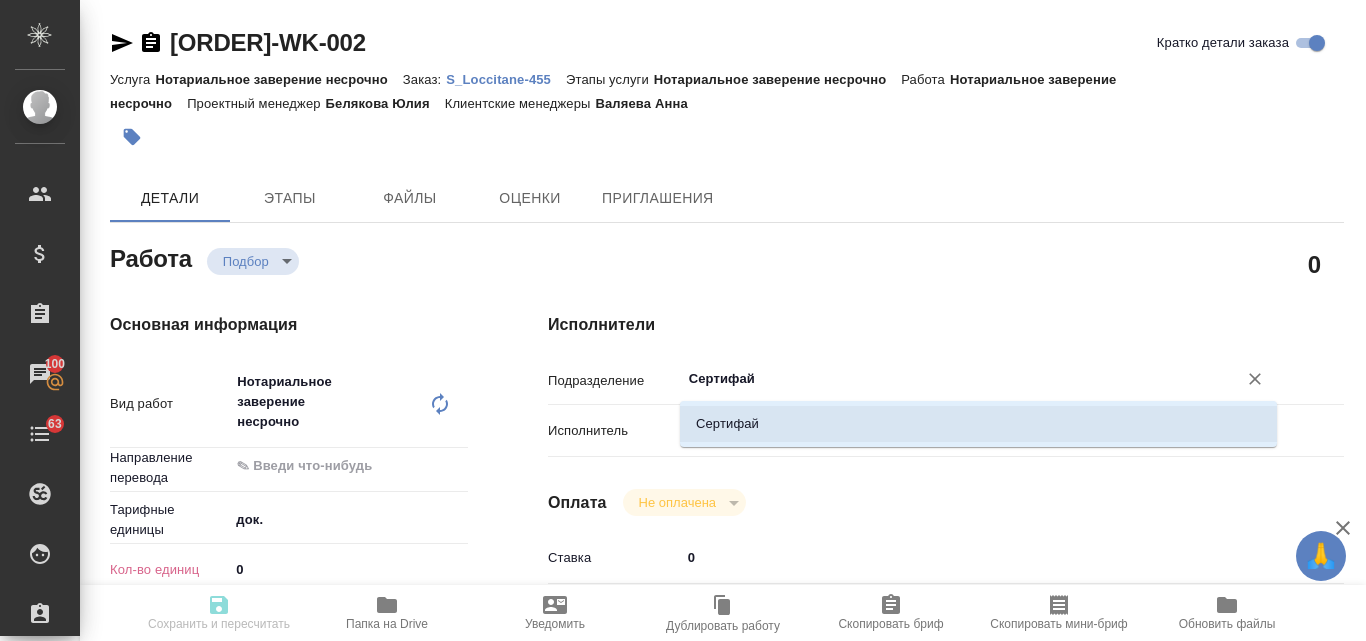 type on "x" 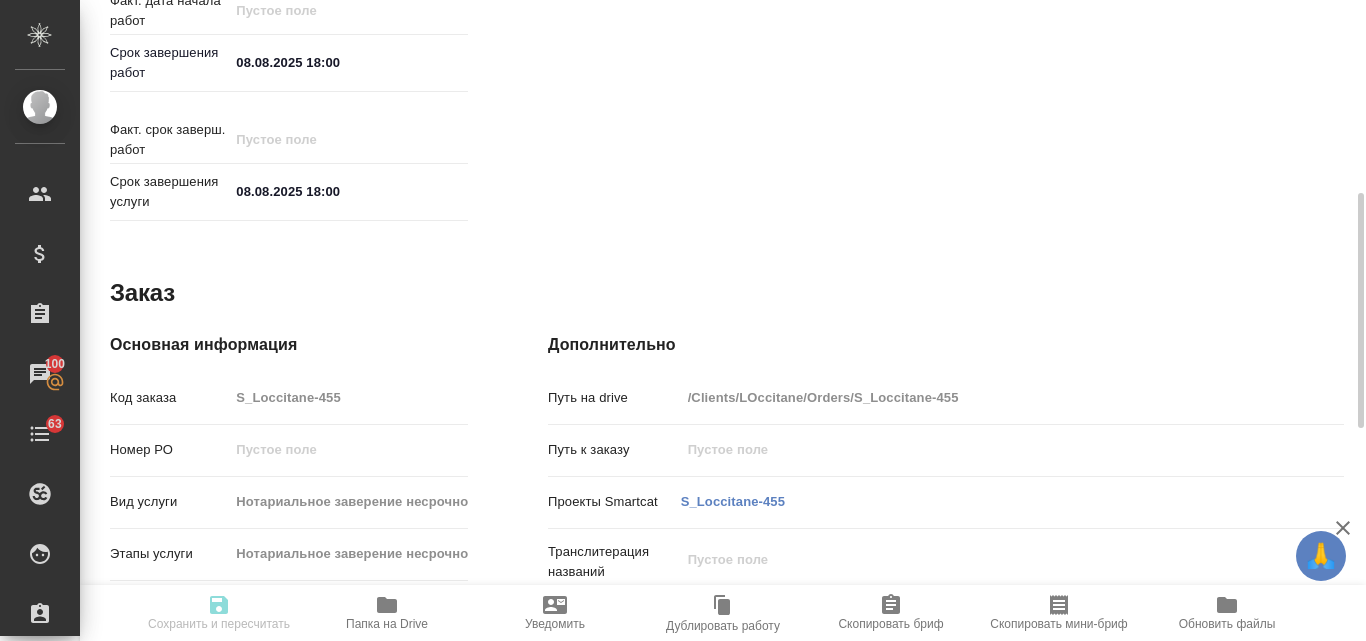 scroll, scrollTop: 600, scrollLeft: 0, axis: vertical 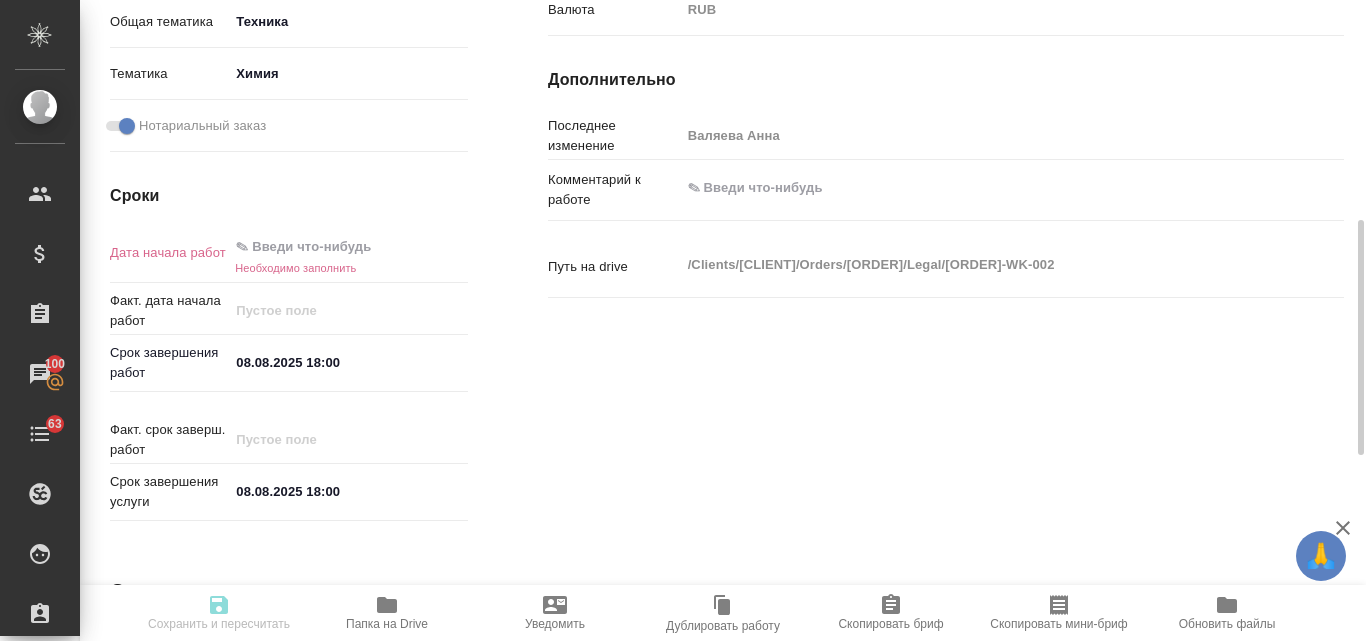 type on "Сертифай" 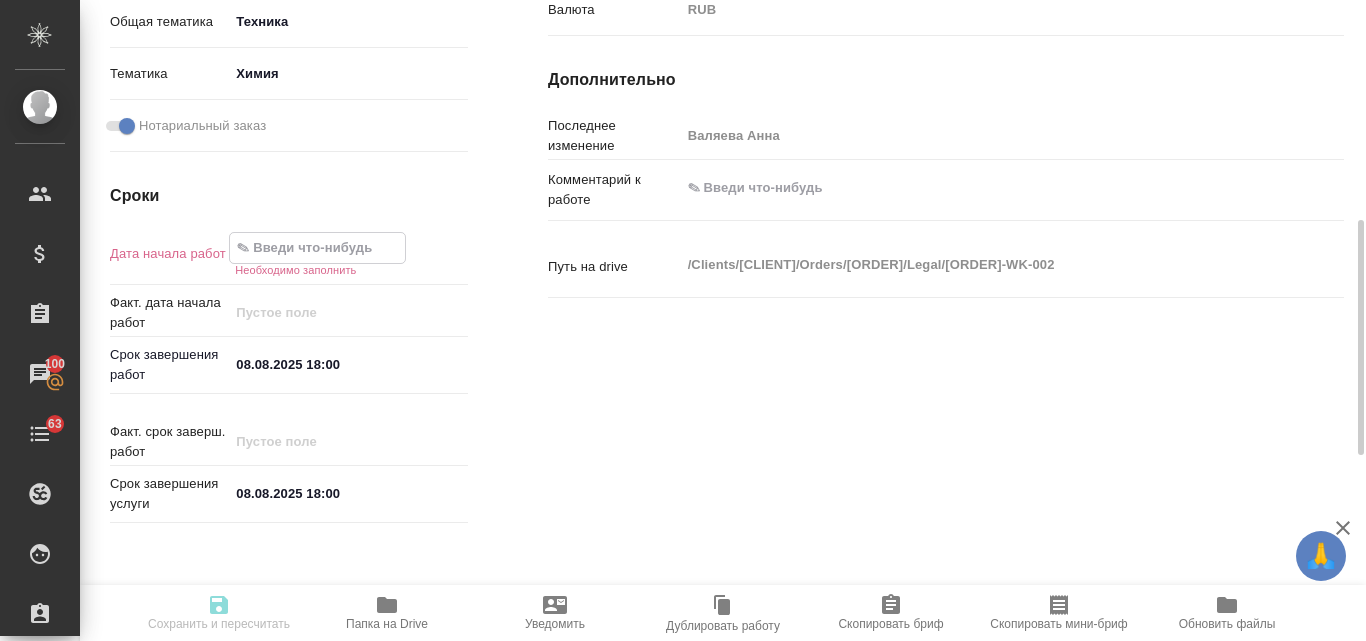 click at bounding box center (317, 247) 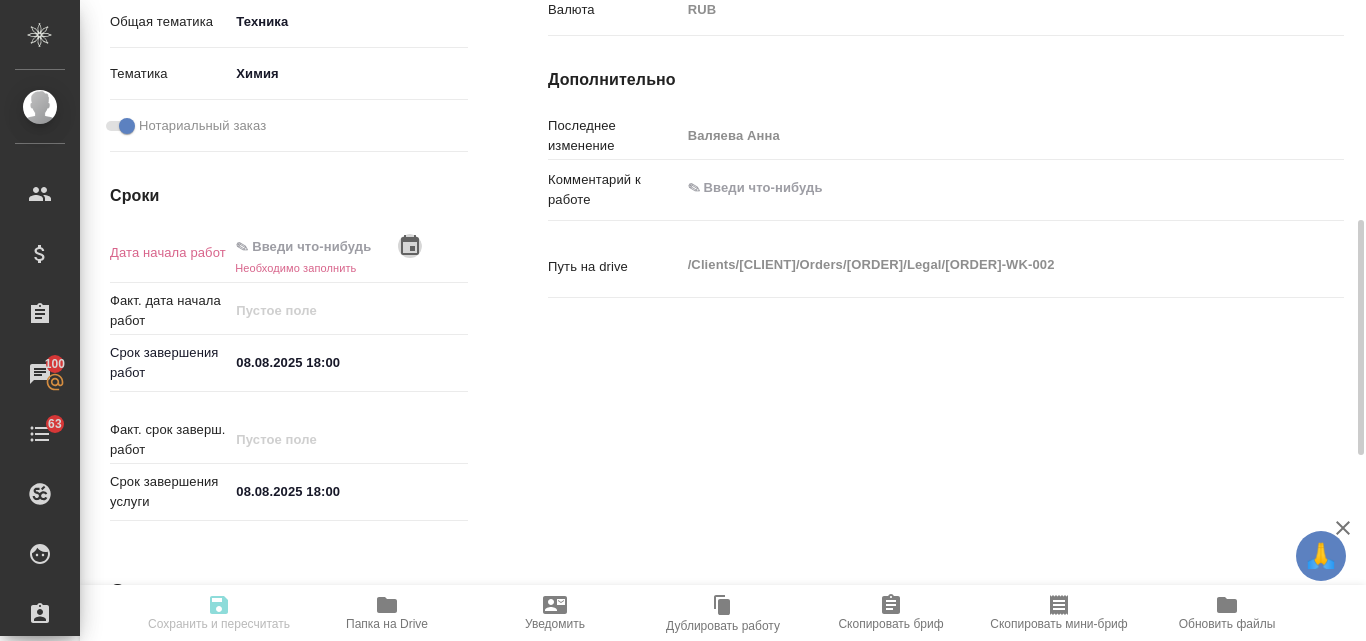 click 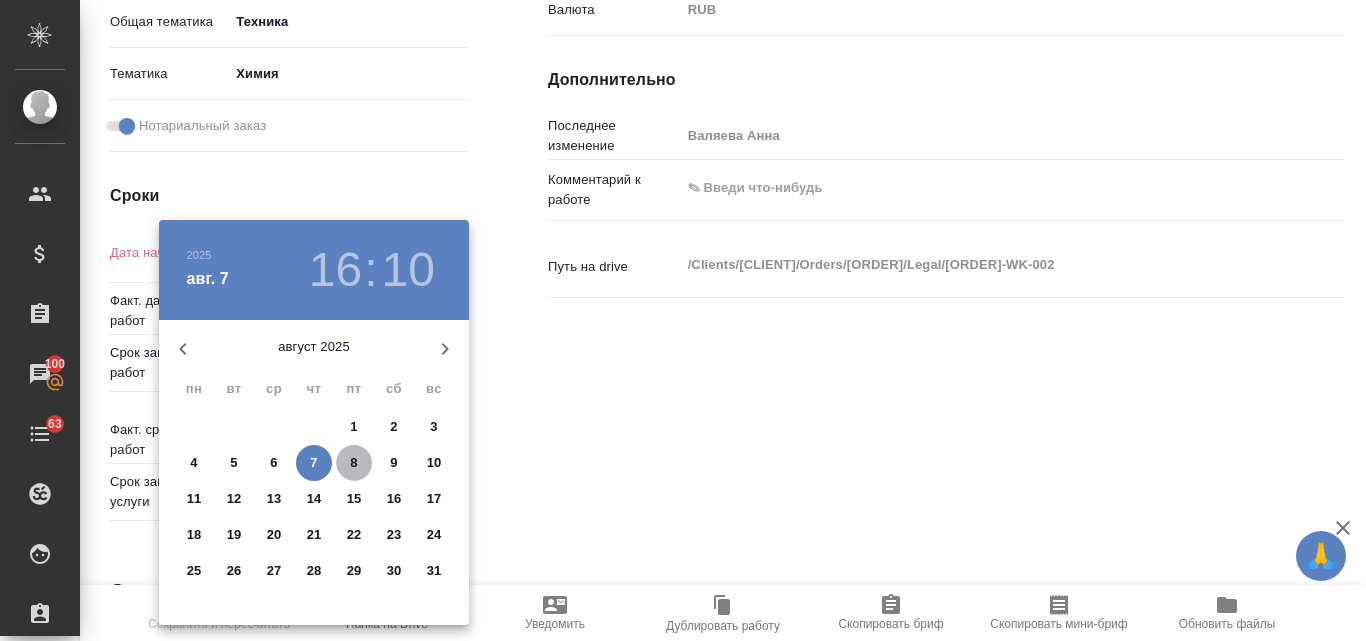 click on "8" at bounding box center (353, 463) 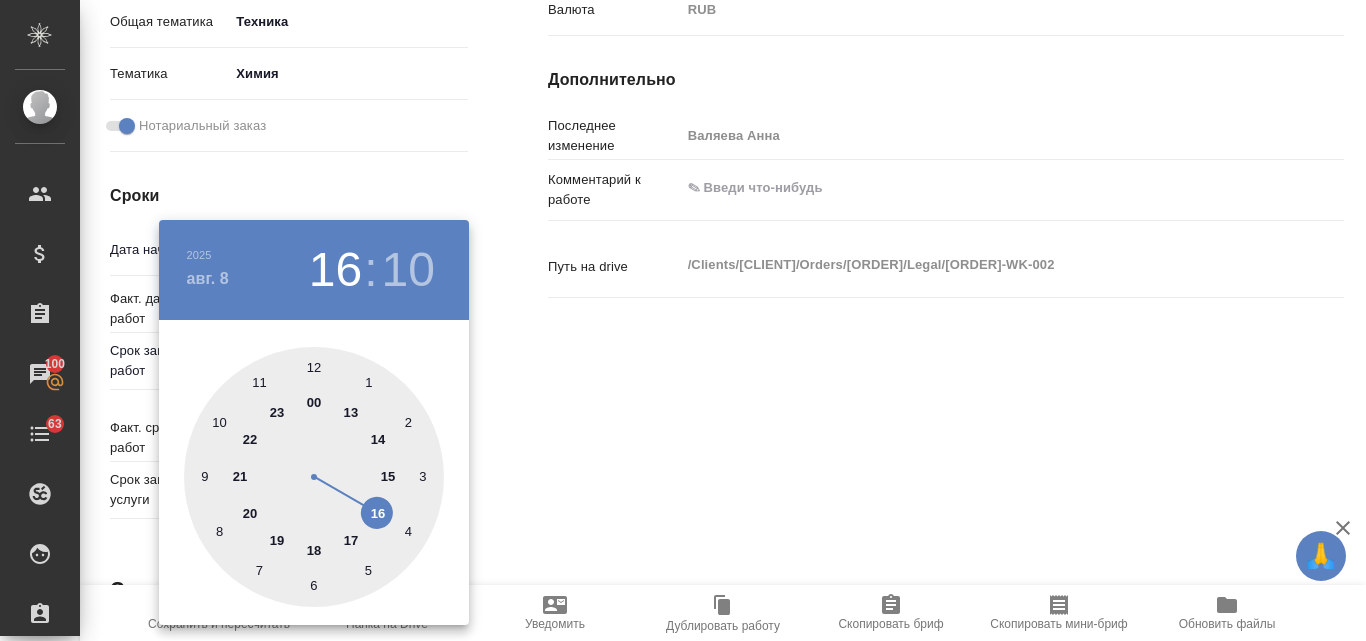 click at bounding box center (683, 320) 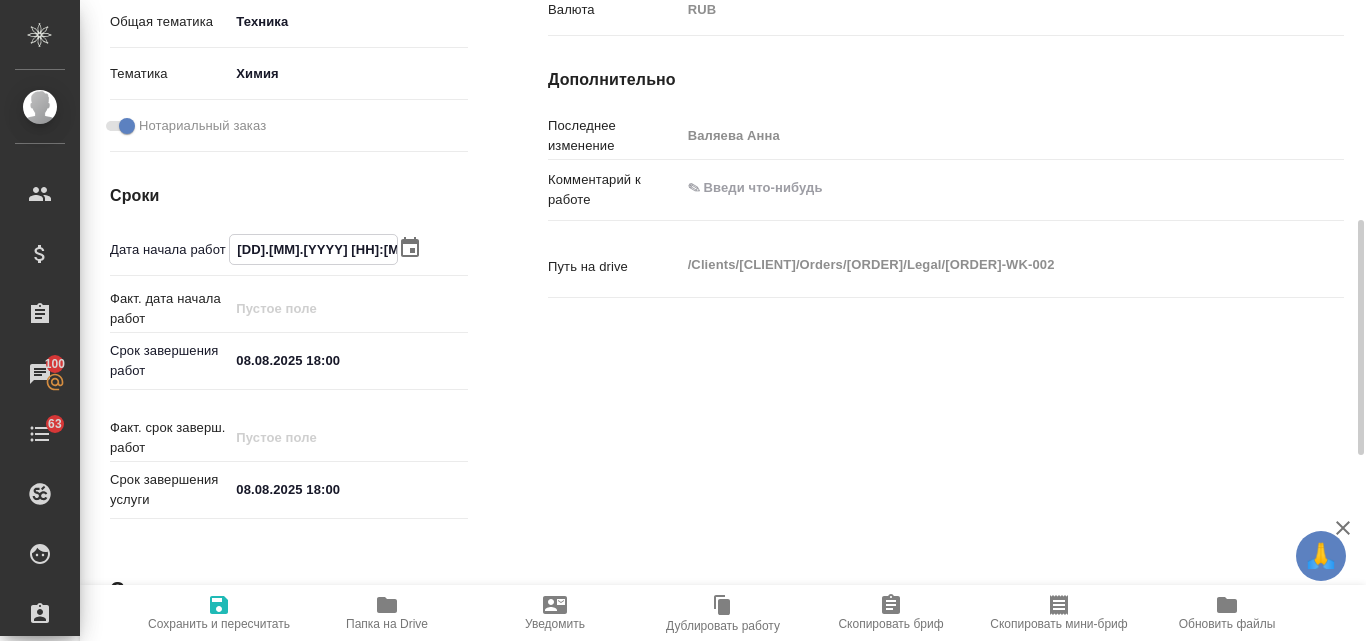 click on "08.08.2025 16:10" at bounding box center (313, 249) 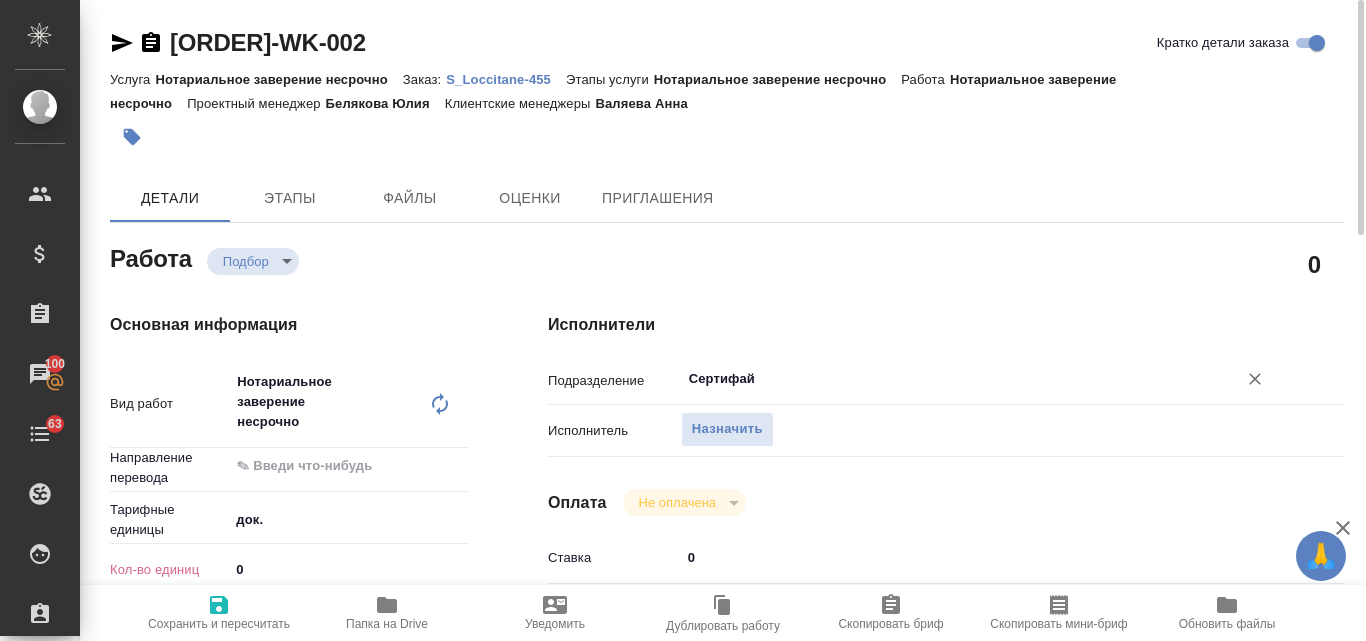 scroll, scrollTop: 100, scrollLeft: 0, axis: vertical 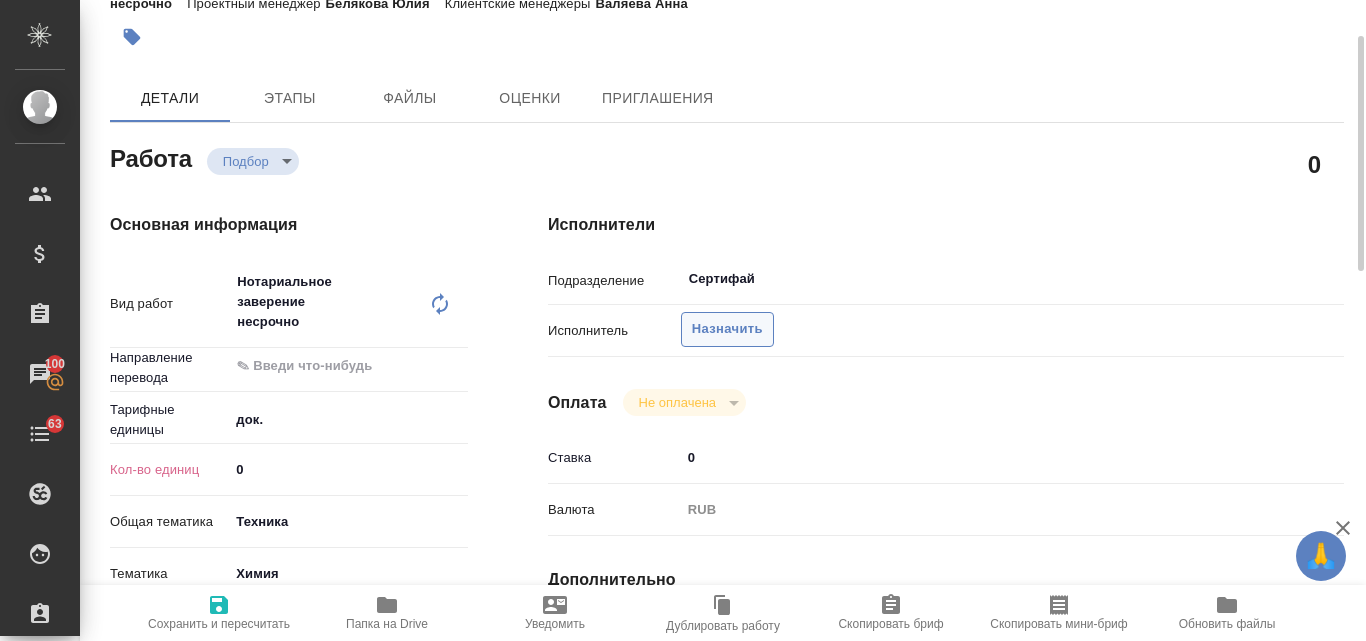 click on "Назначить" at bounding box center (727, 329) 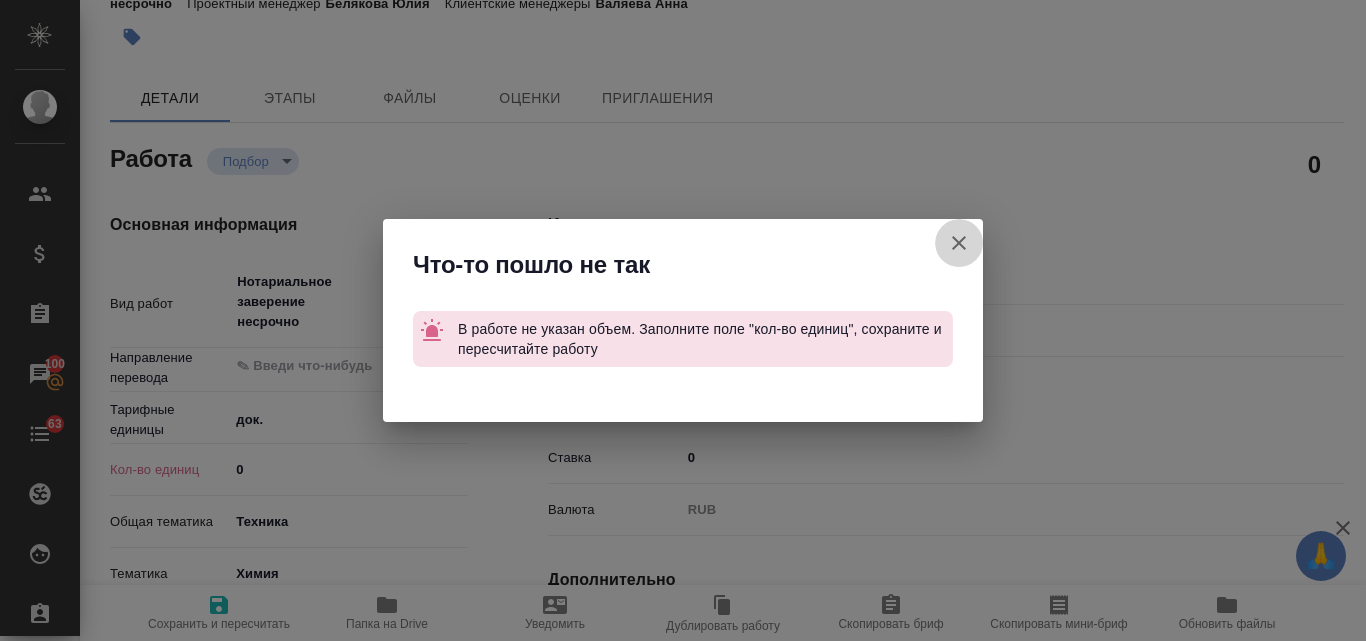 click 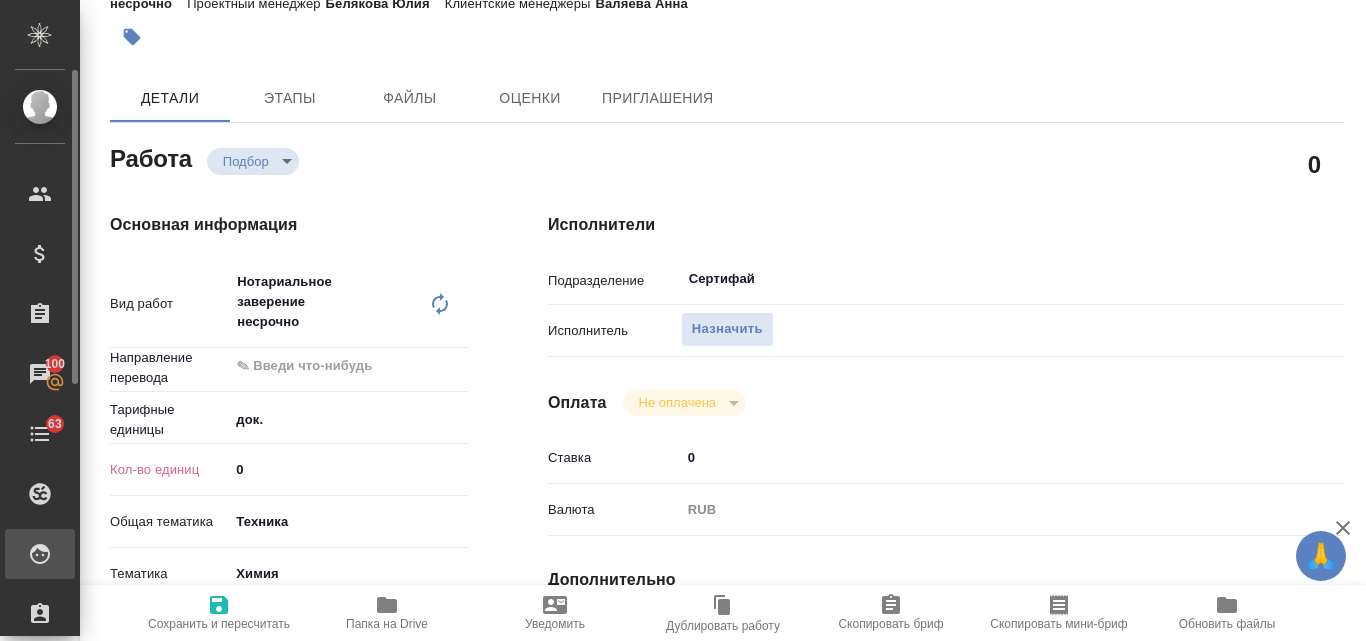 type on "x" 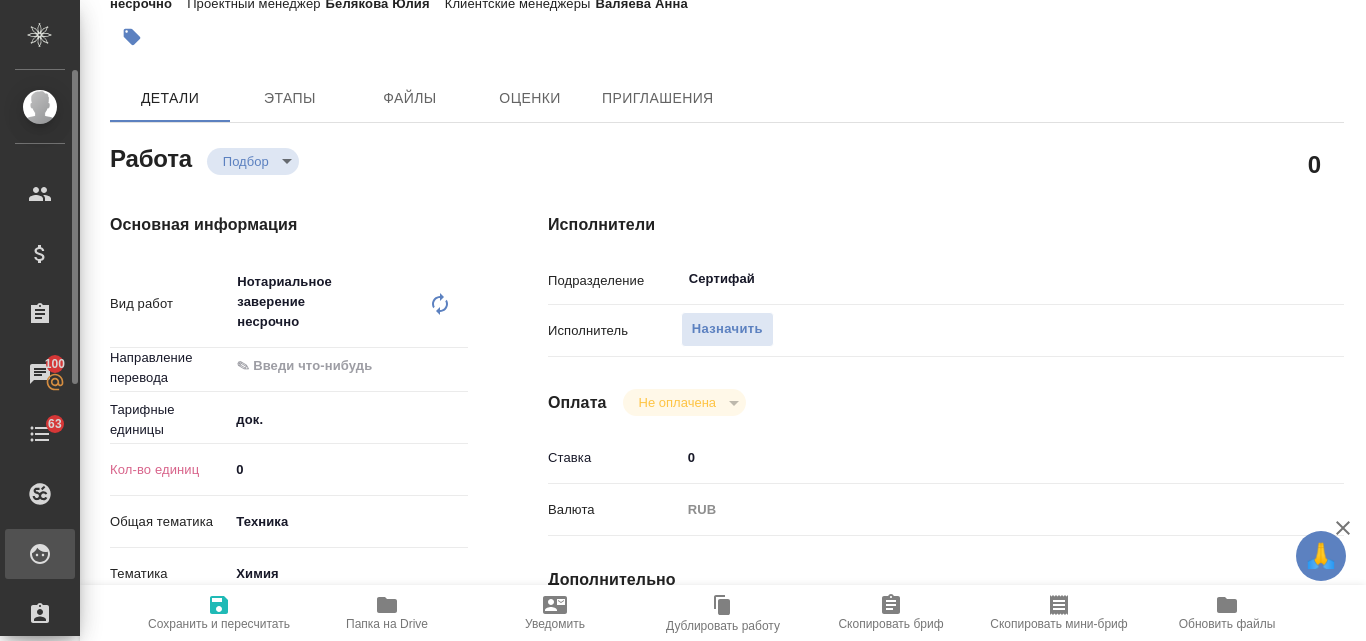 type on "x" 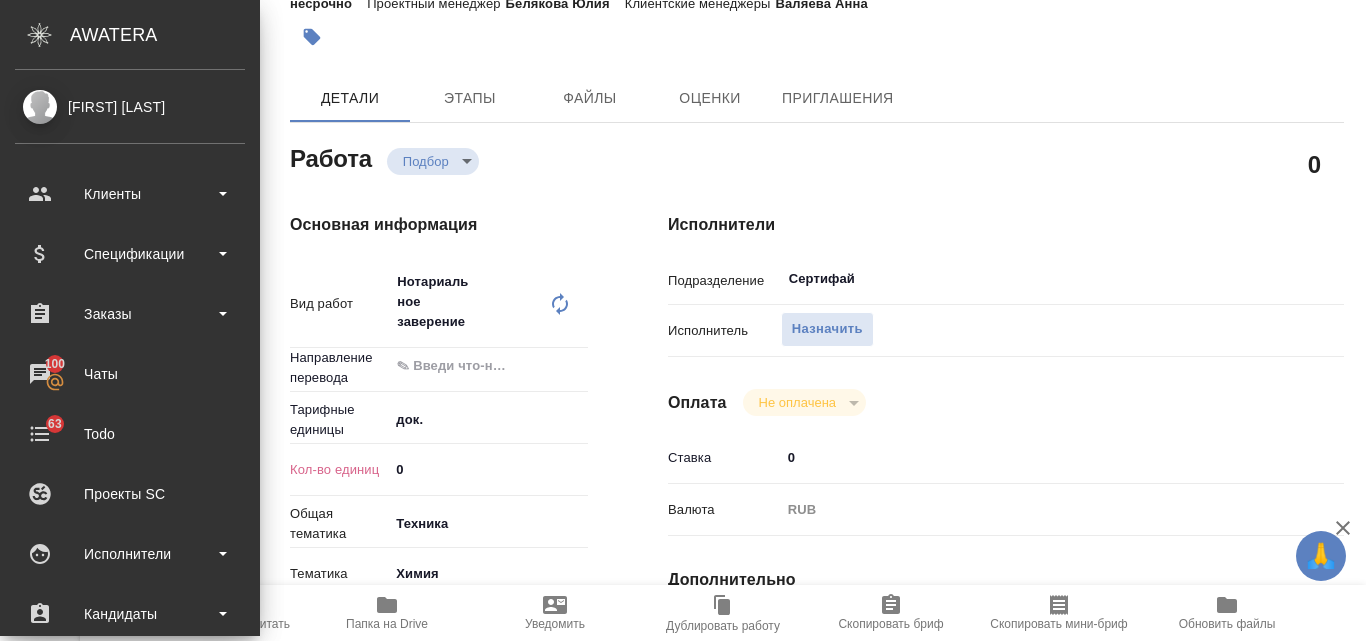 type on "x" 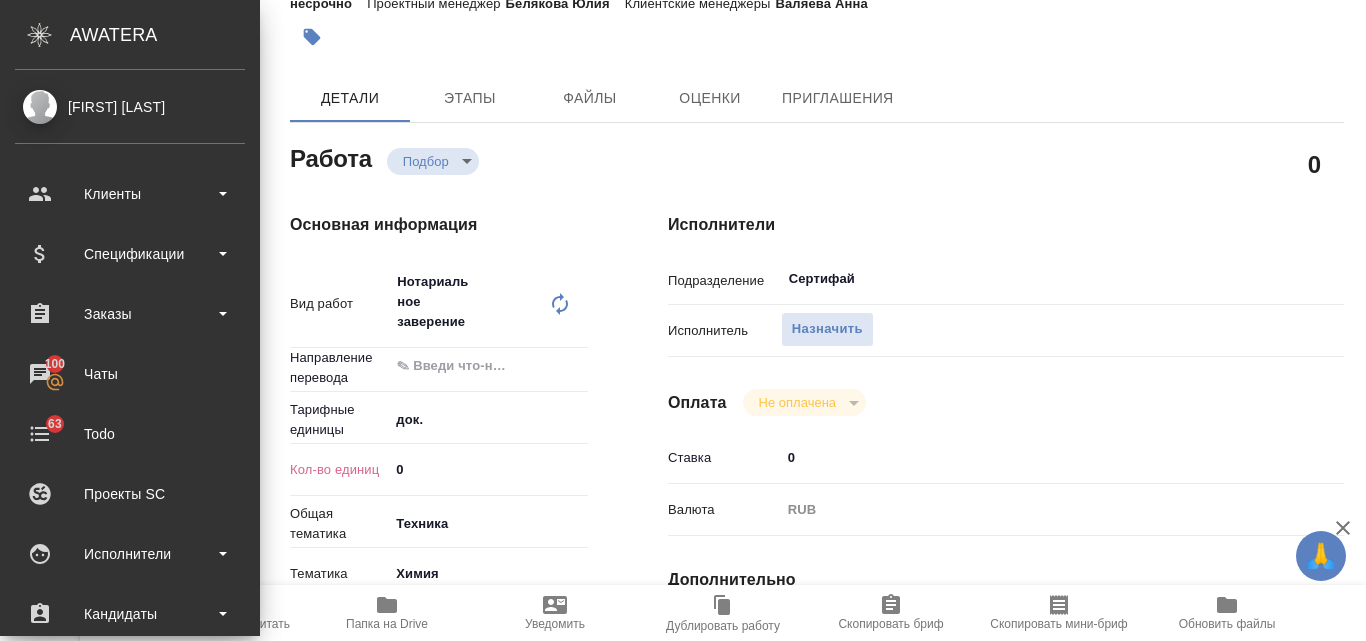 type on "x" 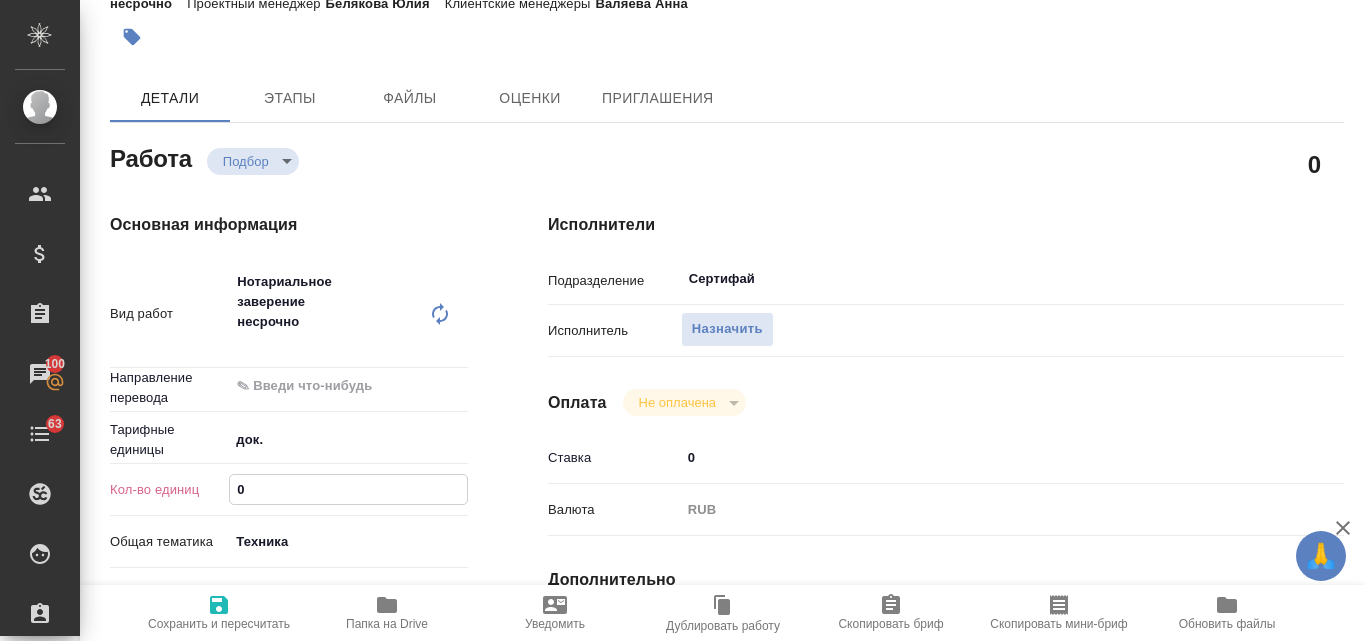click on "0" at bounding box center (348, 489) 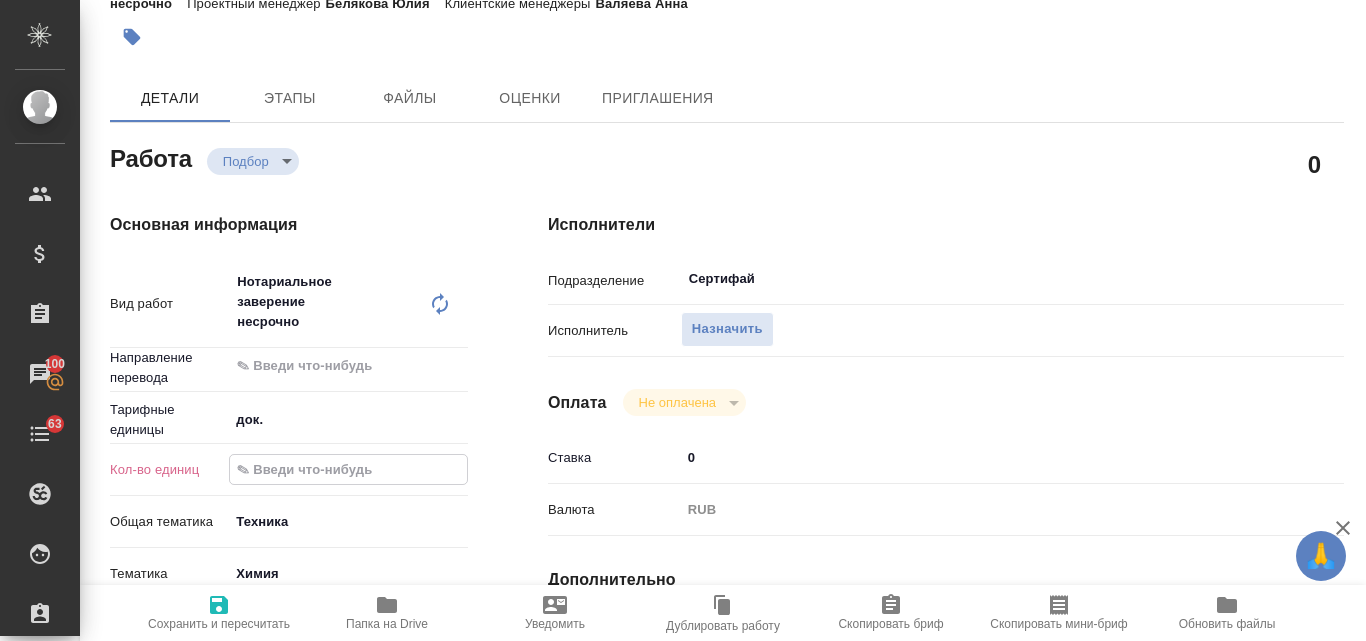 type on "x" 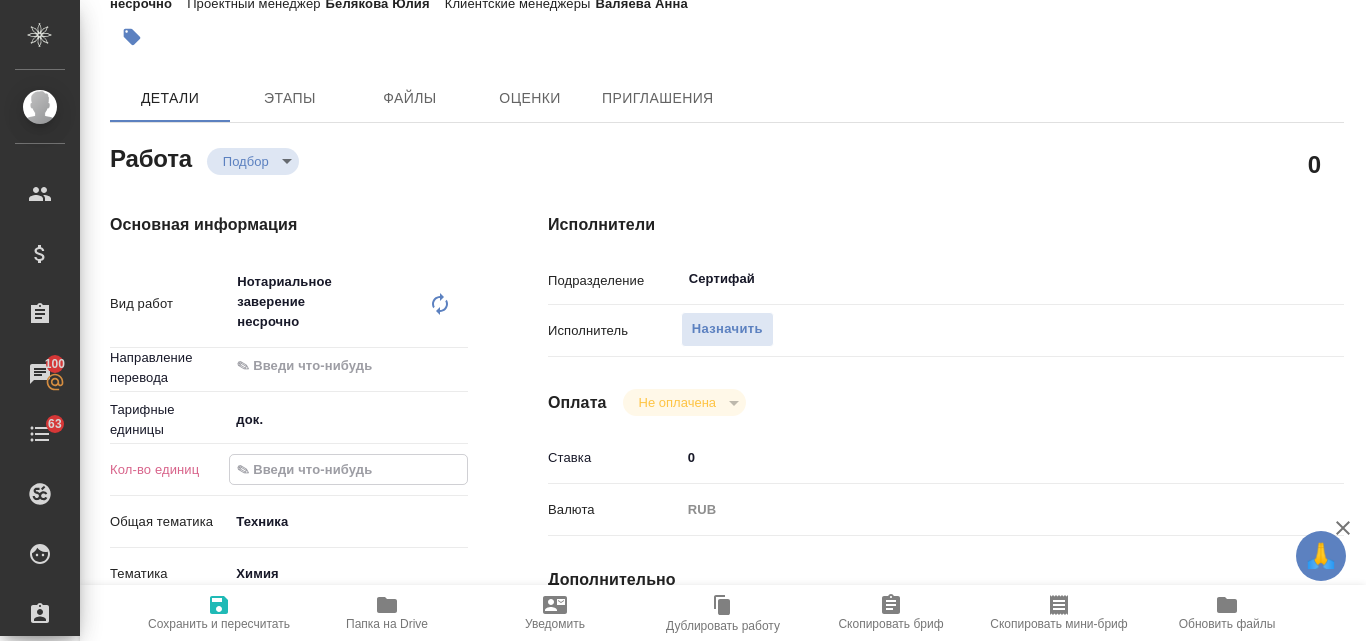 type on "1" 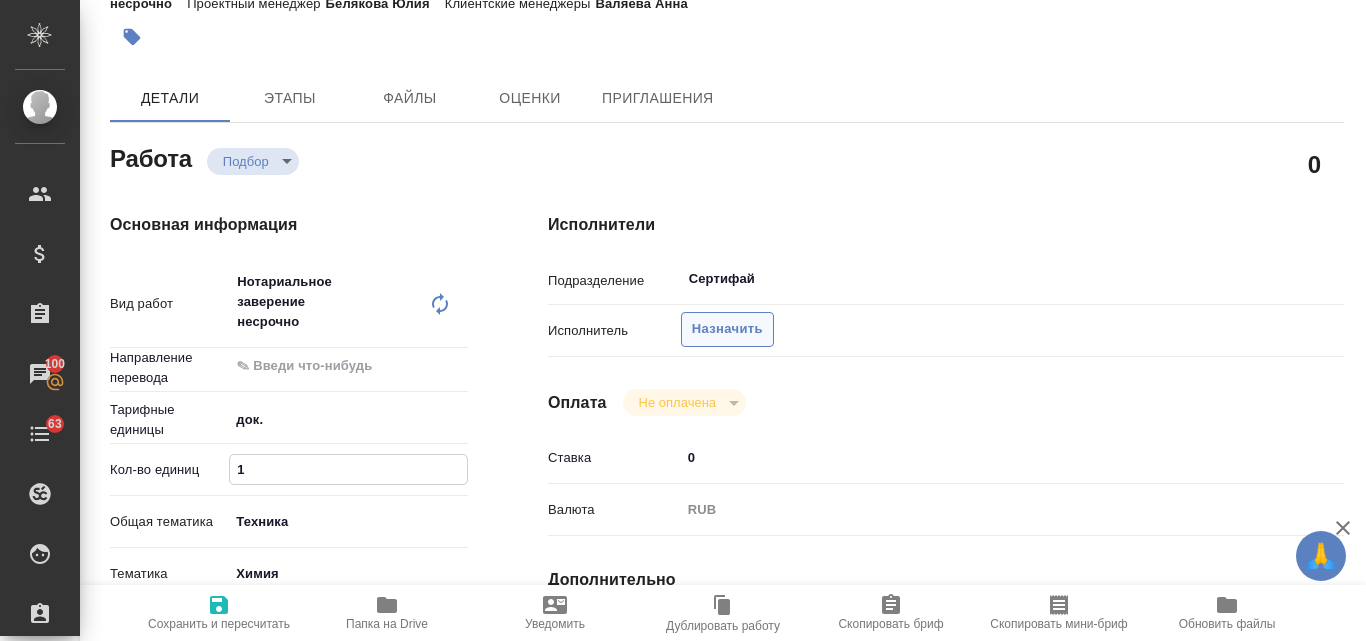 type on "1" 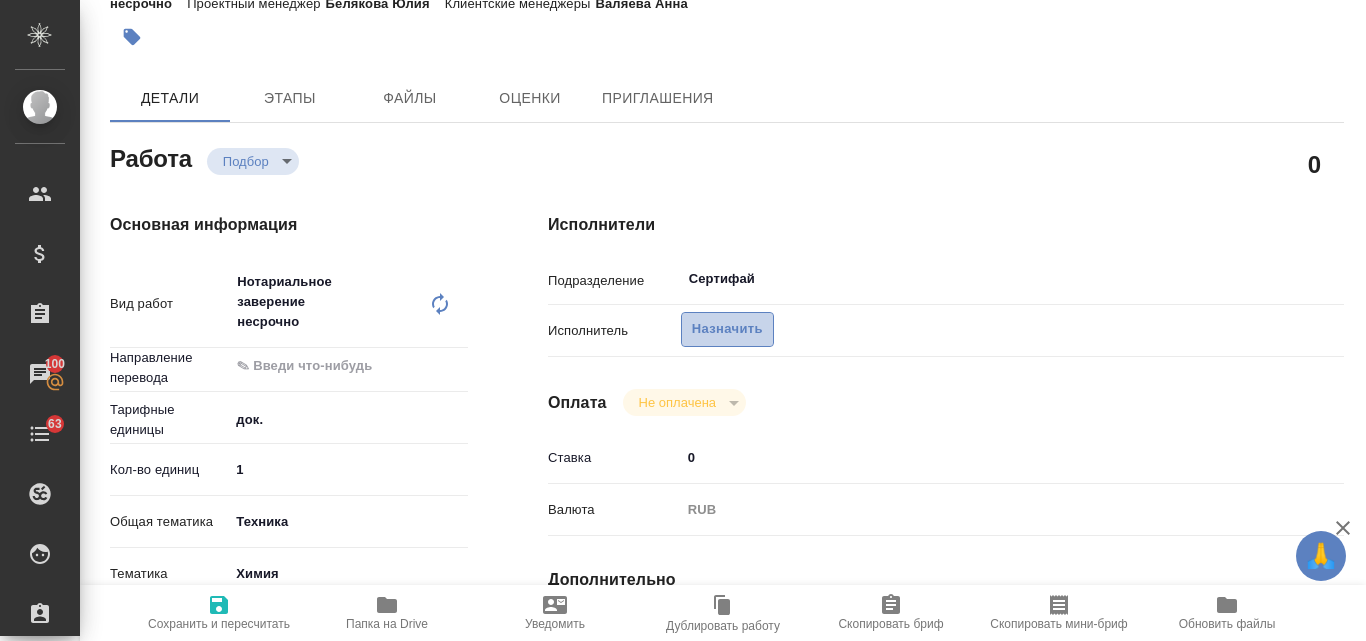 click on "Назначить" at bounding box center [727, 329] 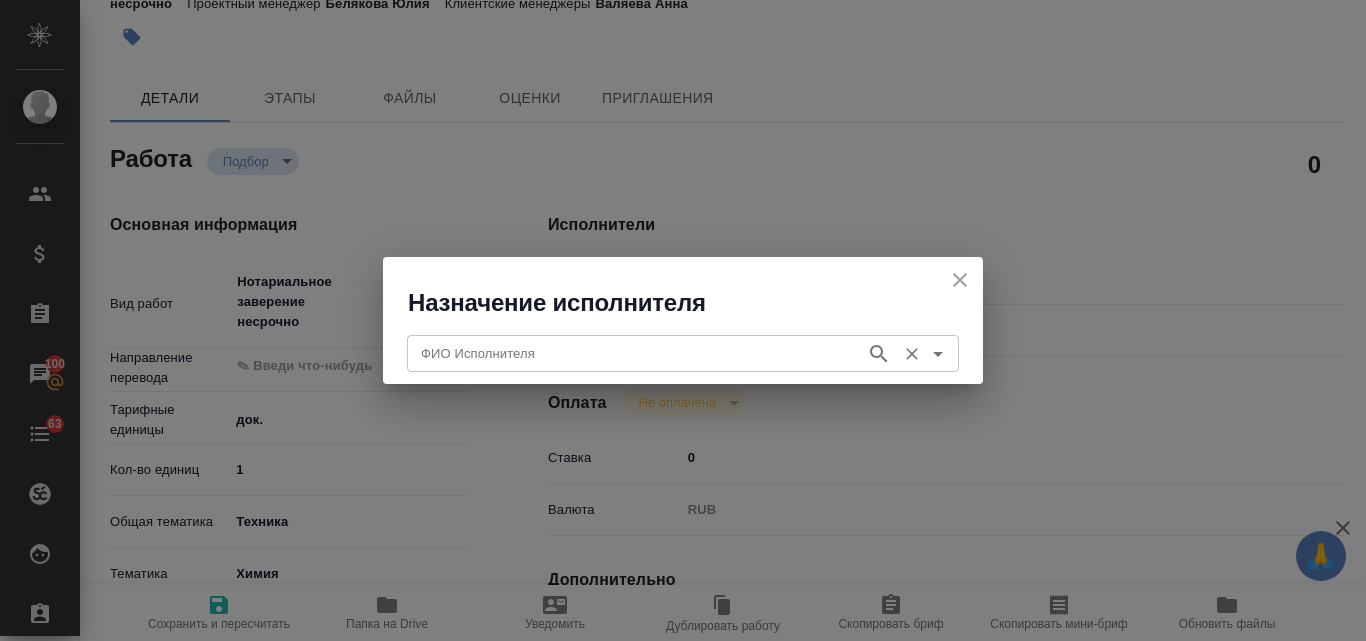 click on "ФИО Исполнителя" at bounding box center (634, 353) 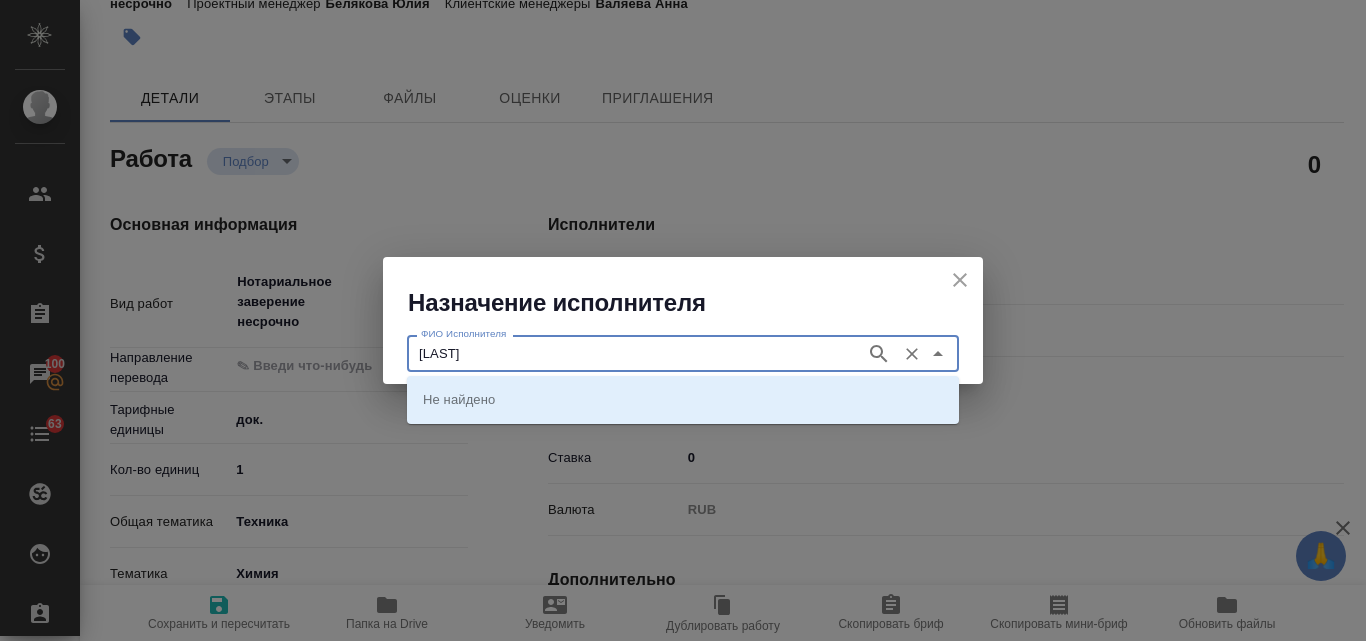 type on "ШИШЕНКОВ" 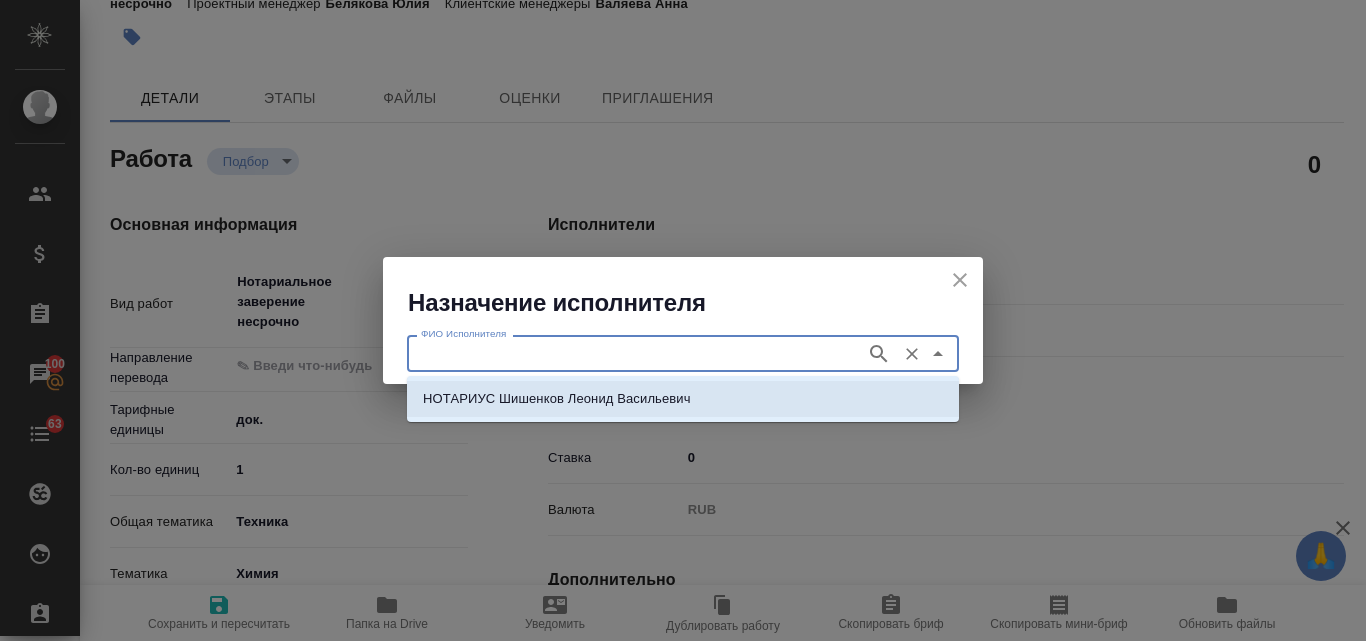 click on "НОТАРИУС Шишенков Леонид Васильевич" at bounding box center [557, 399] 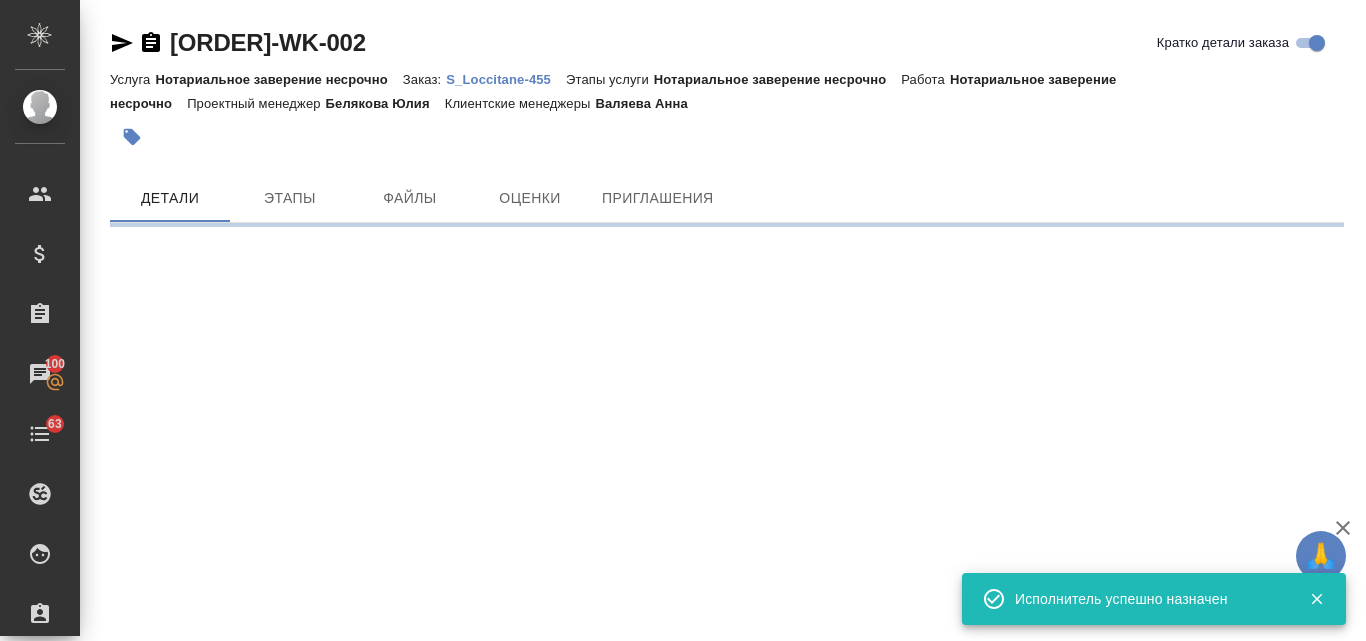 scroll, scrollTop: 0, scrollLeft: 0, axis: both 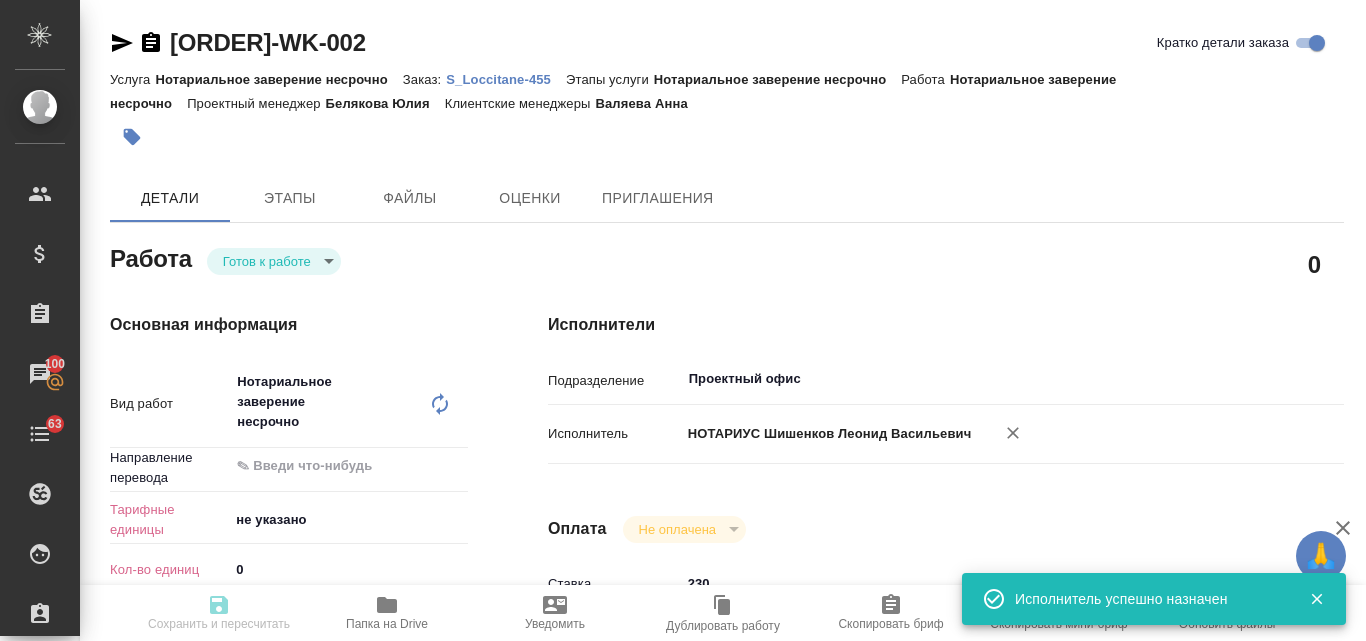 type on "x" 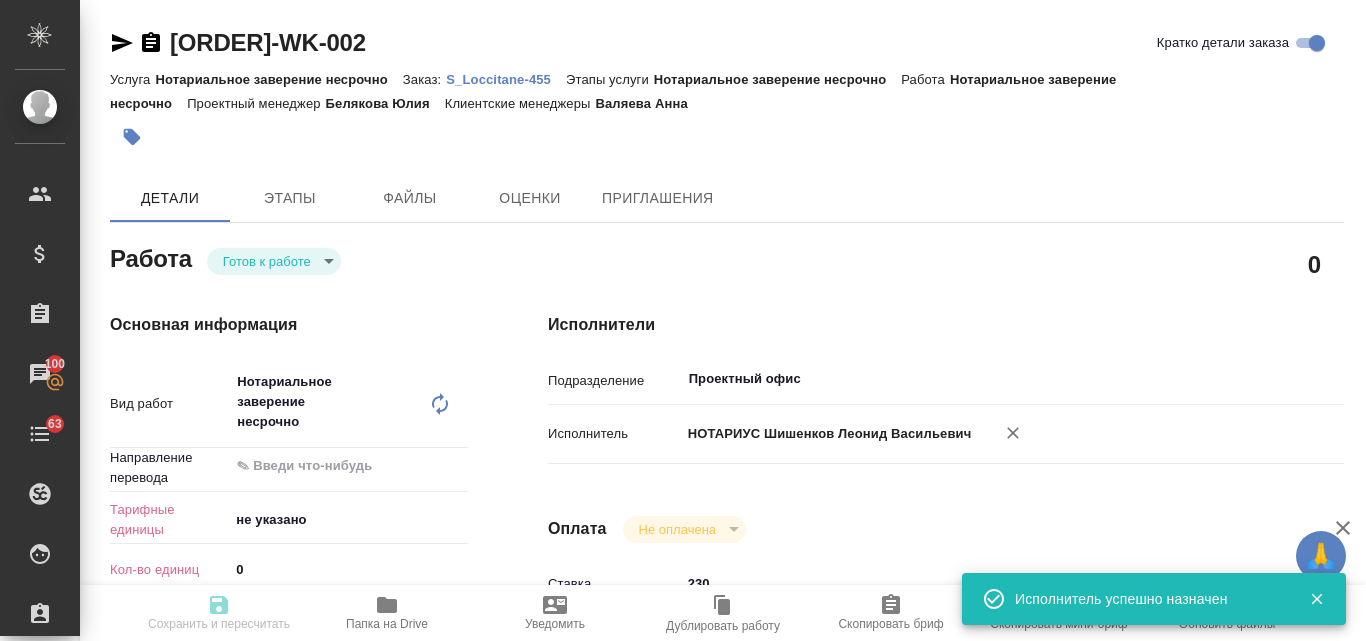 type on "x" 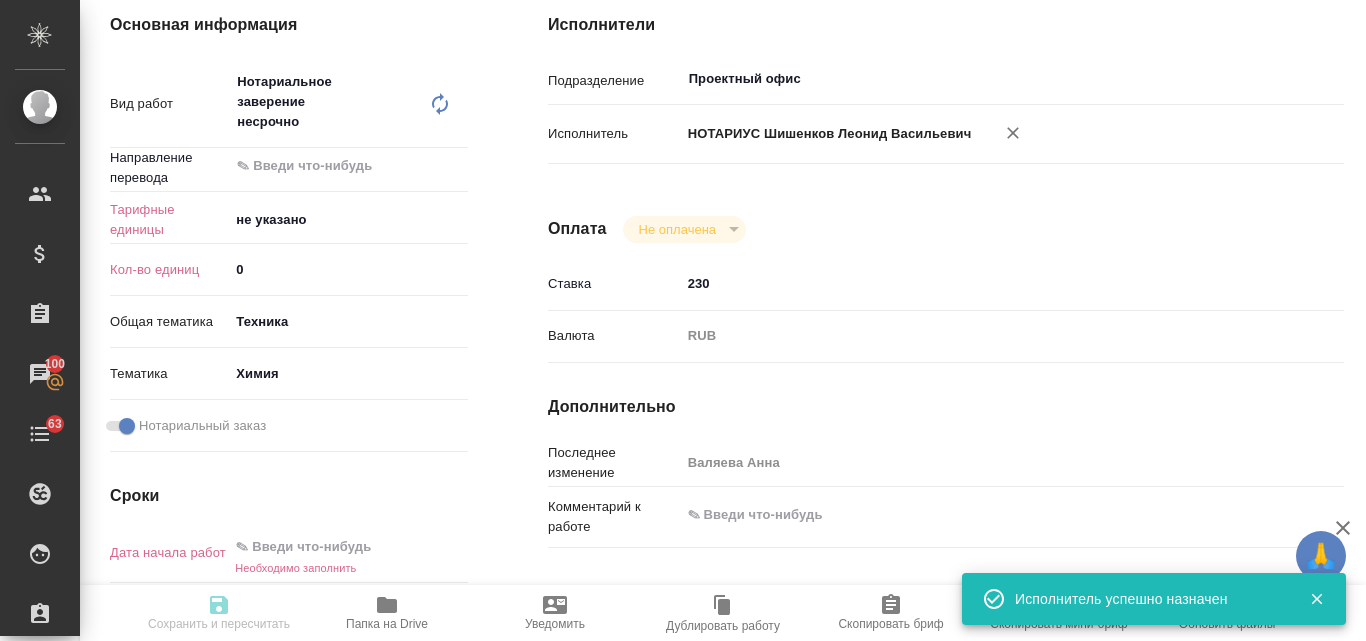 click on "🙏 .cls-1
fill:#fff;
AWATERA Valyaeva Anna Клиенты Спецификации Заказы 100 Чаты 63 Todo Проекты SC Исполнители Кандидаты Работы Входящие заявки Заявки на доставку Рекламации Проекты процессинга Конференции Выйти S_Loccitane-455-WK-002 Кратко детали заказа Услуга Нотариальное заверение несрочно Заказ: S_Loccitane-455 Этапы услуги Нотариальное заверение несрочно Работа Нотариальное заверение несрочно Проектный менеджер Белякова Юлия Клиентские менеджеры Валяева Анна Детали Этапы Файлы Оценки Приглашения Работа Готов к работе readyForWork 0 Основная информация Вид работ x ​ ​ 0 x" at bounding box center [683, 320] 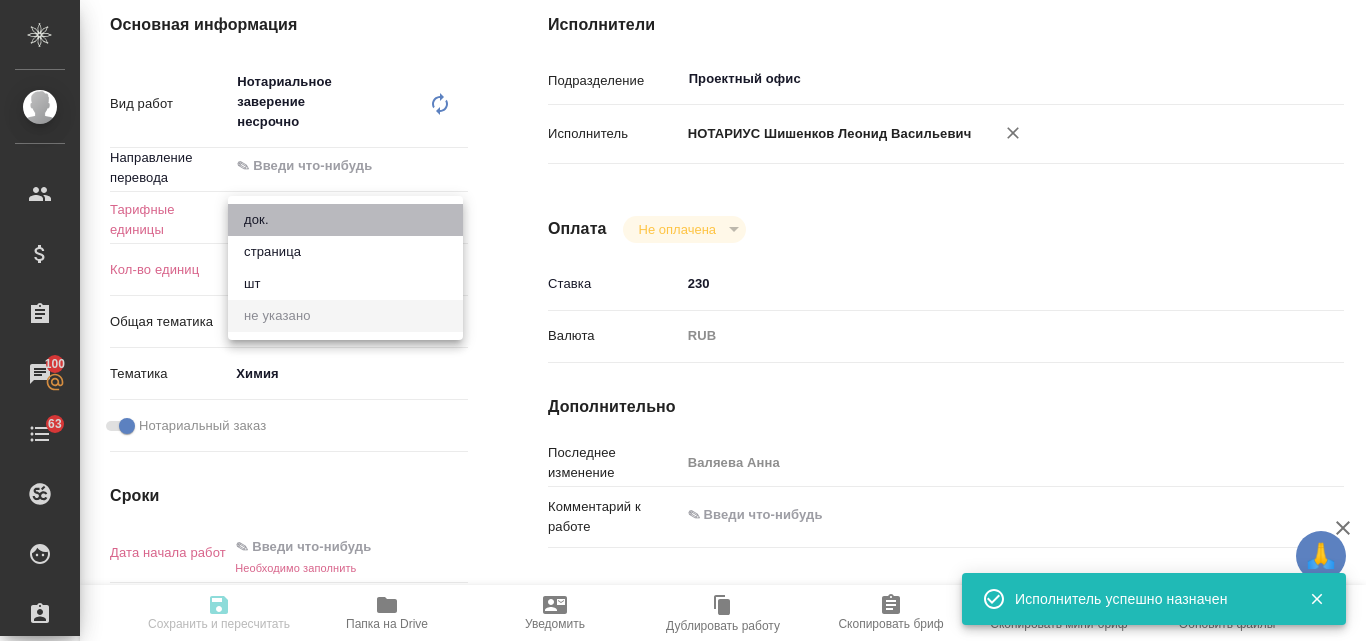 click on "док." at bounding box center [345, 220] 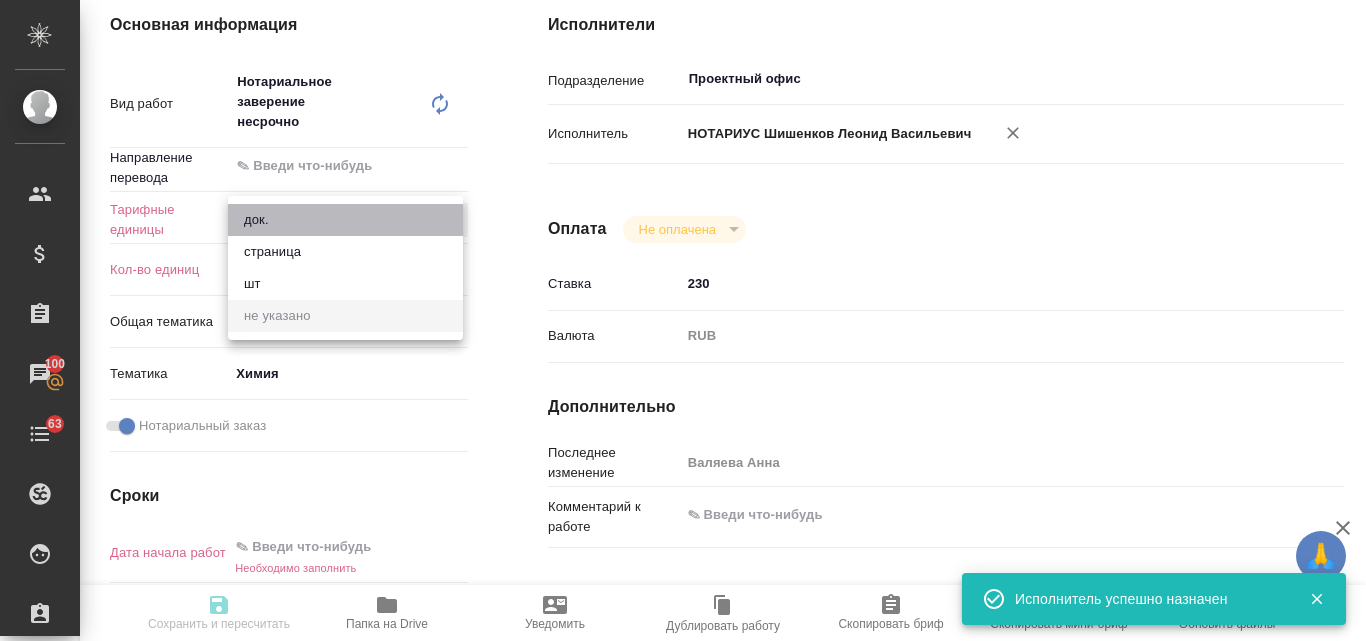 type on "x" 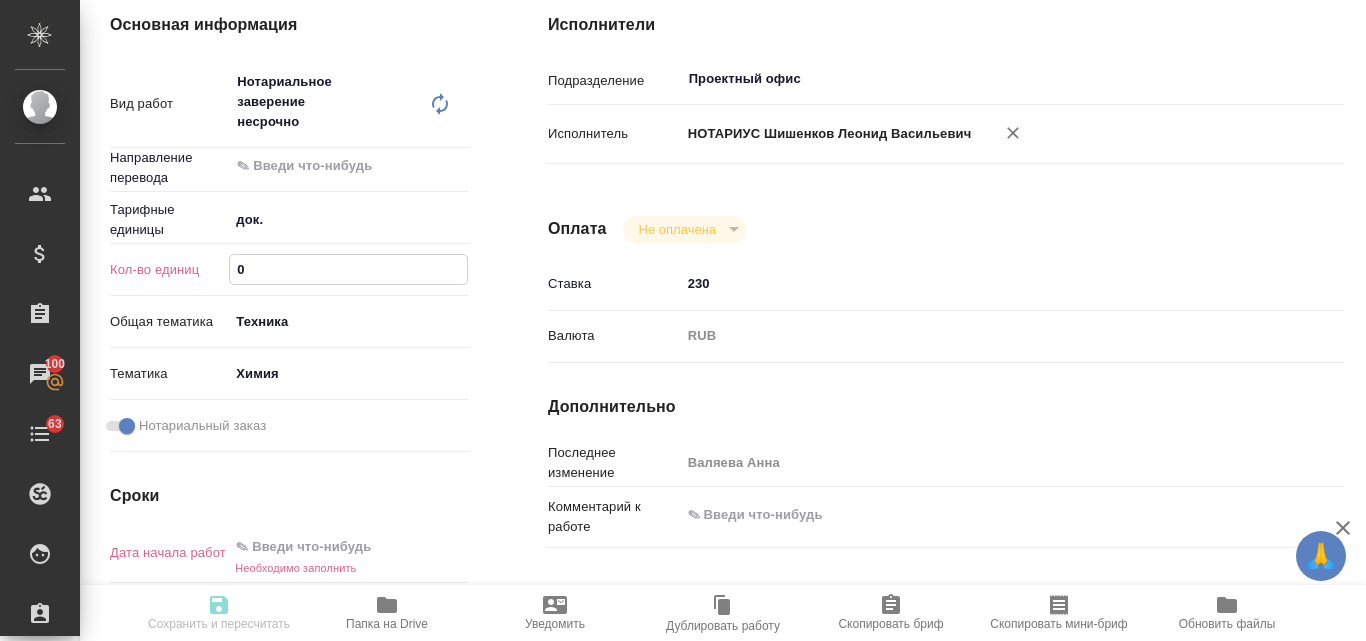 click on "0" at bounding box center [348, 269] 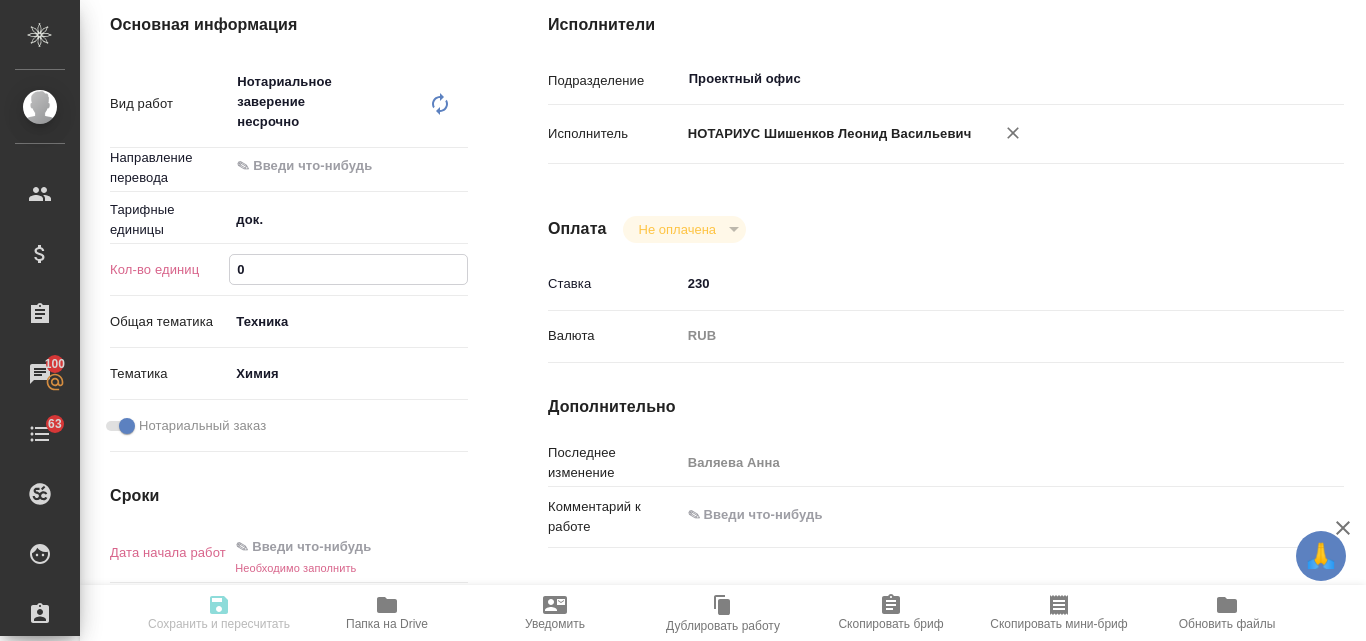 type on "x" 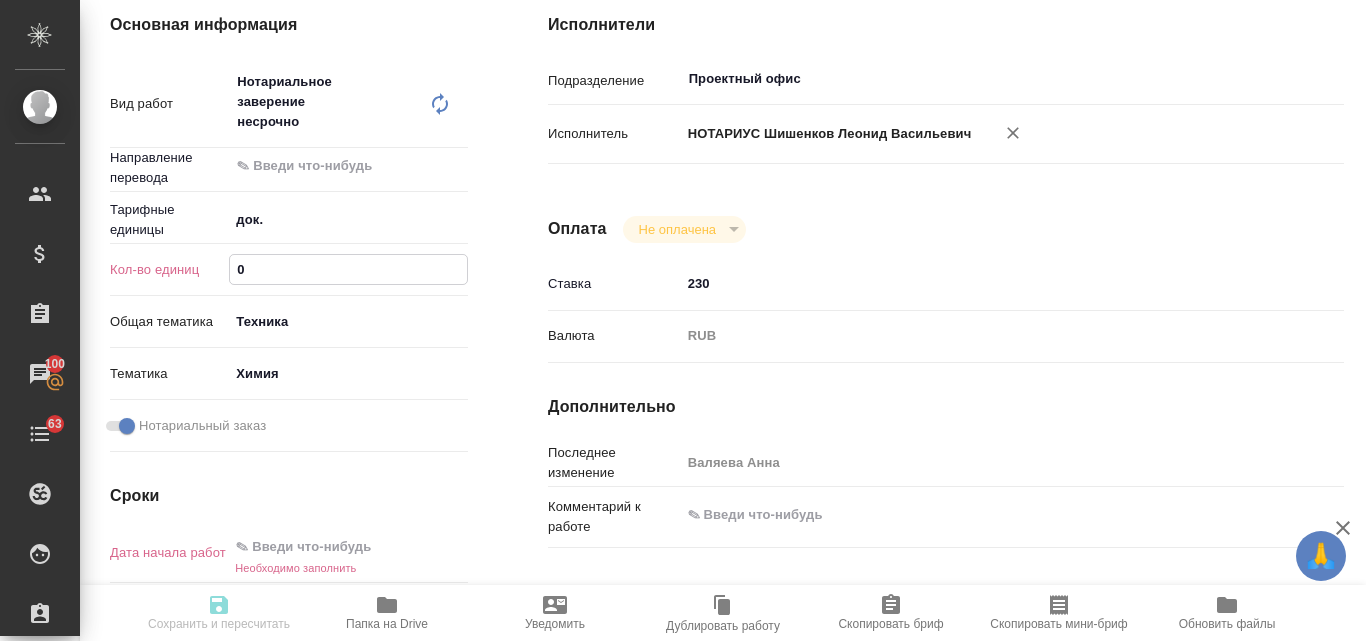 type 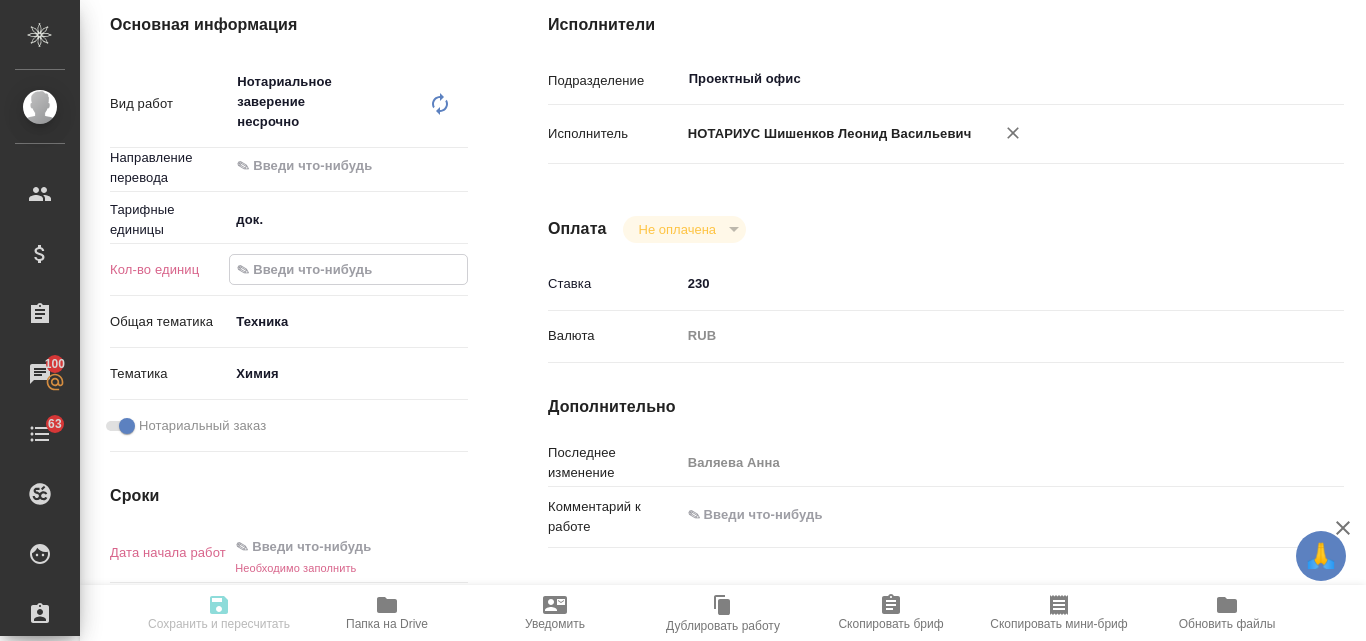 type on "x" 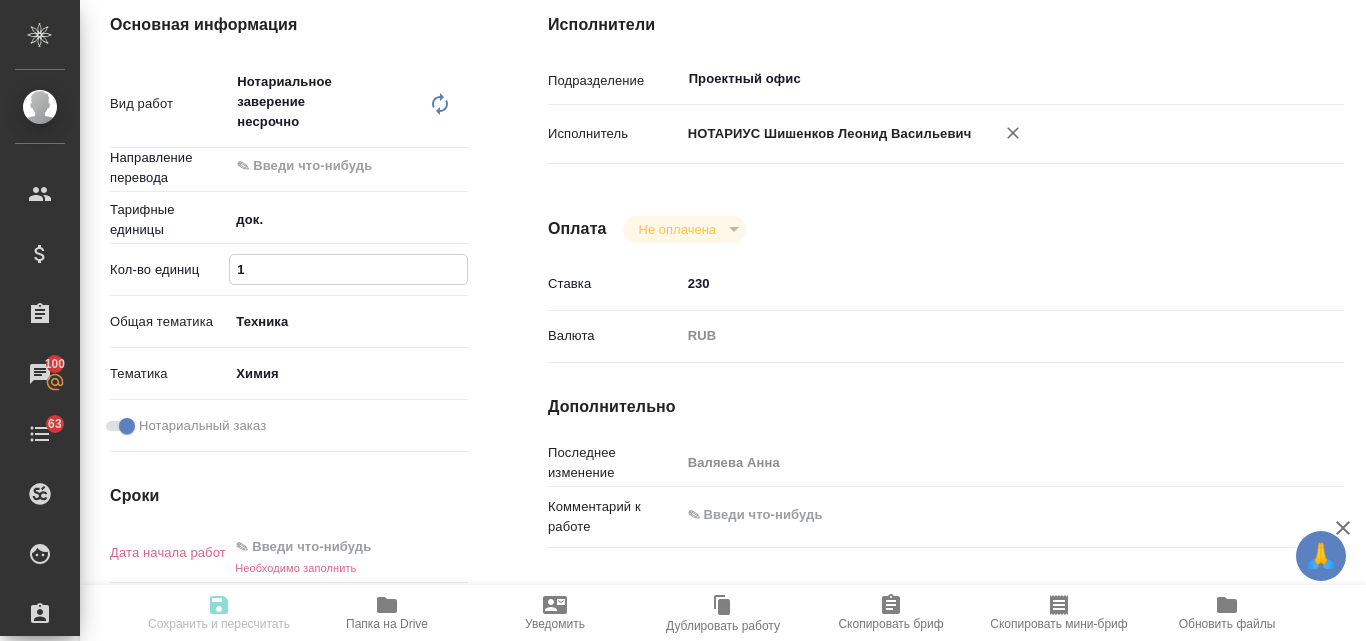 scroll, scrollTop: 500, scrollLeft: 0, axis: vertical 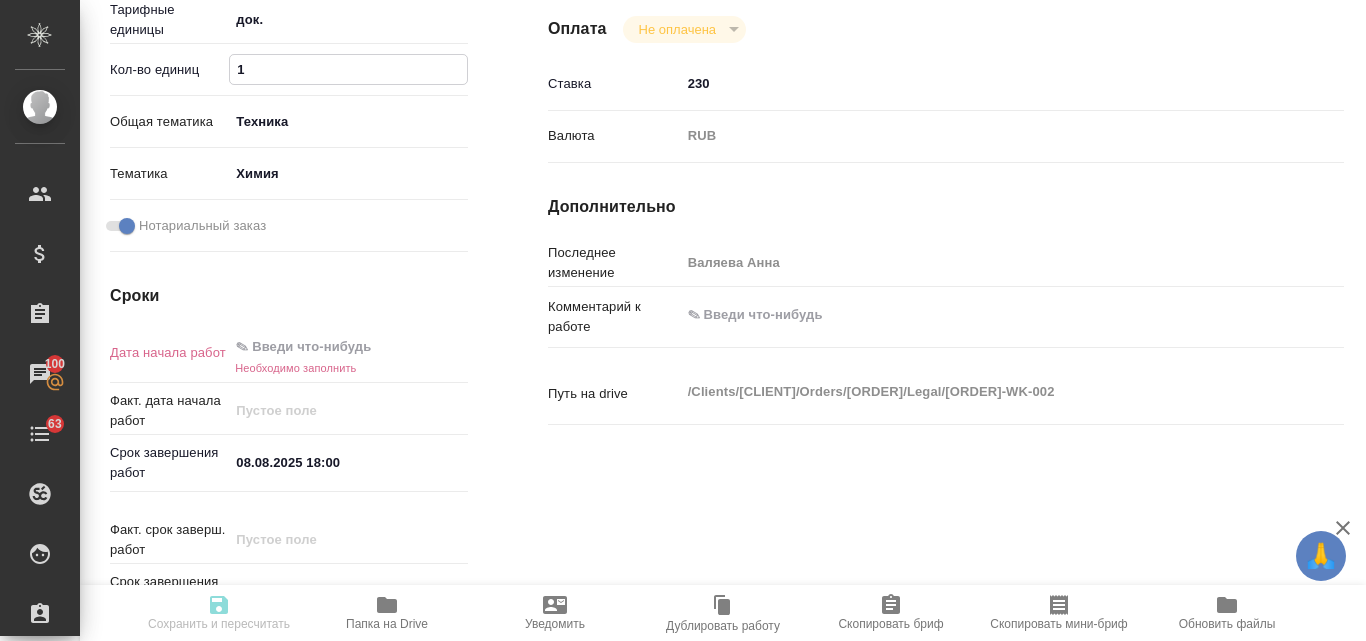 type on "1" 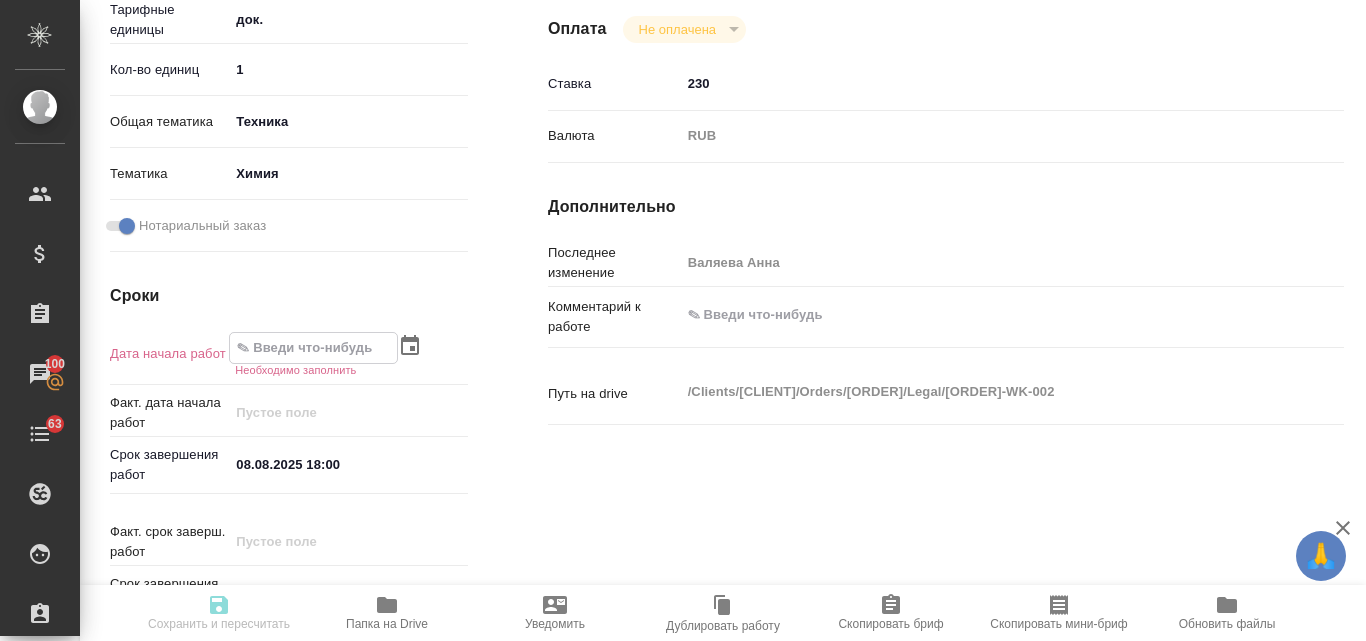 click 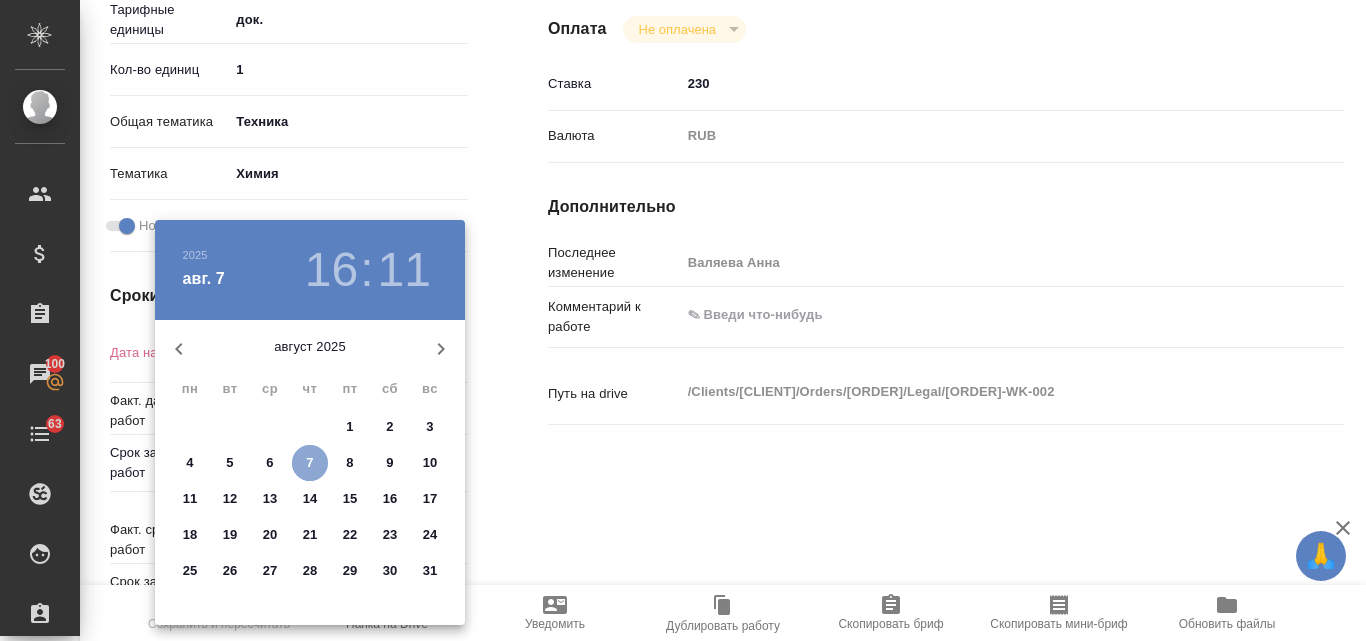 click on "7" at bounding box center [309, 463] 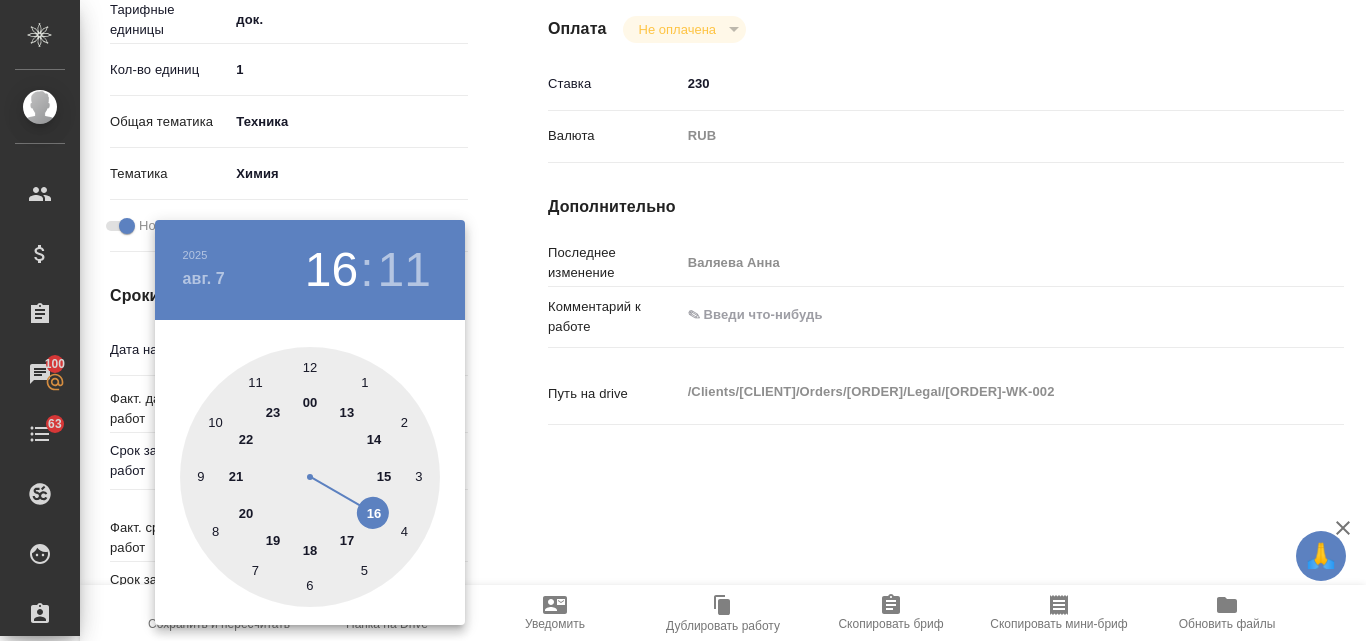 click at bounding box center (310, 477) 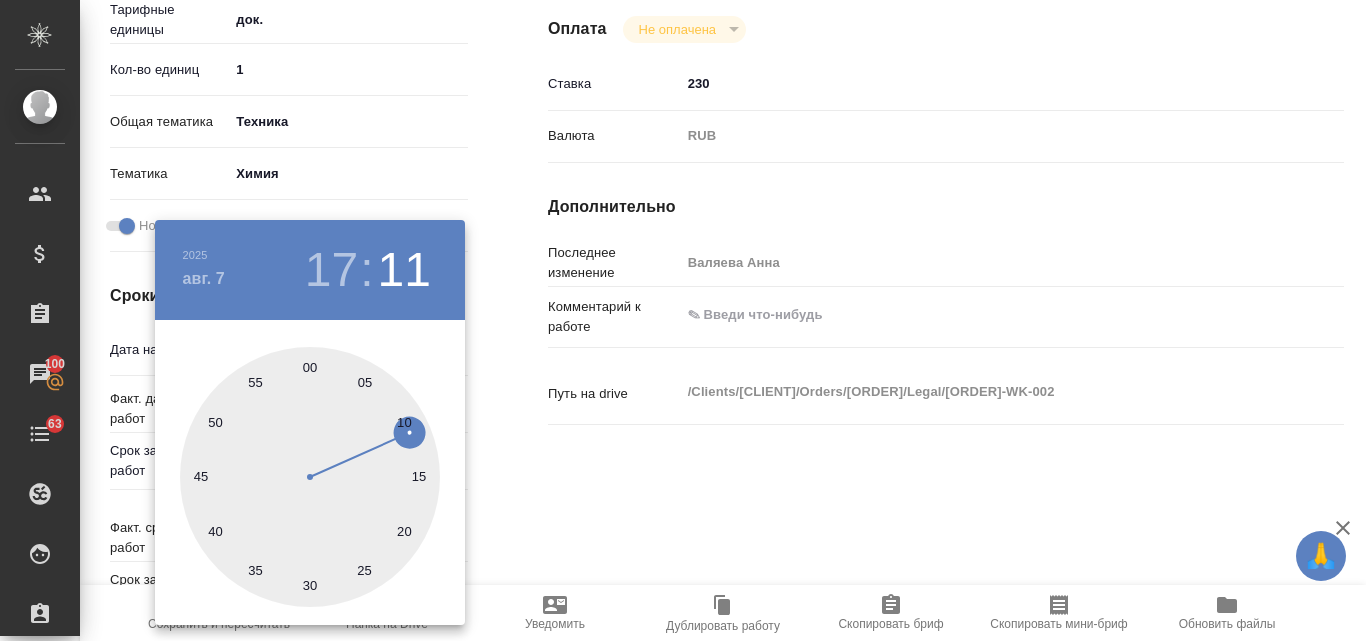 click at bounding box center (310, 477) 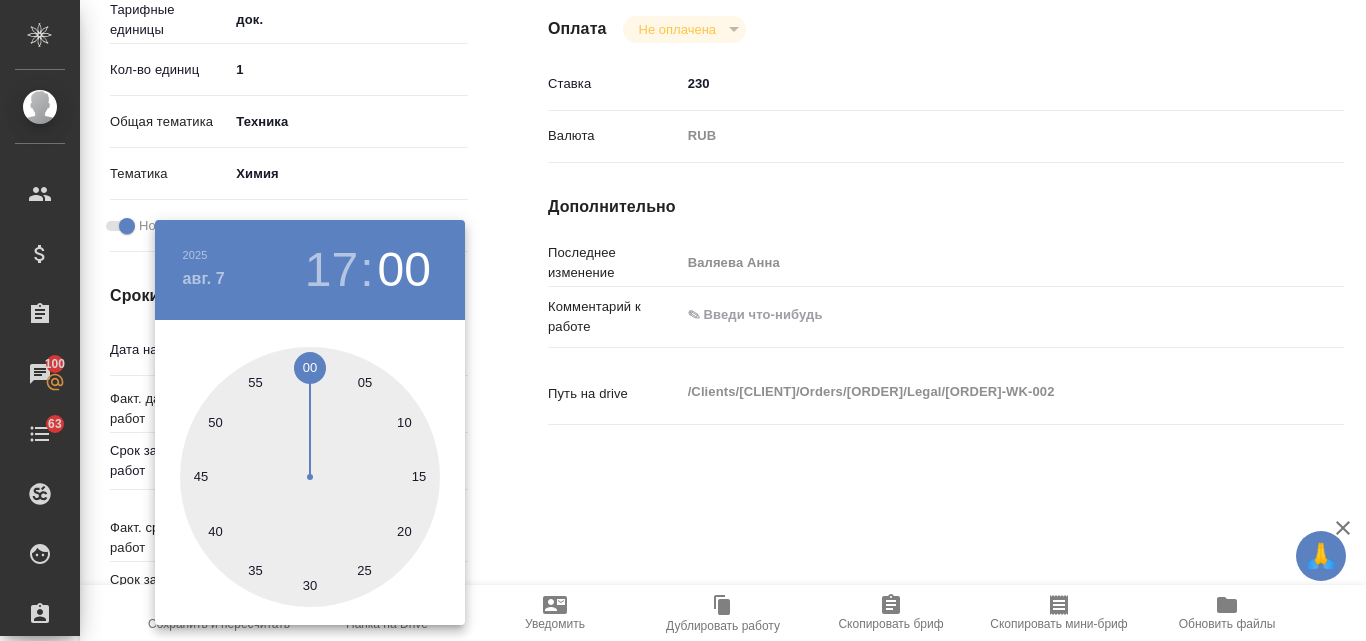 click at bounding box center [683, 320] 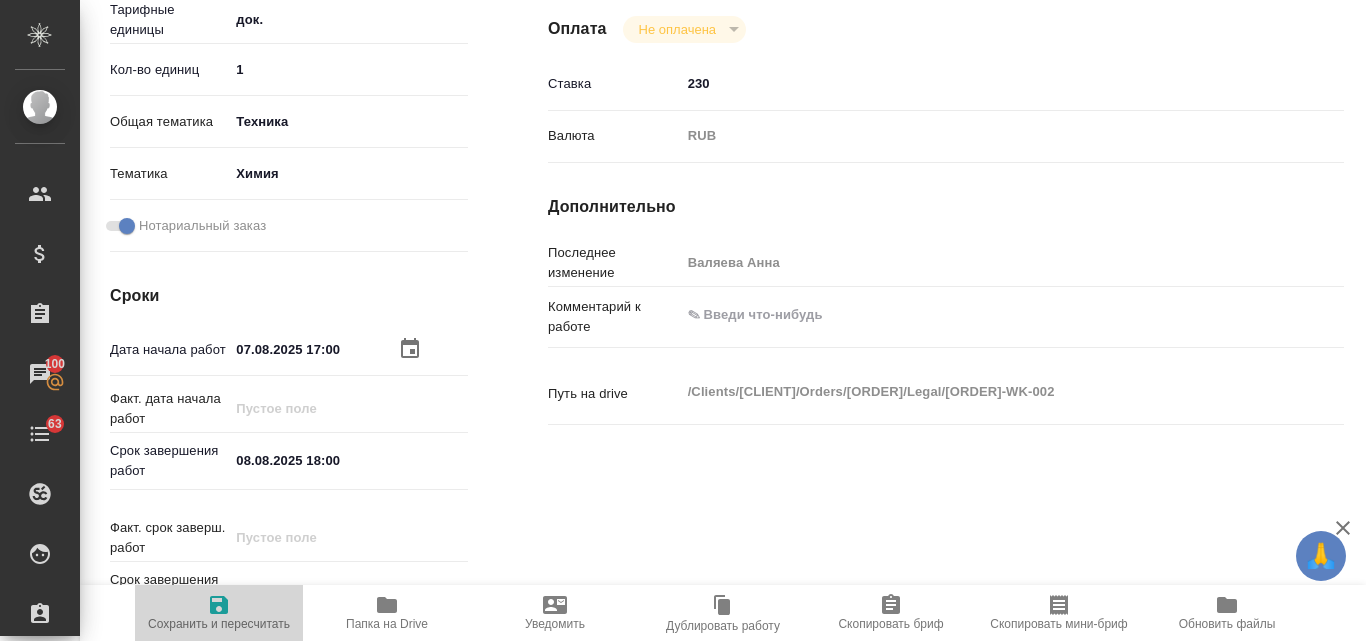 click 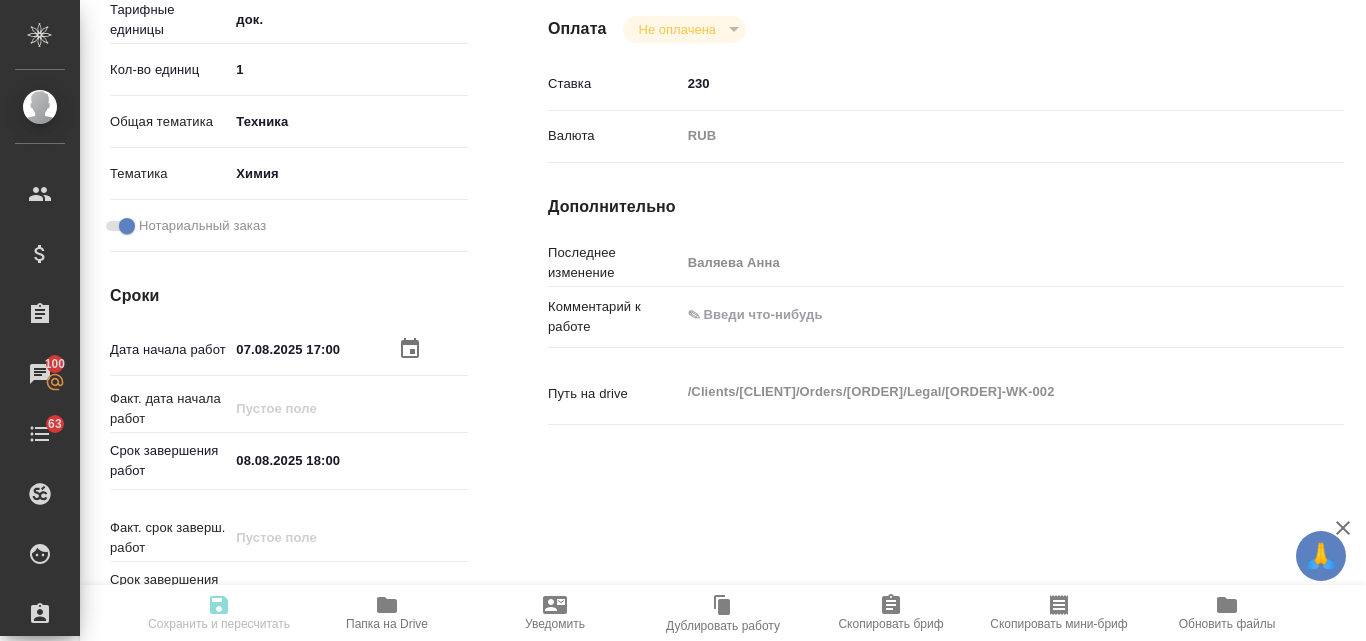 type on "x" 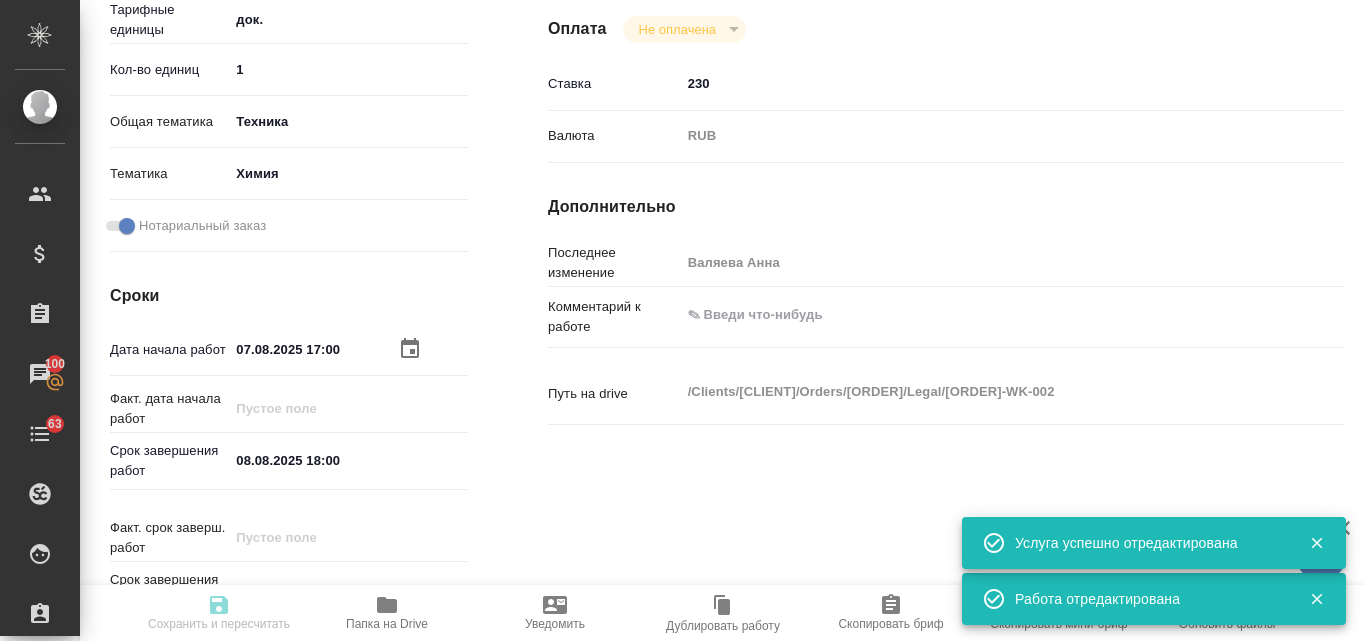 type on "x" 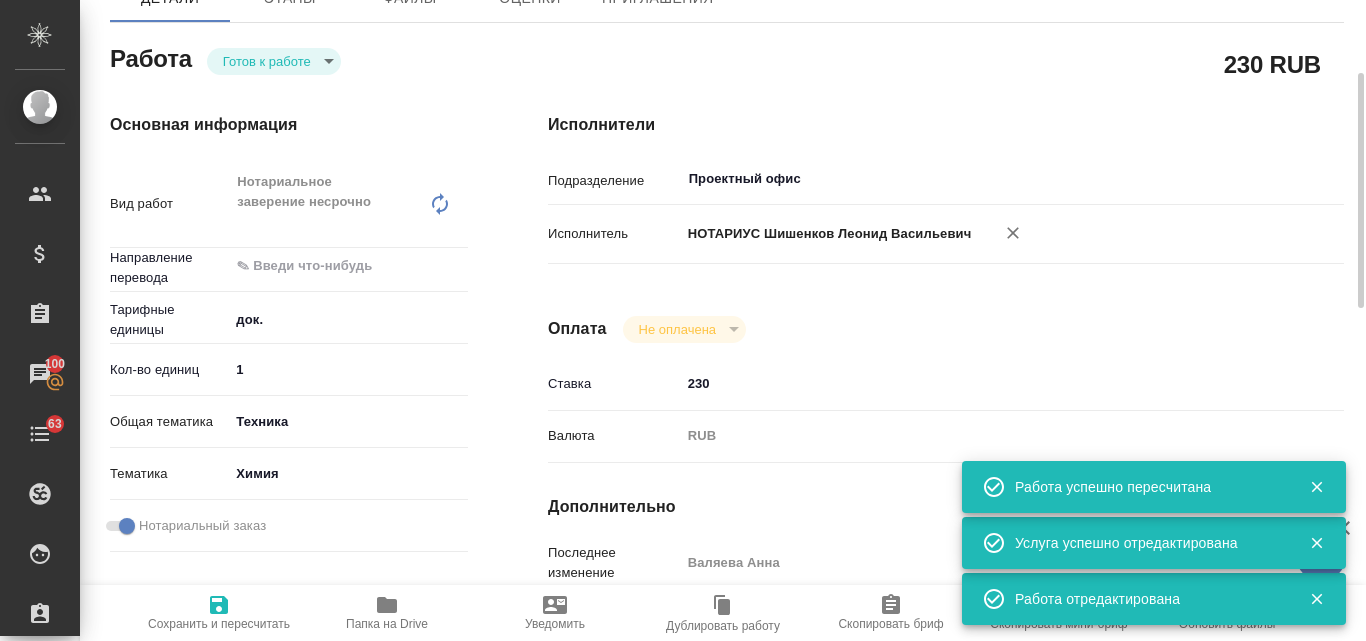 scroll, scrollTop: 0, scrollLeft: 0, axis: both 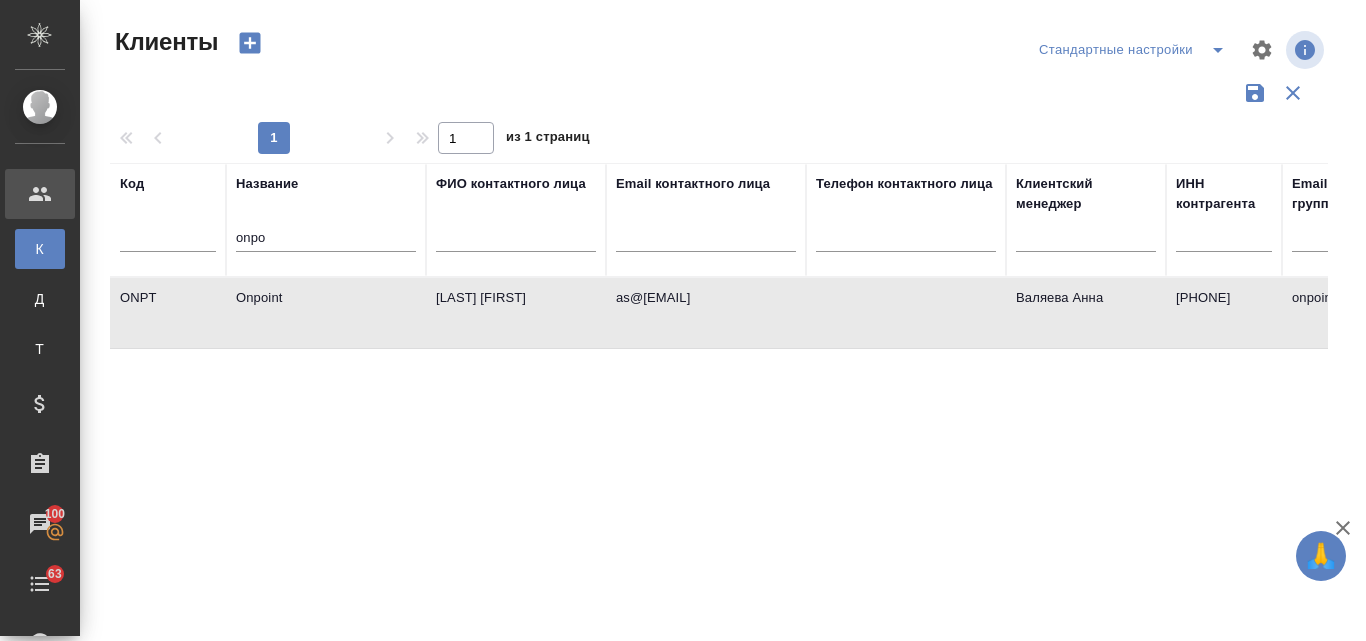 select on "RU" 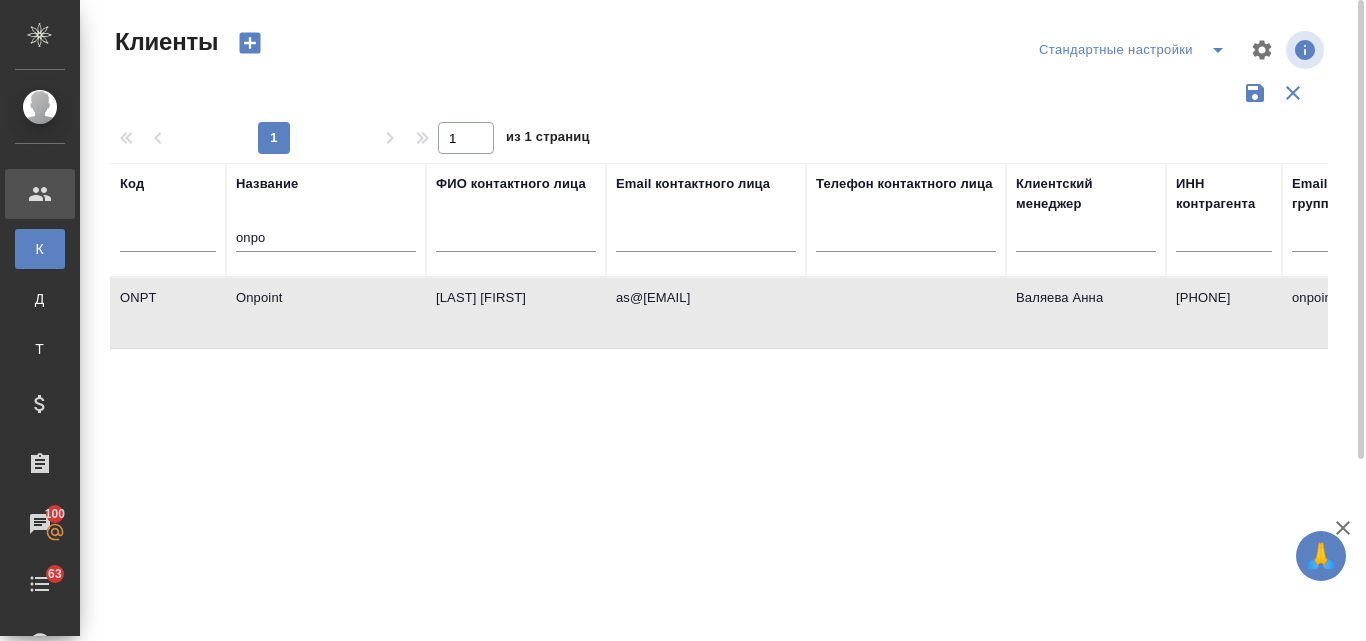 scroll, scrollTop: 0, scrollLeft: 0, axis: both 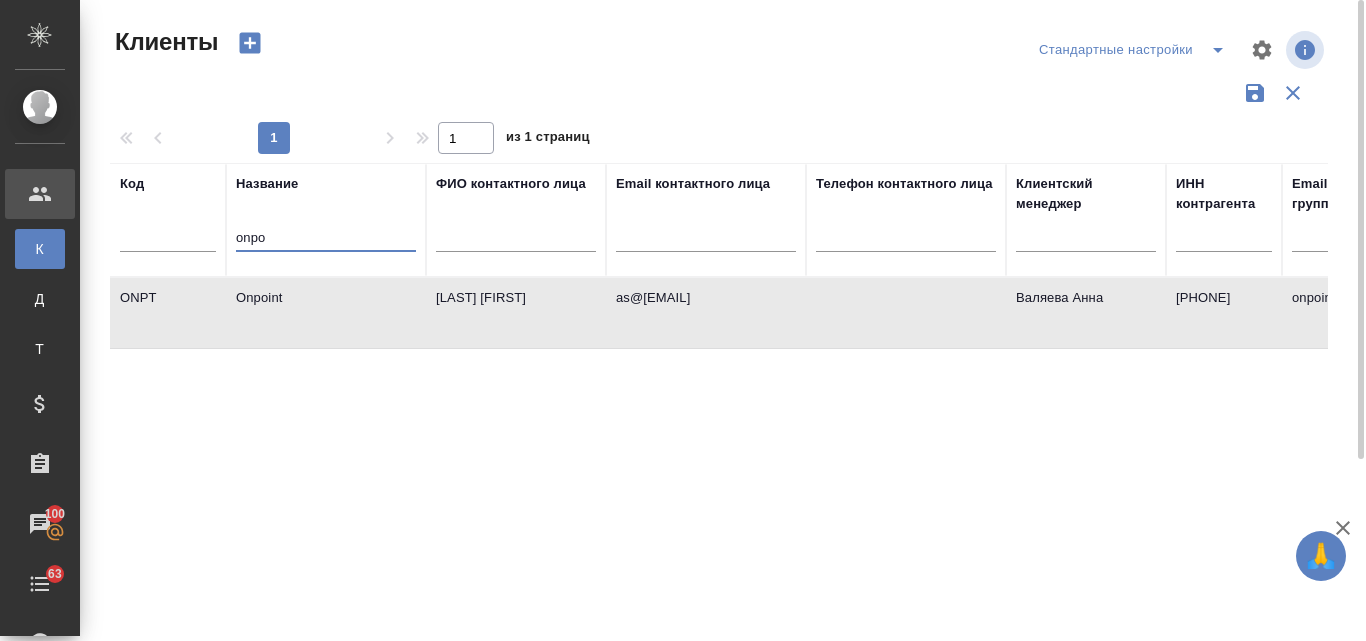 drag, startPoint x: 292, startPoint y: 237, endPoint x: 219, endPoint y: 238, distance: 73.00685 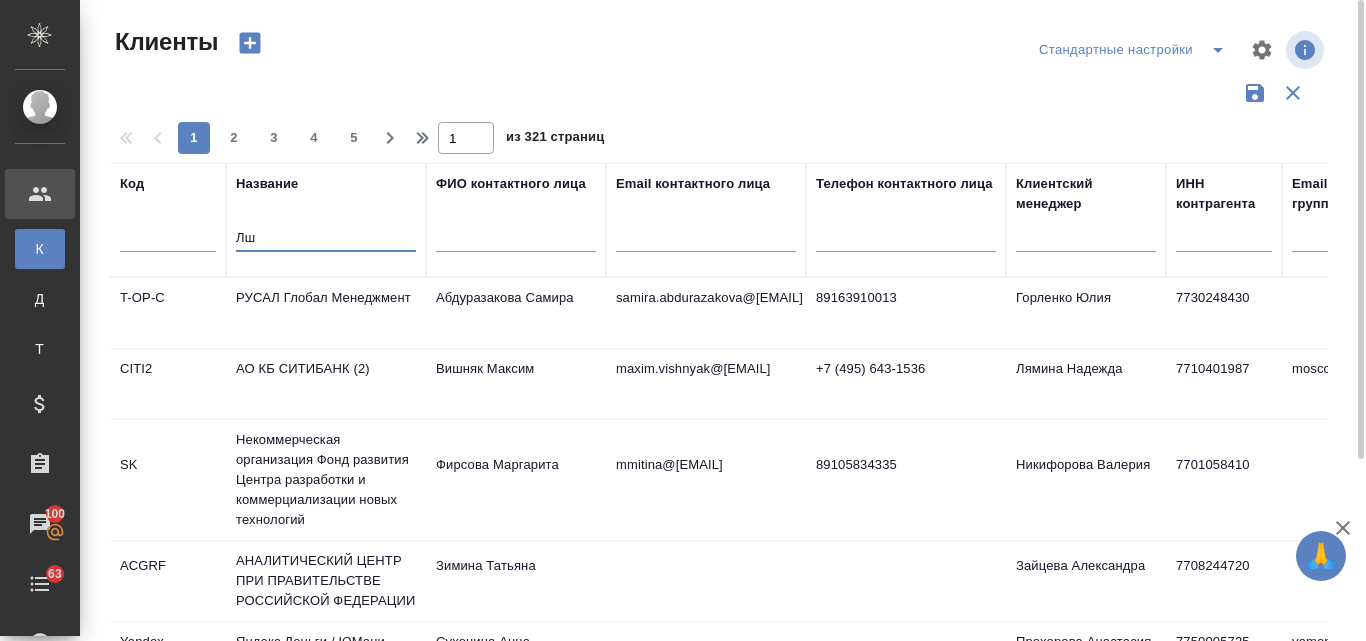 type on "Л" 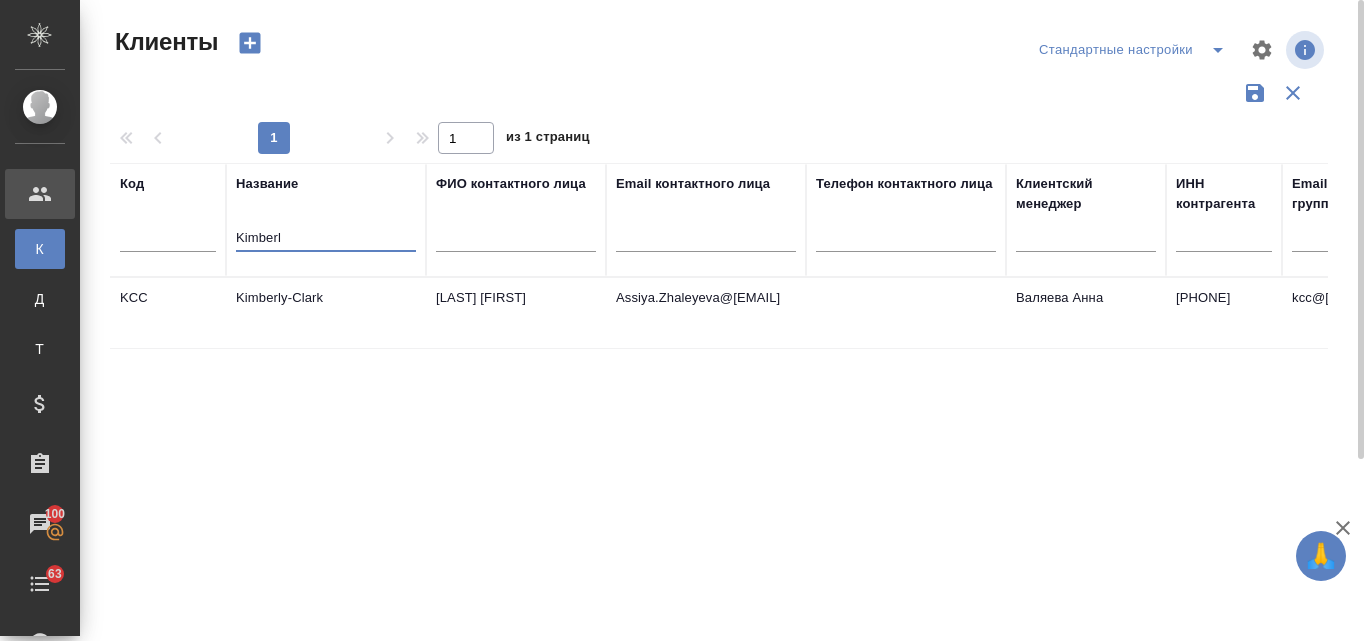 type on "Kimberl" 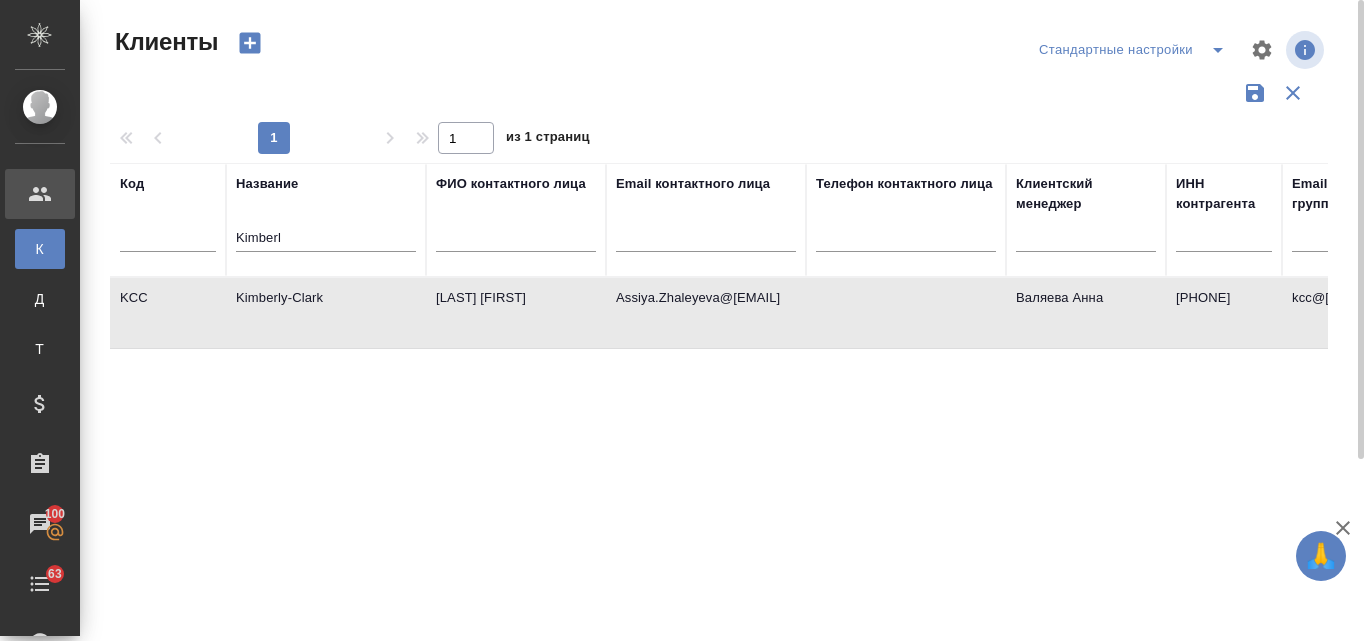 click on "Kimberly-Clark" at bounding box center [326, 313] 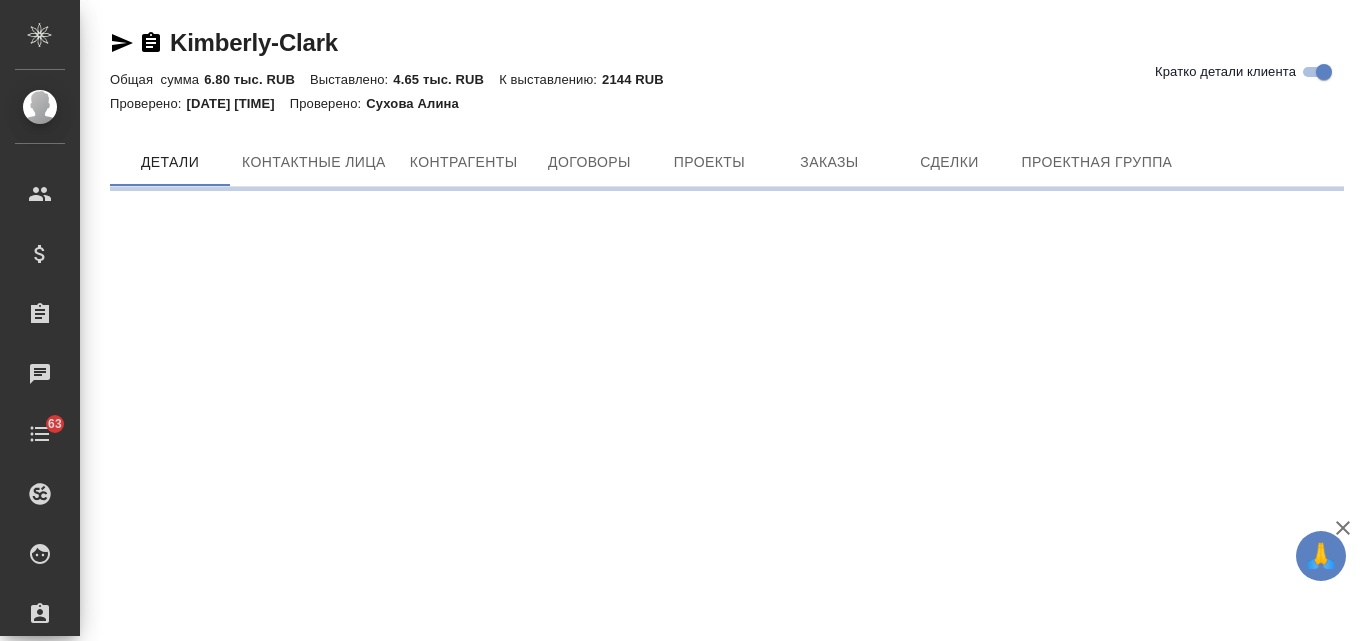 scroll, scrollTop: 0, scrollLeft: 0, axis: both 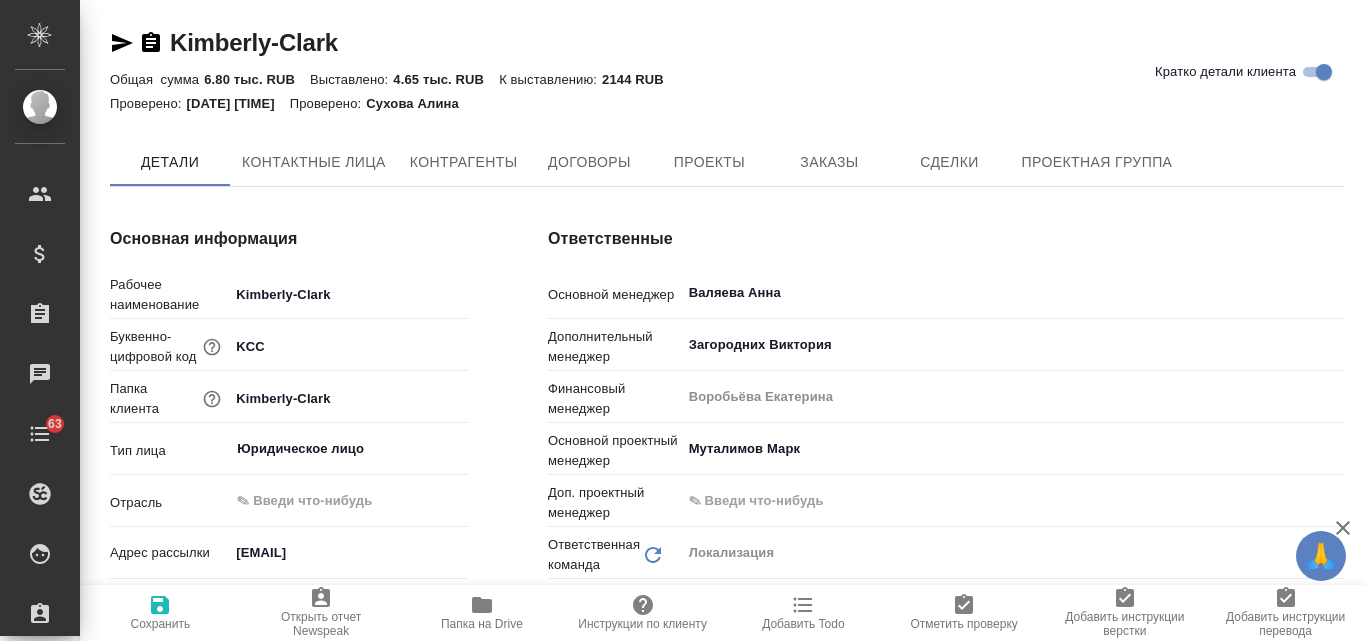 type on "(OTP) Общество с ограниченной ответственностью «Вектор Развития»" 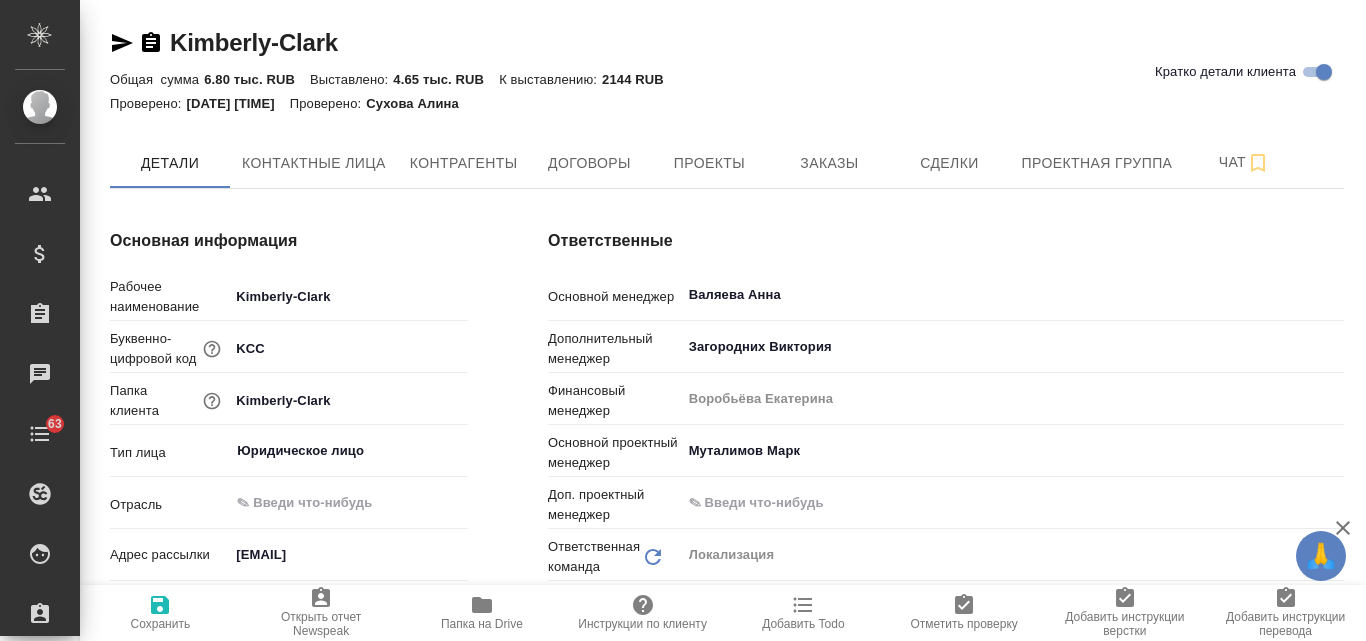 type on "x" 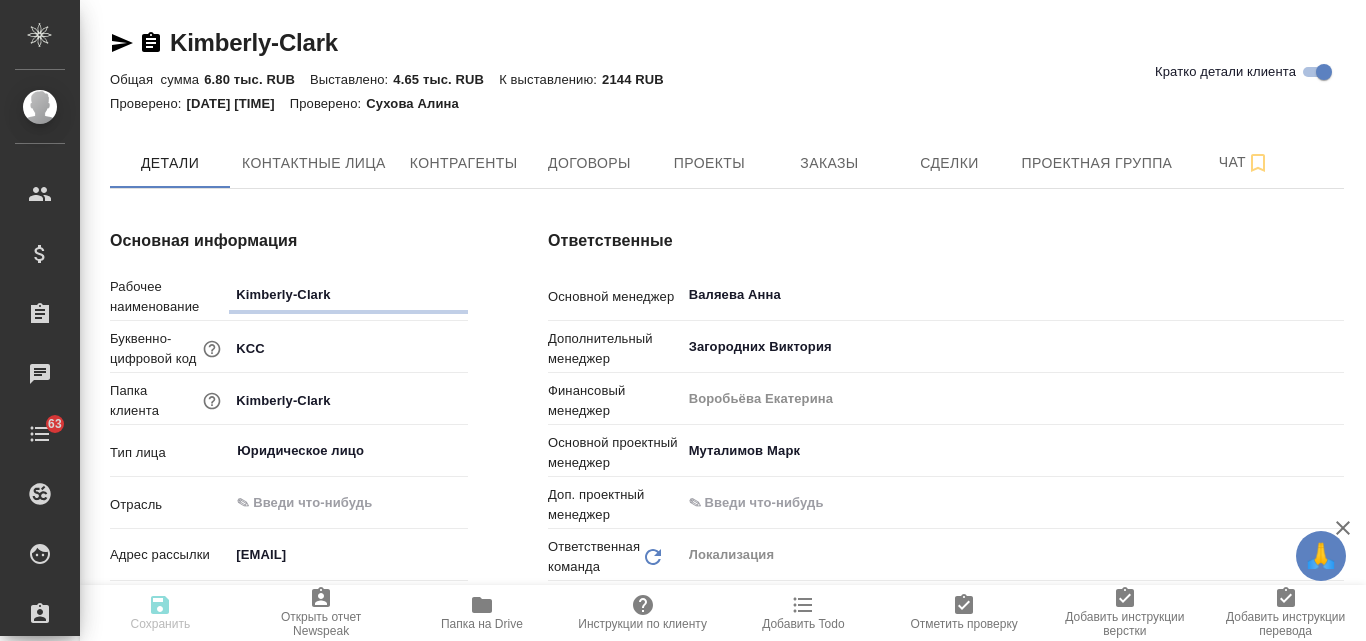 type on "x" 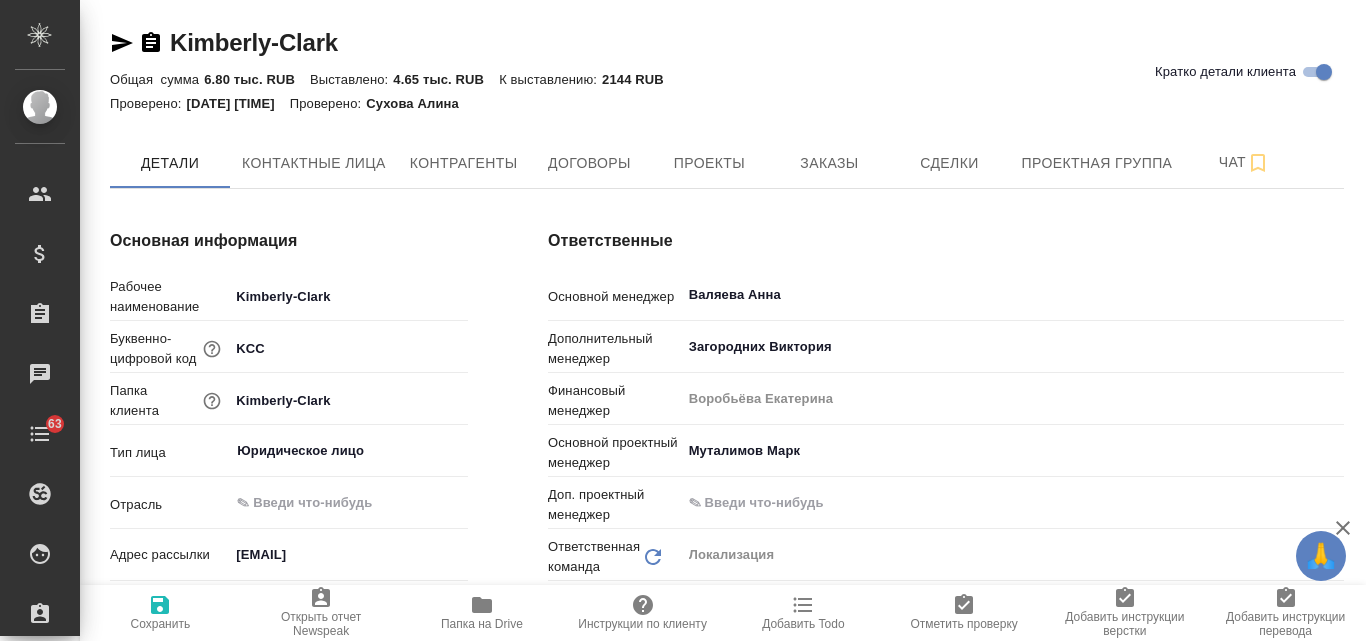 type on "x" 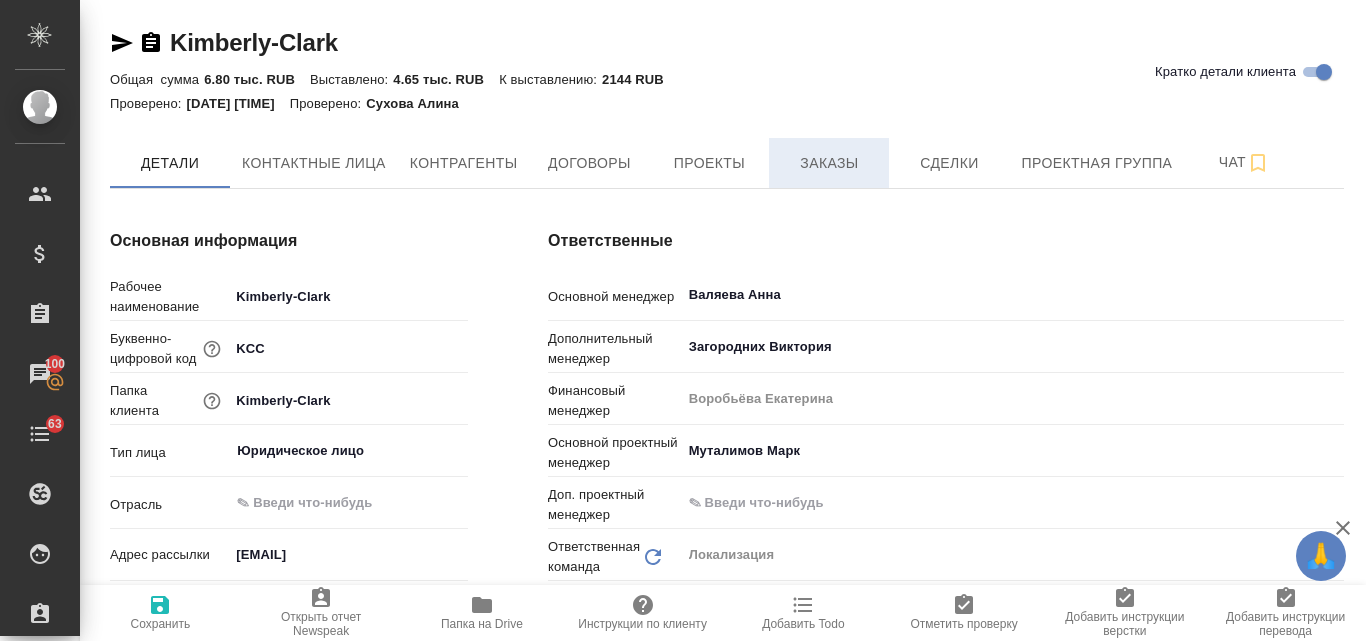 click on "Заказы" at bounding box center (829, 163) 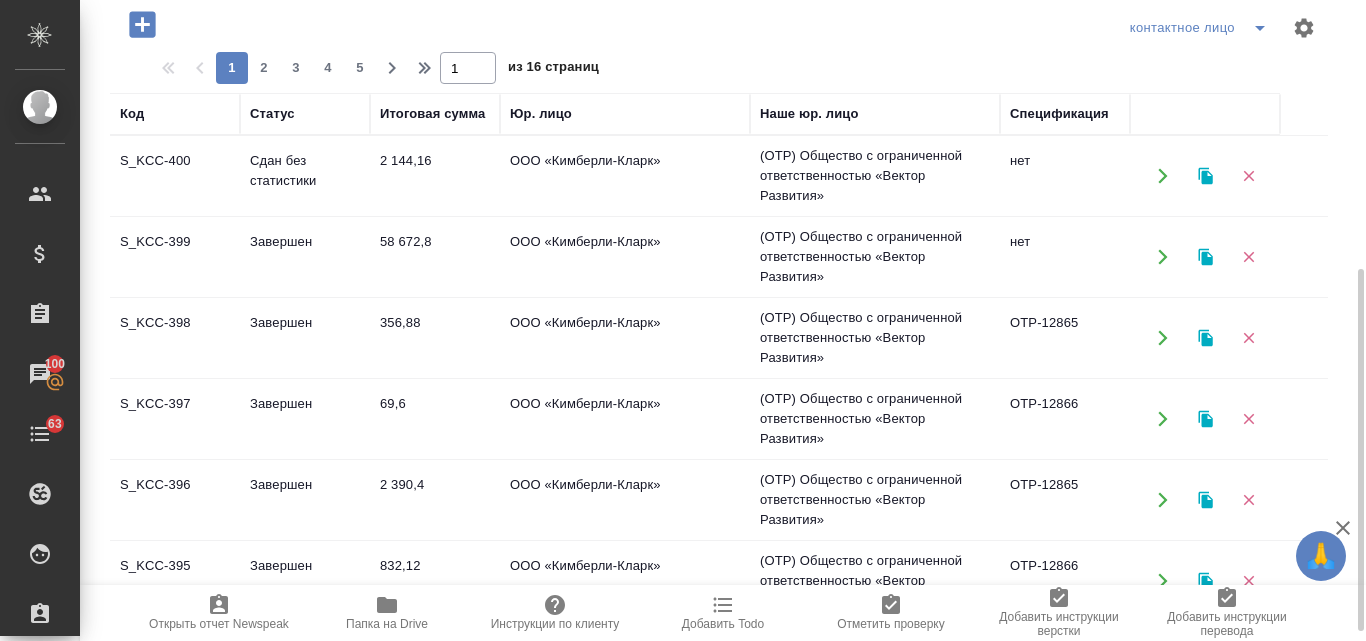 scroll, scrollTop: 300, scrollLeft: 0, axis: vertical 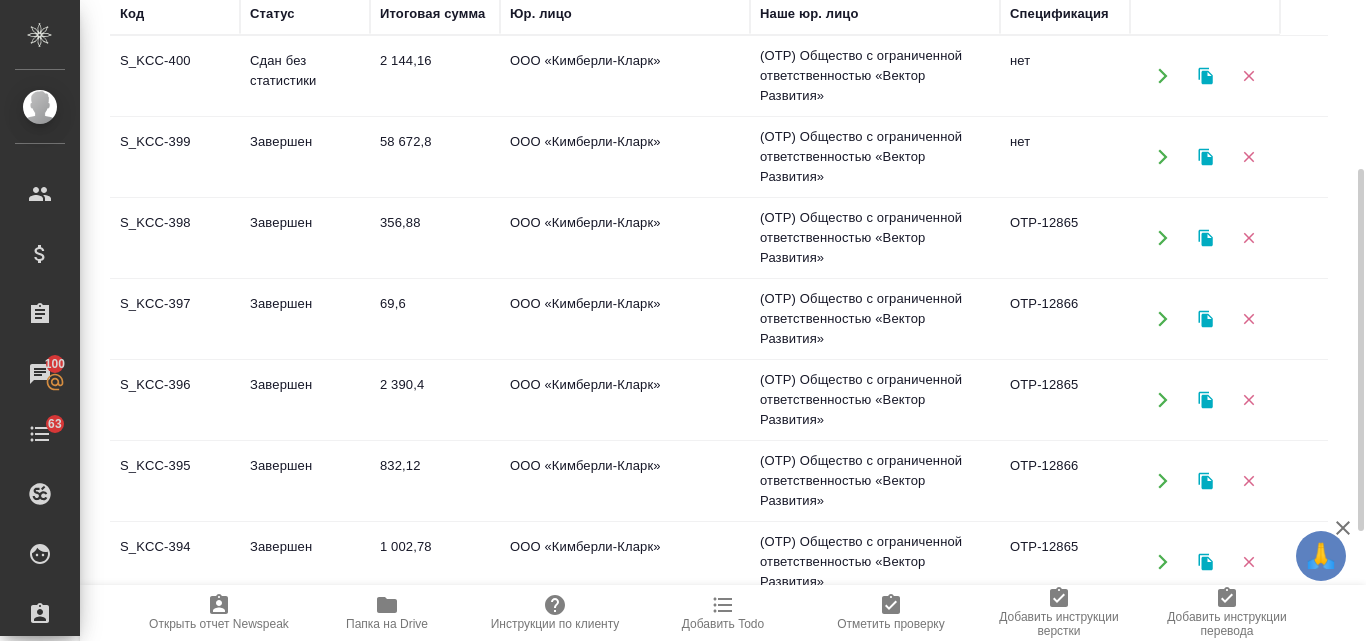 click on "ООО «Кимберли-Кларк»" at bounding box center [625, 76] 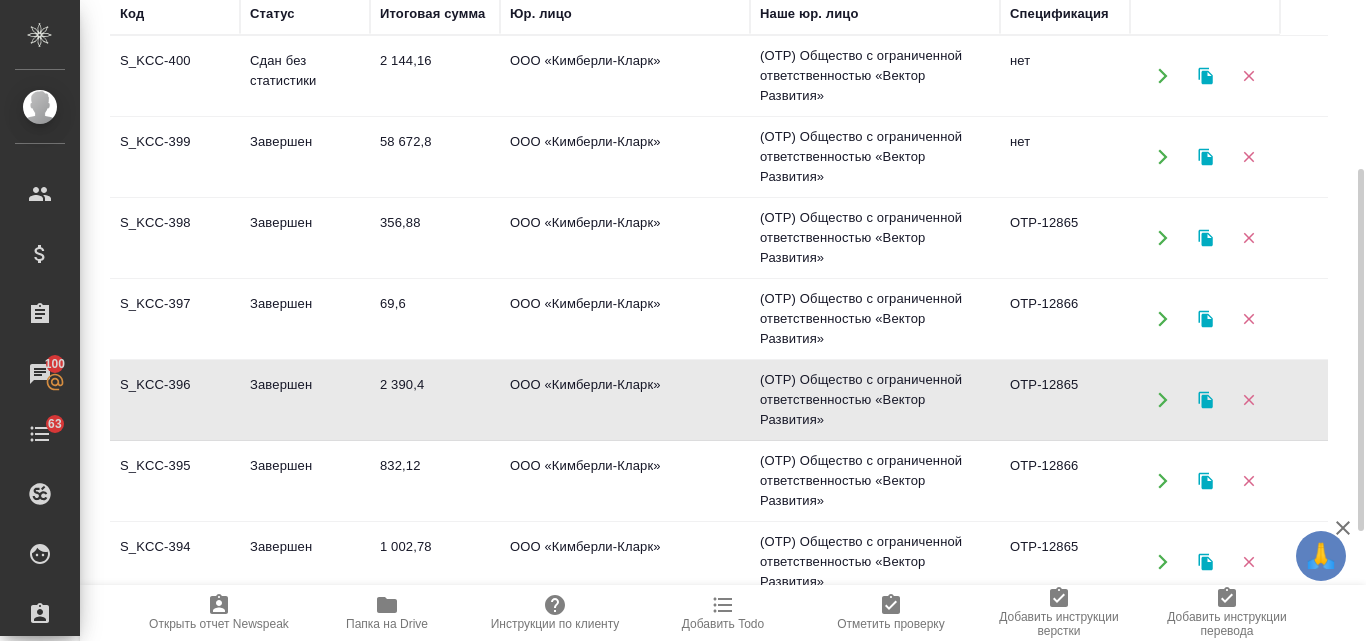 click on "ООО «Кимберли-Кларк»" at bounding box center (625, 76) 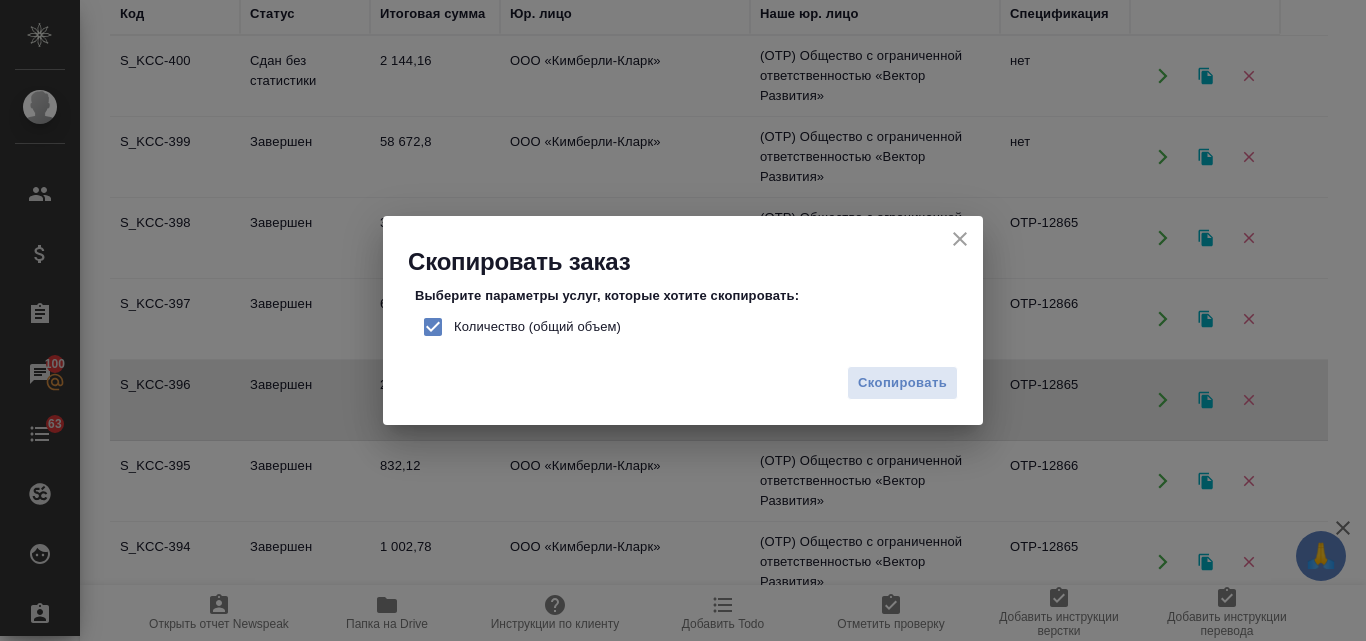 click on "Количество (общий объем)" at bounding box center [433, 327] 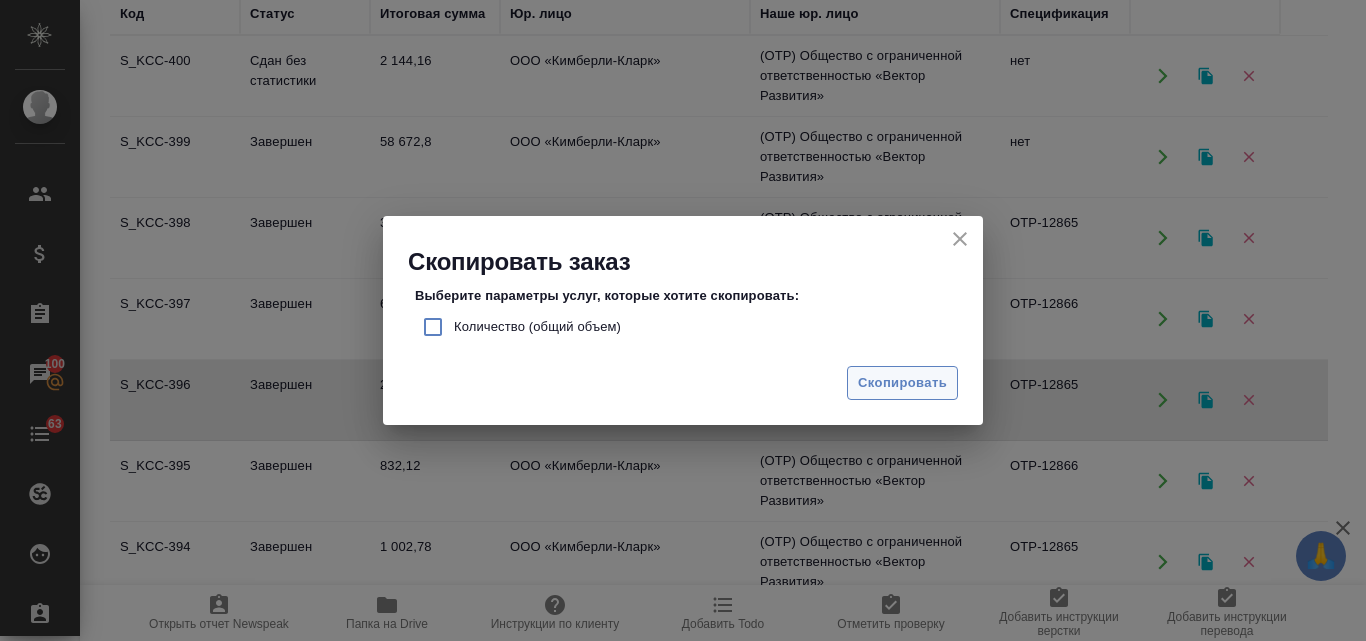 click on "Скопировать" at bounding box center (902, 383) 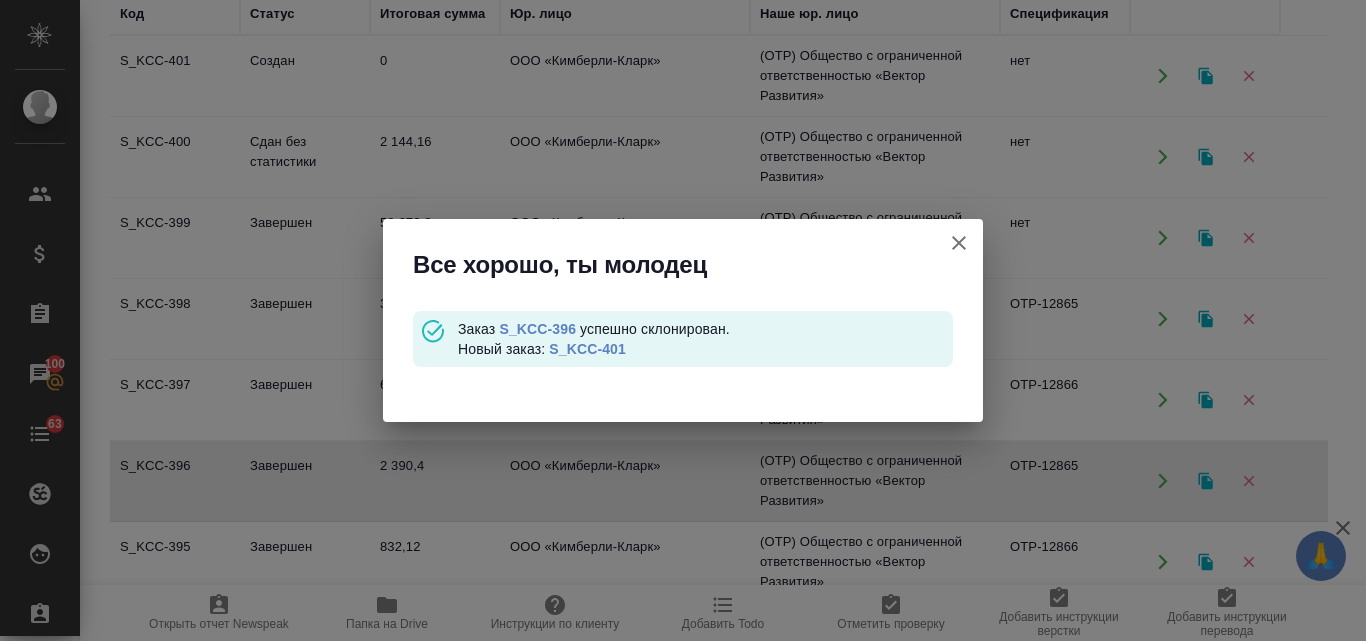 click on "S_KCC-401" at bounding box center (587, 349) 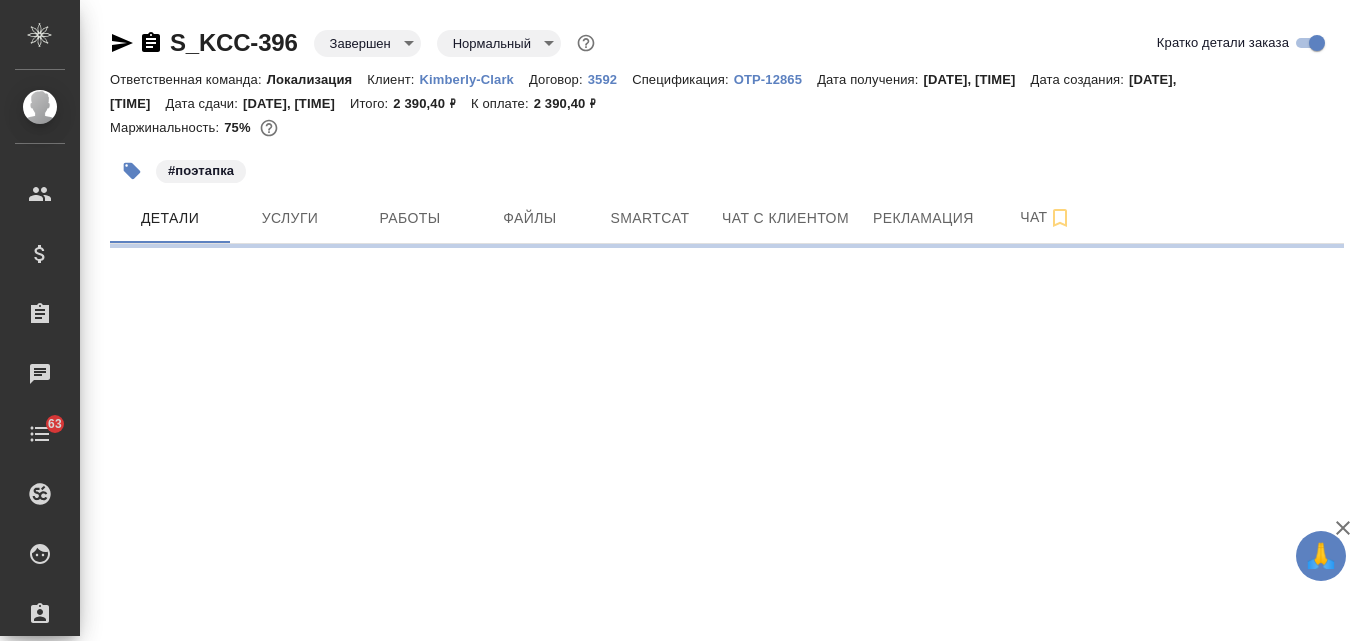 scroll, scrollTop: 0, scrollLeft: 0, axis: both 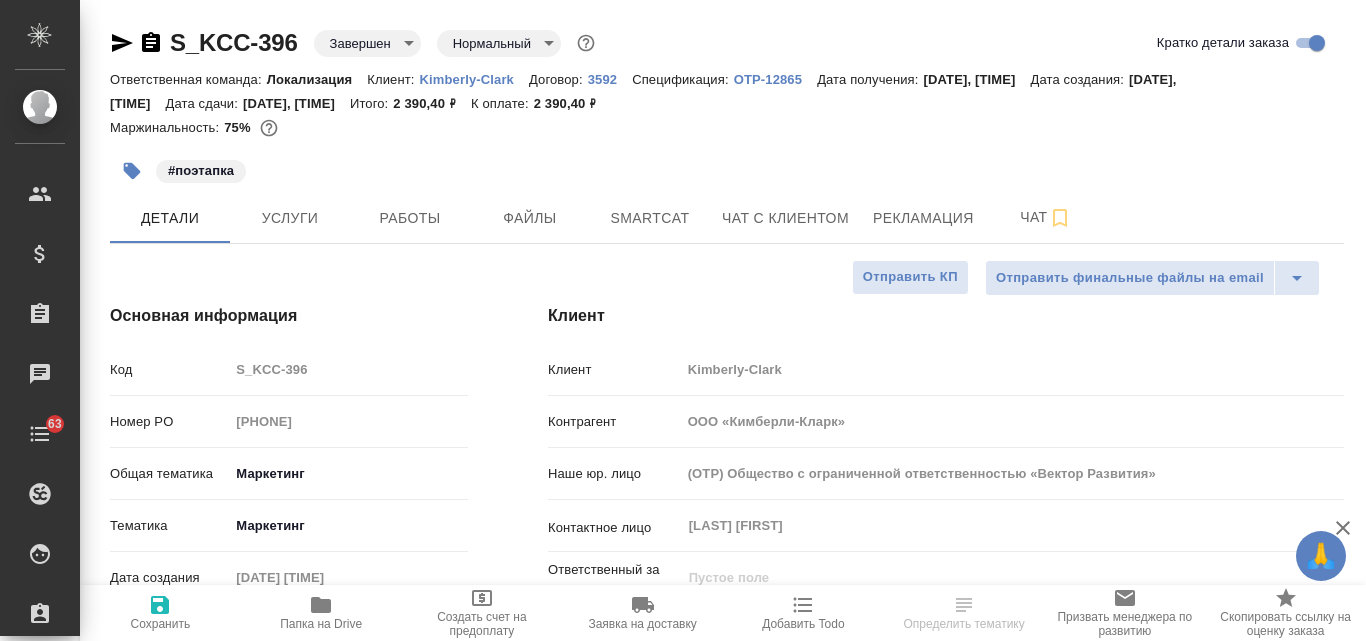 type on "x" 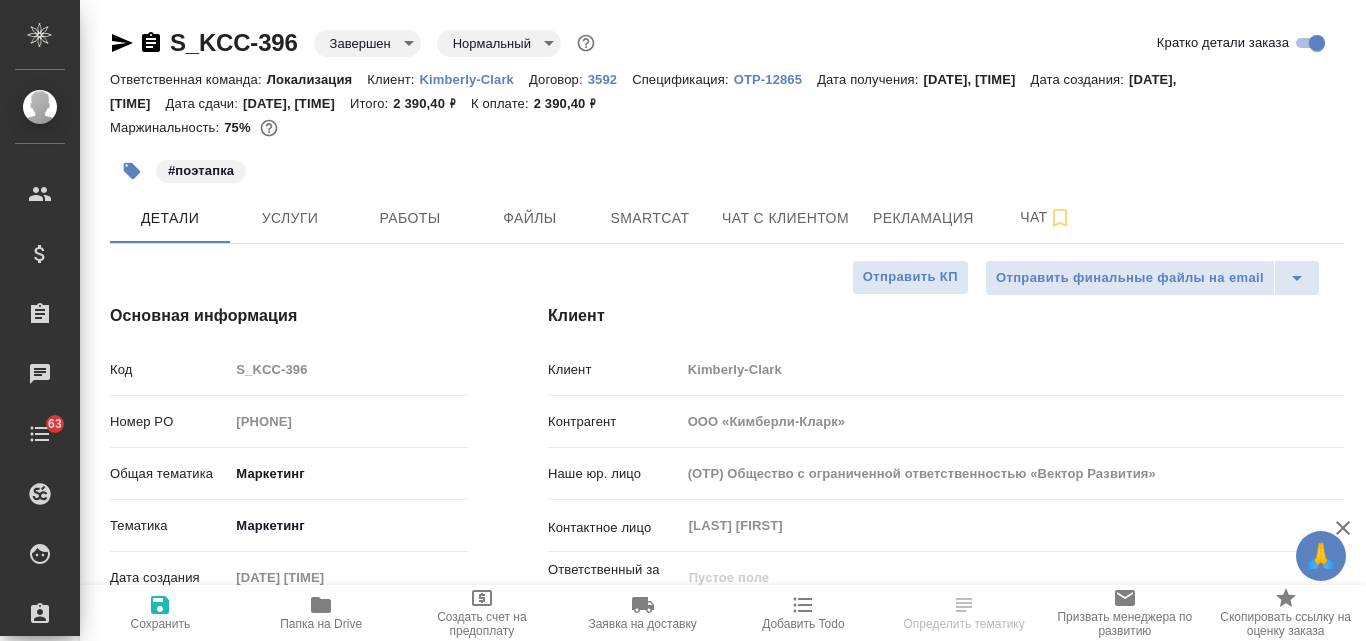 type on "x" 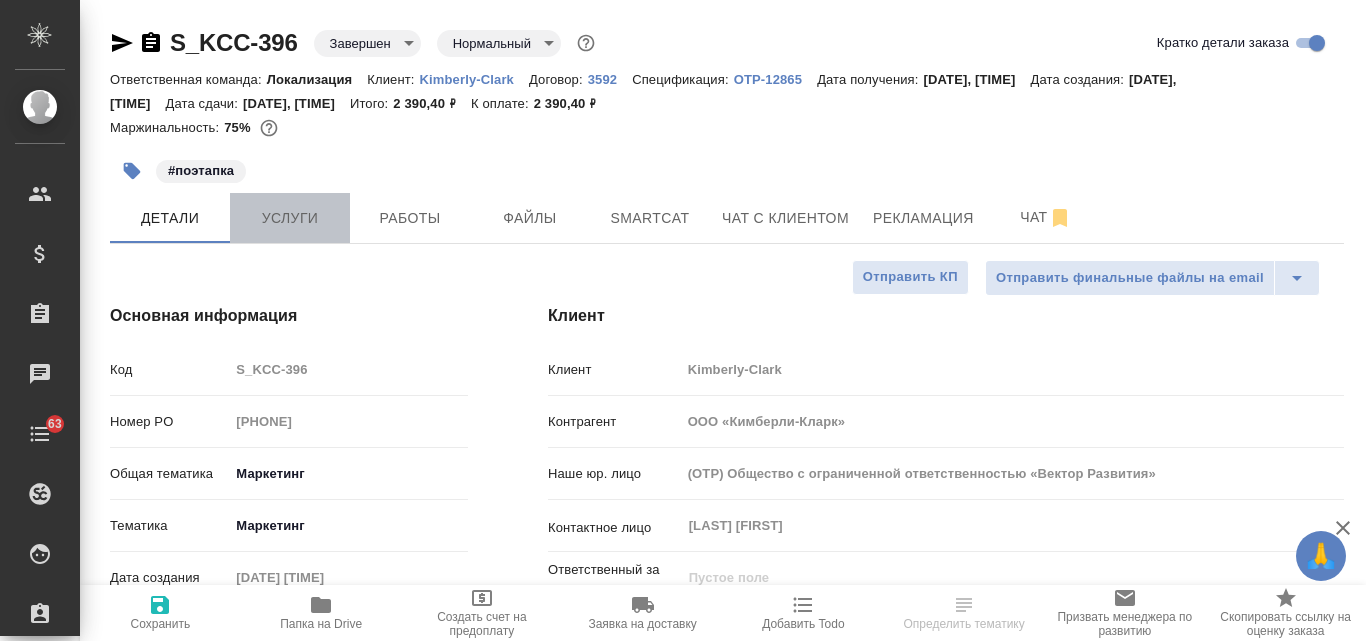 click on "Услуги" at bounding box center (290, 218) 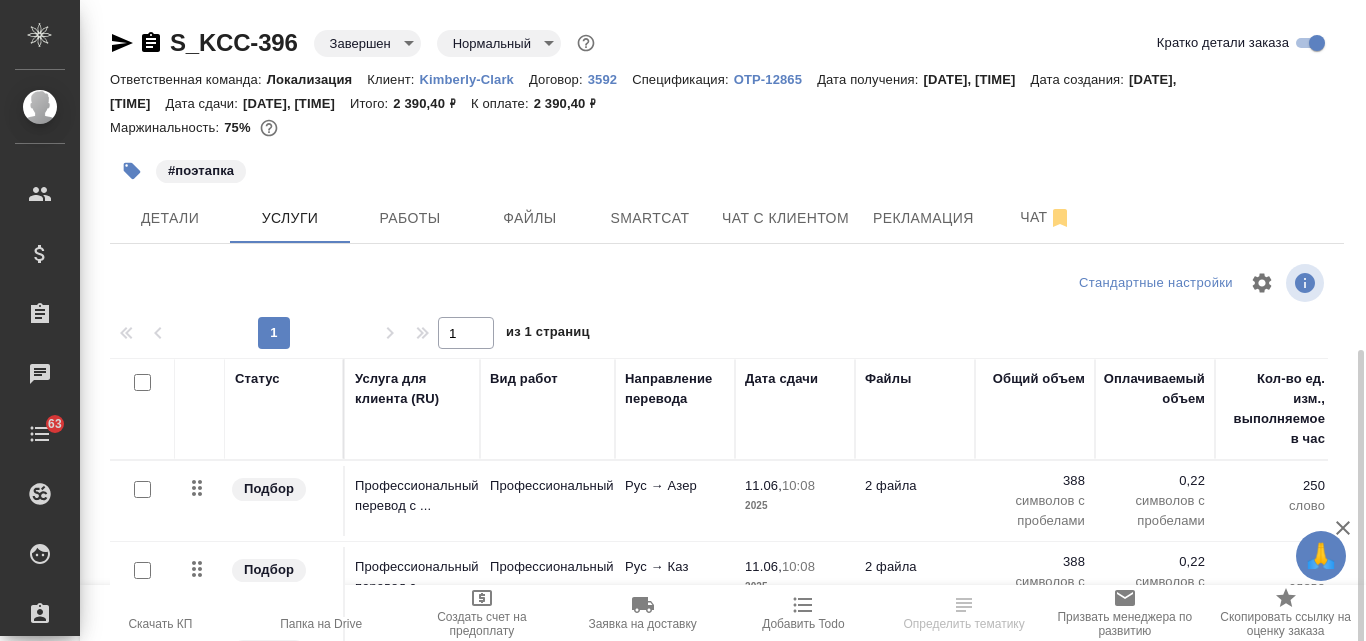 scroll, scrollTop: 198, scrollLeft: 0, axis: vertical 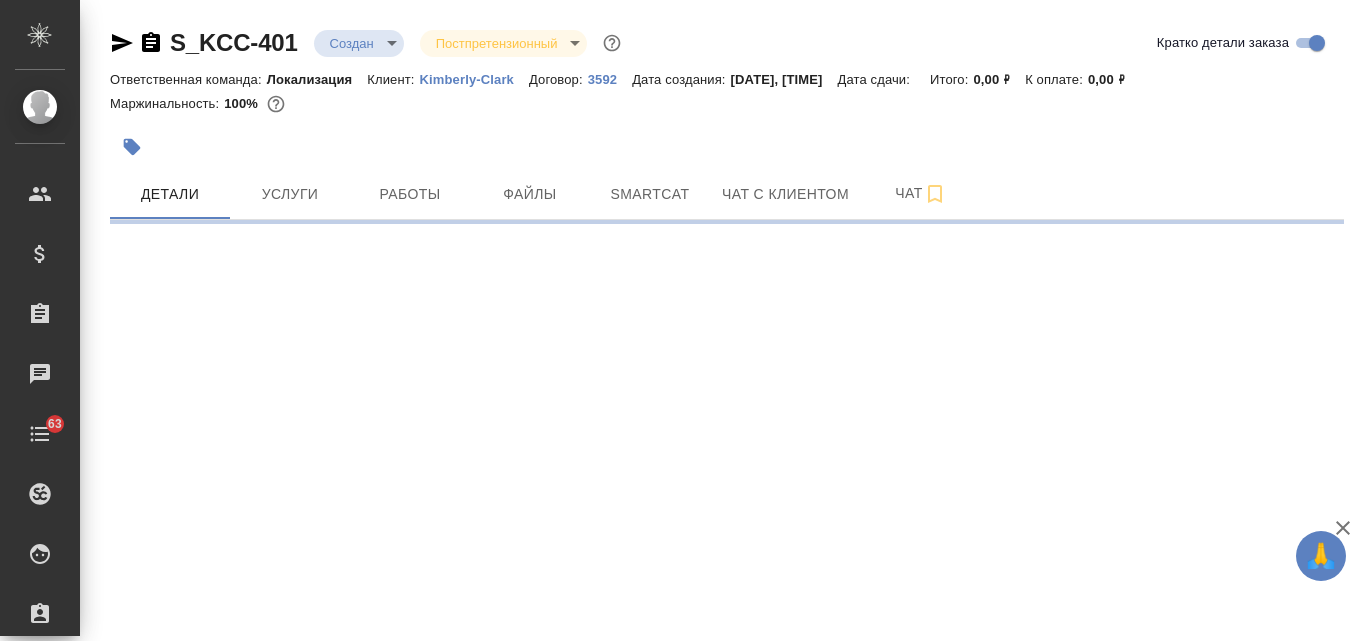 select on "RU" 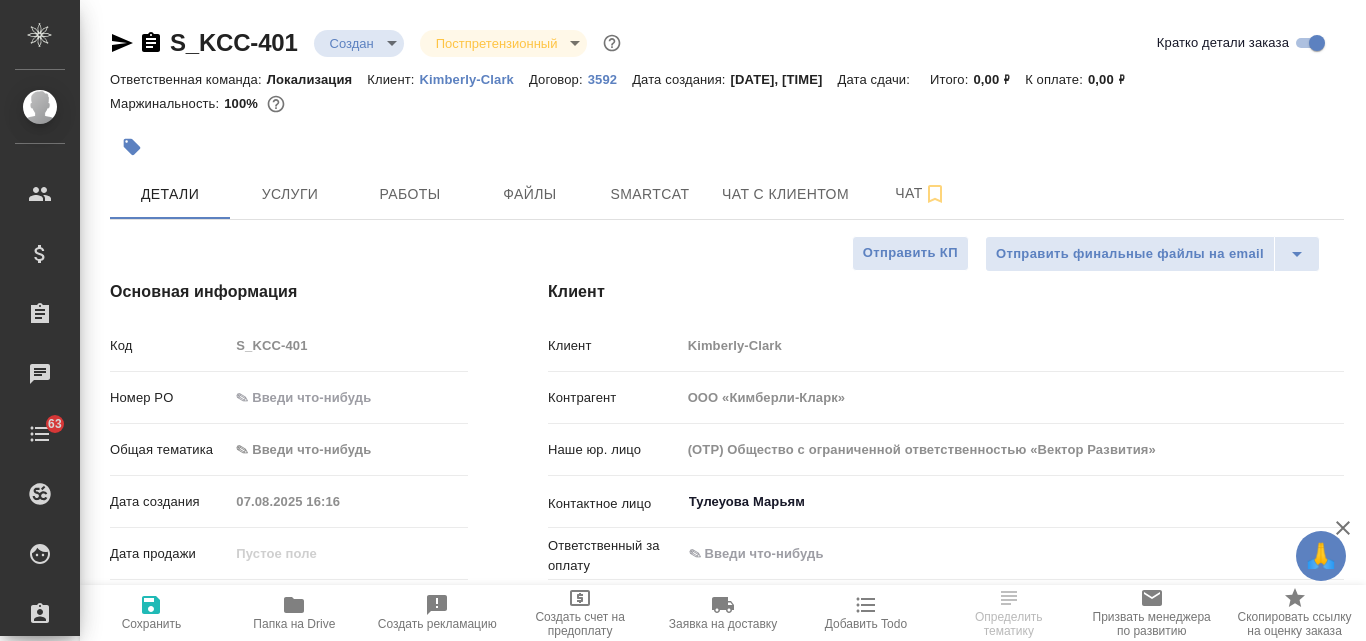 type on "x" 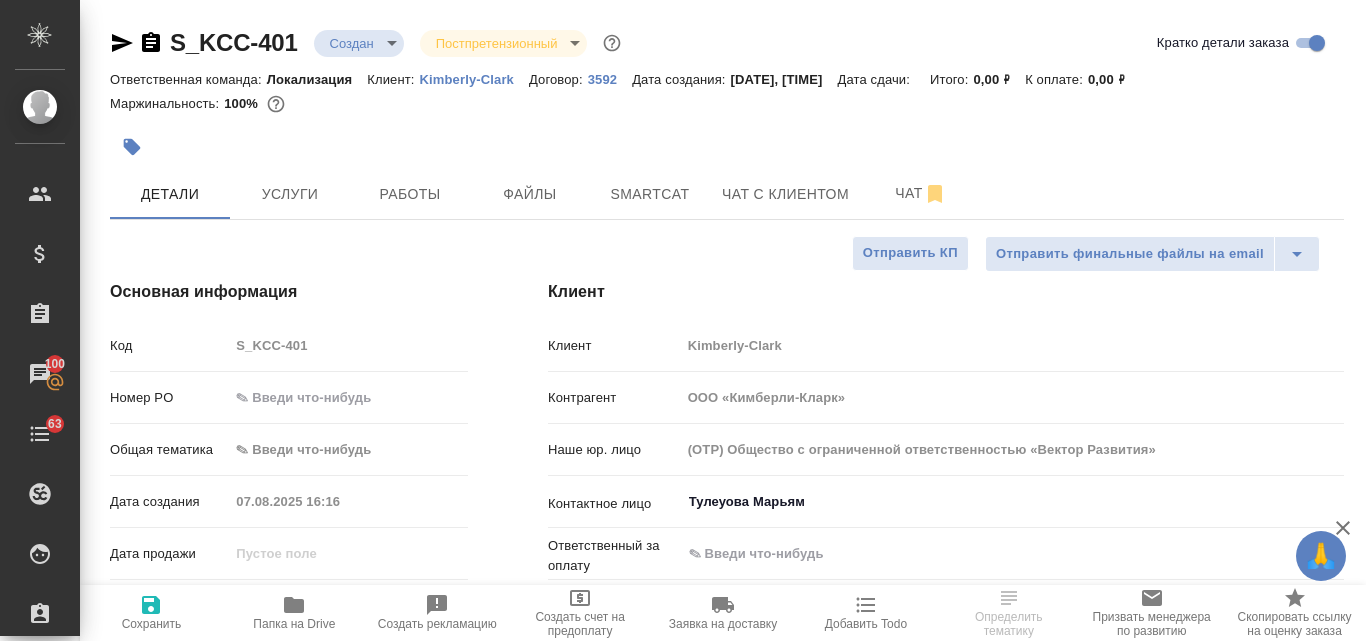 type on "x" 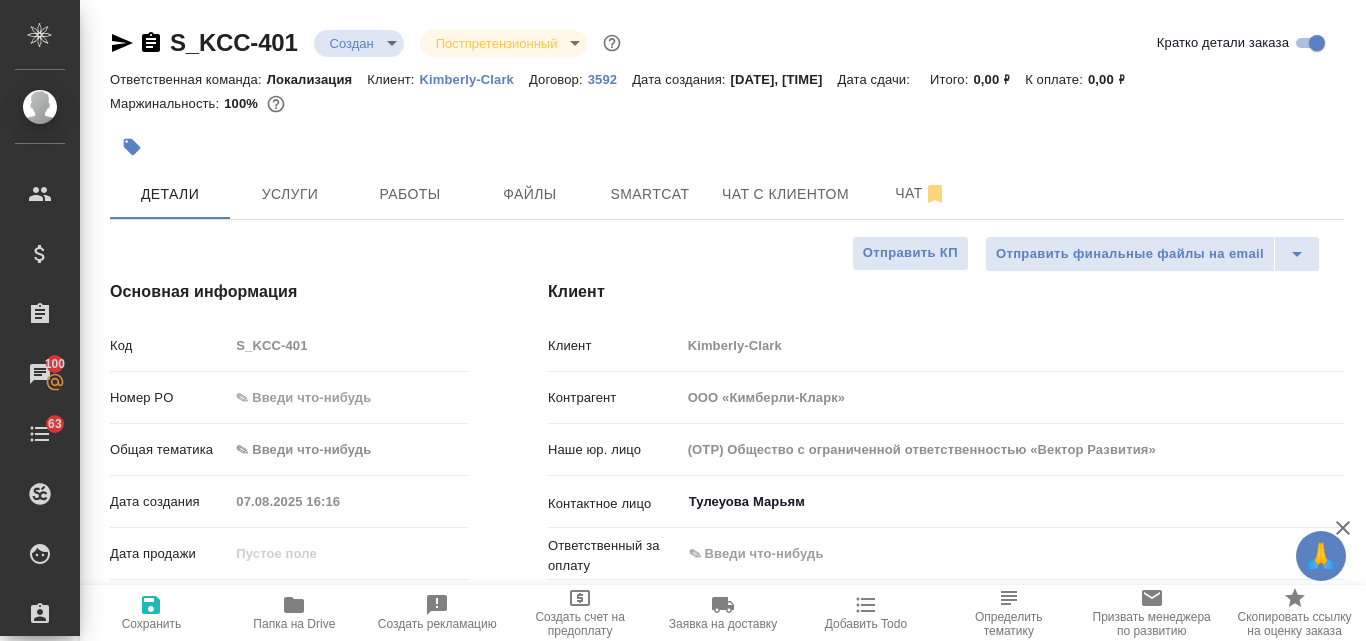 type on "x" 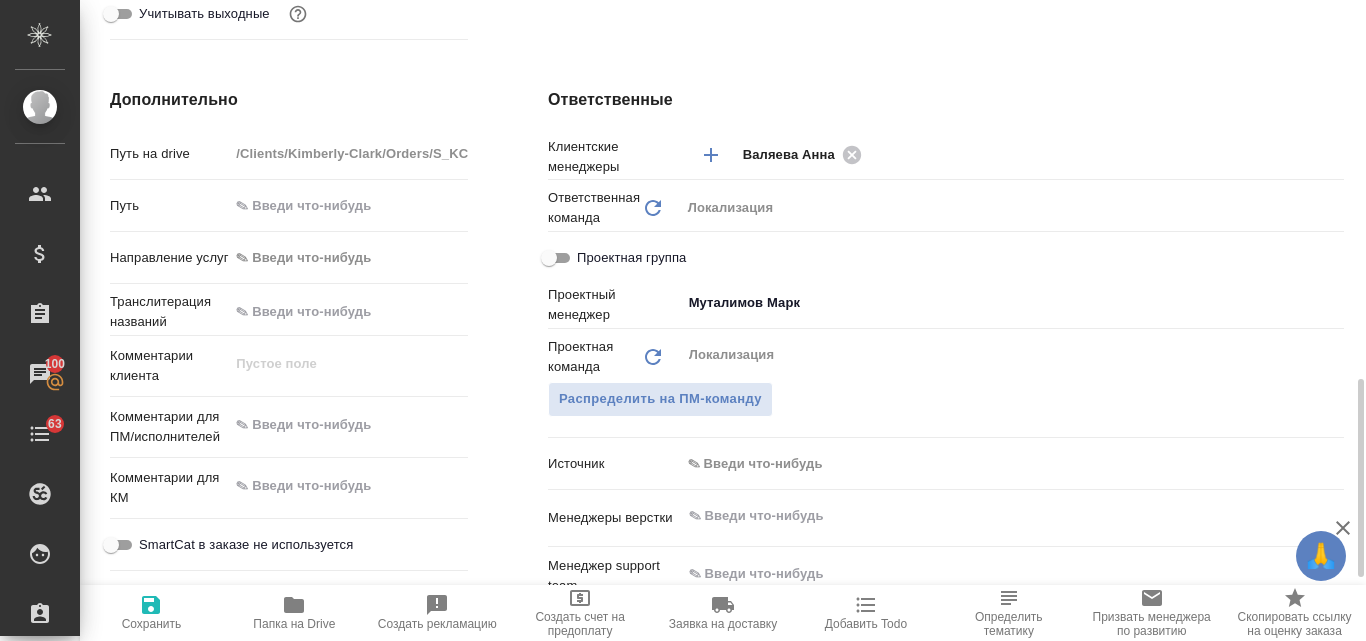 scroll, scrollTop: 900, scrollLeft: 0, axis: vertical 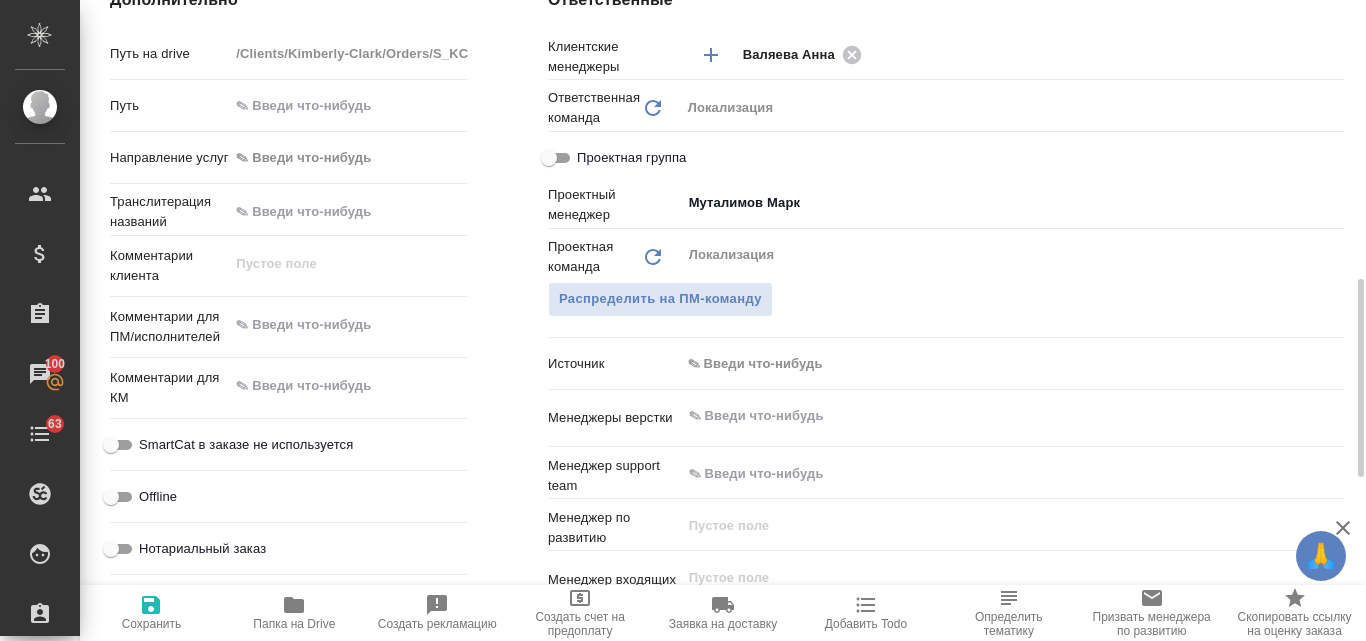 type on "x" 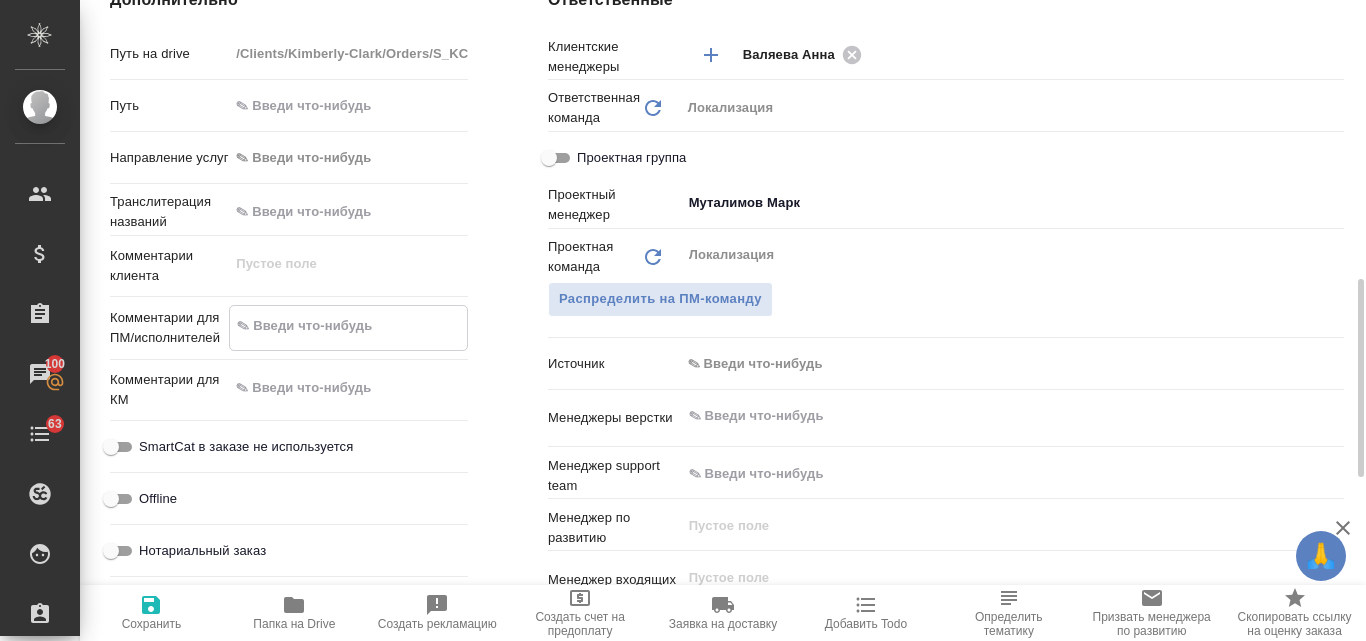 paste on "Можете пожалуйста помочь с переводом клеймов во вложении на азербайджанский, казахский, грузинский, армянский, узбекский, кыргызский и таджикский:" 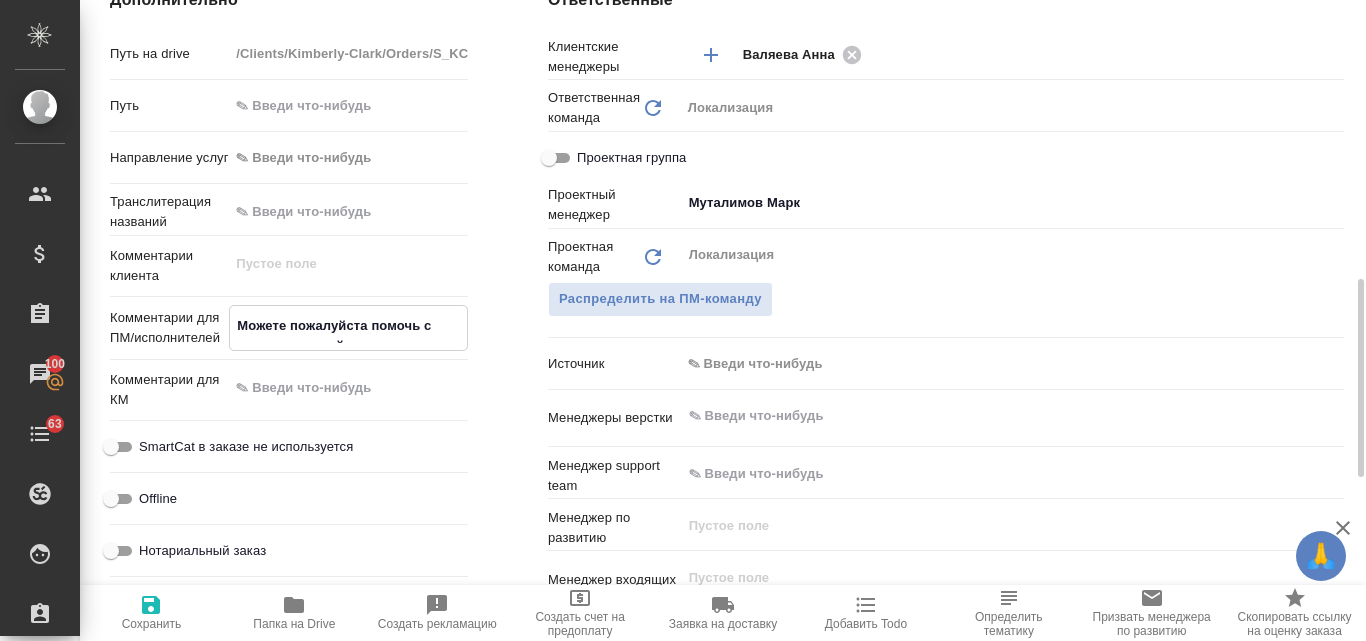 type on "x" 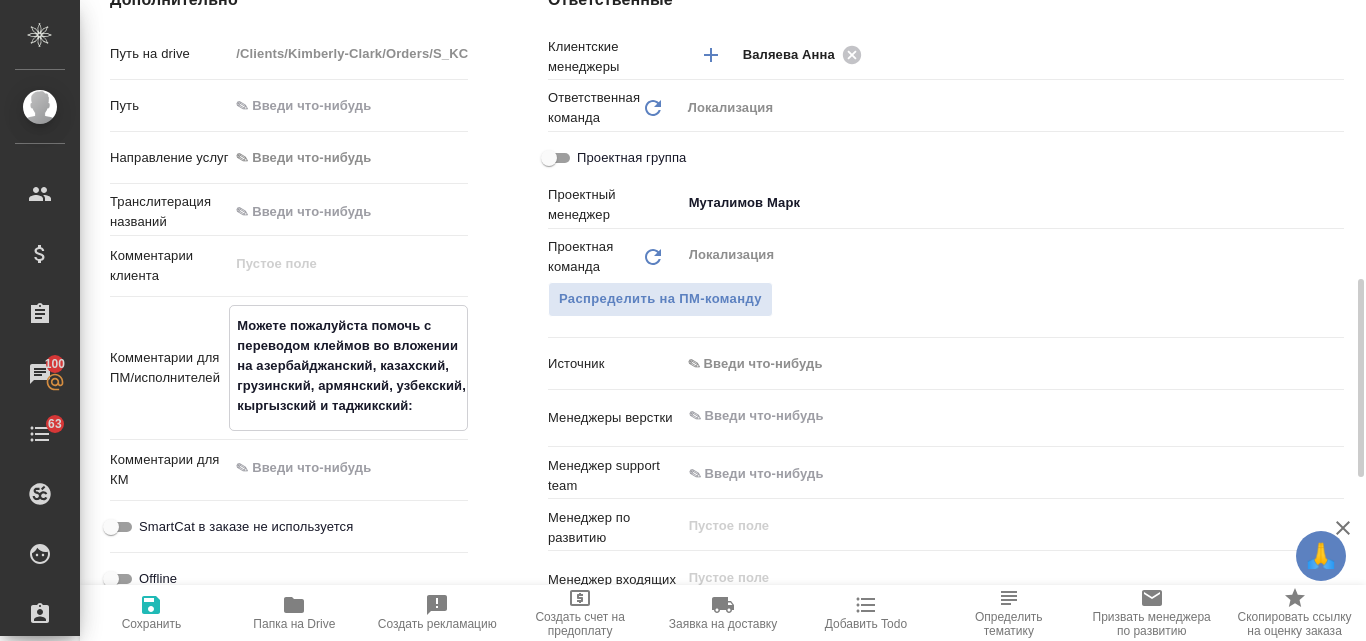 type on "Можете пожалуйста помочь с переводом клеймов во вложении на азербайджанский, казахский, грузинский, армянский, узбекский, кыргызский и таджикский" 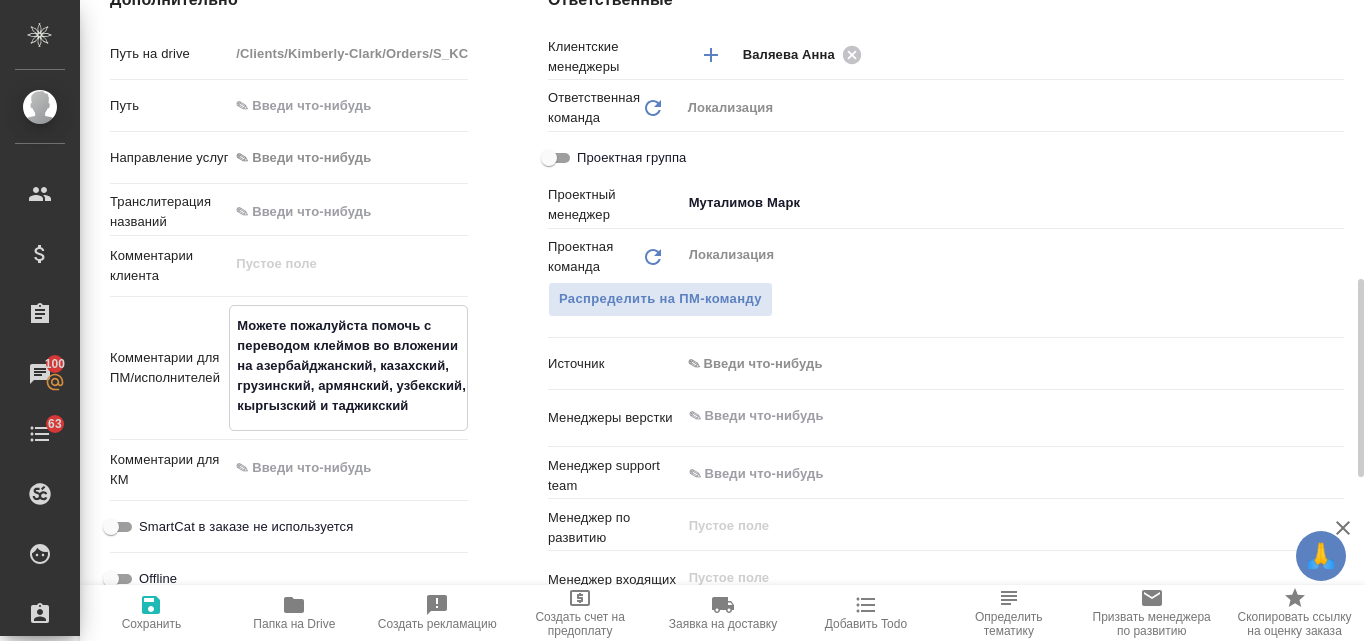 type on "x" 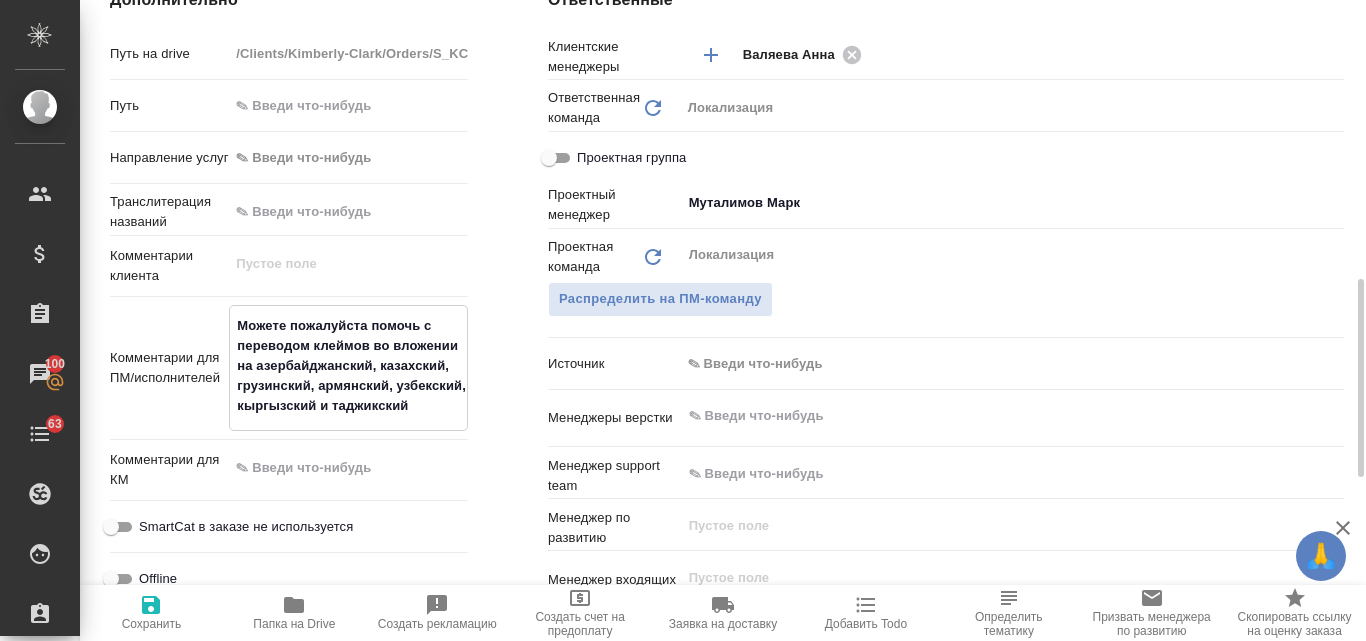 type on "Можете пожалуйста помочь с переводом клеймов во вложении на азербайджанский, казахский, грузинский, армянский, узбекский, кыргызский и таджикский" 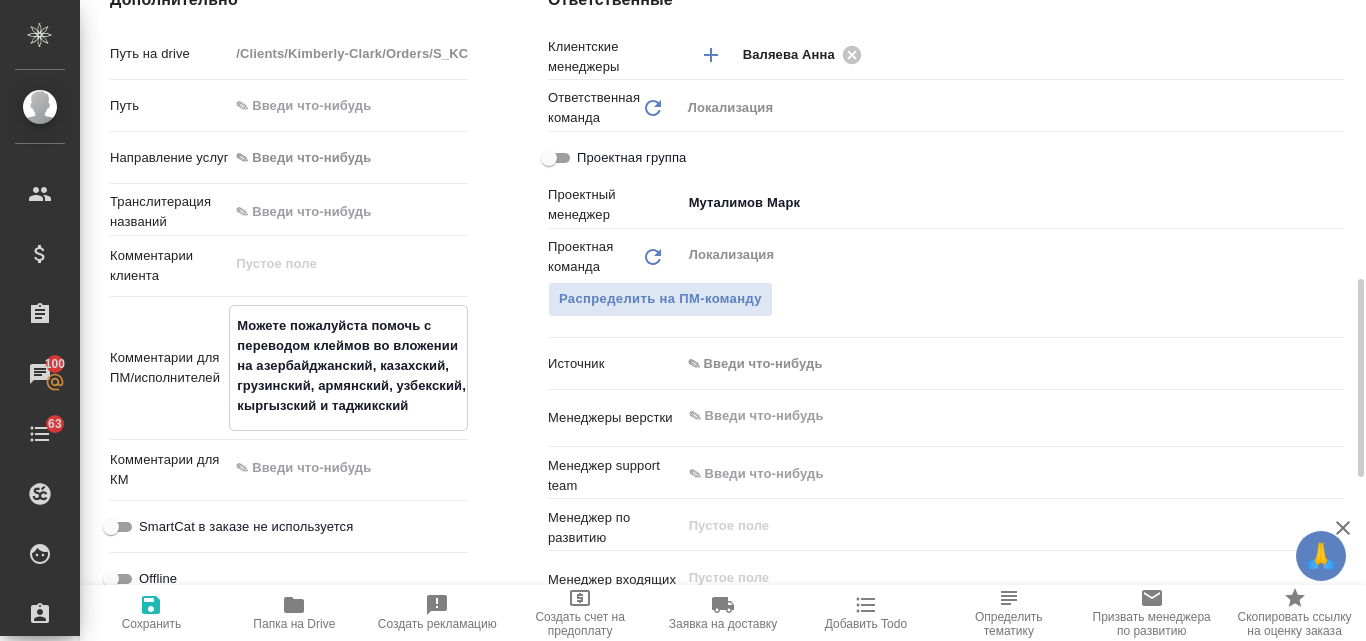 type on "x" 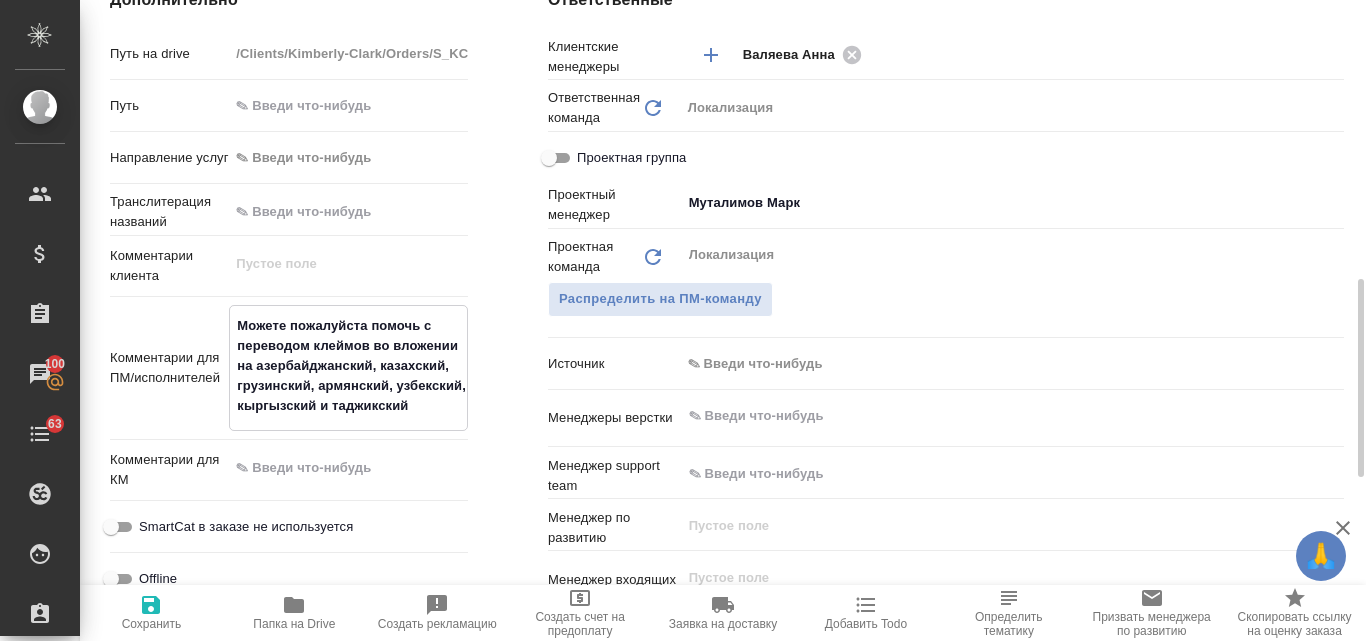 click 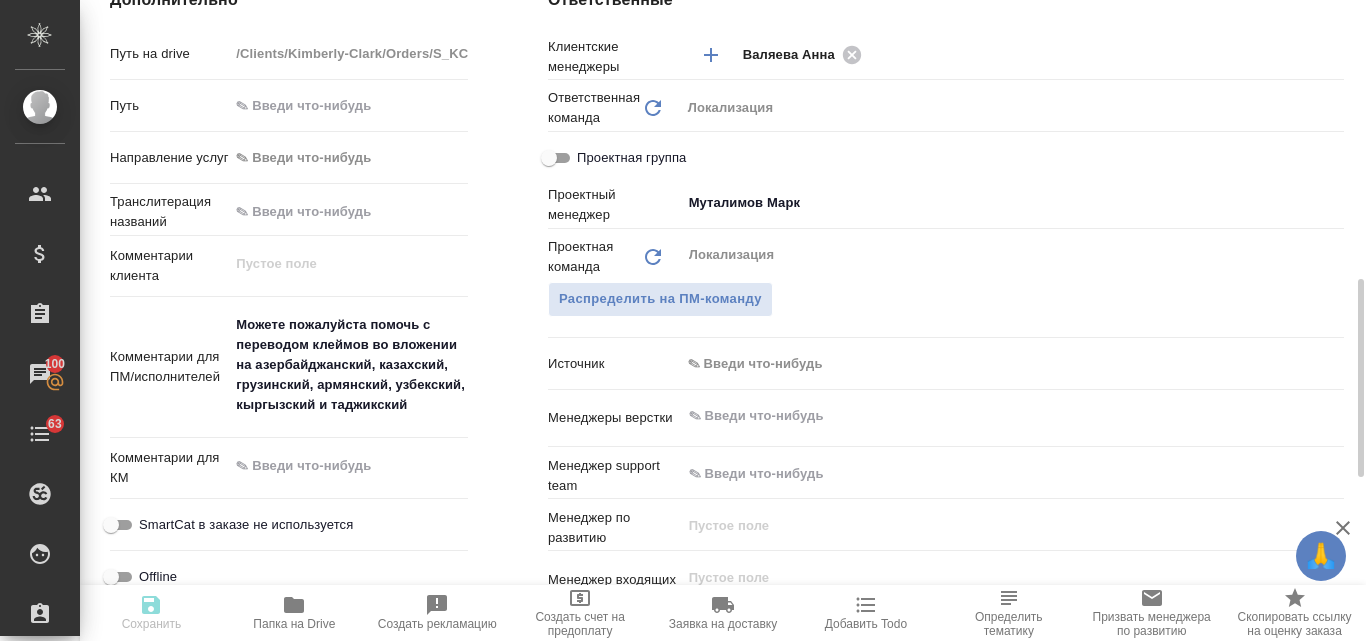 type on "x" 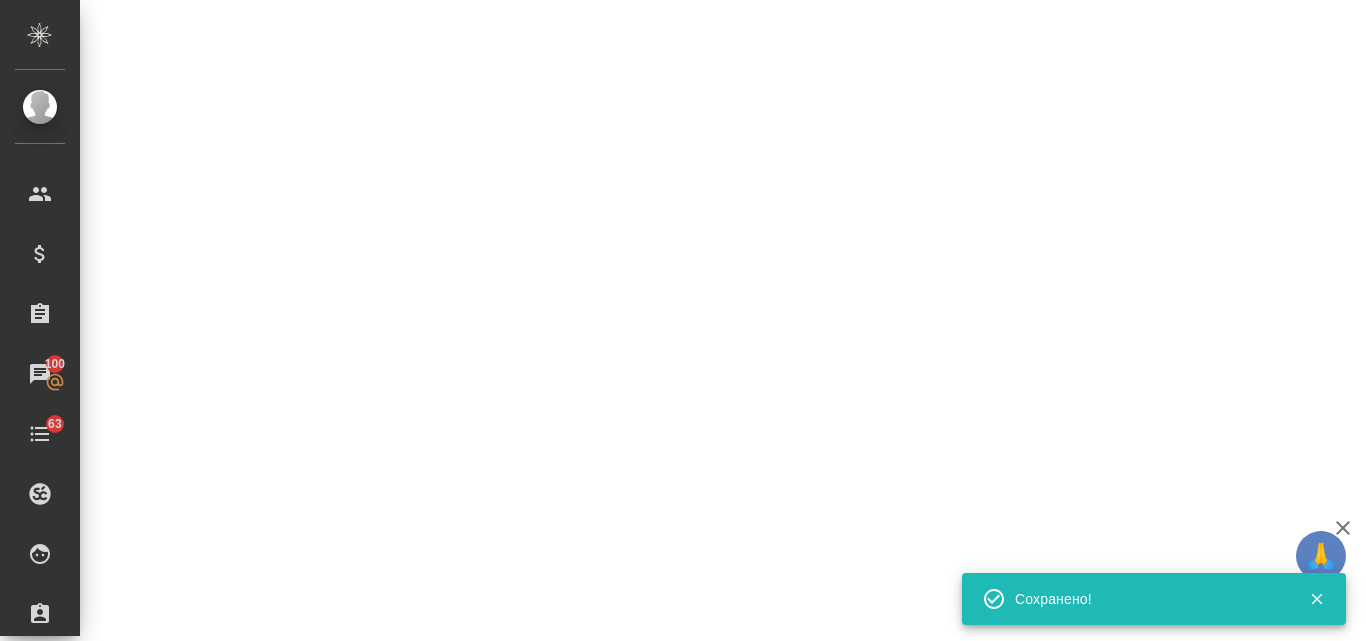 select on "RU" 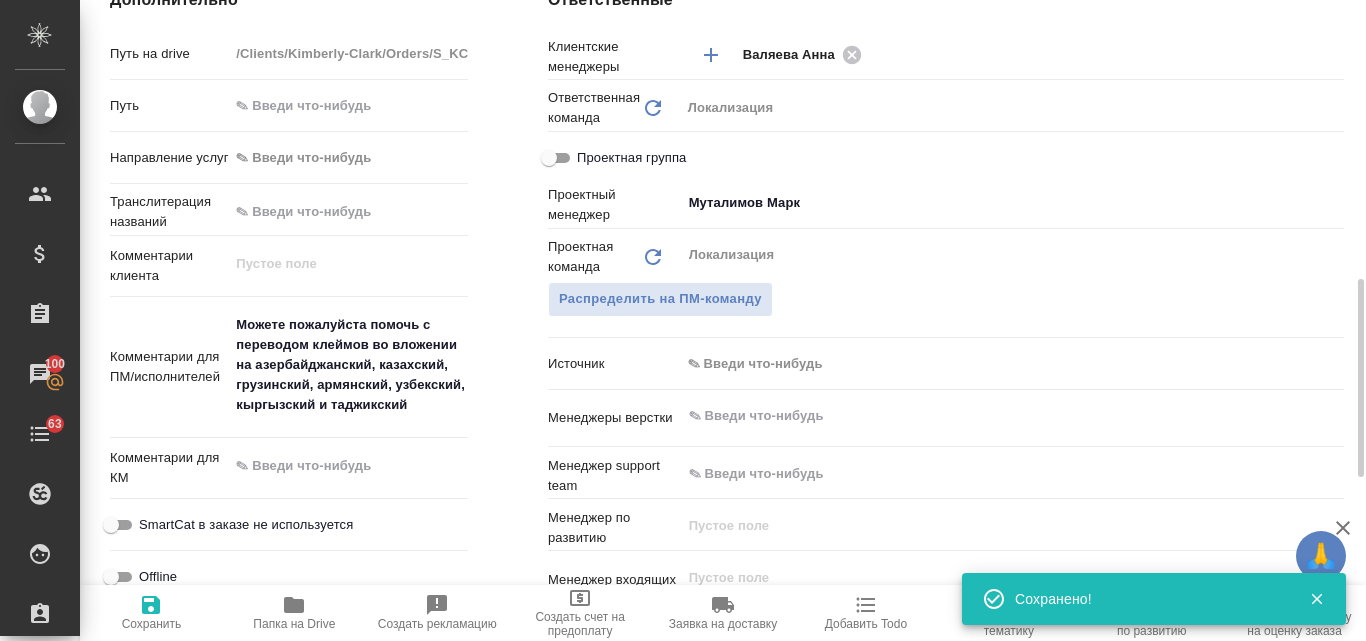type on "x" 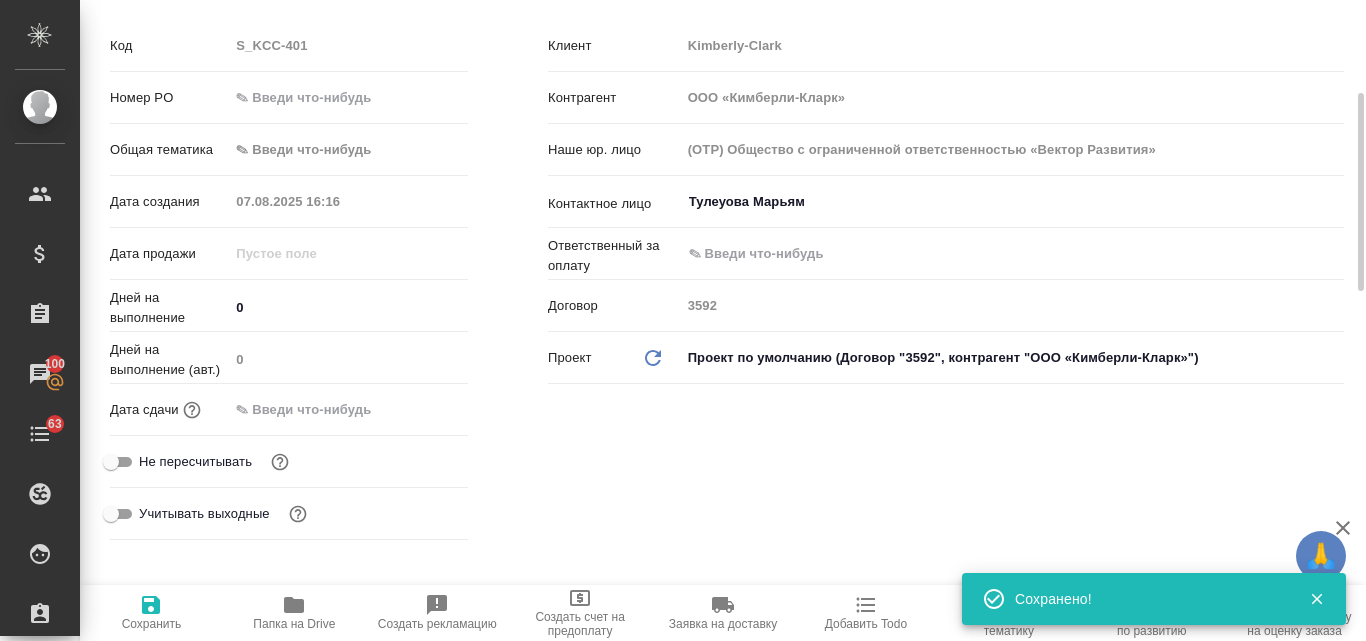 scroll, scrollTop: 200, scrollLeft: 0, axis: vertical 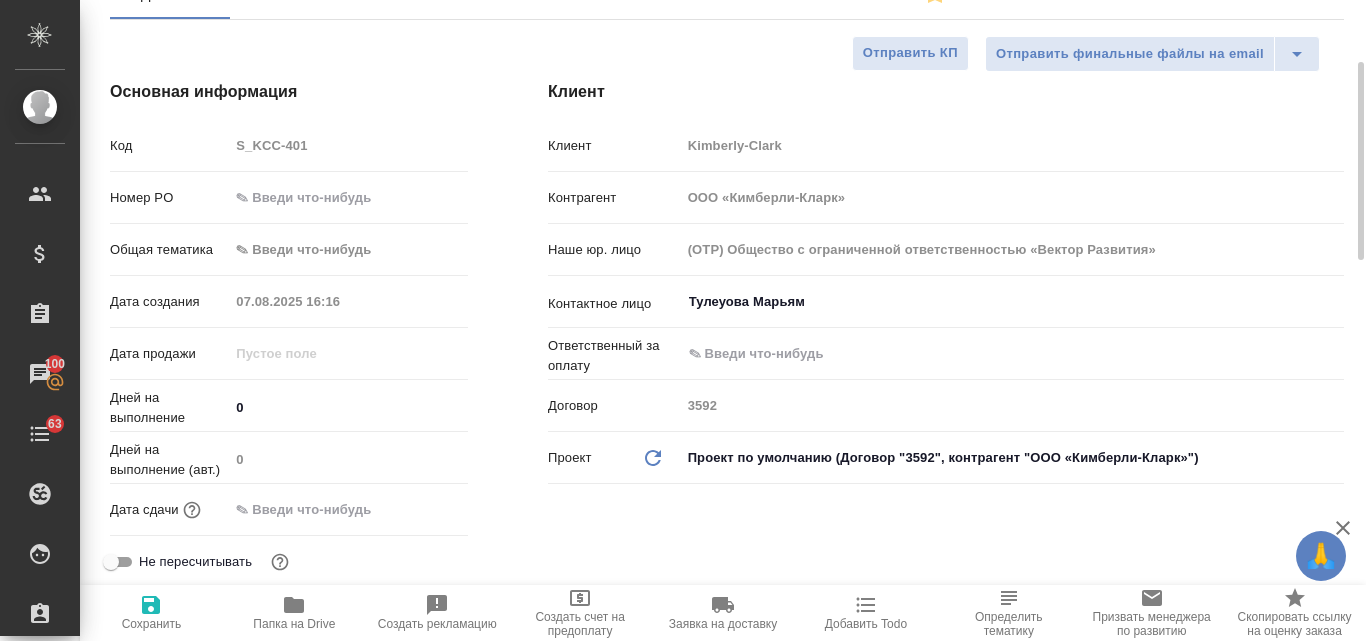click on "🙏 .cls-1
fill:#fff;
AWATERA Valyaeva Anna Клиенты Спецификации Заказы 100 Чаты 63 Todo Проекты SC Исполнители Кандидаты Работы Входящие заявки Заявки на доставку Рекламации Проекты процессинга Конференции Выйти S_KCC-401 Создан new Постпретензионный postClaim Кратко детали заказа Ответственная команда: Локализация Клиент: Kimberly-Clark Договор: 3592 Дата создания: 07.08.2025, 16:16 Дата сдачи: Итого: 0,00 ₽ К оплате: 0,00 ₽ Маржинальность: 100% Детали Услуги Работы Файлы Smartcat Чат с клиентом Чат Отправить финальные файлы на email Отправить КП Основная информация Код S_KCC-401 Номер PO 07.08.2025 16:16 0 0 x" at bounding box center [683, 320] 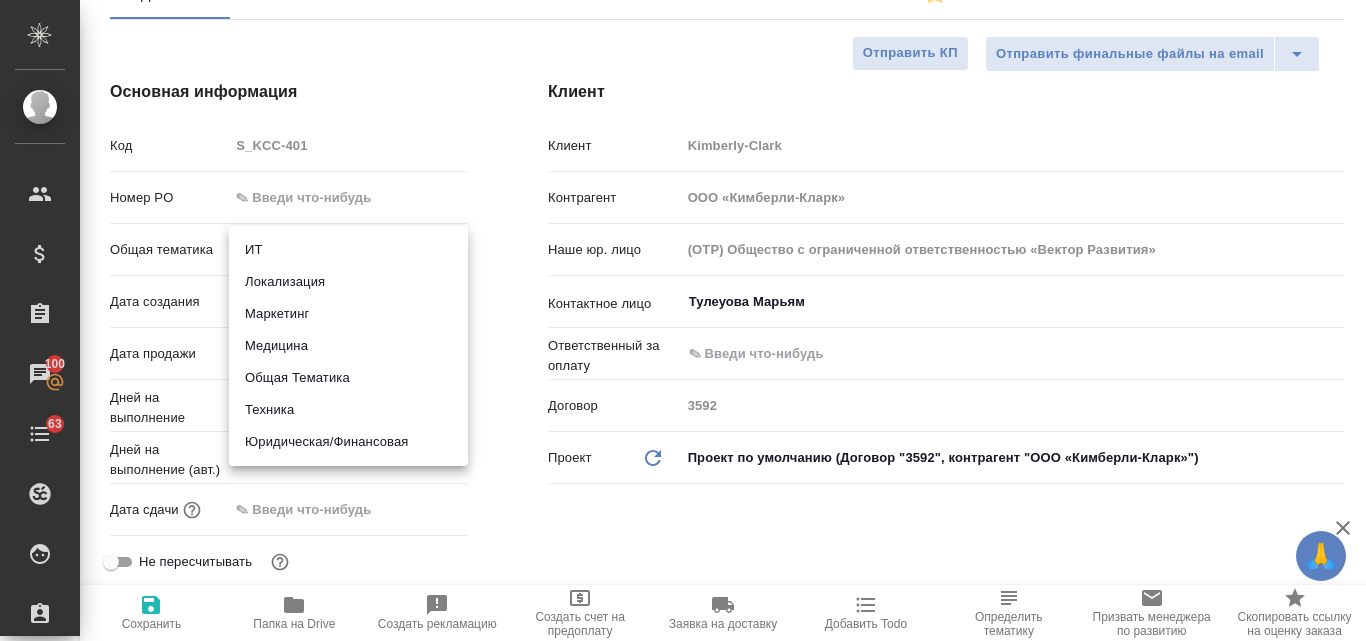 click on "Маркетинг" at bounding box center (348, 314) 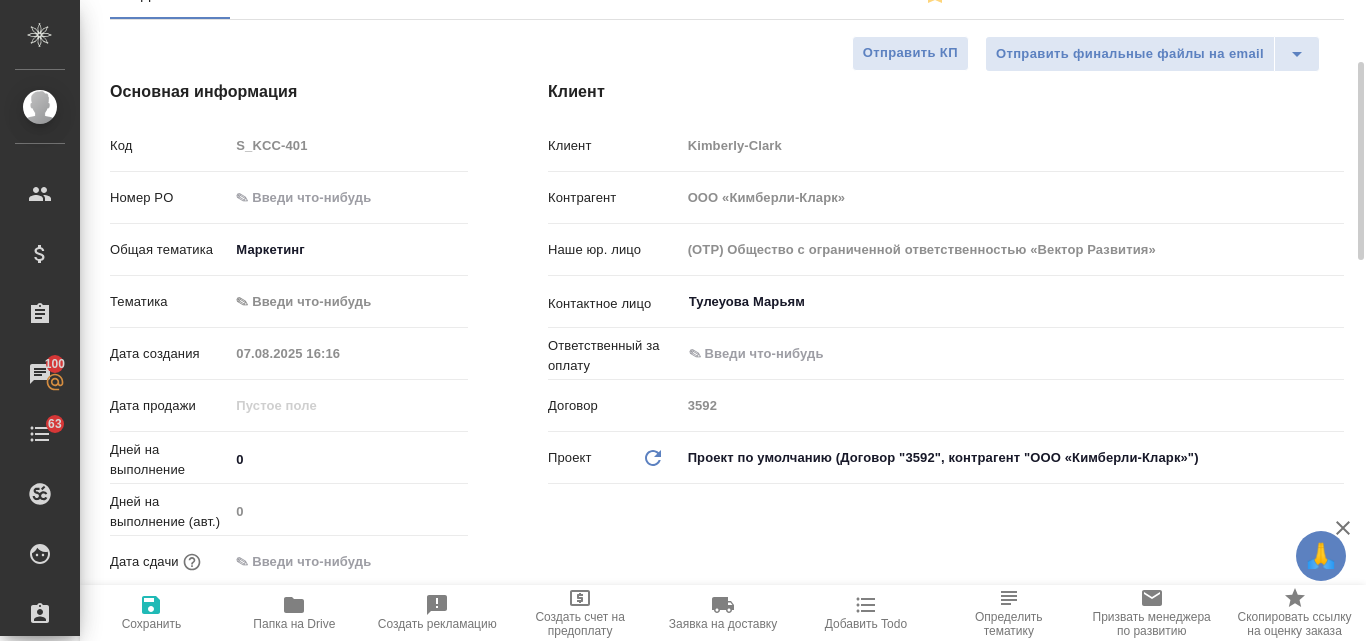 click on "Общая тематика Маркетинг marketing" at bounding box center (289, 258) 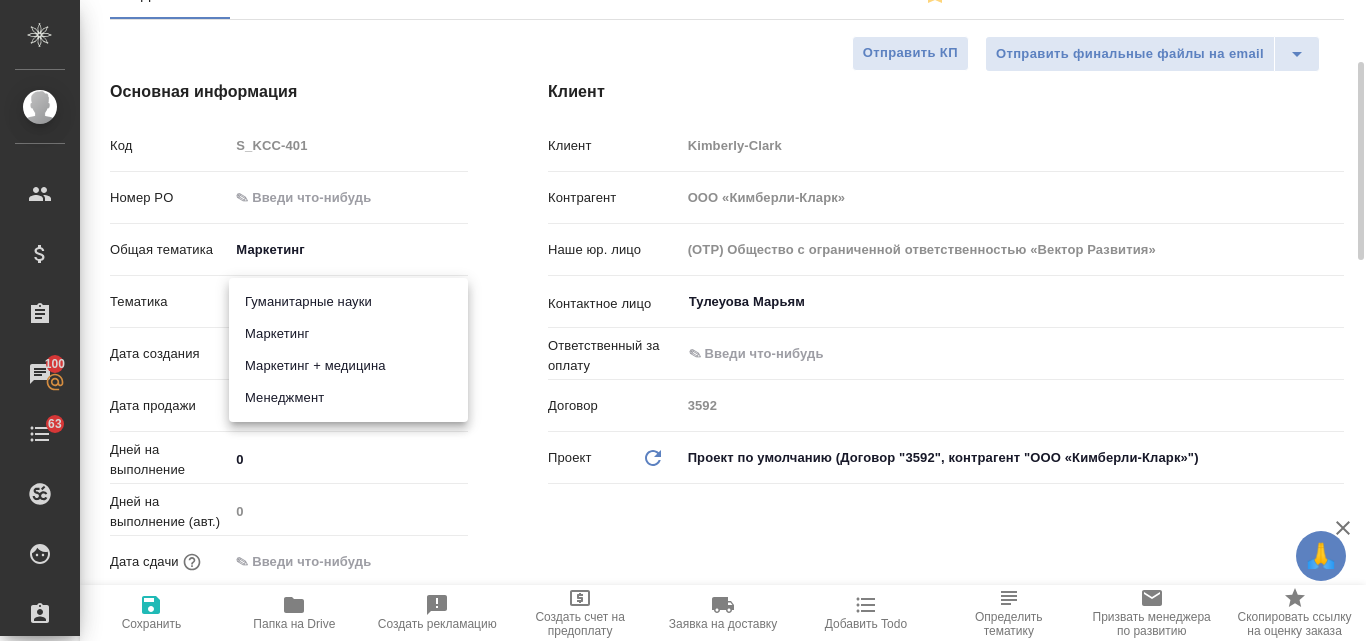 click on "🙏 .cls-1
fill:#fff;
AWATERA Valyaeva Anna Клиенты Спецификации Заказы 100 Чаты 63 Todo Проекты SC Исполнители Кандидаты Работы Входящие заявки Заявки на доставку Рекламации Проекты процессинга Конференции Выйти S_KCC-401 Создан new Постпретензионный postClaim Кратко детали заказа Ответственная команда: Локализация Клиент: Kimberly-Clark Договор: 3592 Дата создания: 07.08.2025, 16:16 Дата сдачи: Итого: 0,00 ₽ К оплате: 0,00 ₽ Маржинальность: 100% Детали Услуги Работы Файлы Smartcat Чат с клиентом Чат Отправить финальные файлы на email Отправить КП Основная информация Код S_KCC-401 Номер PO Маркетинг 0 0" at bounding box center [683, 320] 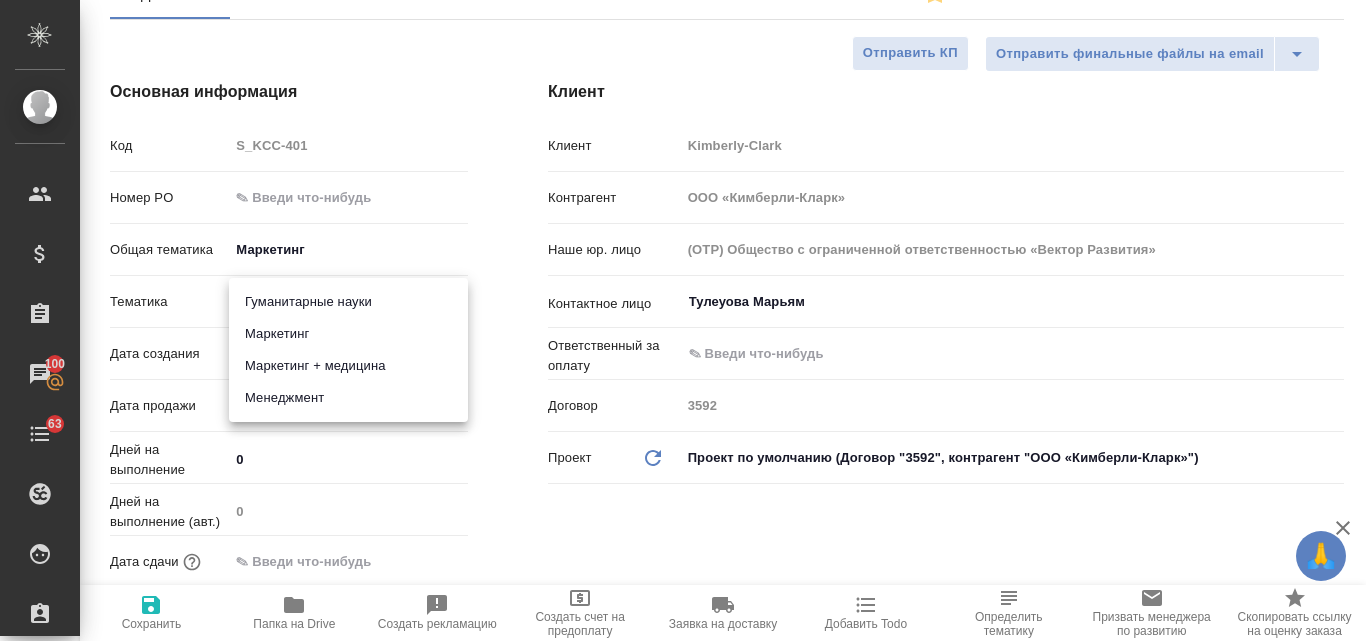 click on "Маркетинг" at bounding box center [348, 334] 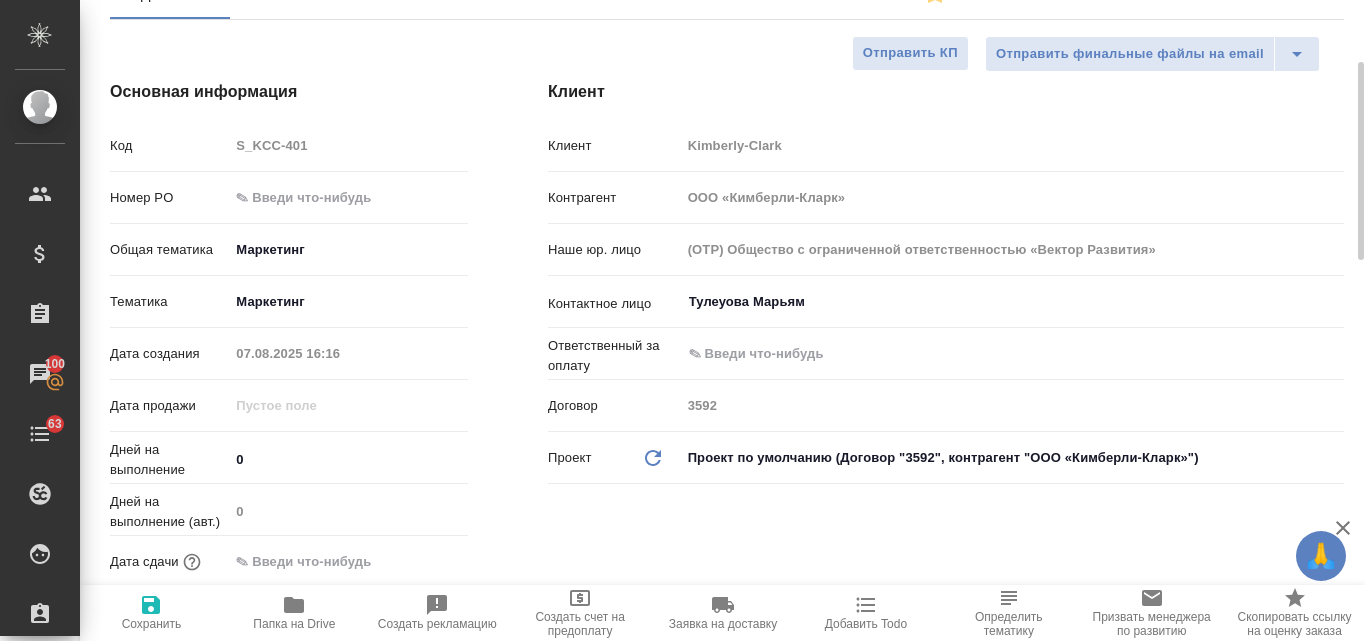 click 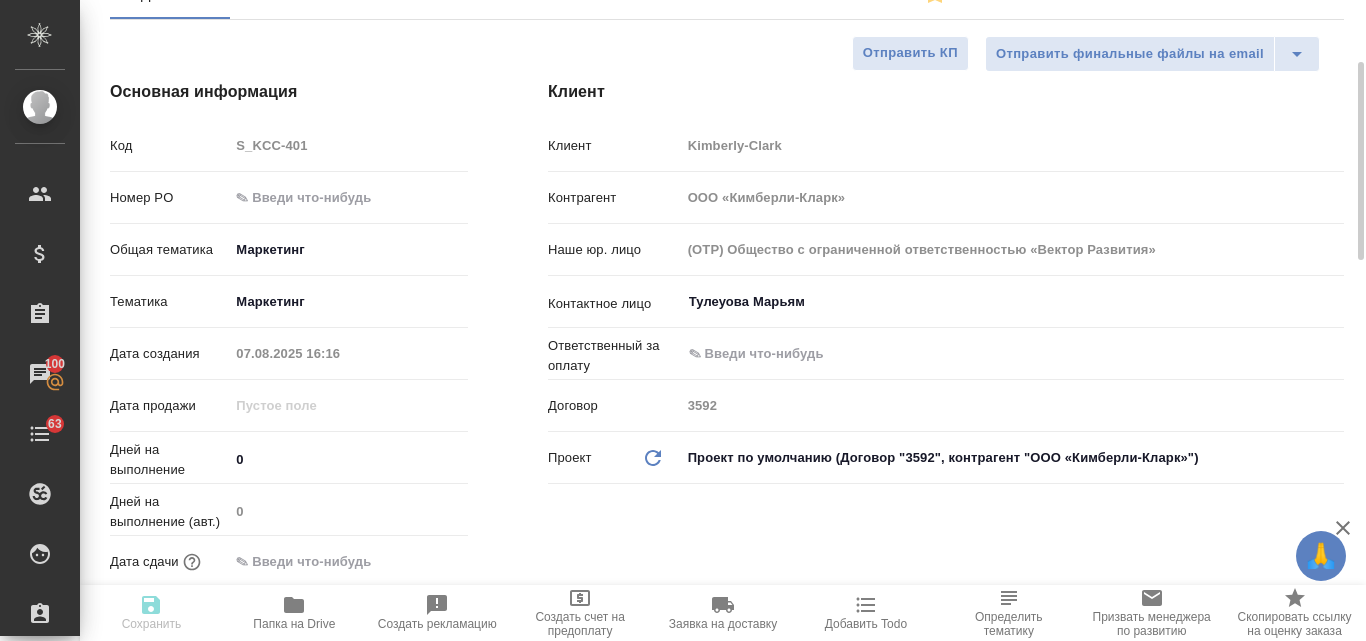 type on "x" 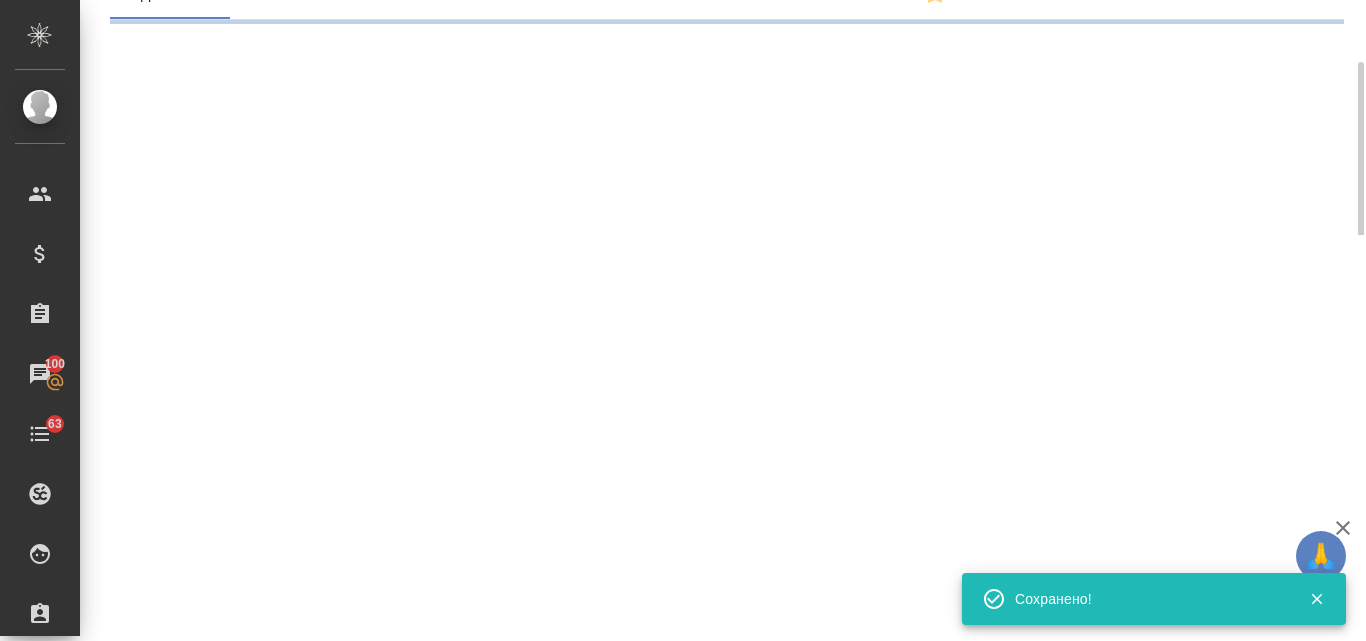 select on "RU" 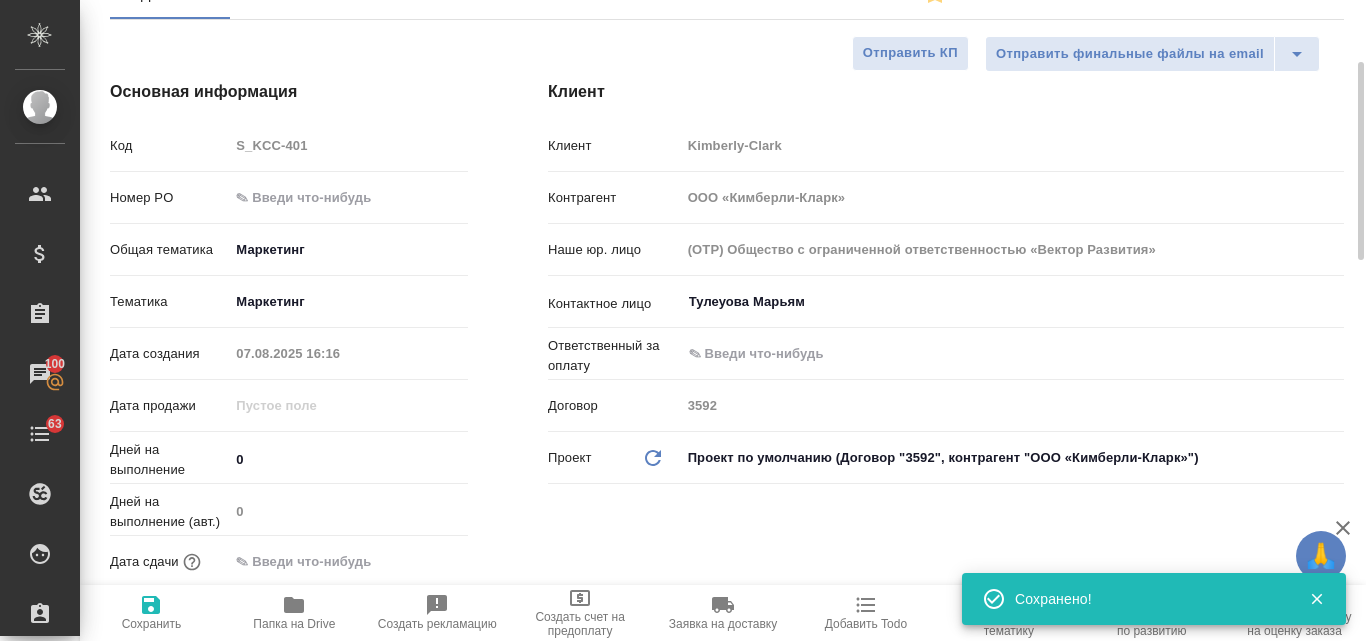 type on "x" 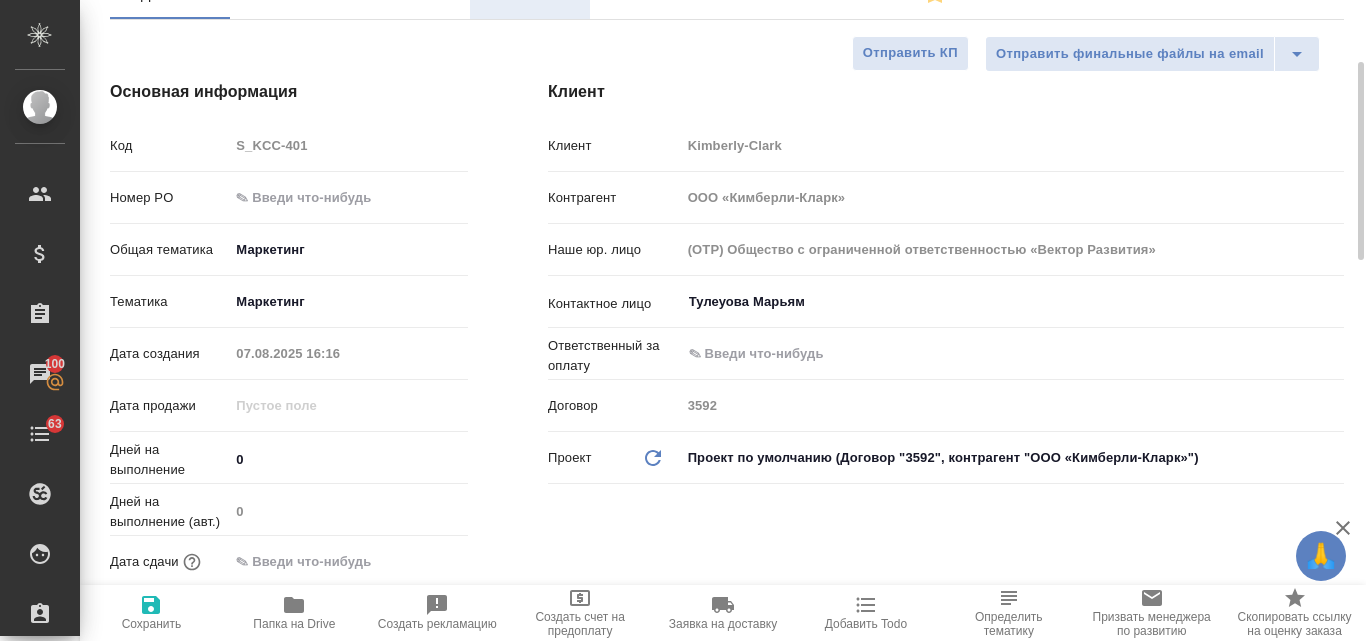 scroll, scrollTop: 0, scrollLeft: 0, axis: both 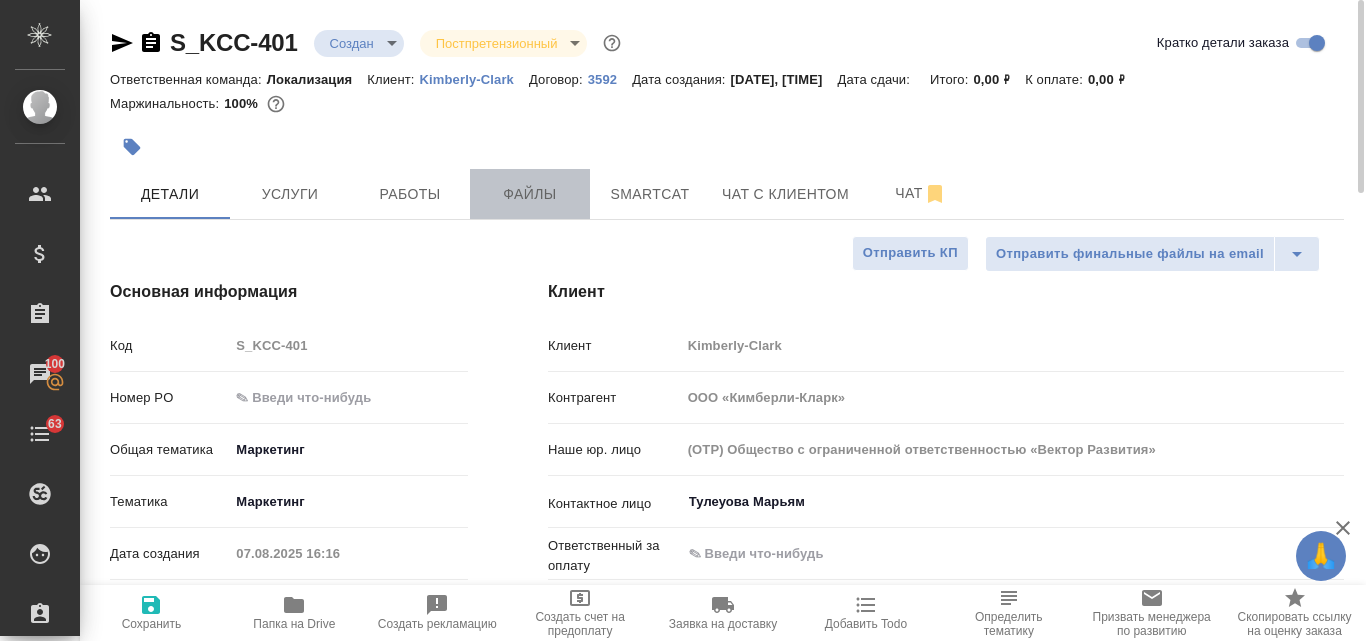 click on "Файлы" at bounding box center (530, 194) 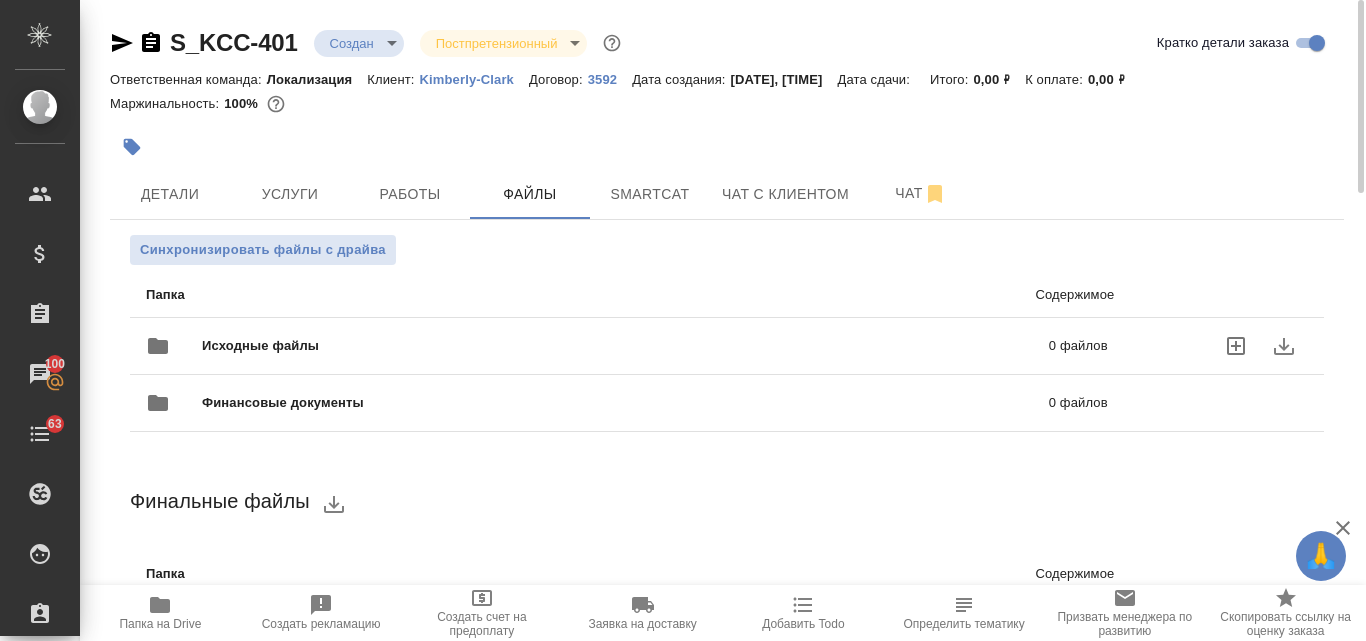 click on "Исходные файлы" at bounding box center [443, 346] 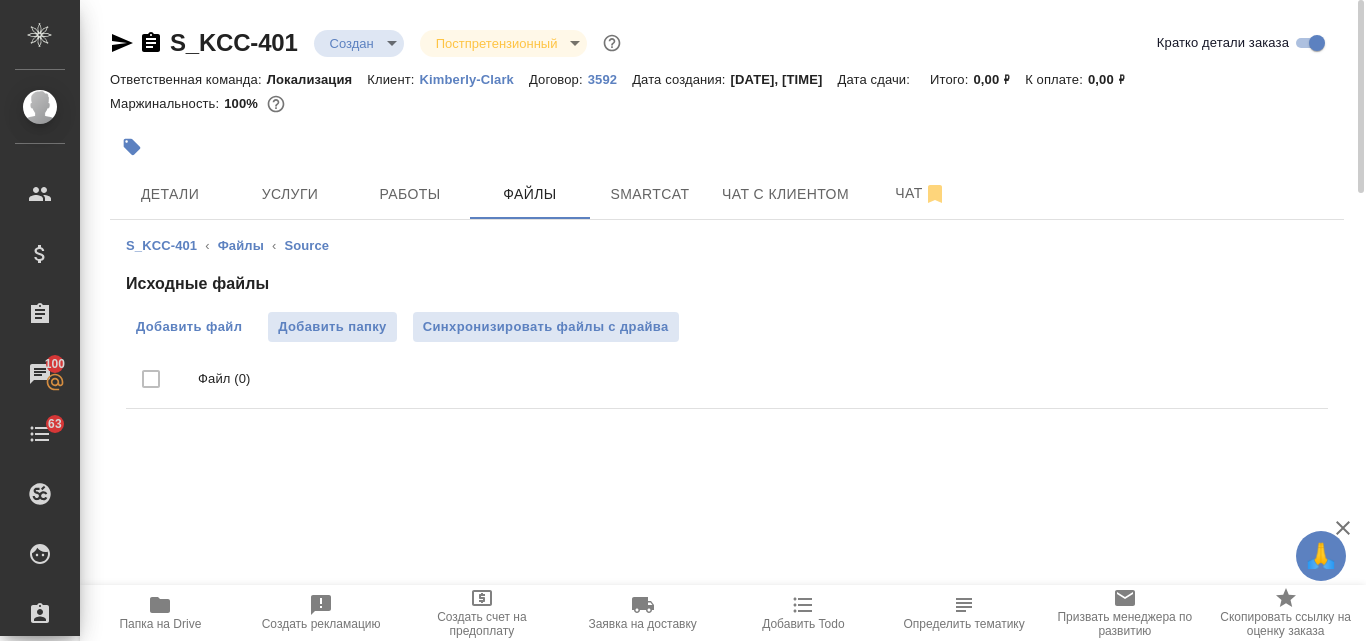 click on "Добавить файл" at bounding box center [189, 327] 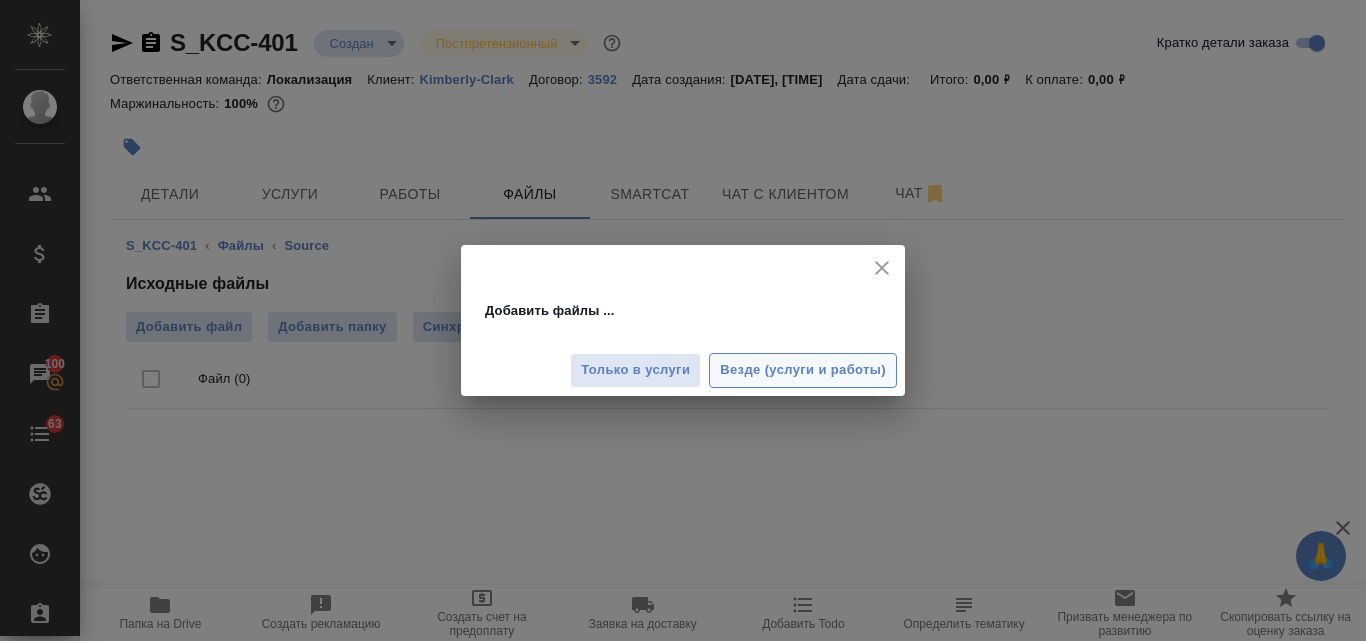 click on "Везде (услуги и работы)" at bounding box center (803, 370) 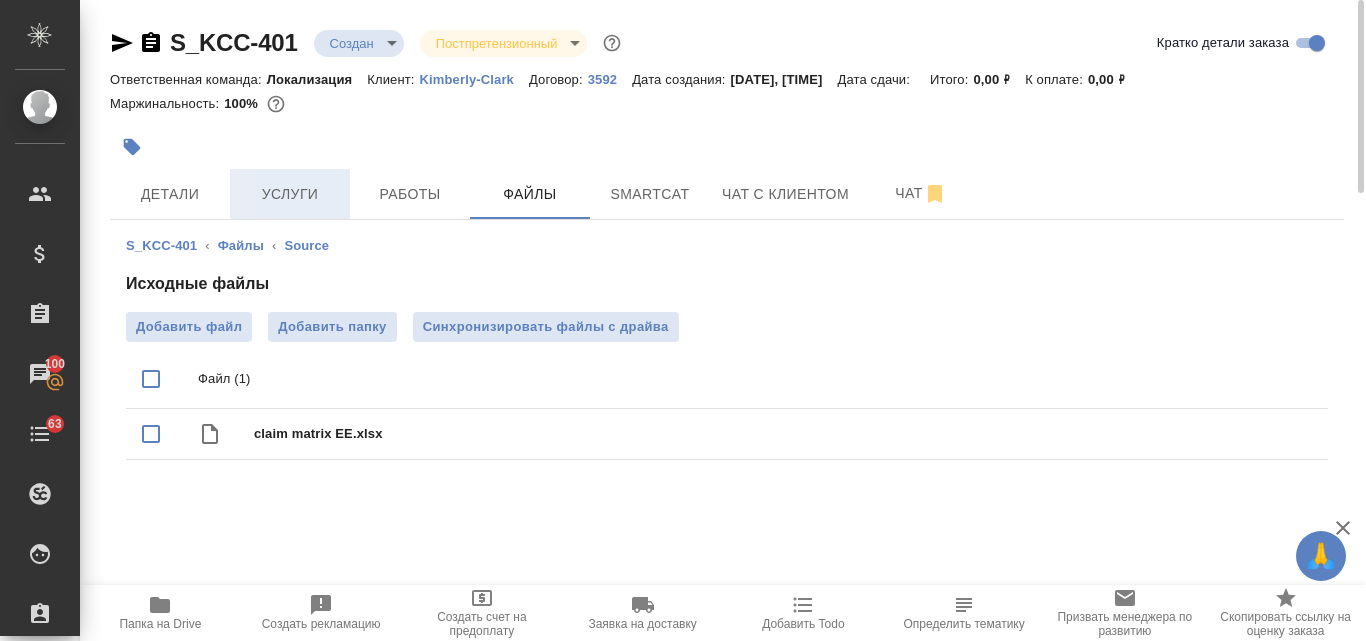 click on "Услуги" at bounding box center (290, 194) 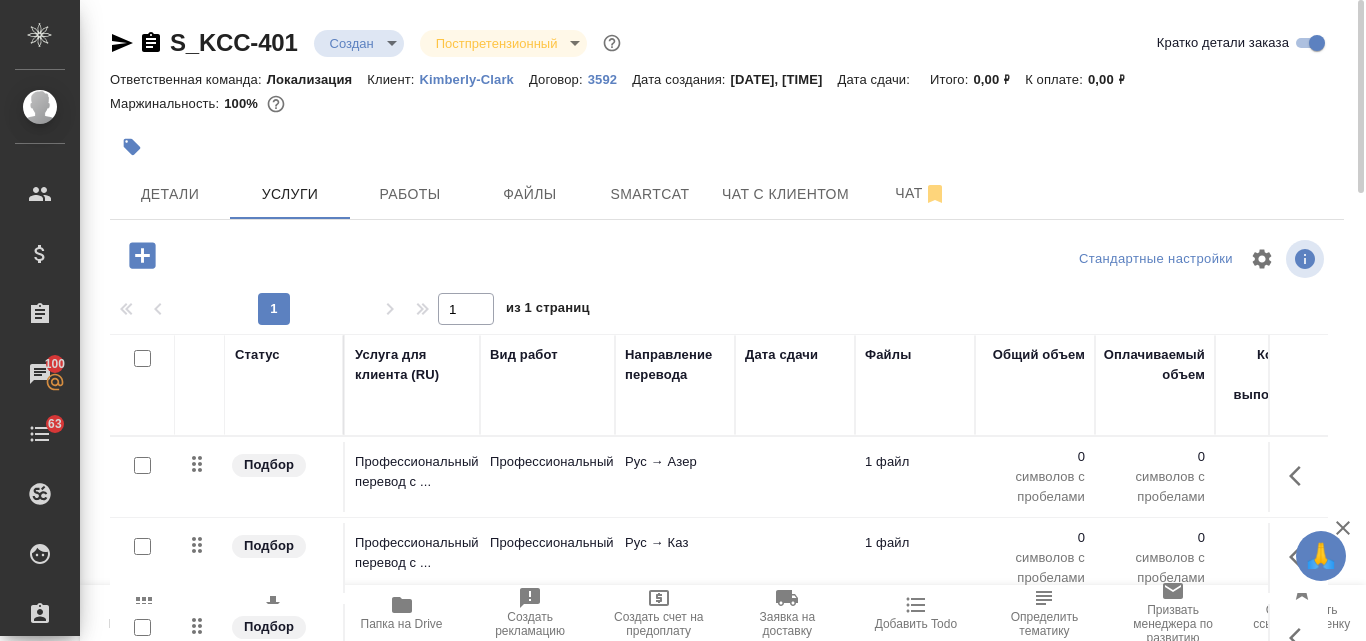 click at bounding box center (142, 358) 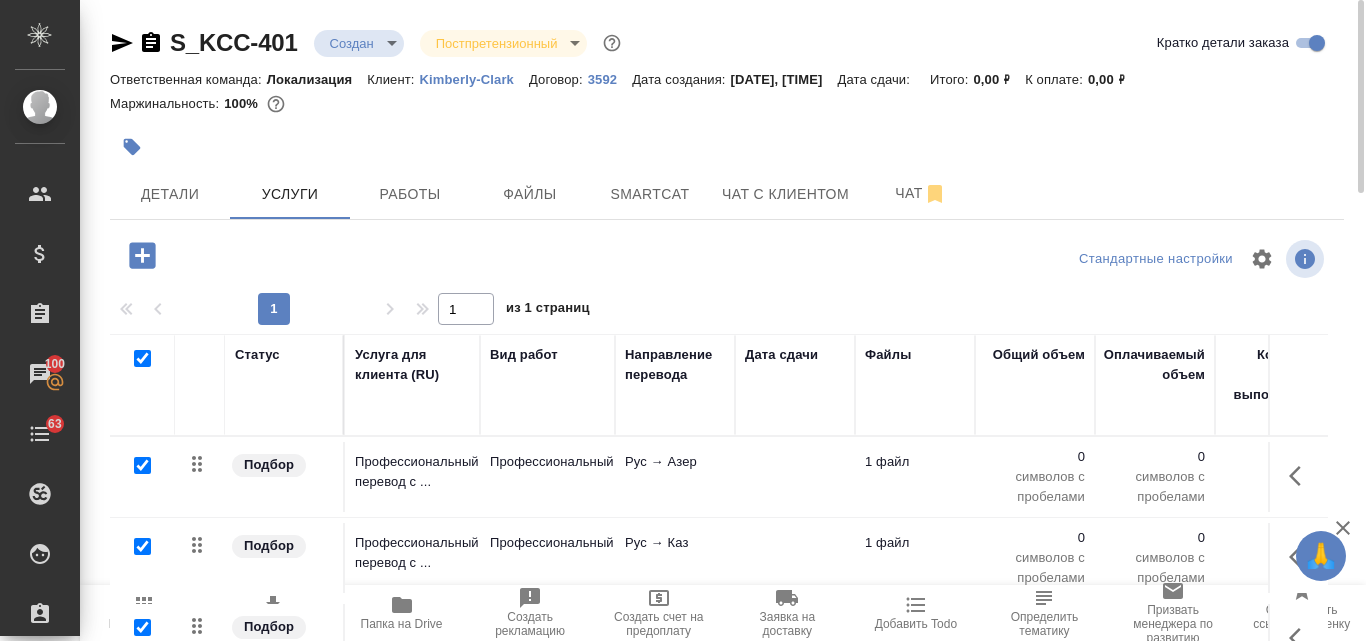 checkbox on "true" 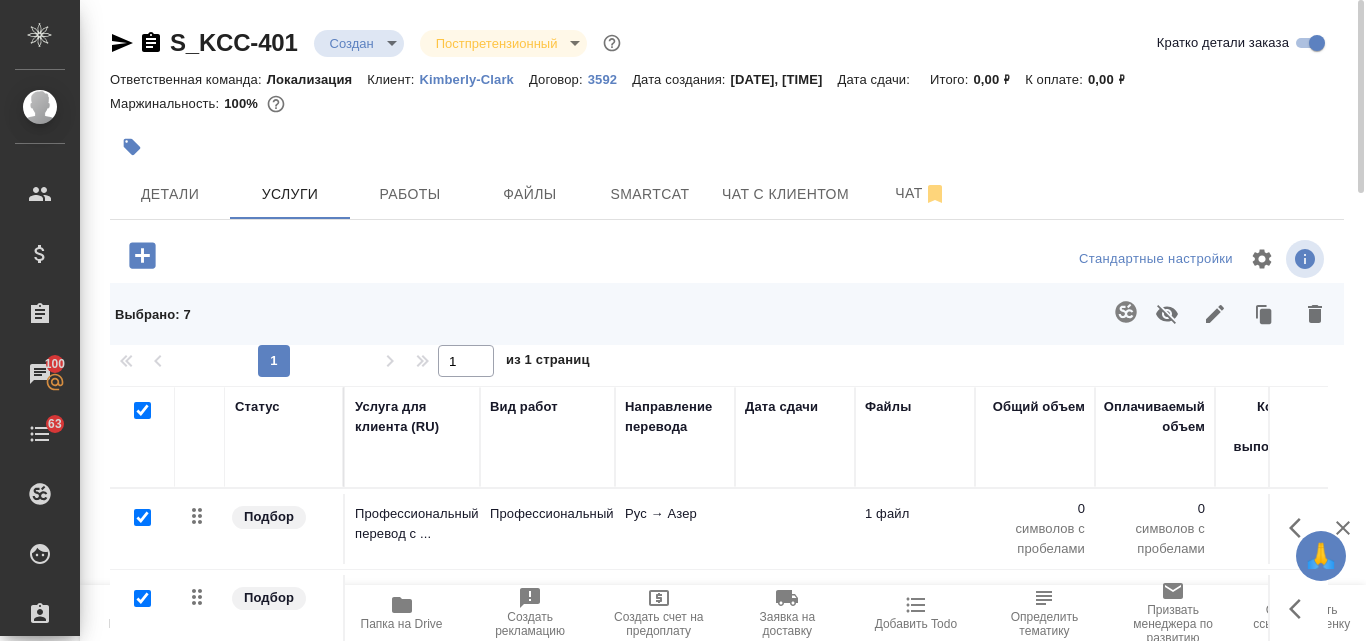 click 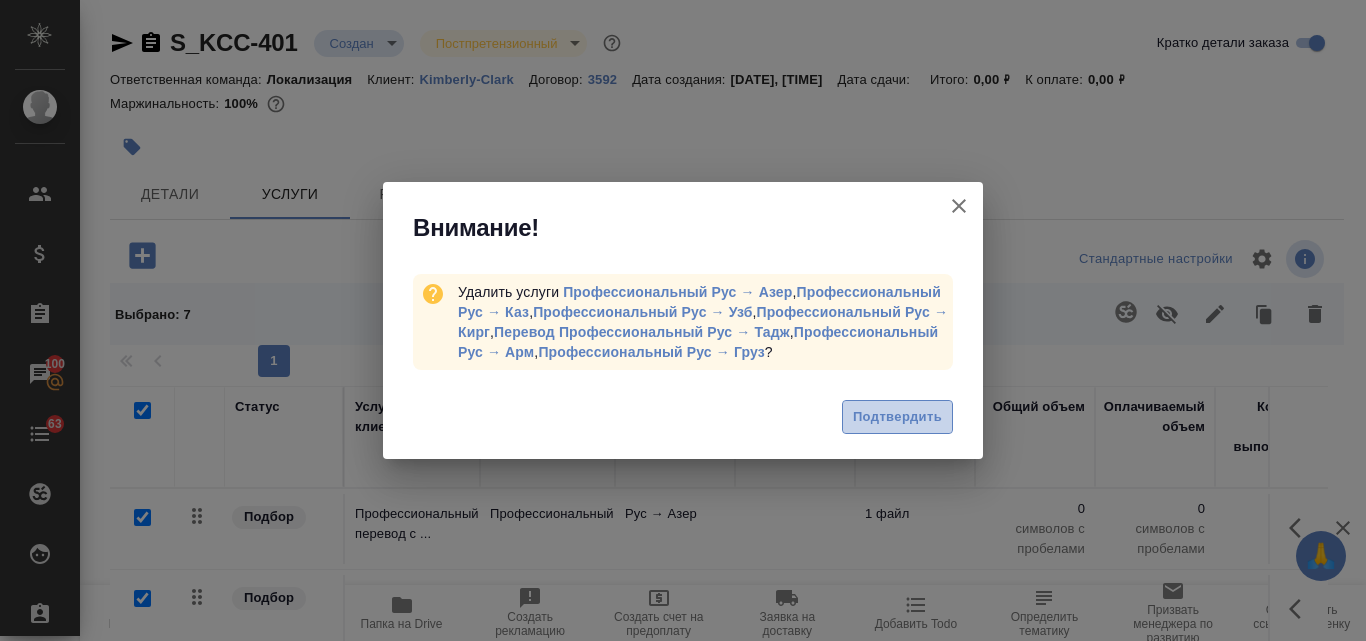 click on "Подтвердить" at bounding box center (897, 417) 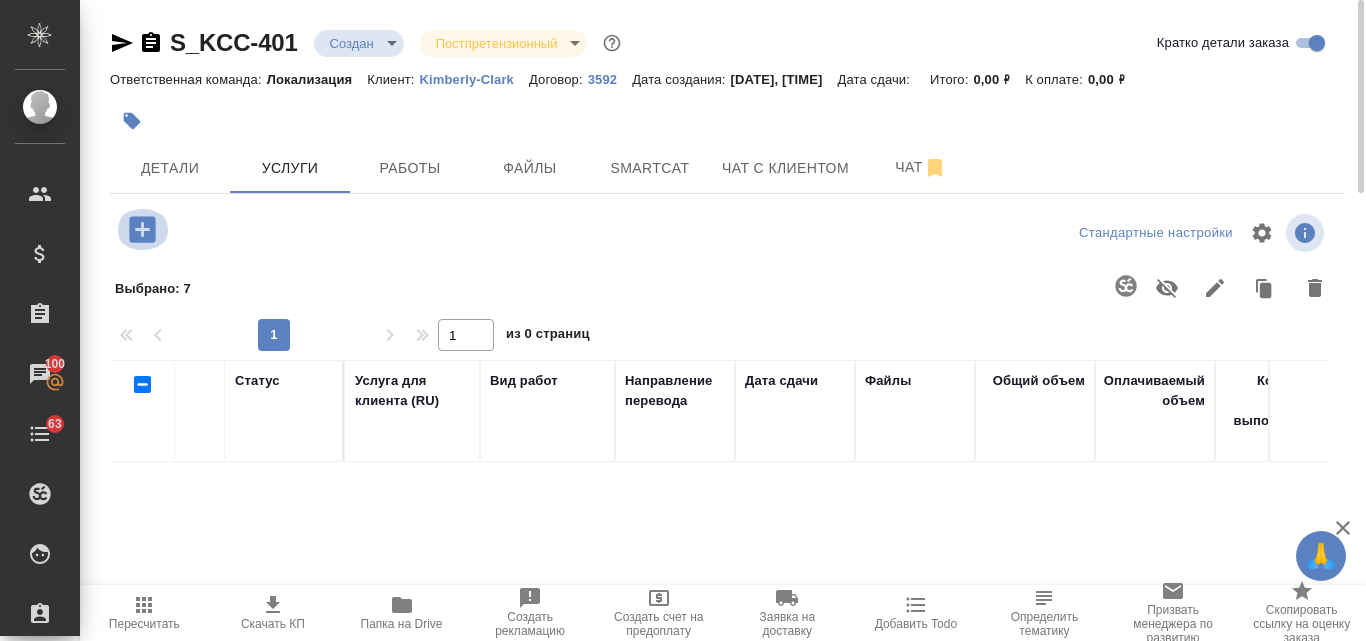 click 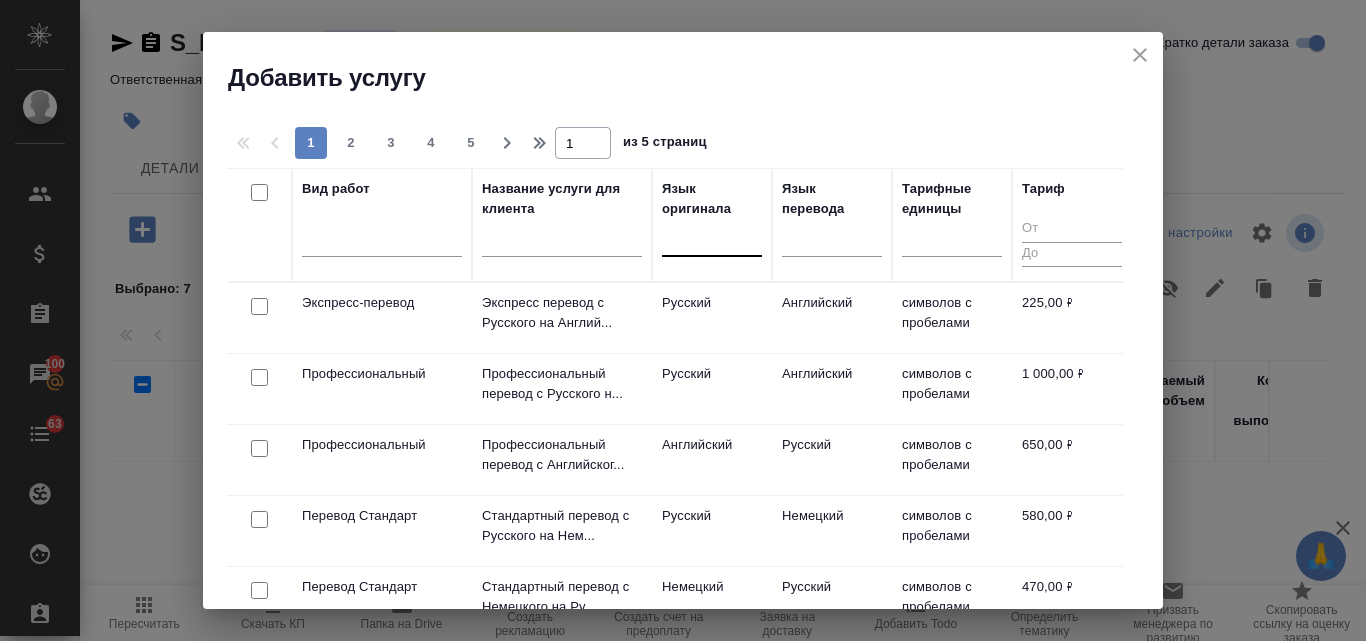 click at bounding box center (712, 236) 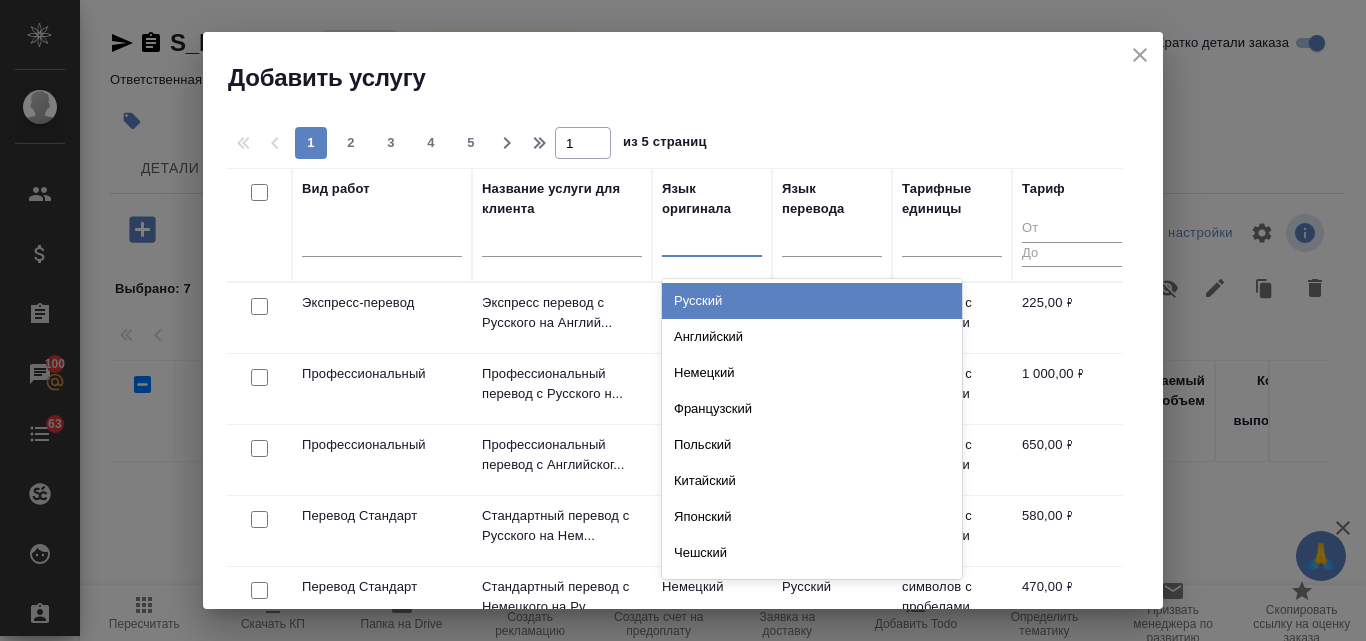 click on "Русский" at bounding box center (812, 301) 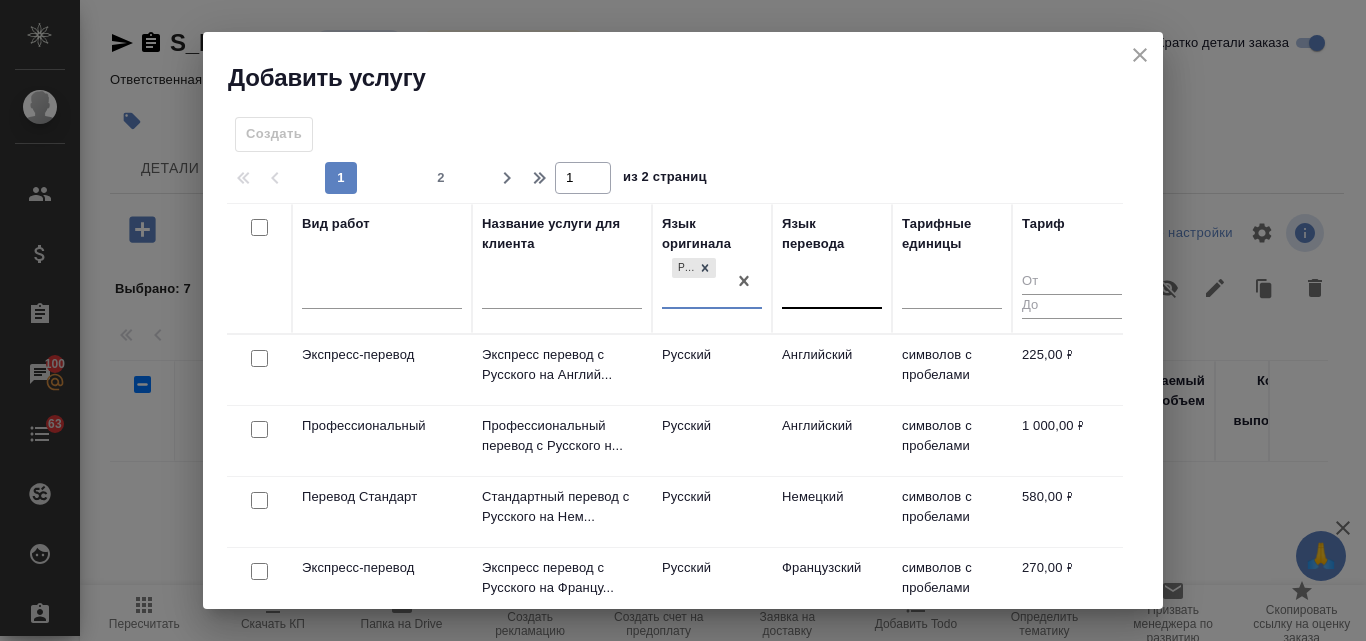 click at bounding box center (832, 289) 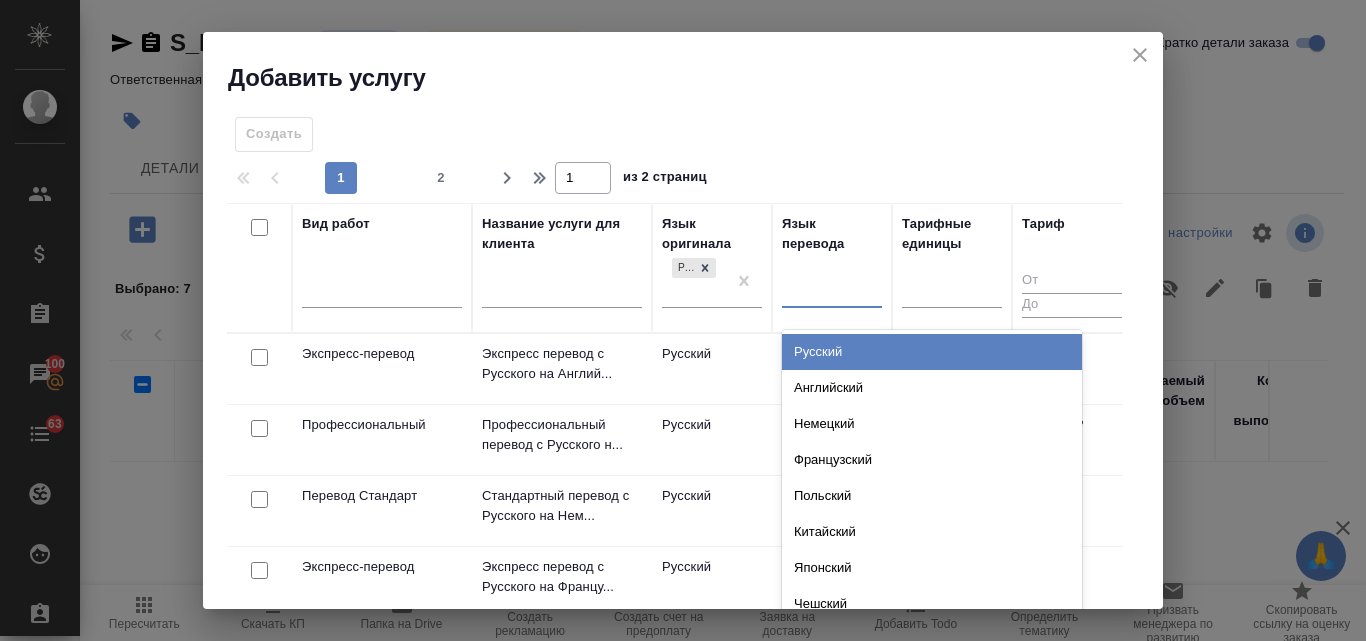 type on "g" 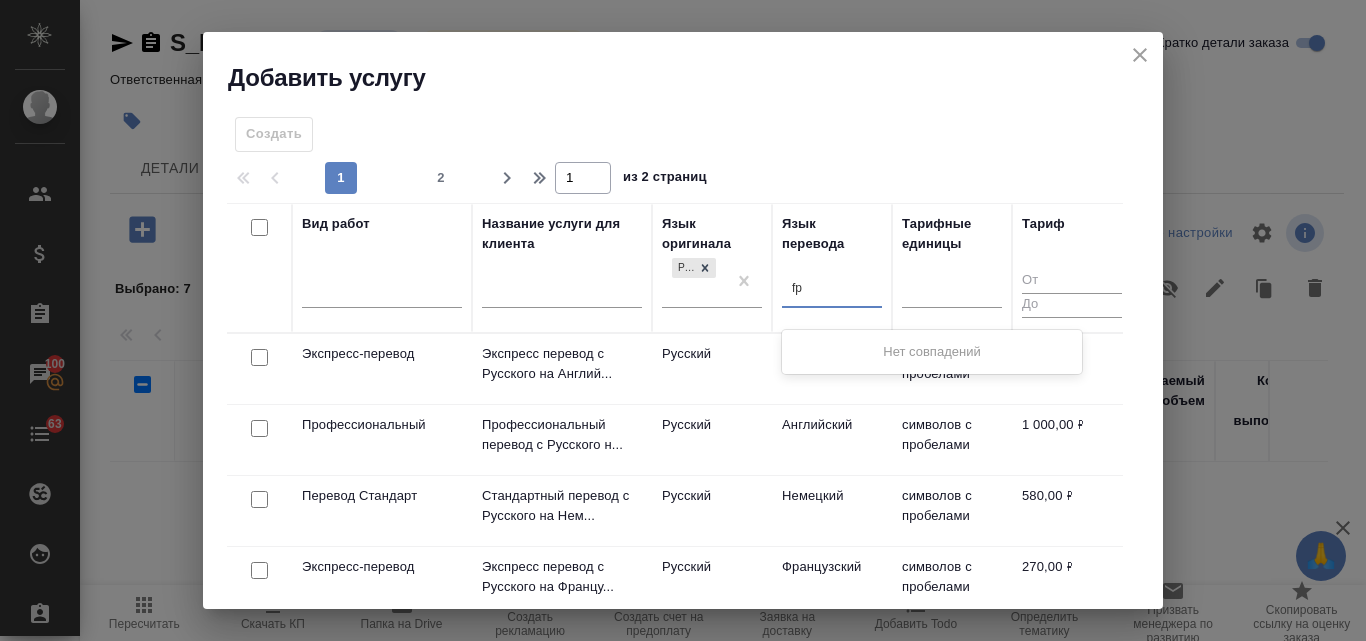 type on "f" 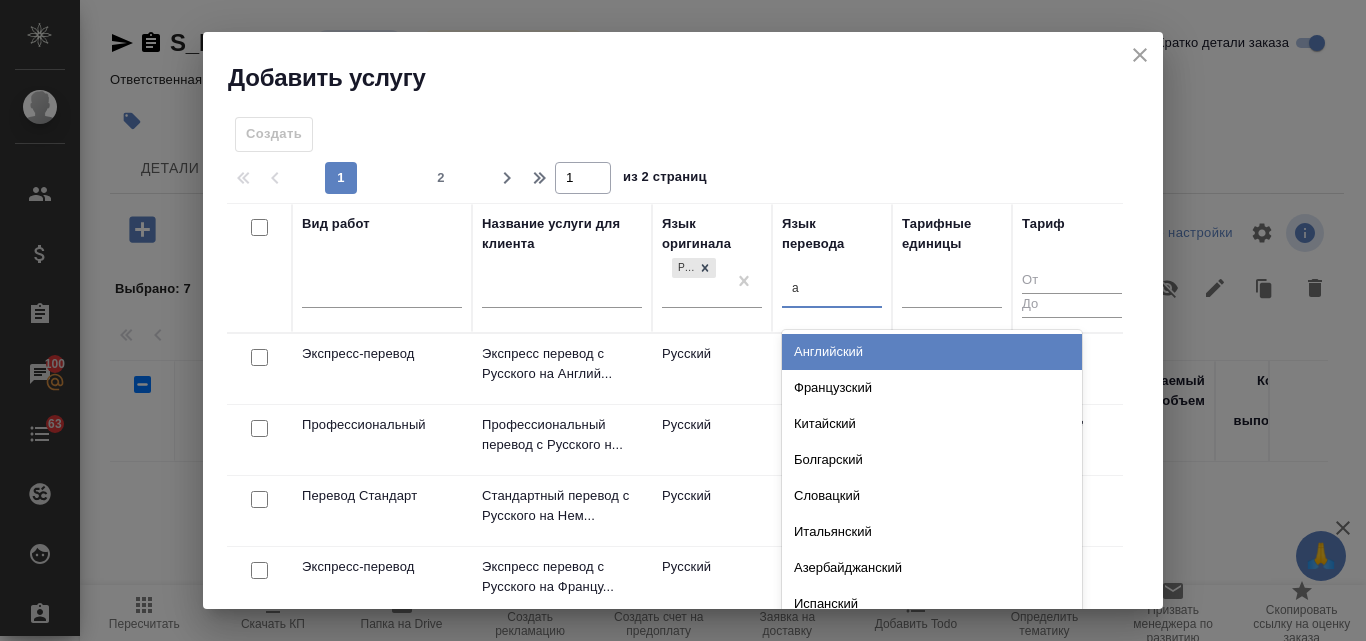 type on "аз" 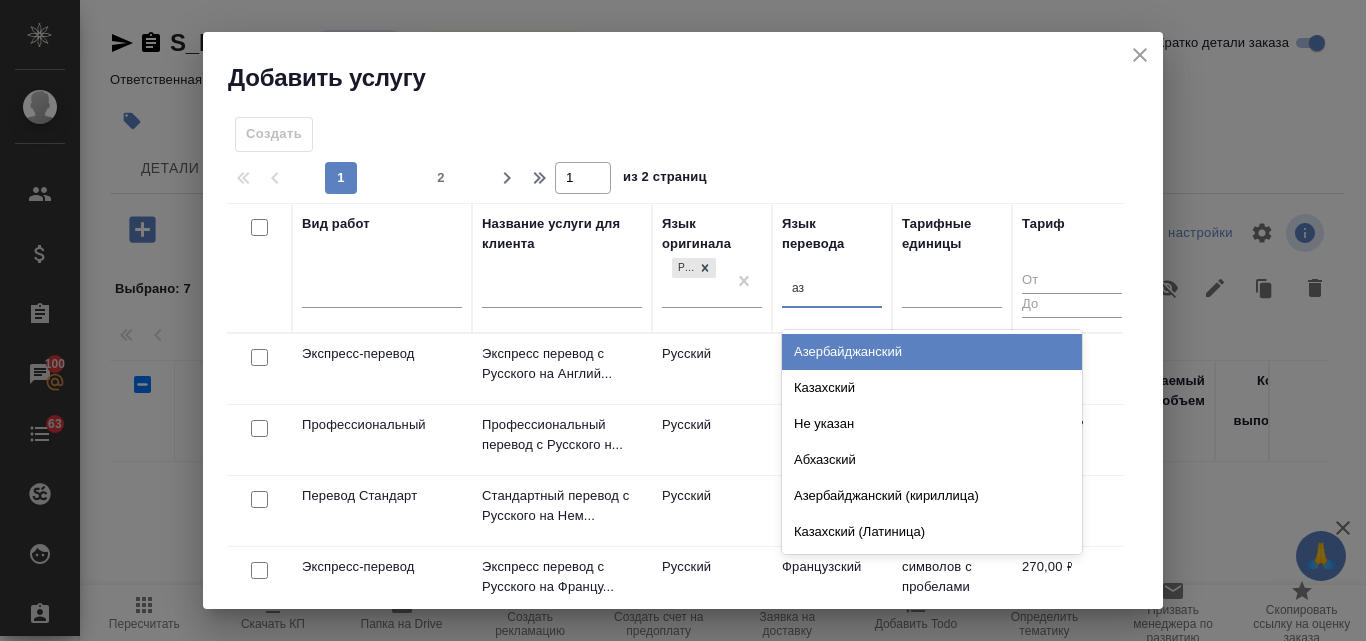 click on "Азербайджанский" at bounding box center (932, 352) 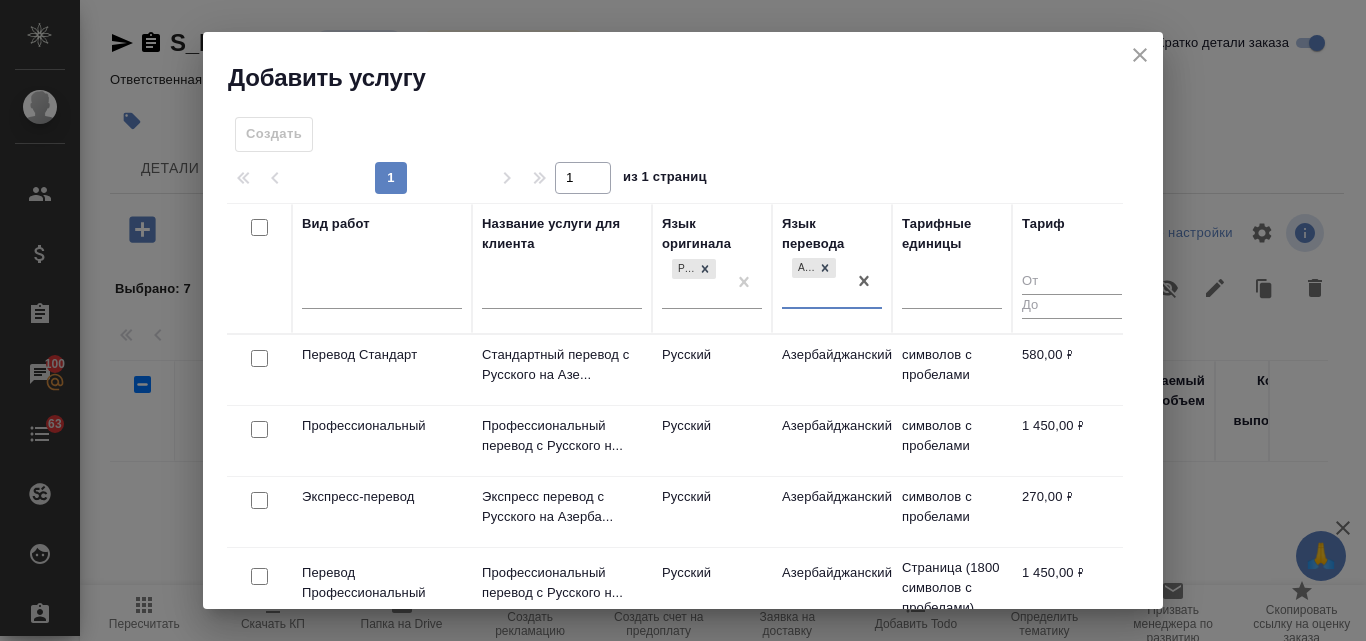 scroll, scrollTop: 100, scrollLeft: 0, axis: vertical 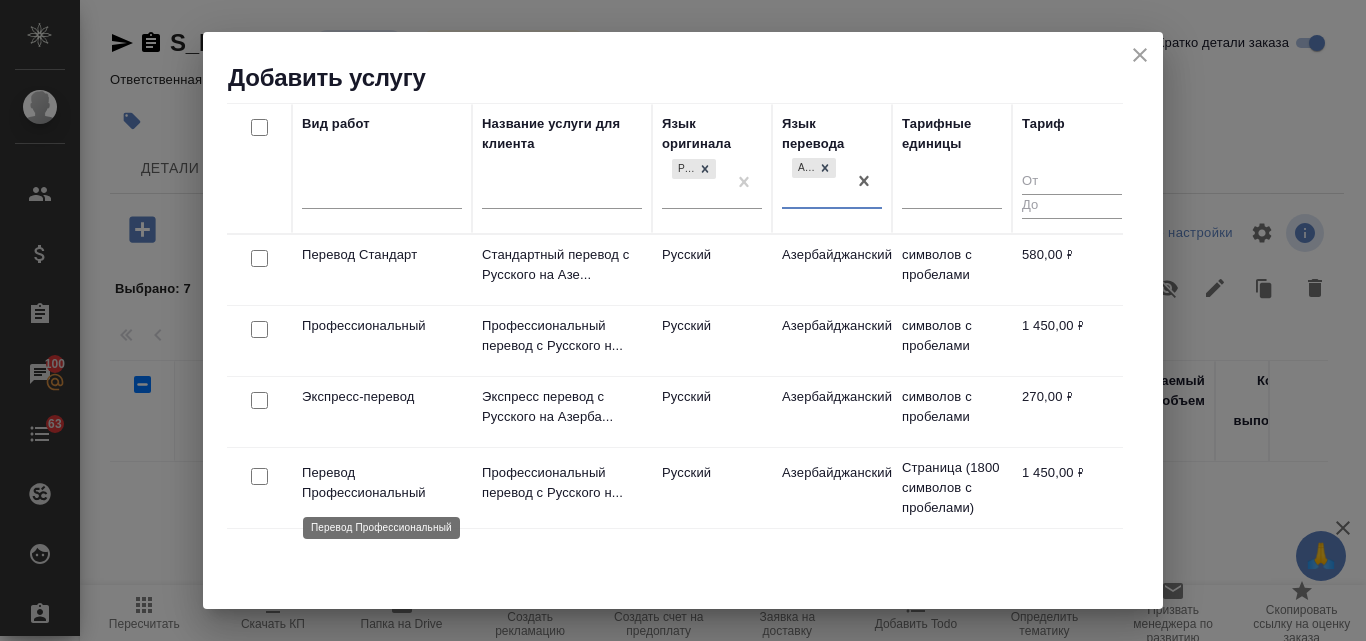 click on "Перевод Профессиональный" at bounding box center (382, 483) 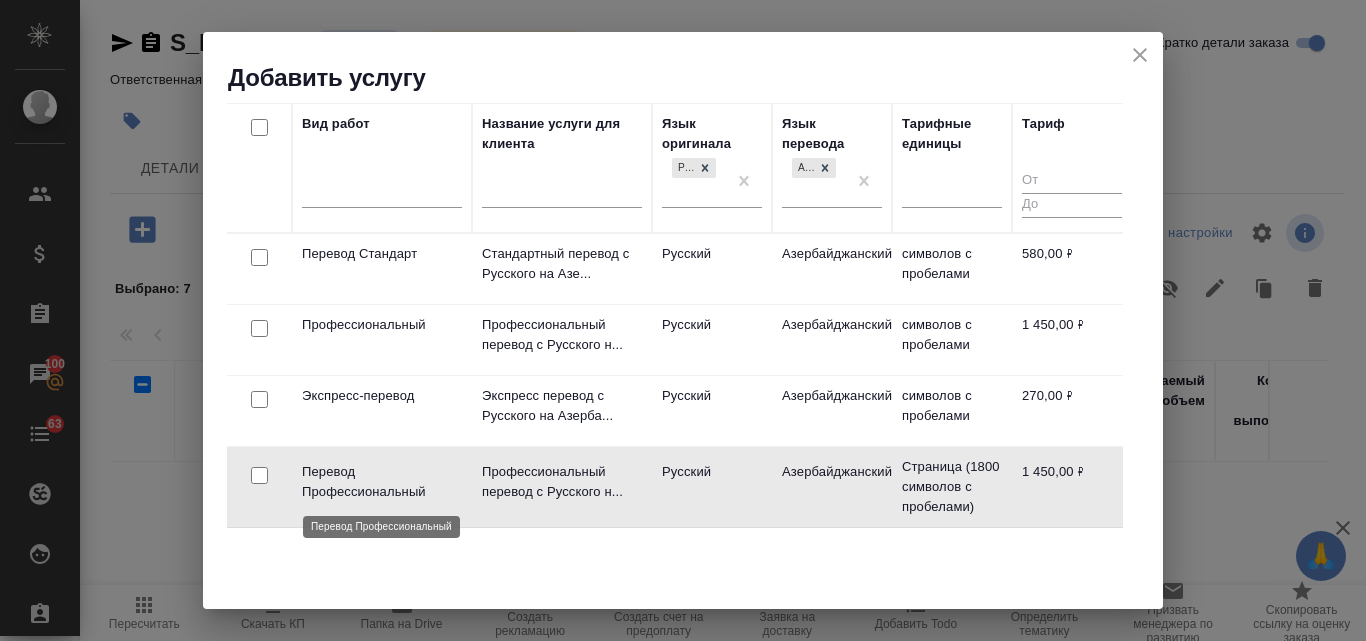 click on "Перевод Профессиональный" at bounding box center [382, 482] 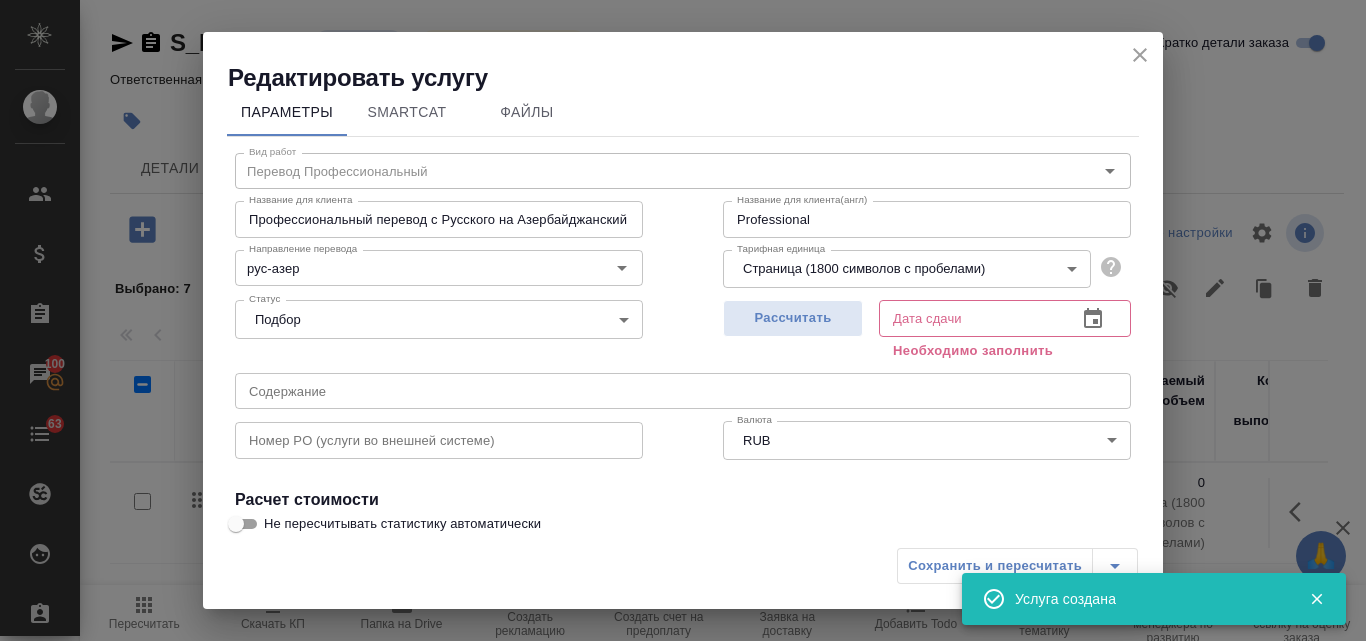 scroll, scrollTop: 0, scrollLeft: 0, axis: both 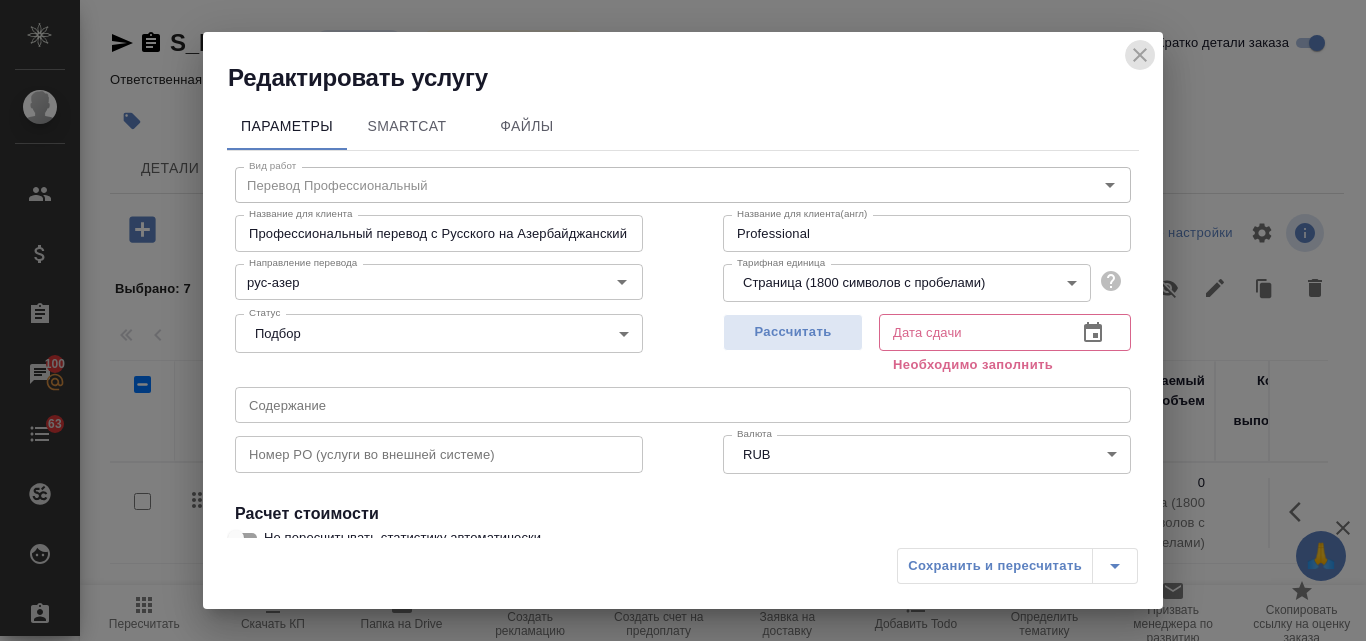 click at bounding box center (1140, 55) 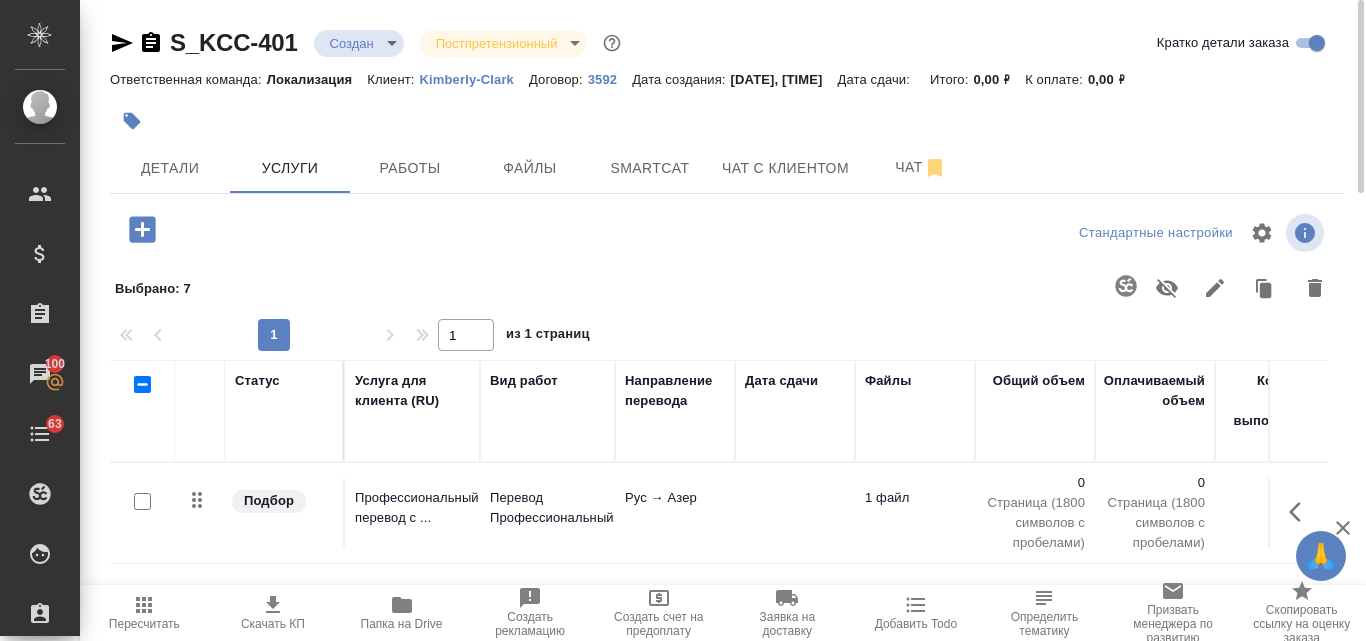 click at bounding box center [142, 501] 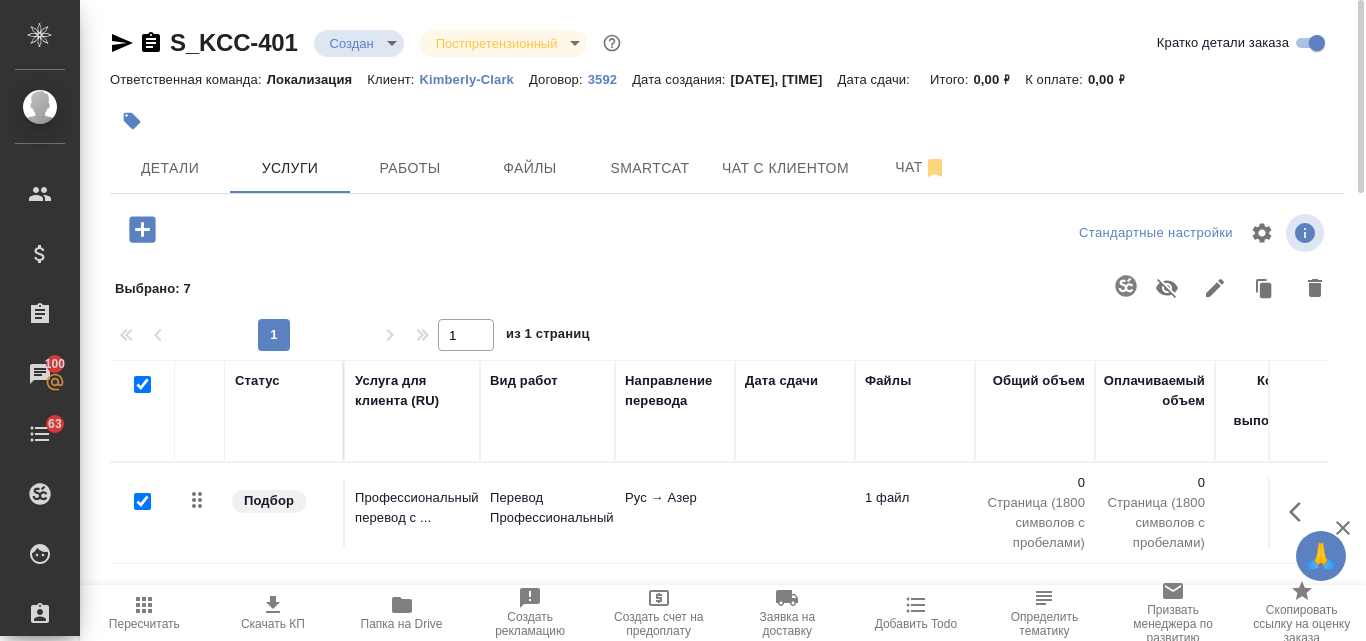 checkbox on "true" 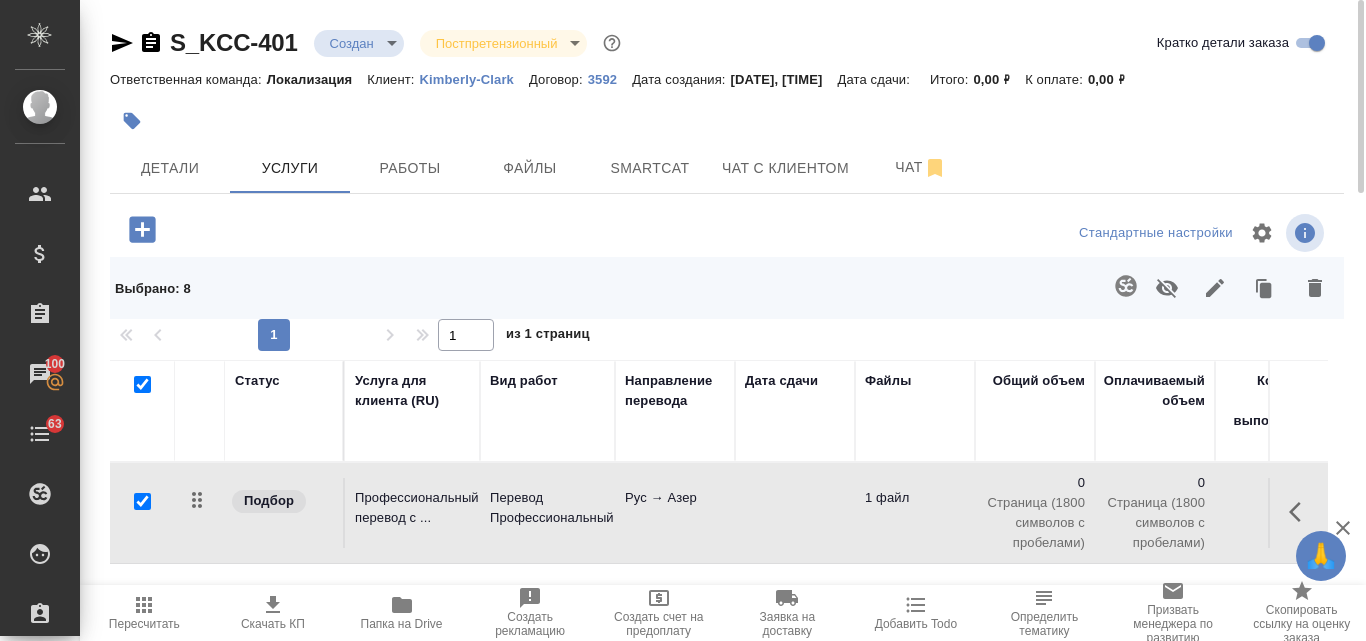 click 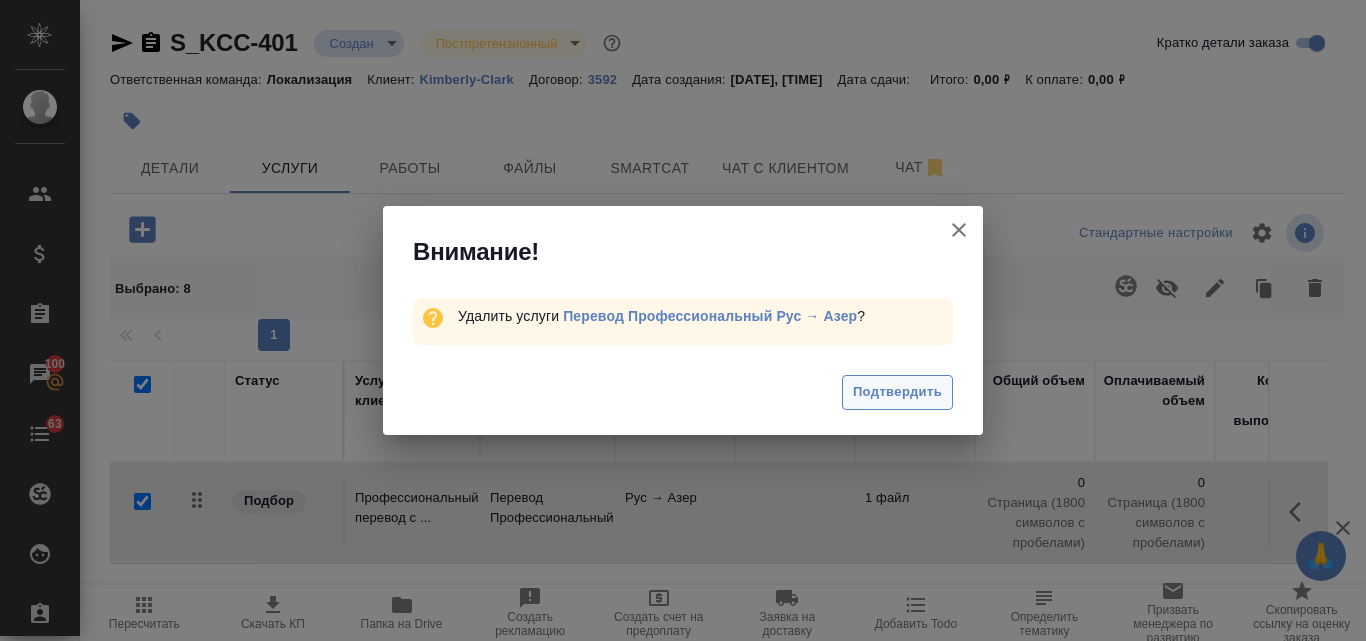 click on "Подтвердить" at bounding box center [897, 392] 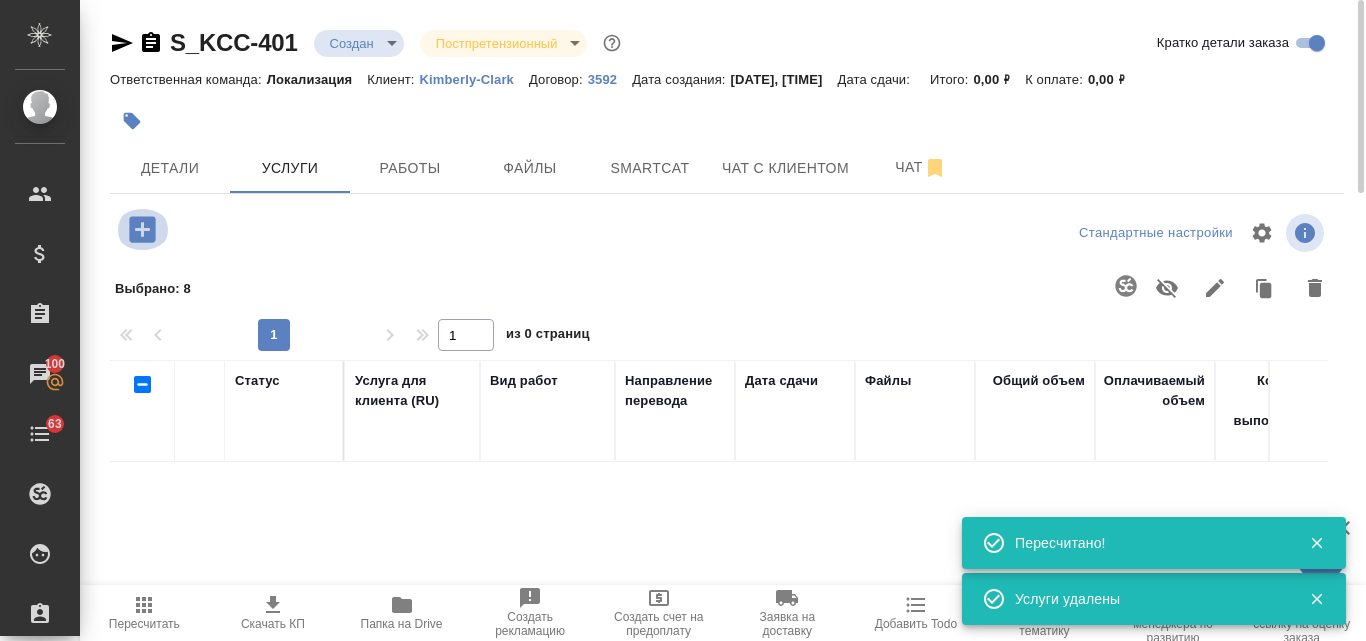 click 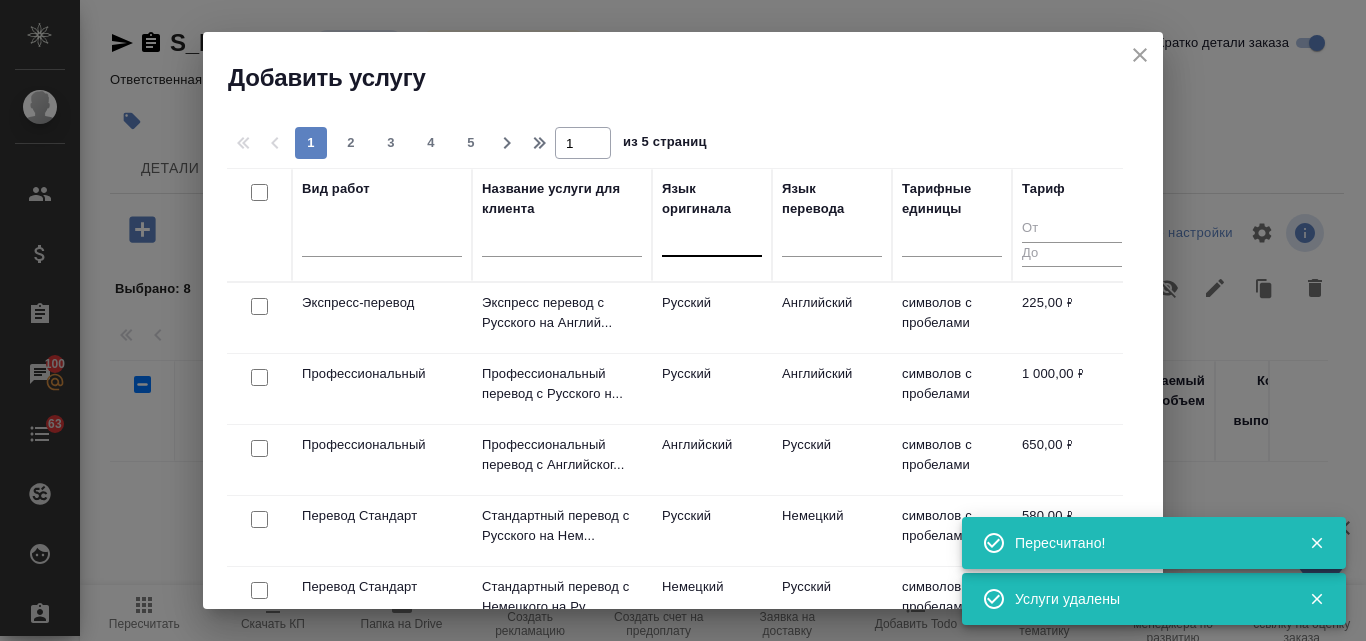 click at bounding box center (712, 236) 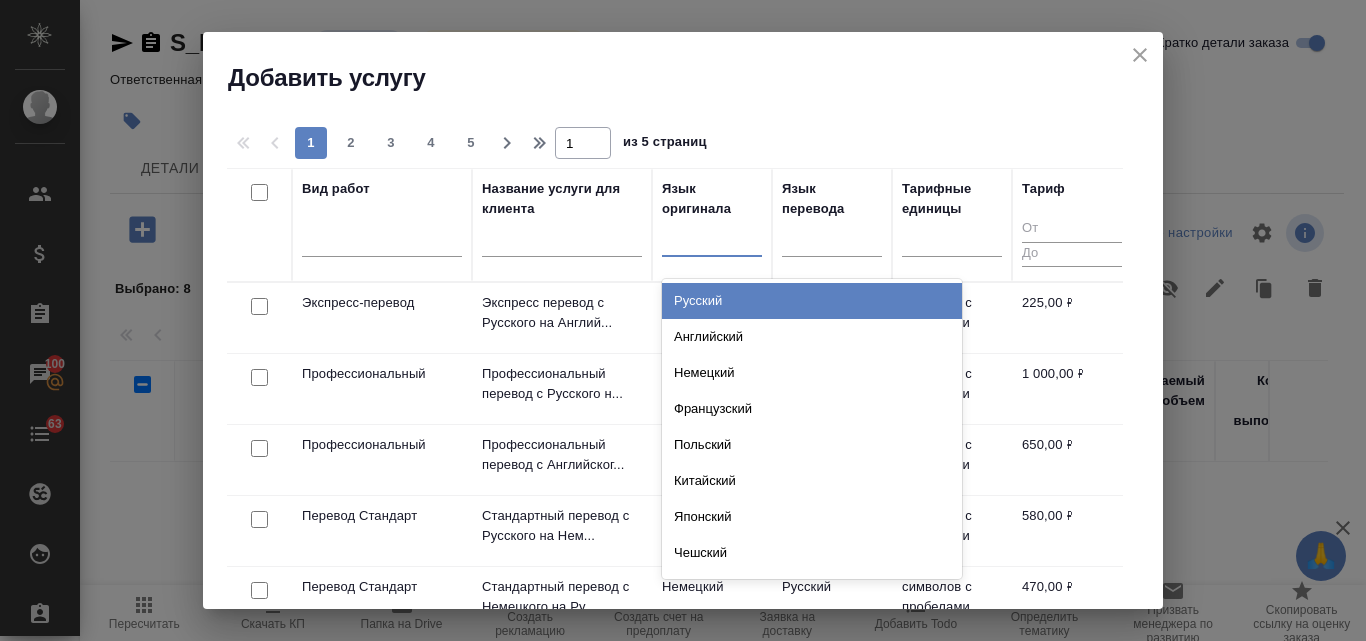 click on "Русский" at bounding box center (812, 301) 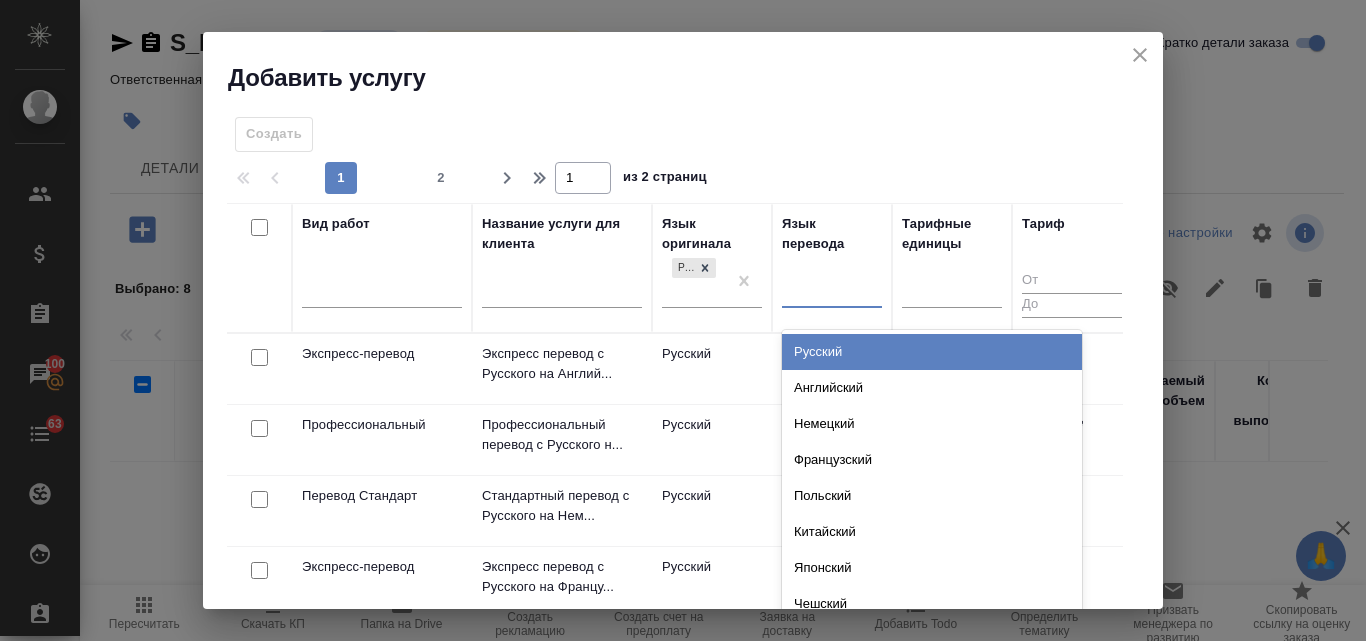 click at bounding box center [832, 288] 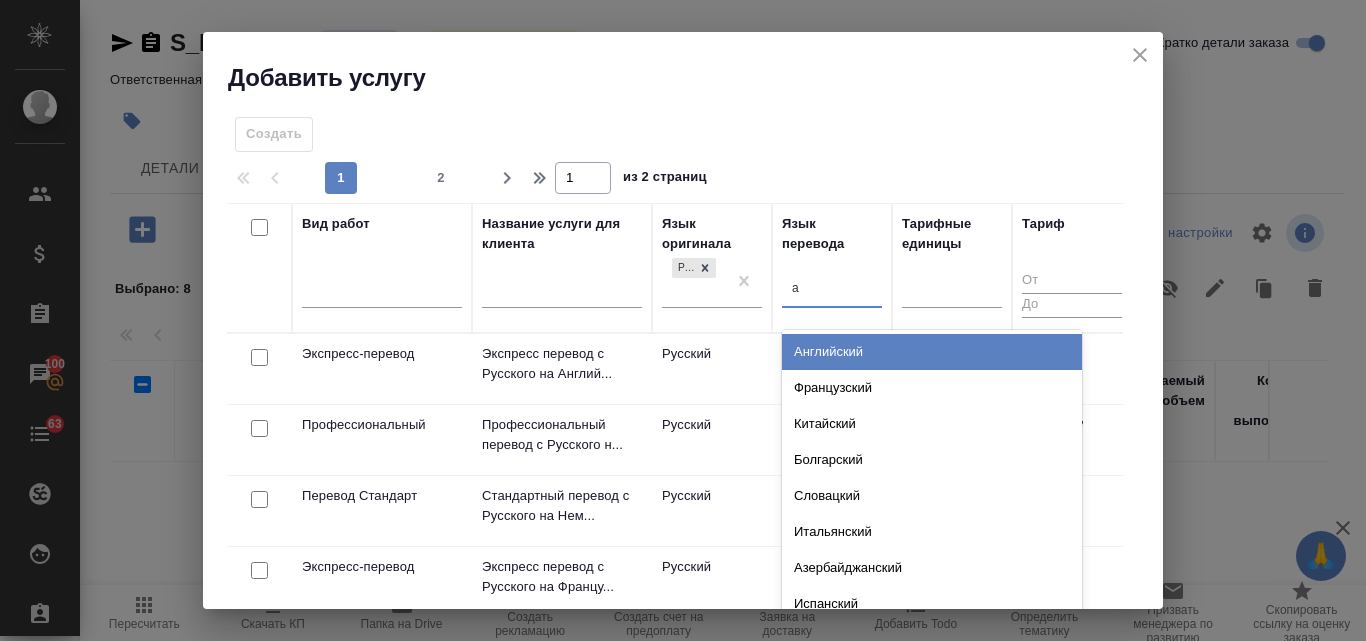 type on "аз" 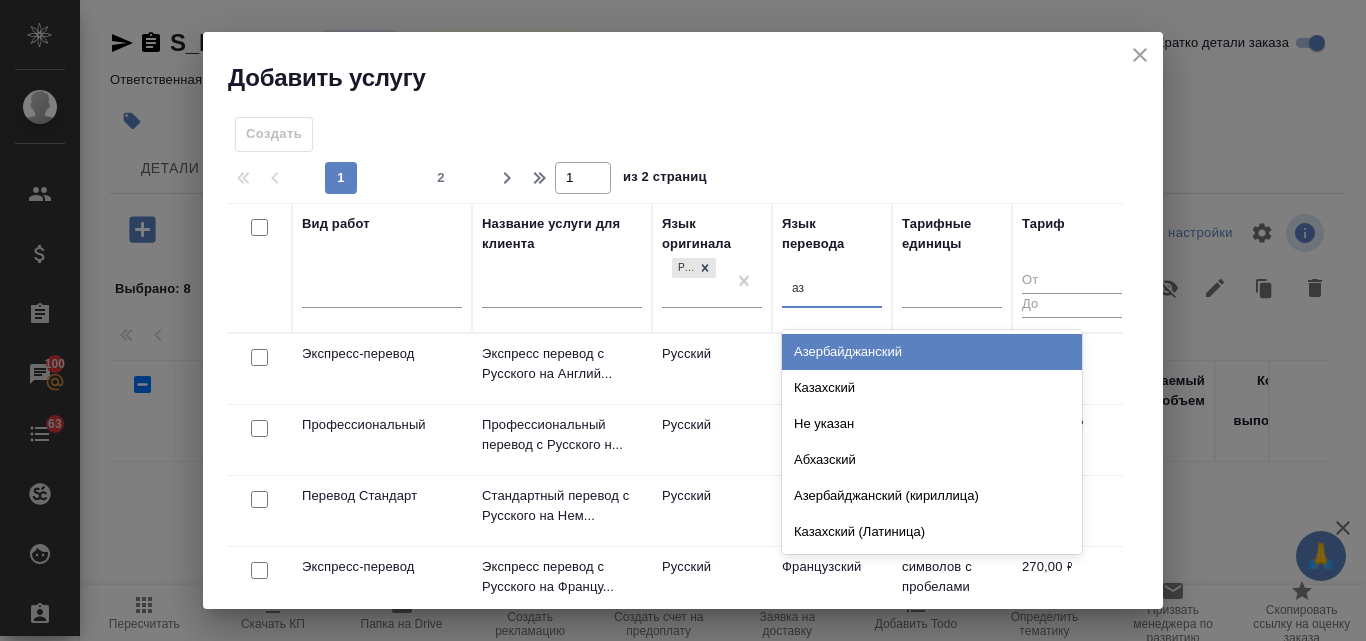 click on "Азербайджанский" at bounding box center (932, 352) 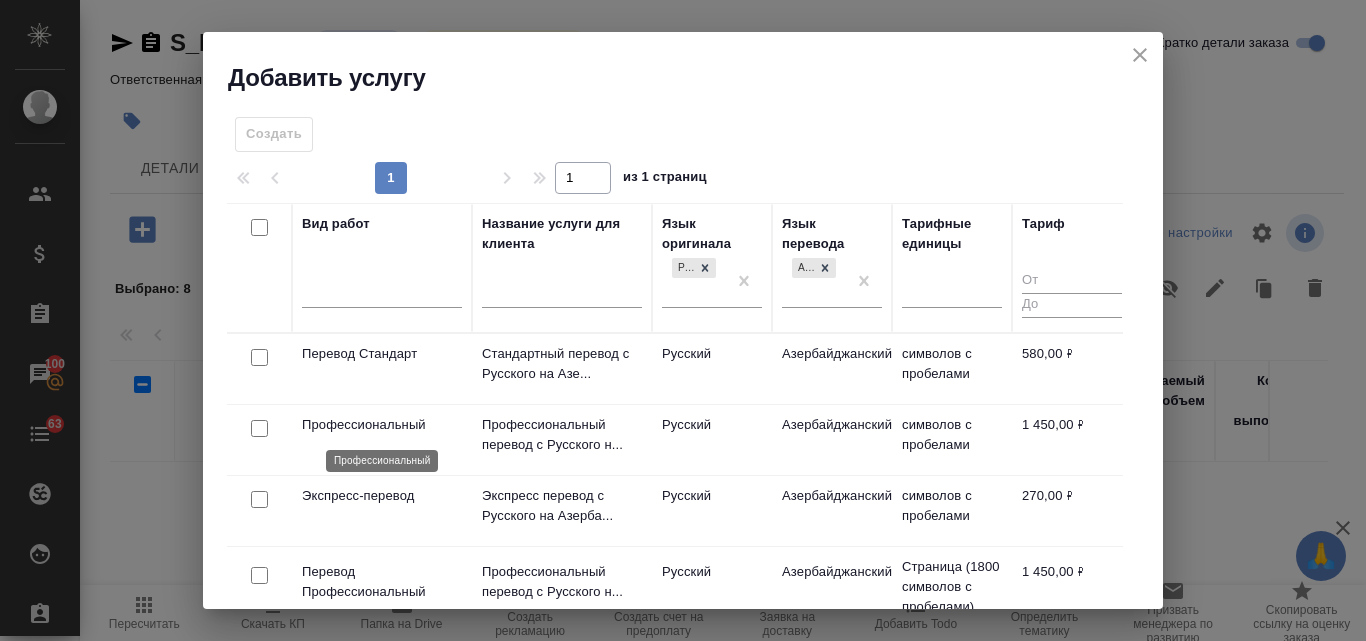 click on "Профессиональный" at bounding box center (382, 425) 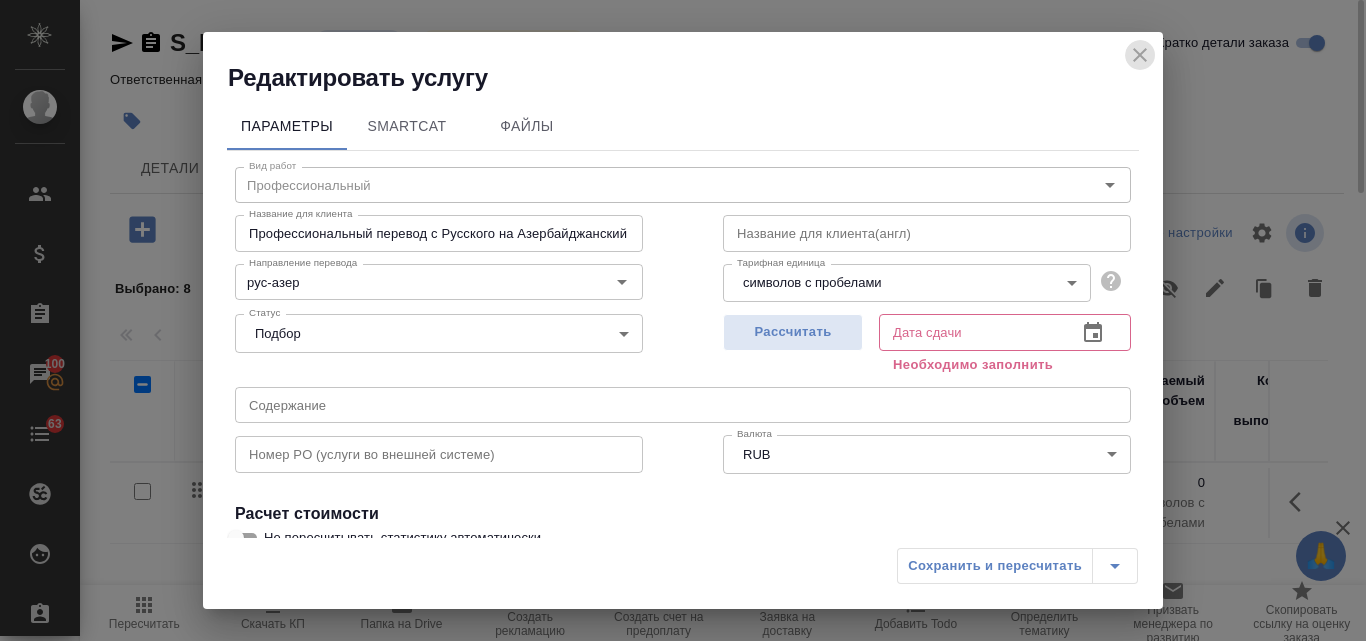 click 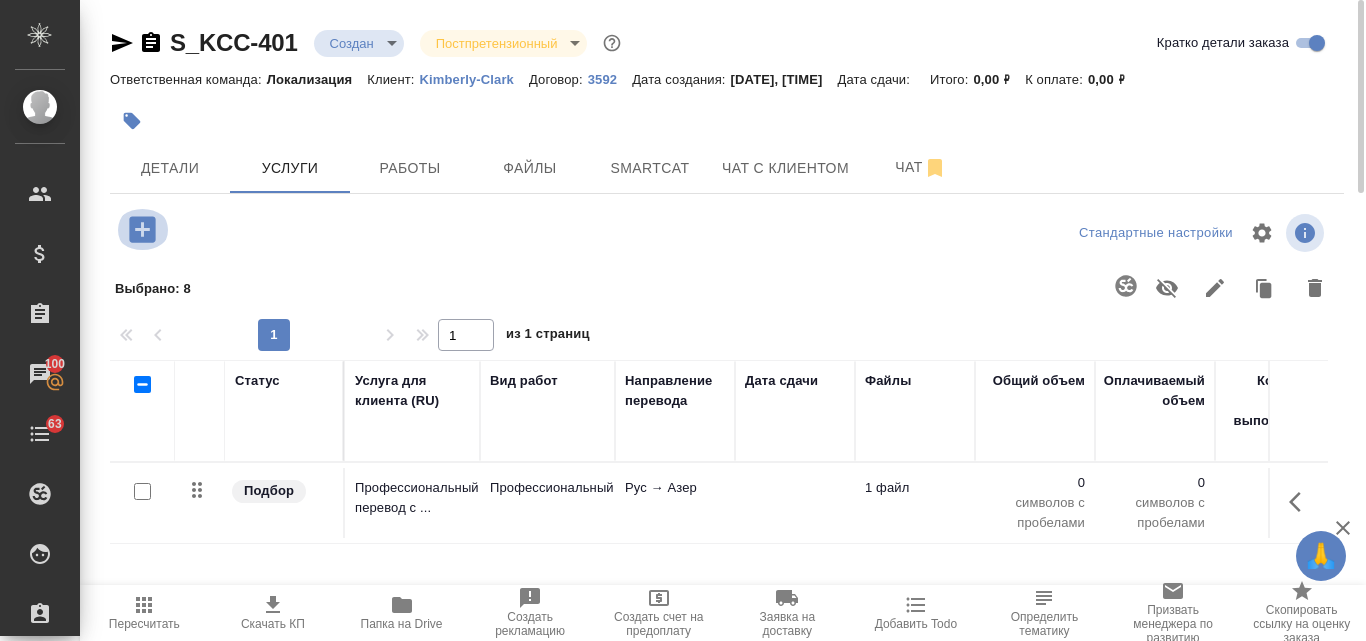 click 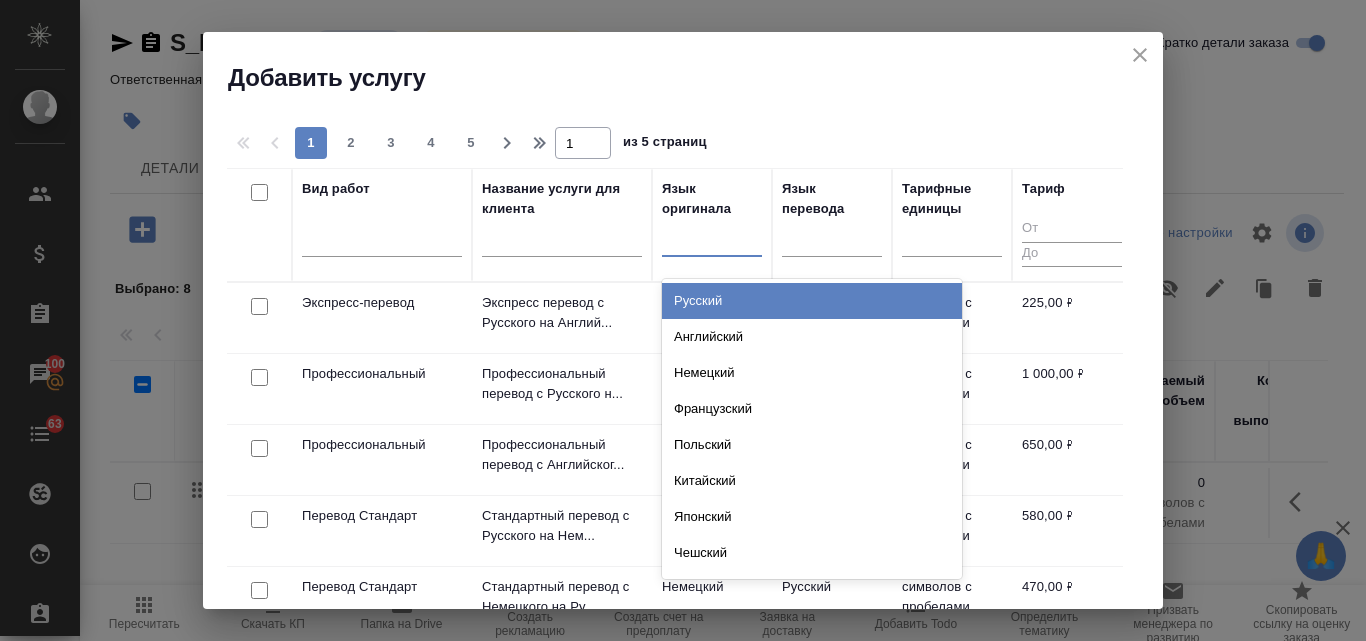 click at bounding box center [712, 236] 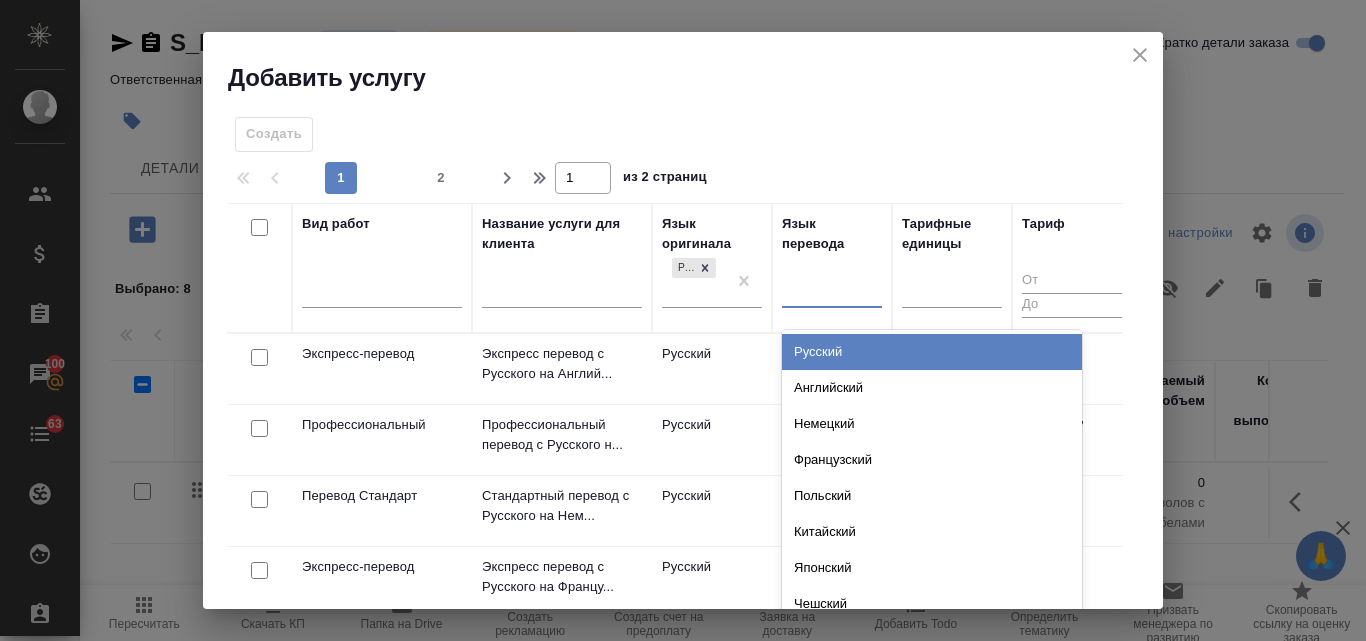 click at bounding box center (832, 288) 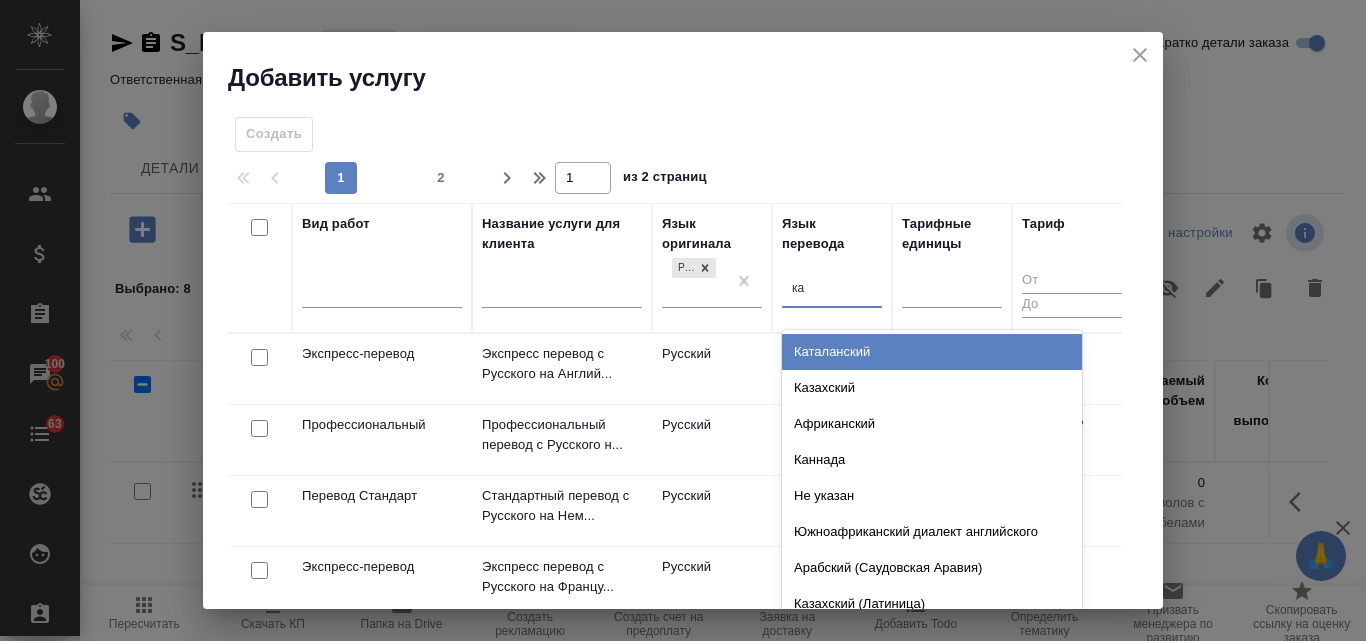 type on "каз" 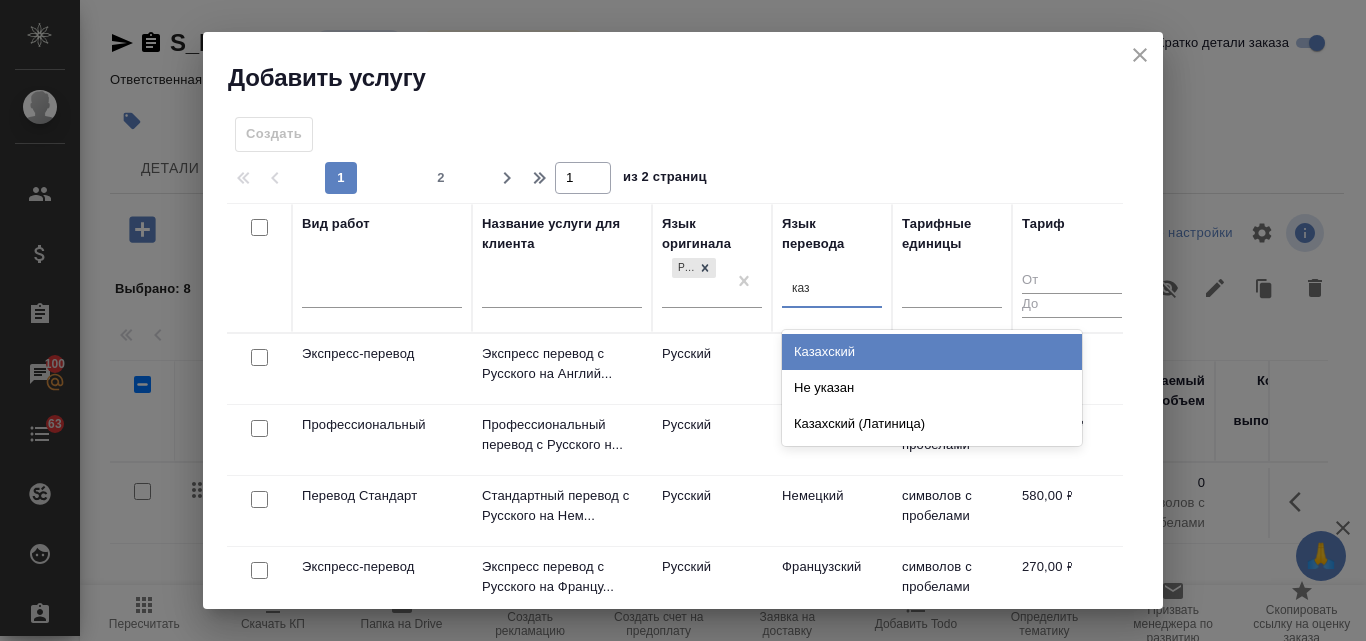 click on "Казахский" at bounding box center [932, 352] 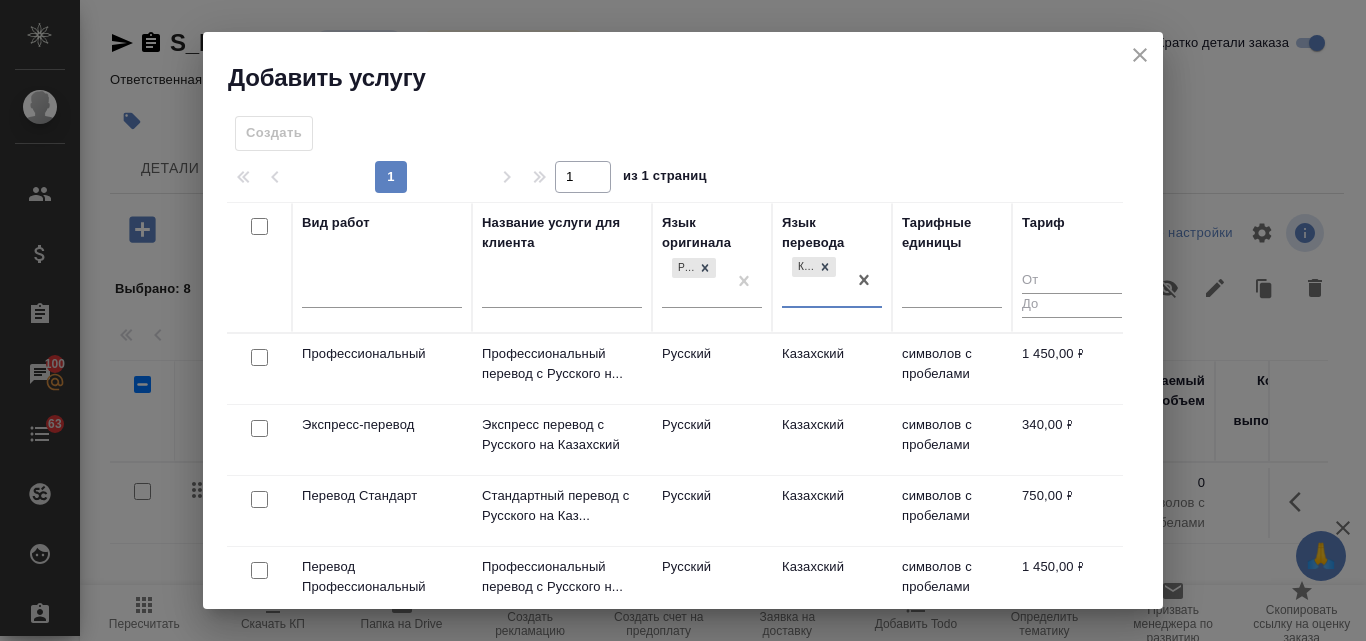 scroll, scrollTop: 0, scrollLeft: 0, axis: both 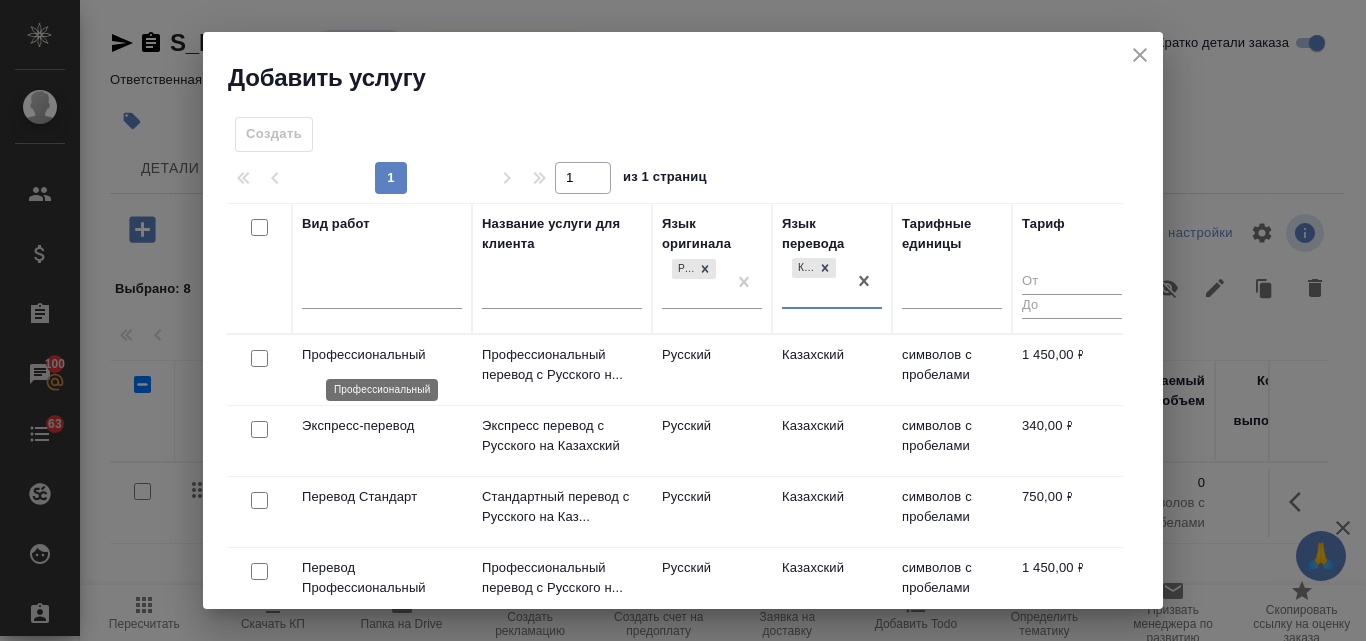click on "Профессиональный" at bounding box center [382, 355] 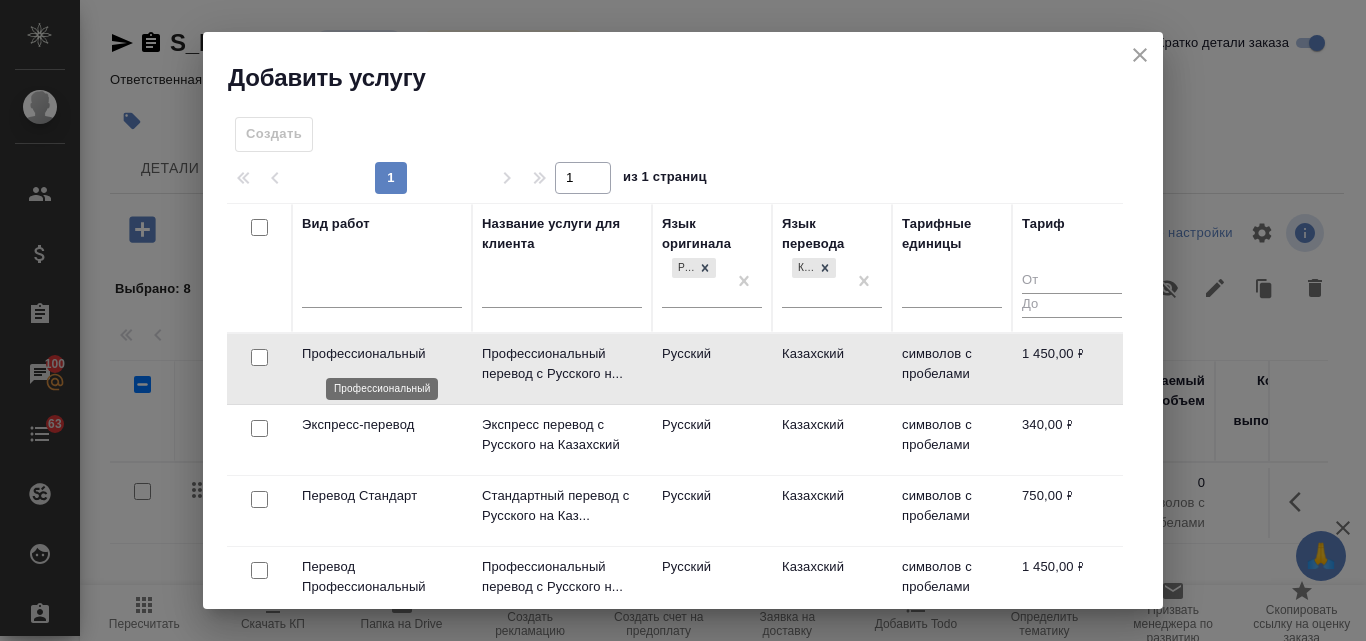 click on "Профессиональный" at bounding box center [382, 354] 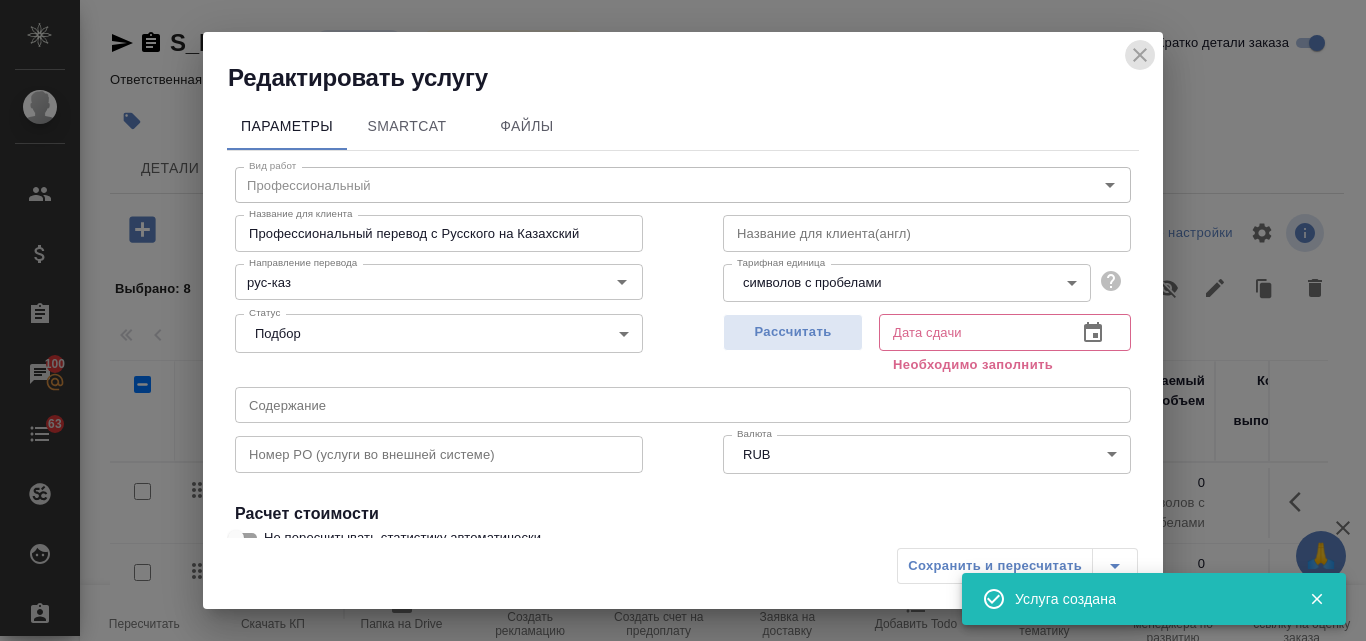 click 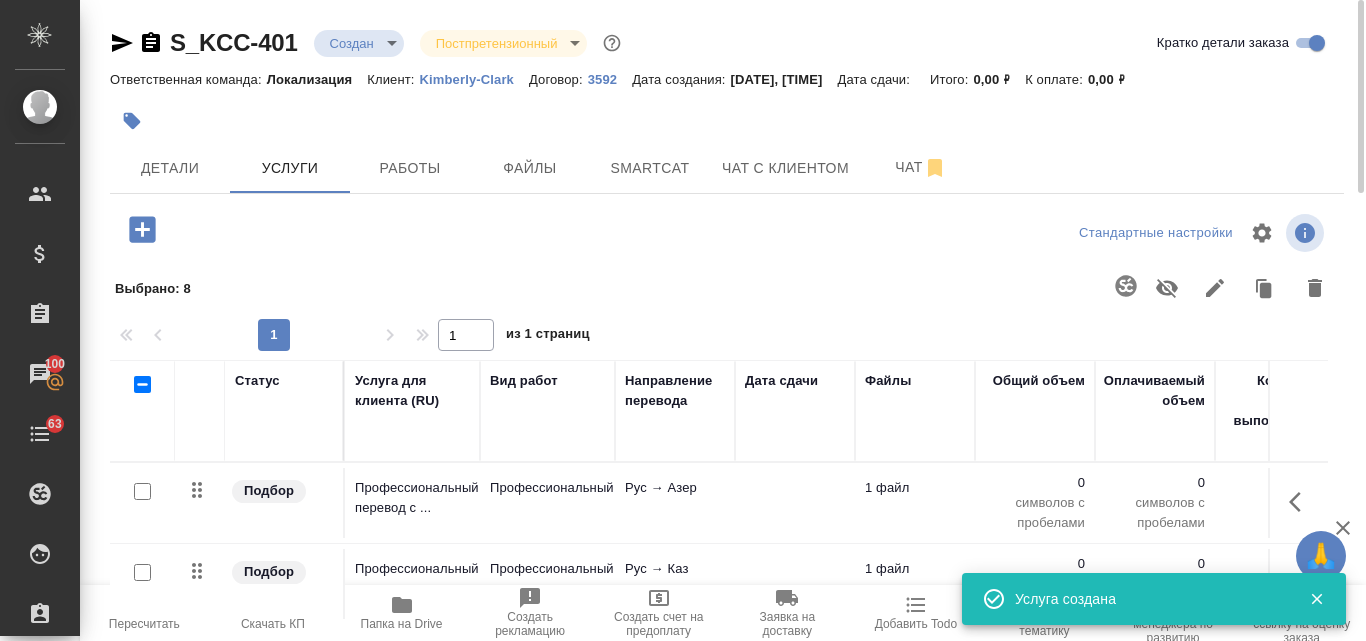 click 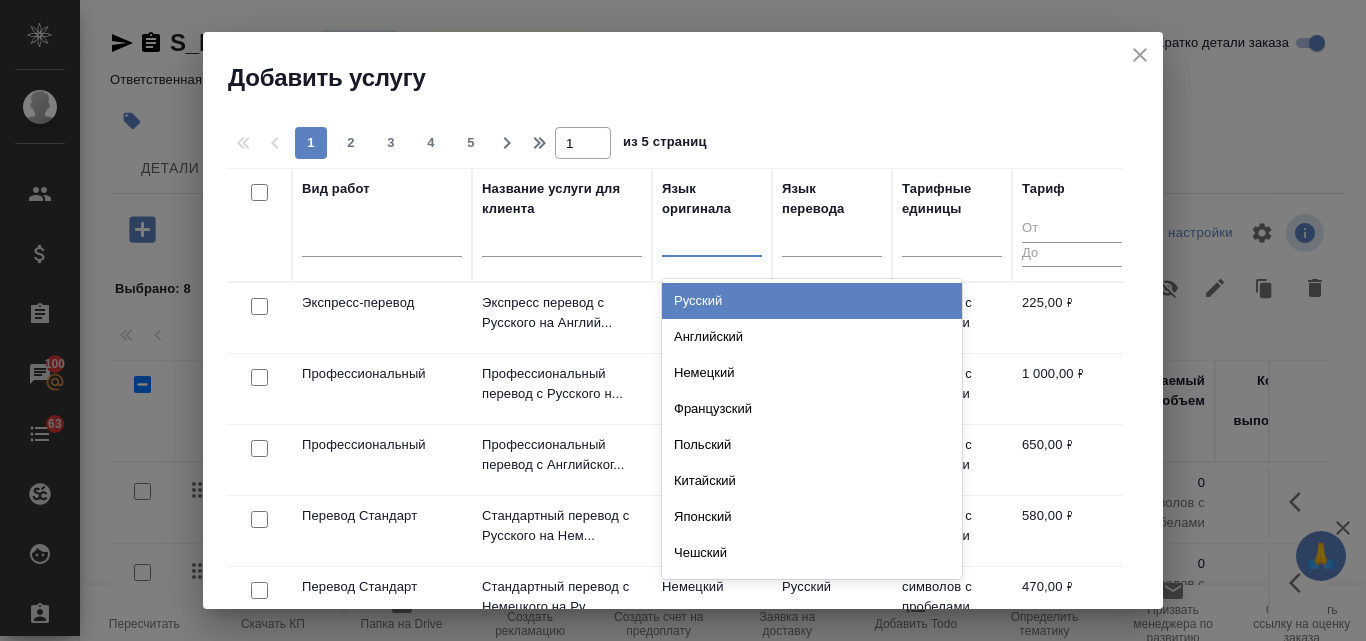 click at bounding box center (712, 236) 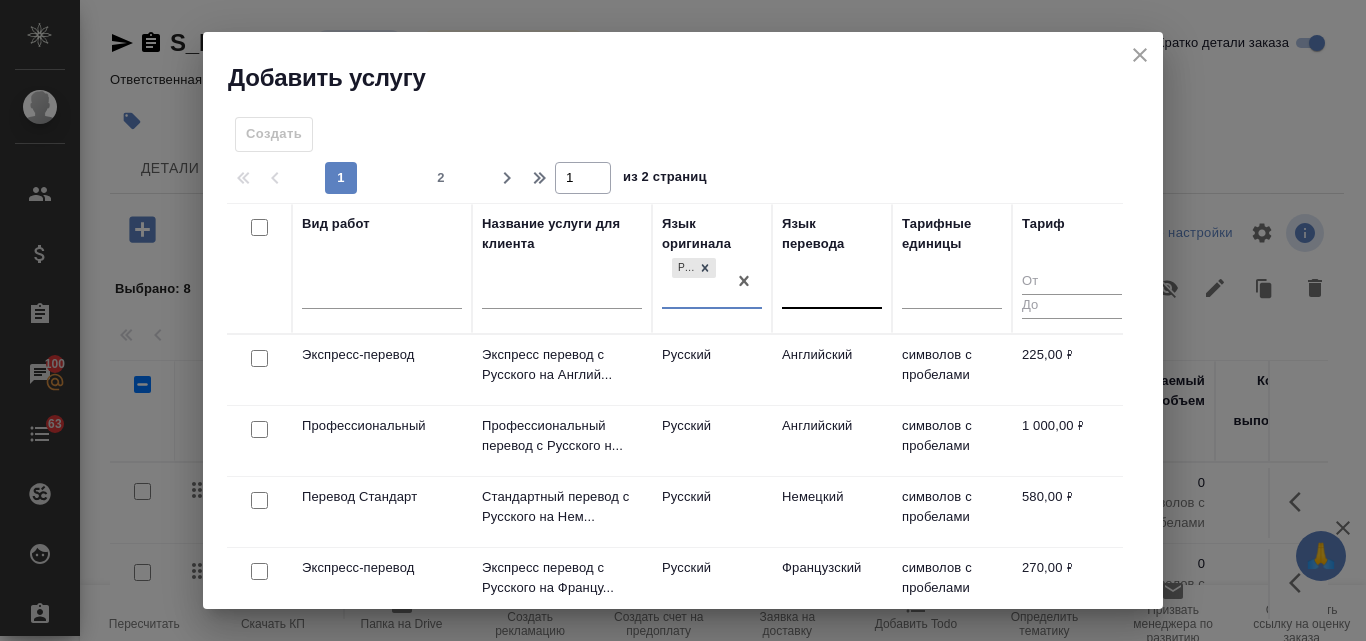 click at bounding box center (832, 289) 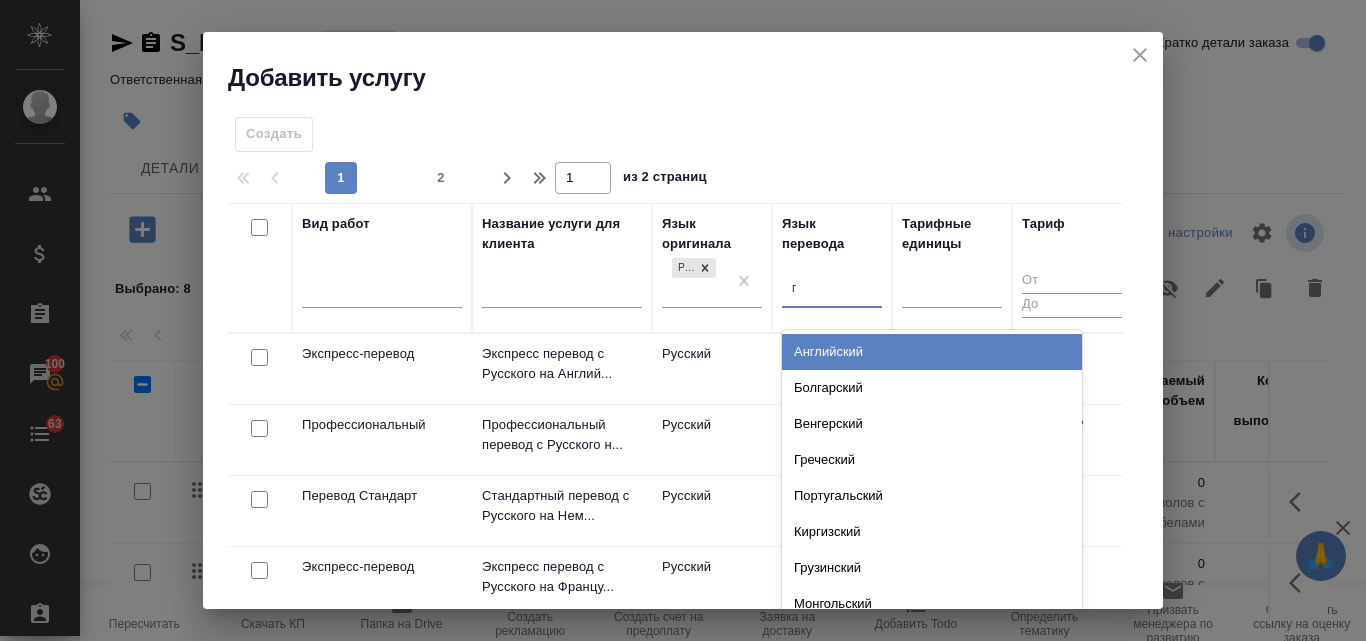 type on "гр" 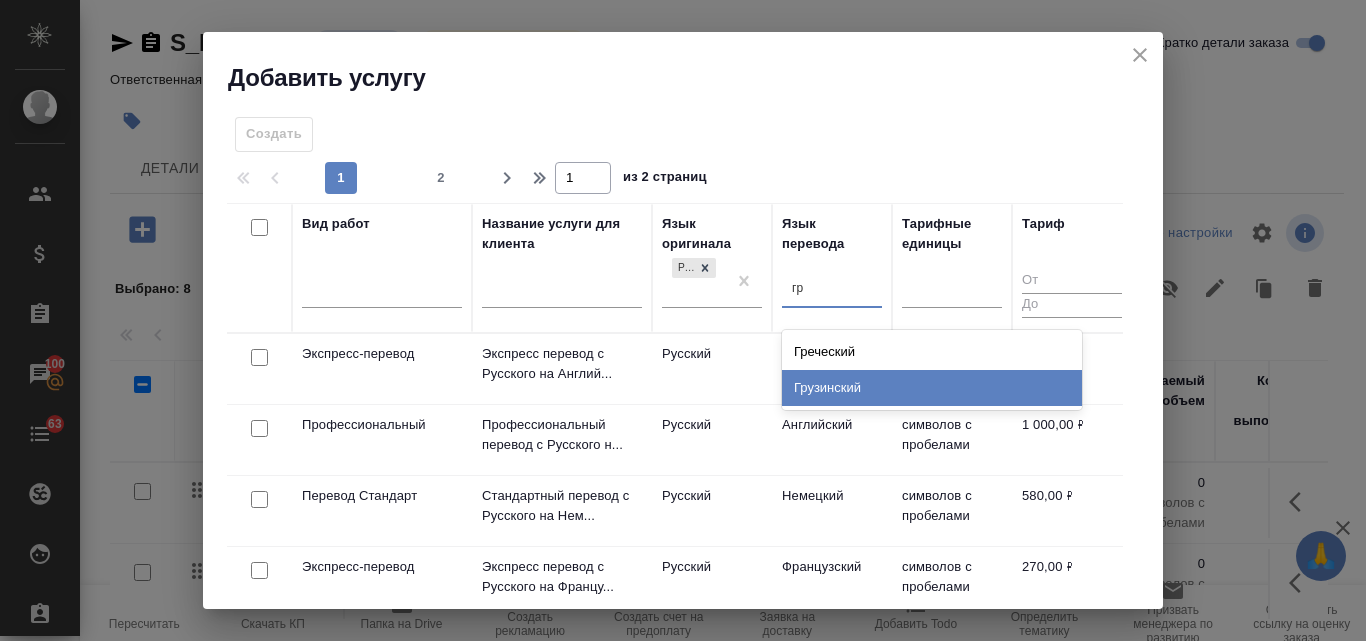 click on "Грузинский" at bounding box center (932, 388) 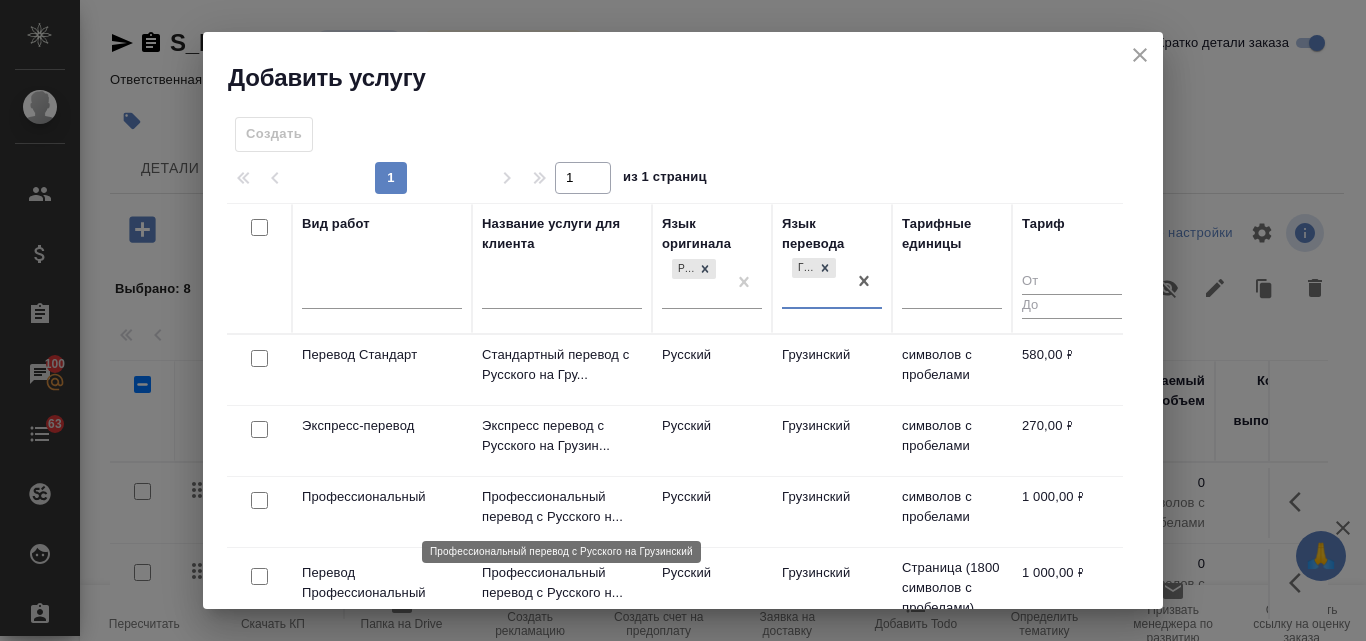 click on "Профессиональный перевод с Русского н..." at bounding box center [562, 507] 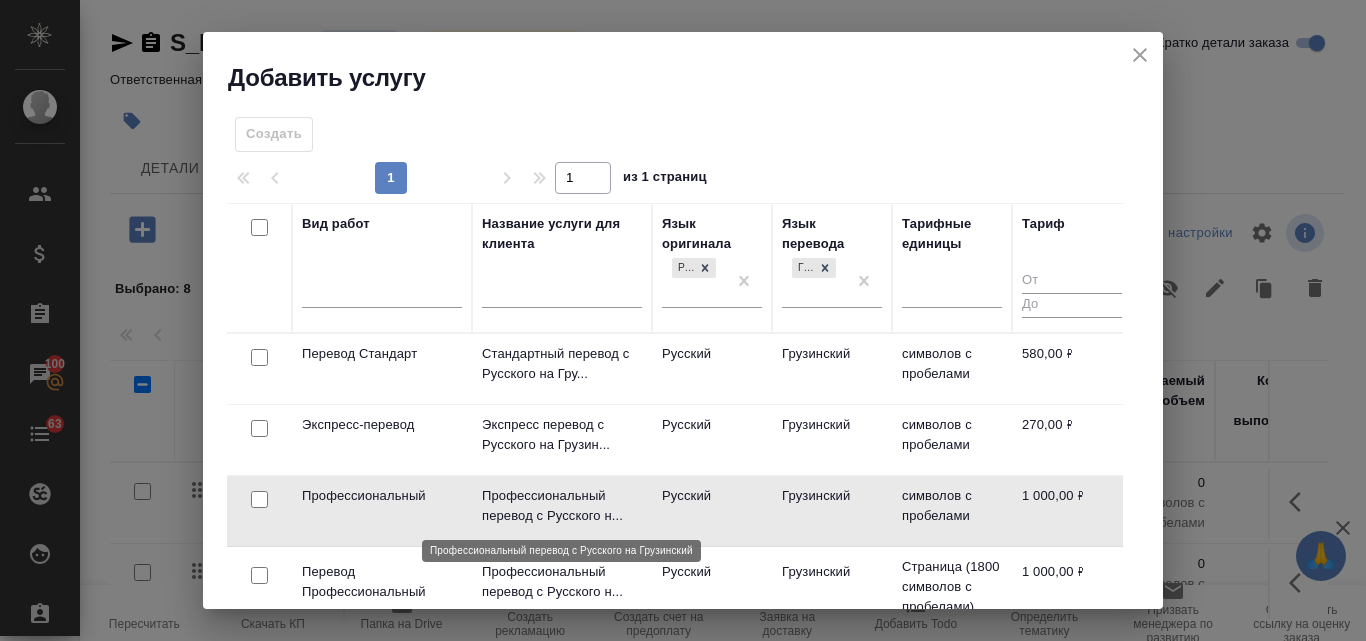 click on "Профессиональный перевод с Русского н..." at bounding box center [562, 506] 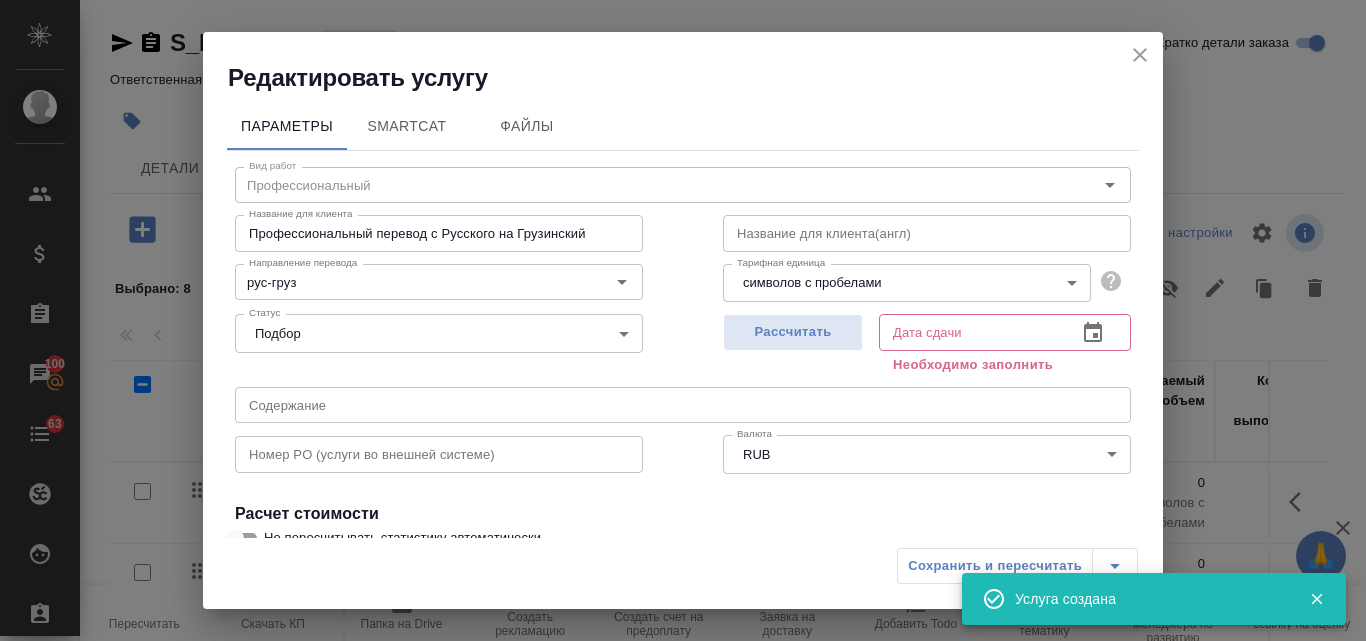 click 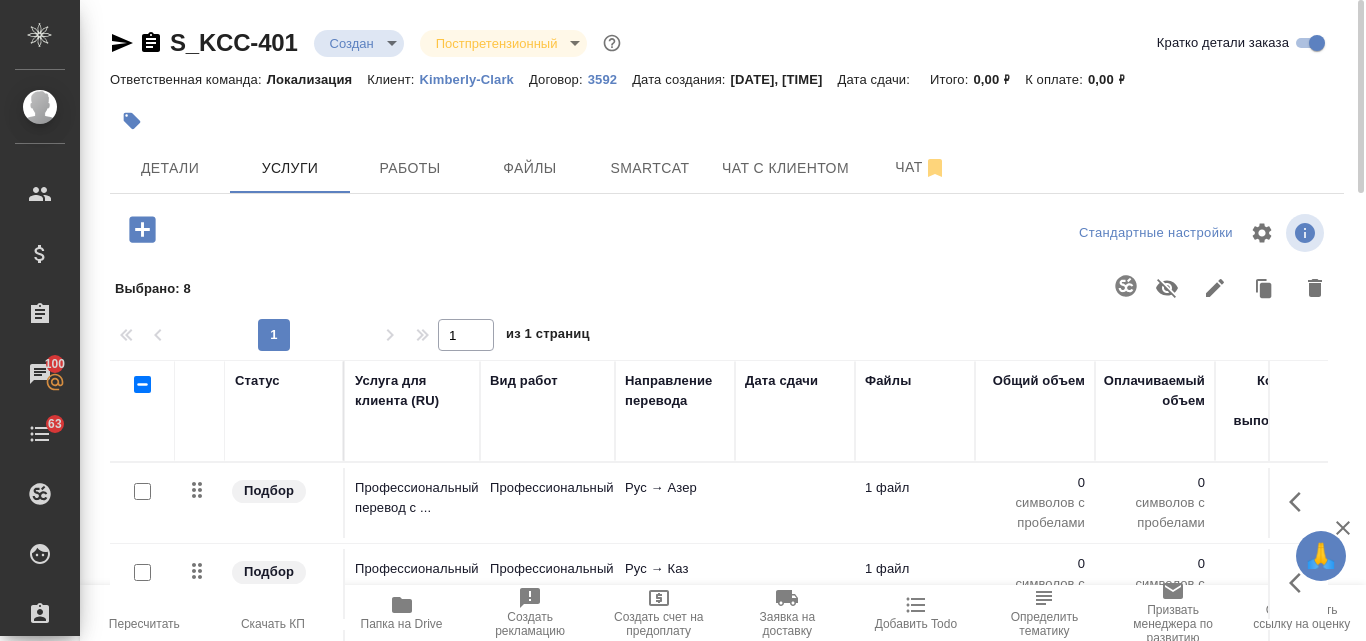 click 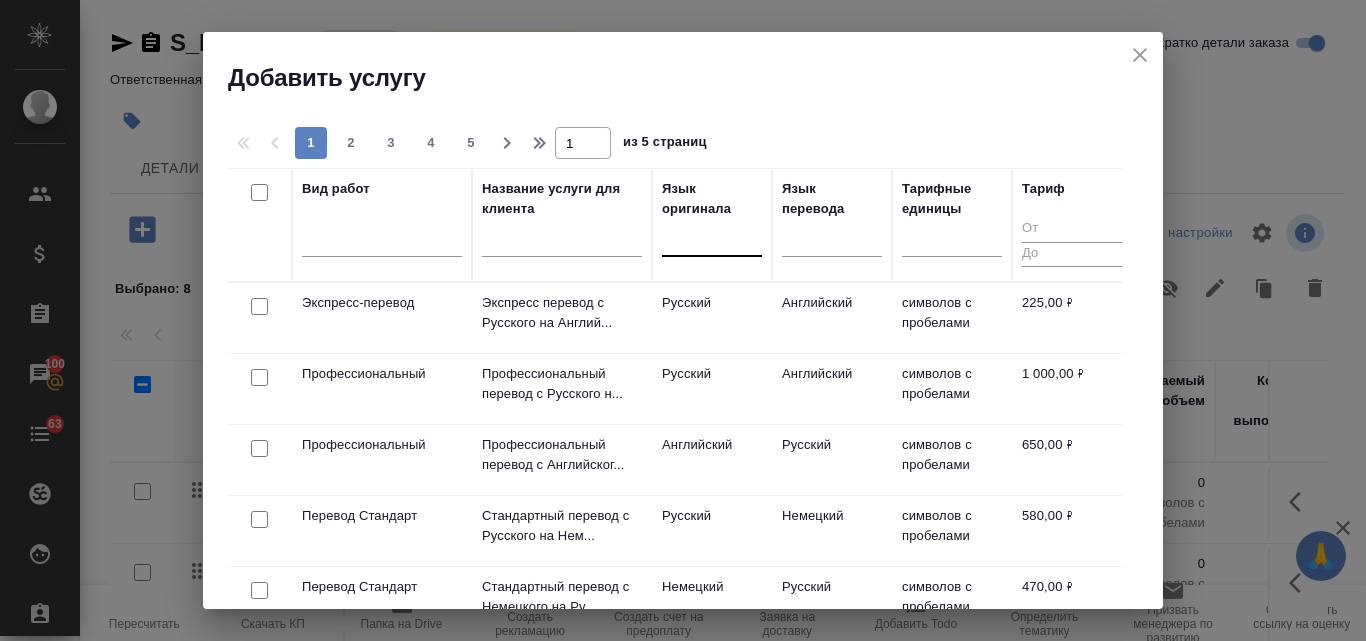 click at bounding box center (712, 236) 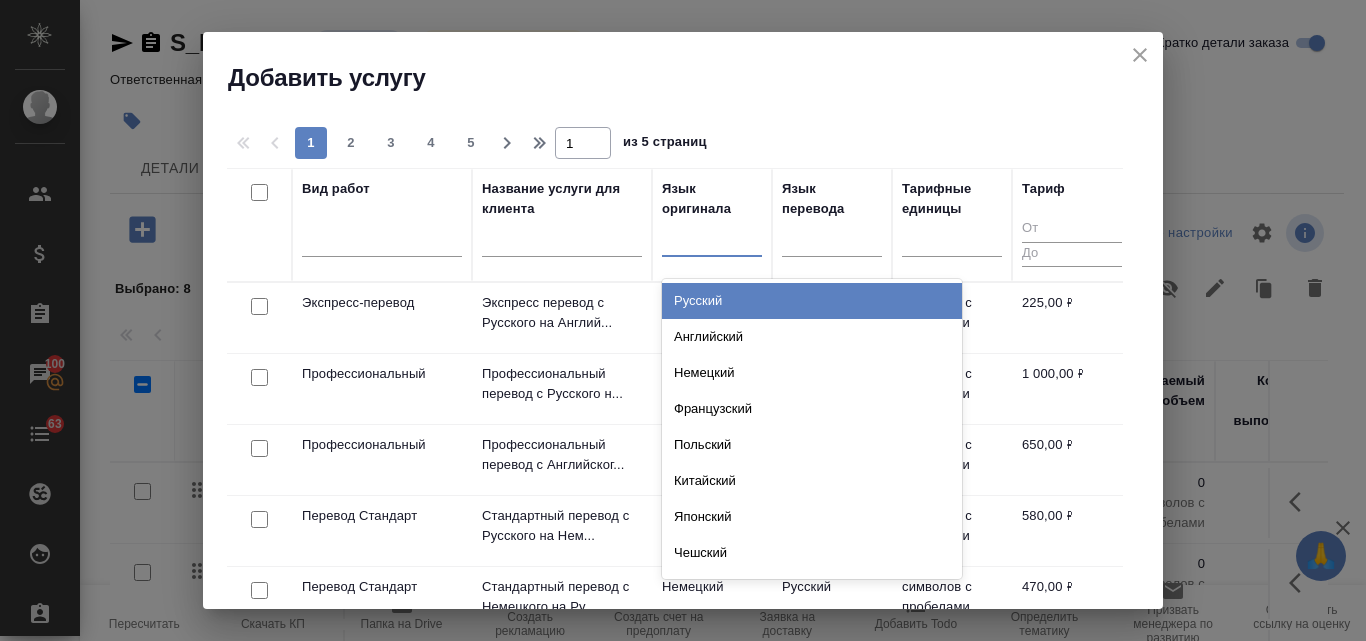 click on "Русский" at bounding box center [812, 301] 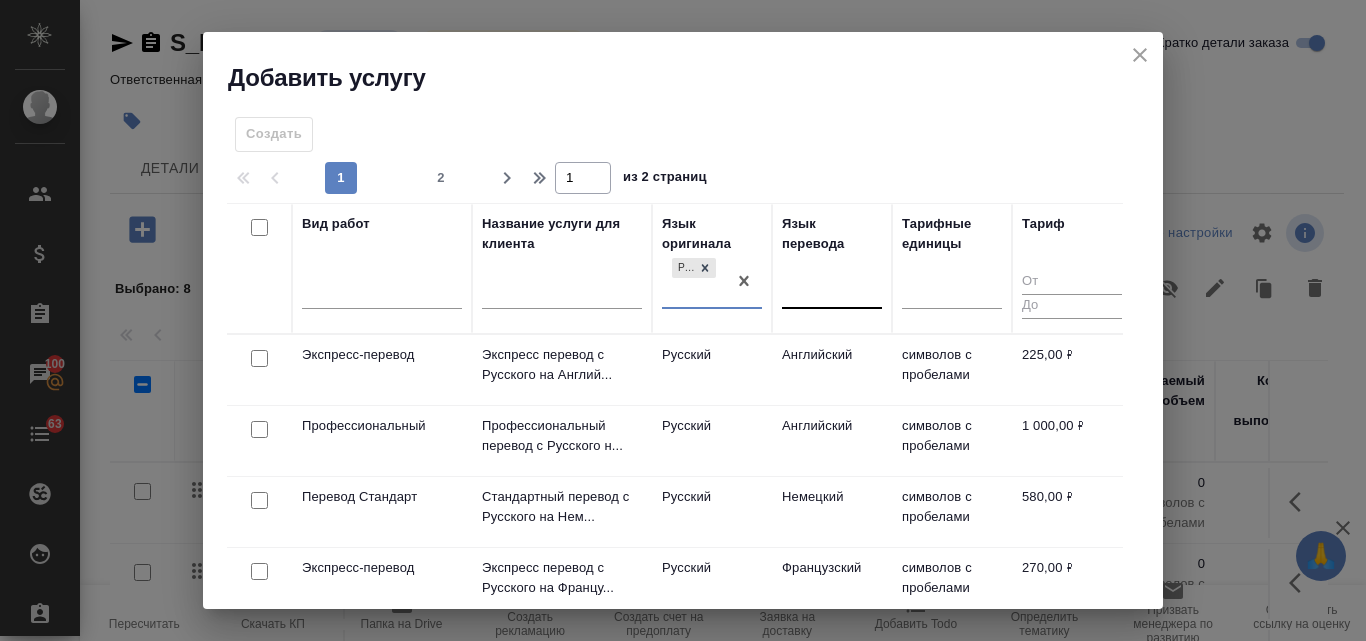 click at bounding box center [832, 289] 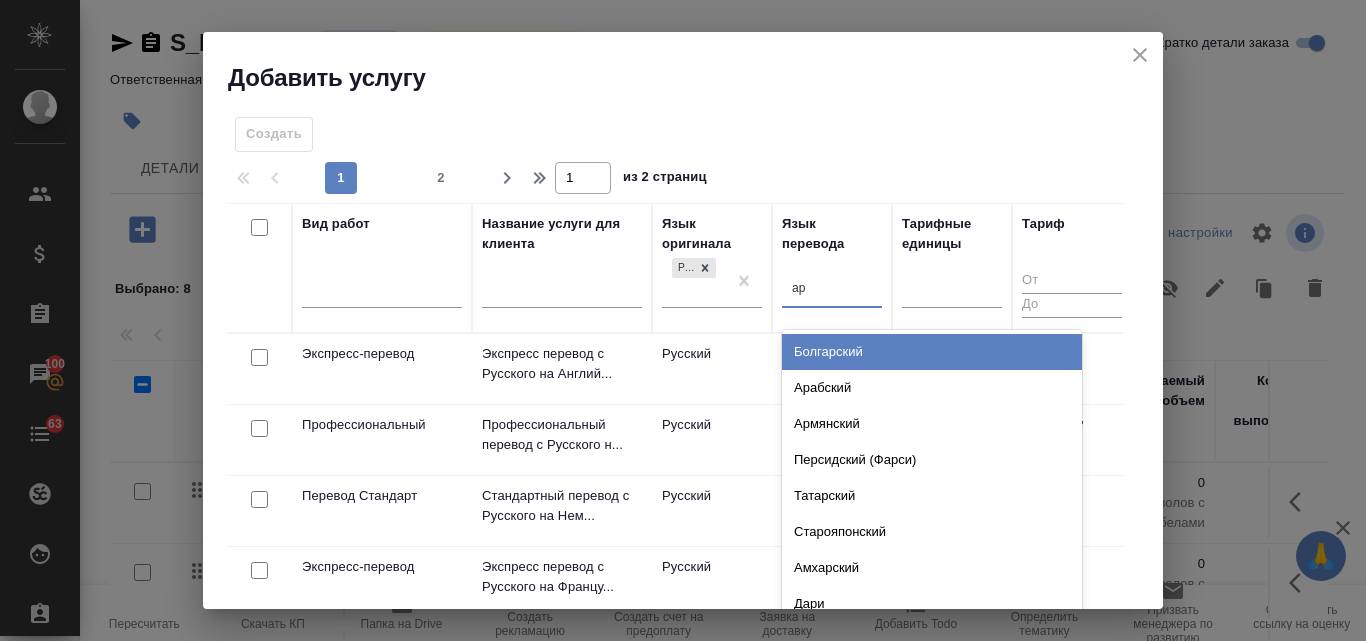 type on "арм" 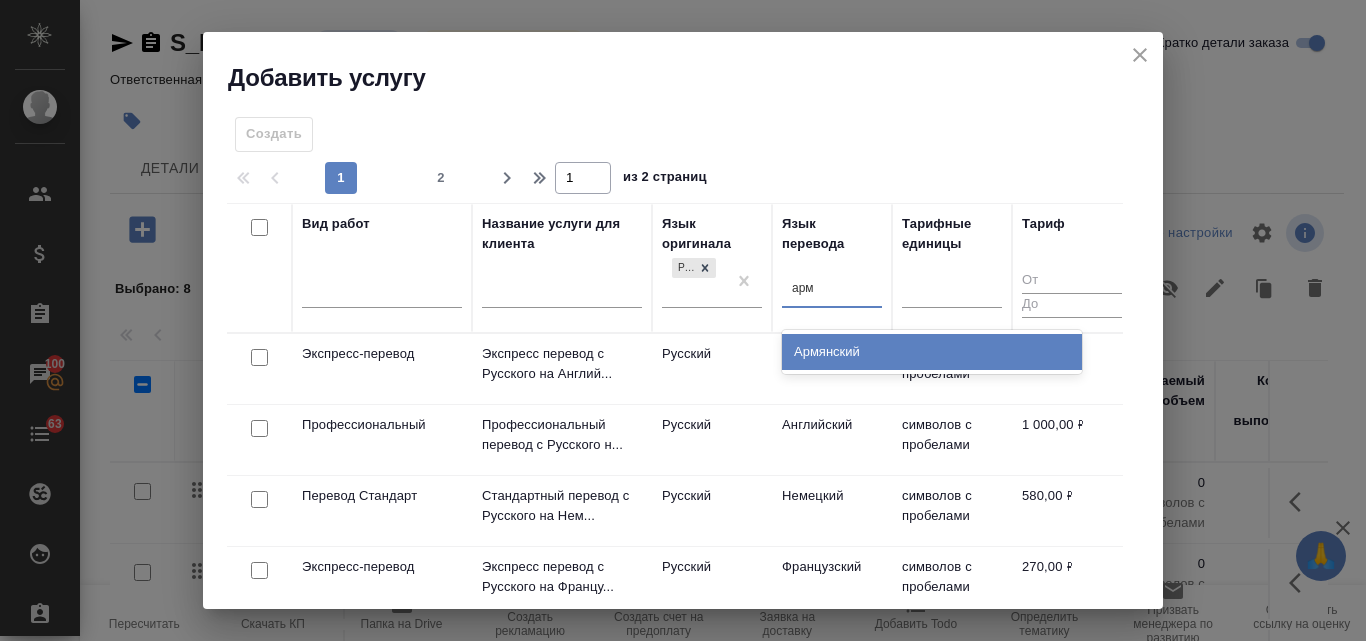 click on "Армянский" at bounding box center [932, 352] 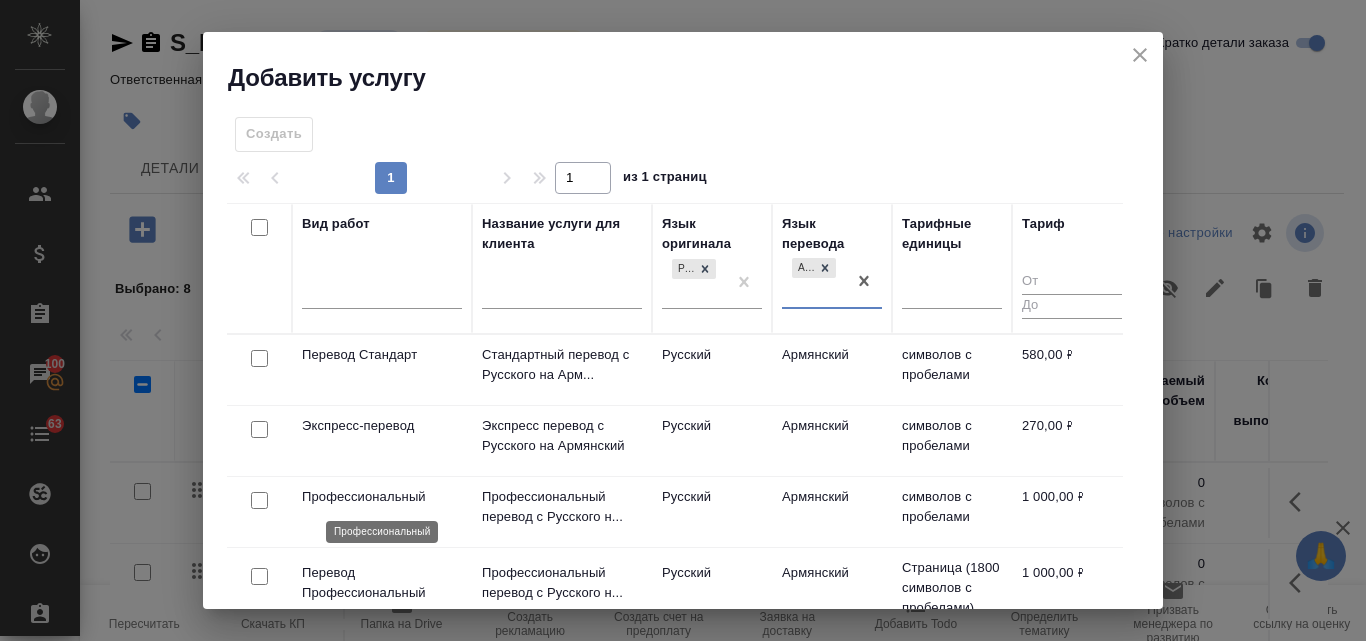 click on "Профессиональный" at bounding box center [382, 497] 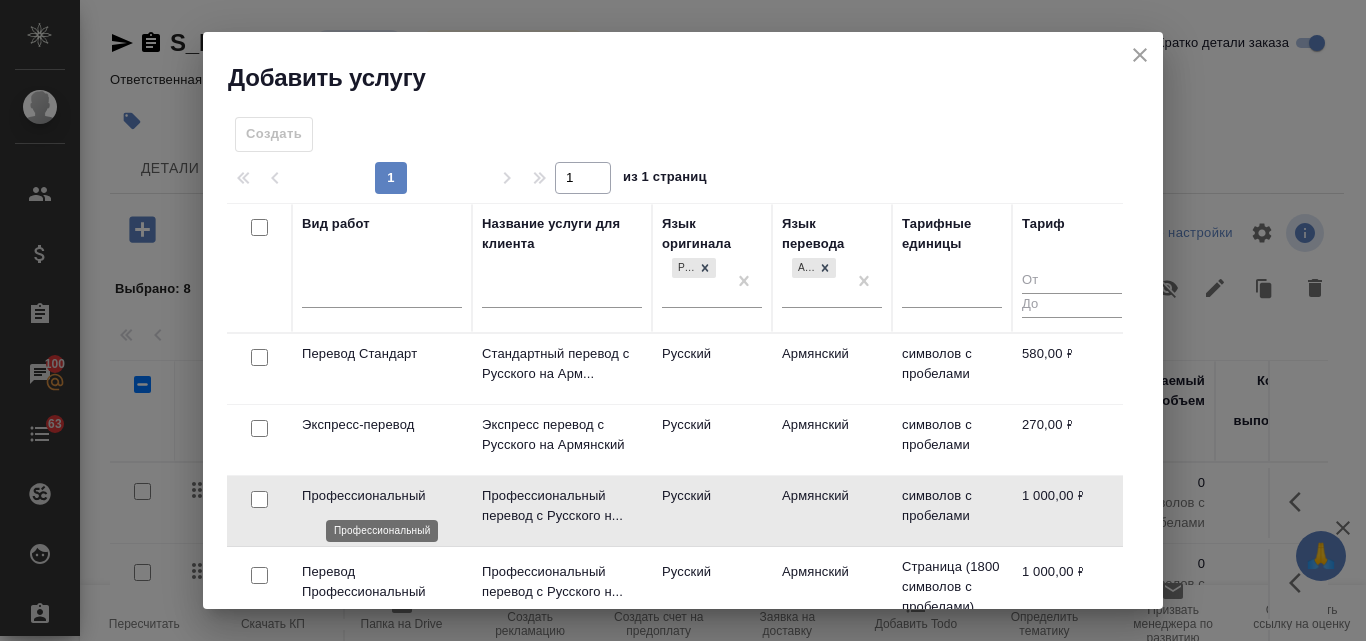 click on "Профессиональный" at bounding box center [382, 496] 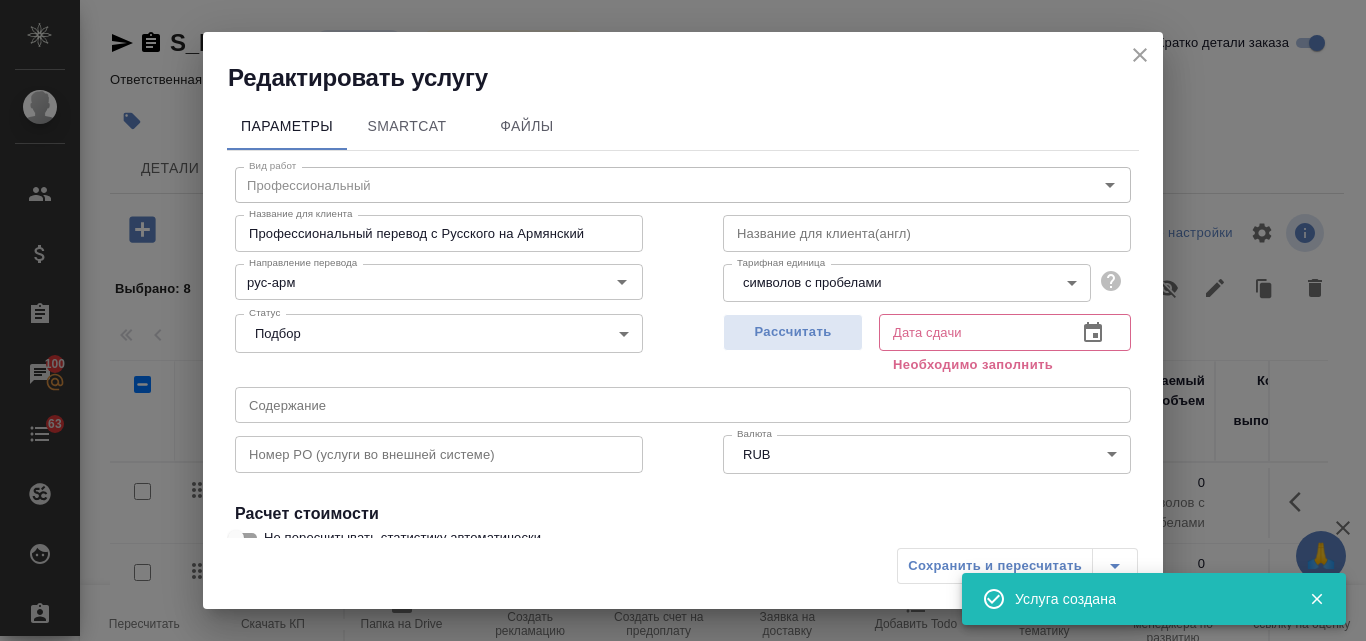 click 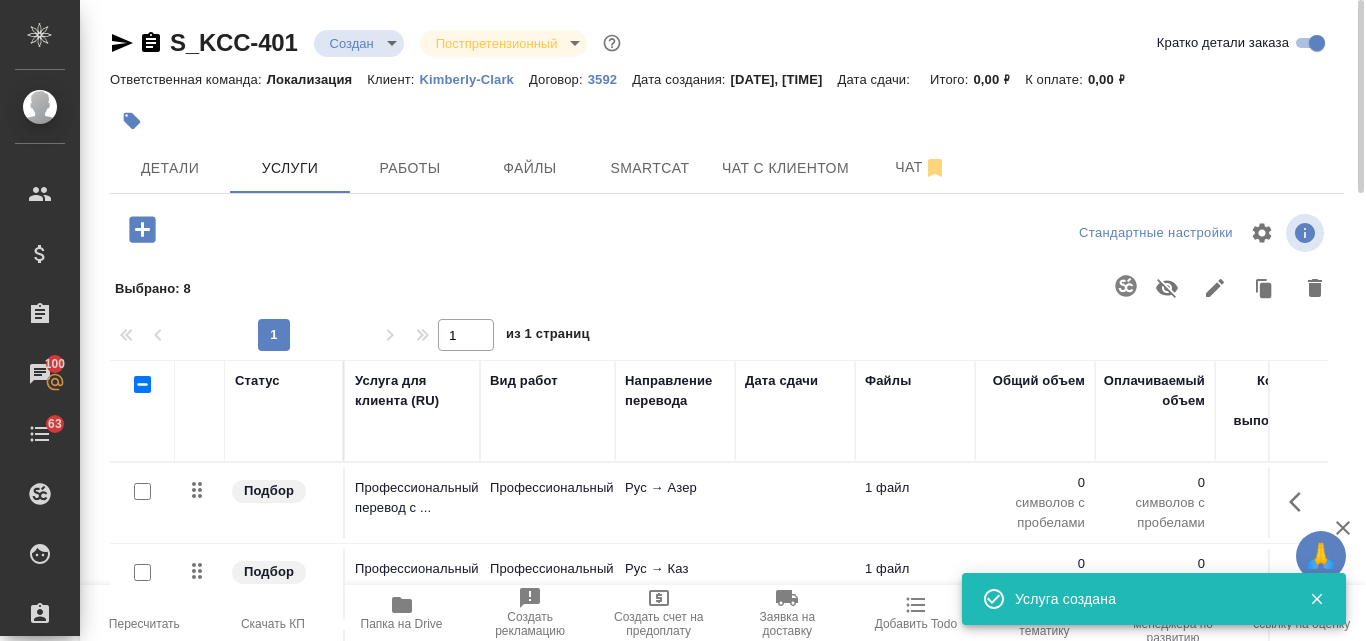 click 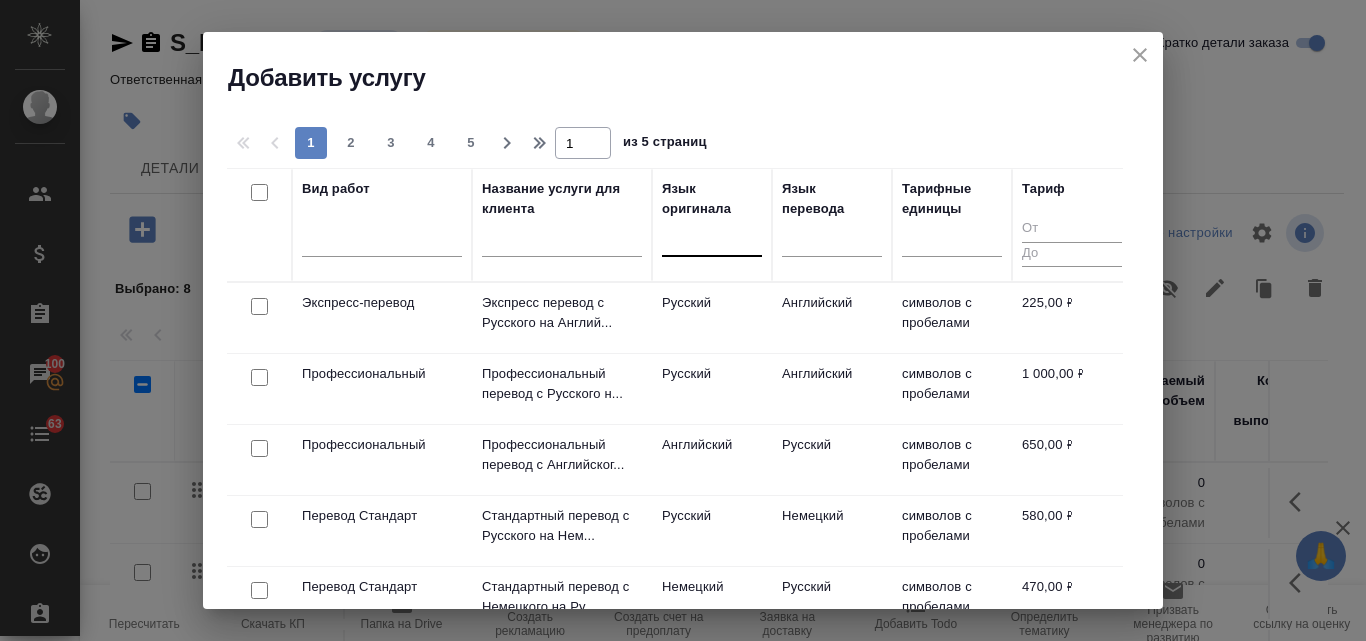 click at bounding box center [712, 236] 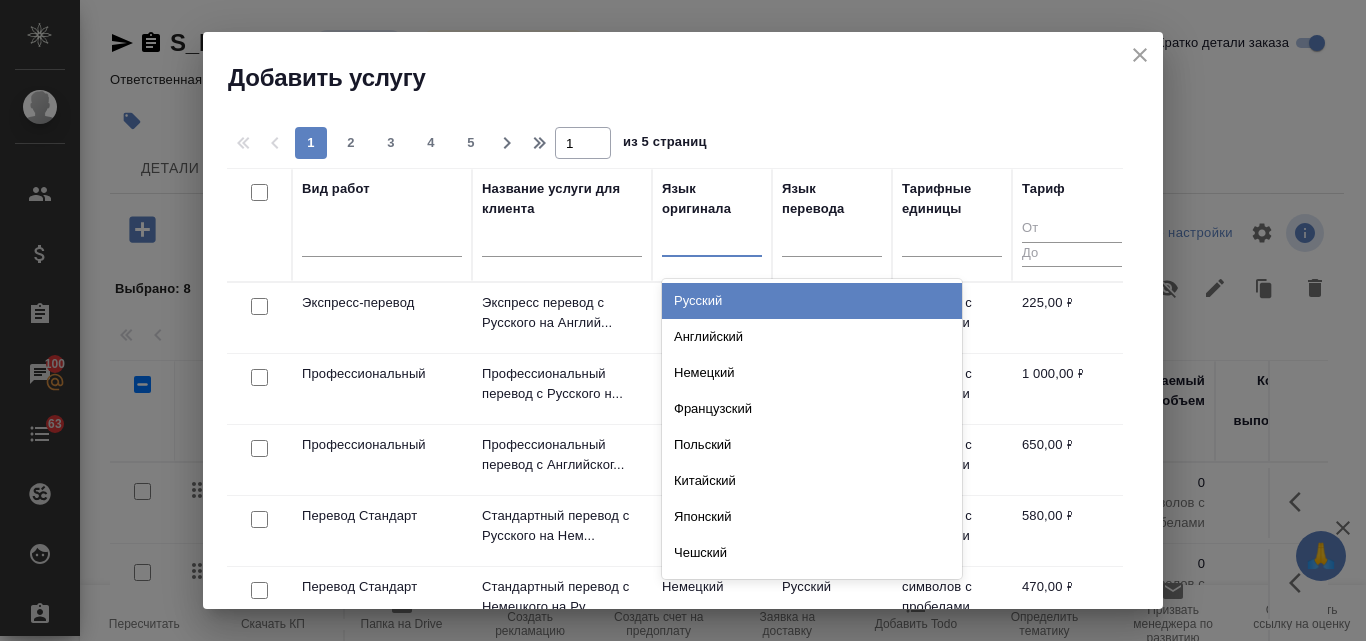click on "Русский" at bounding box center (812, 301) 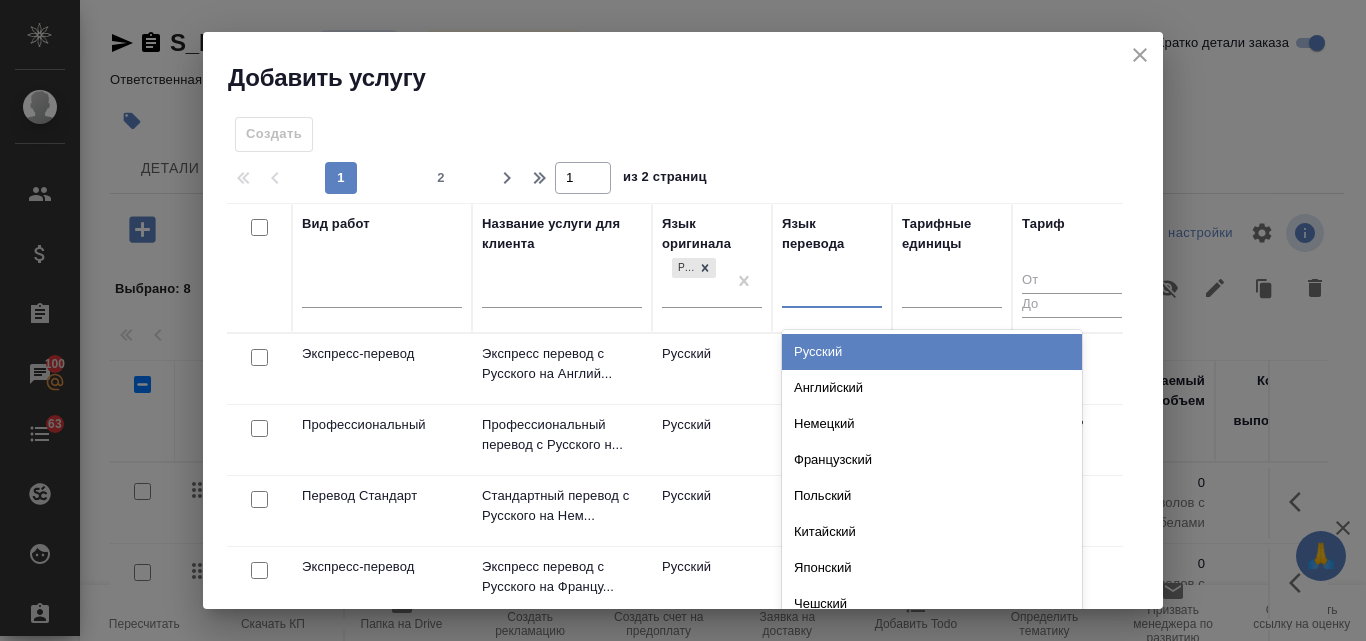 click at bounding box center [832, 288] 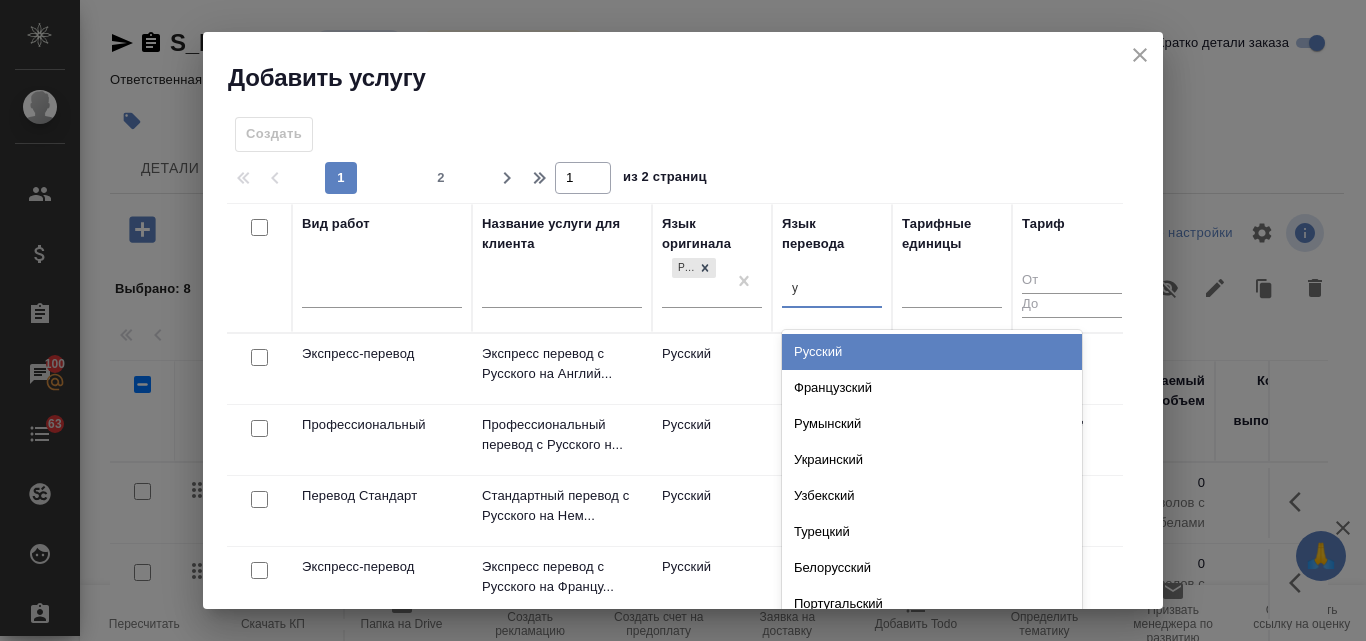 type on "уз" 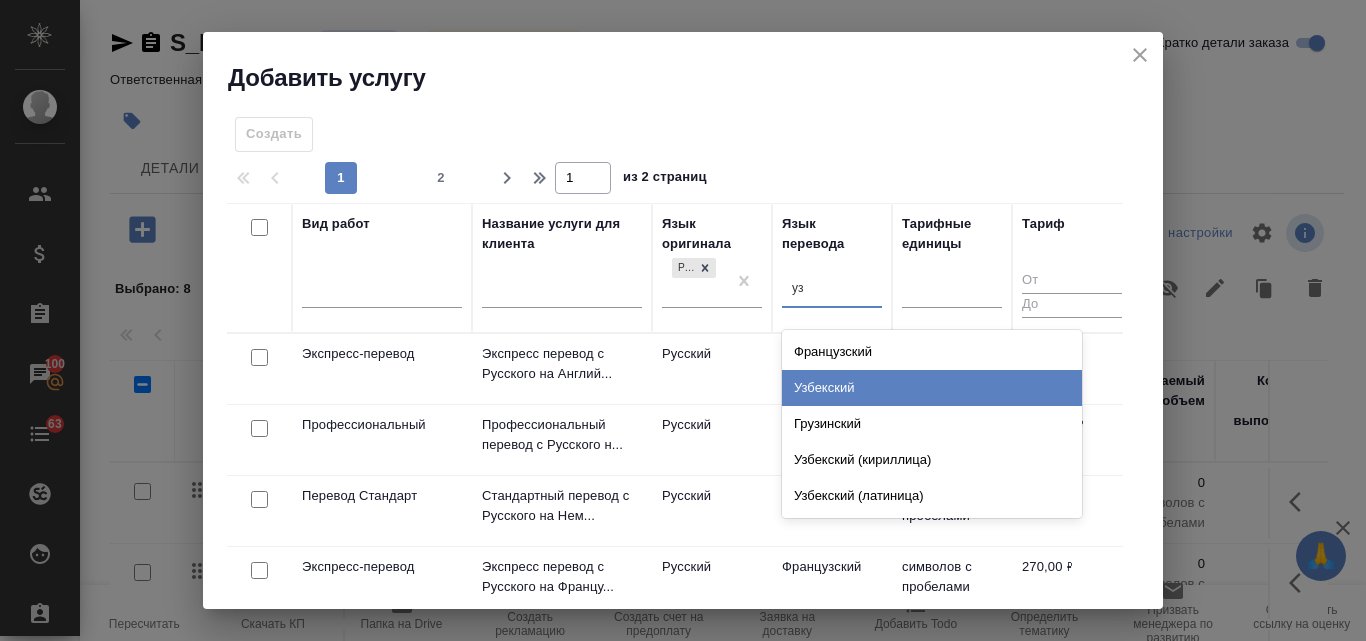 click on "Узбекский" at bounding box center [932, 388] 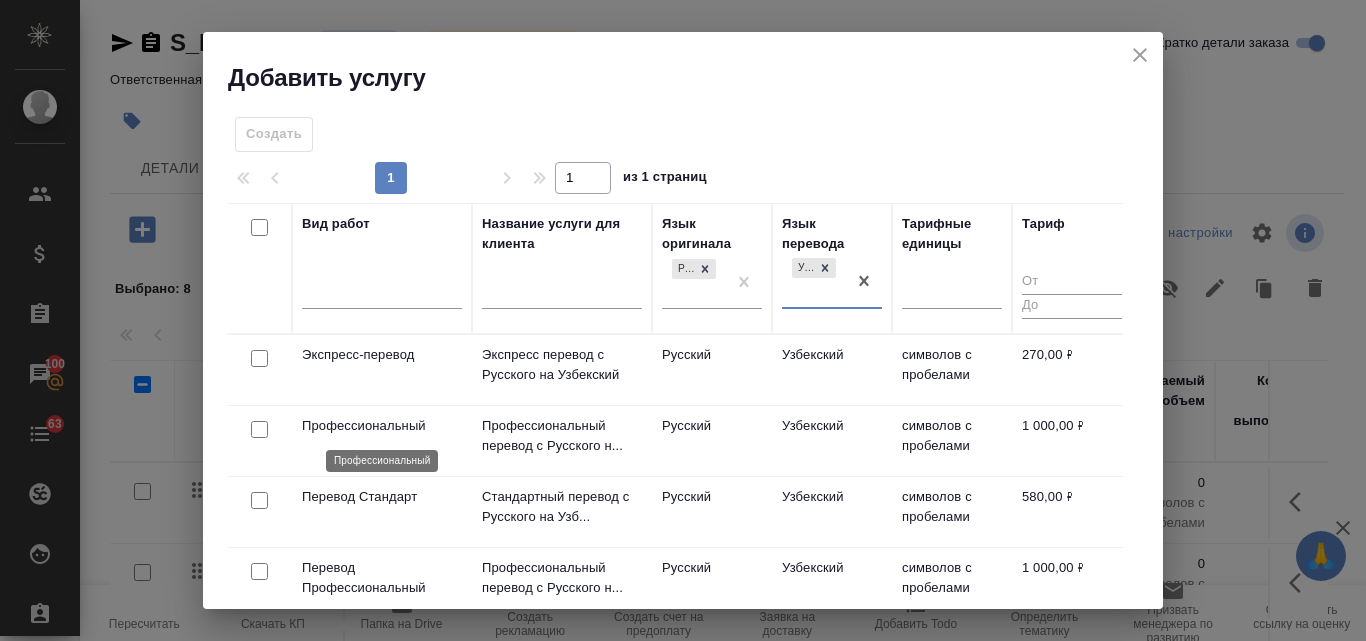 click on "Профессиональный" at bounding box center (382, 426) 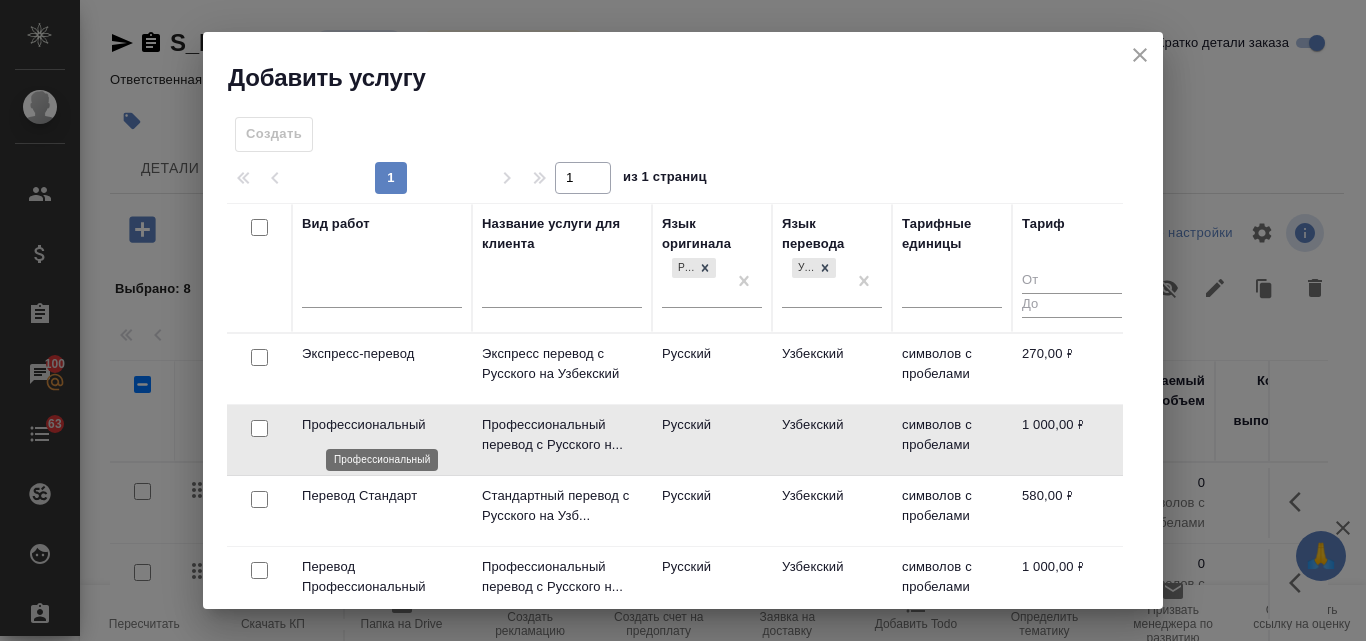 click on "Профессиональный" at bounding box center (382, 425) 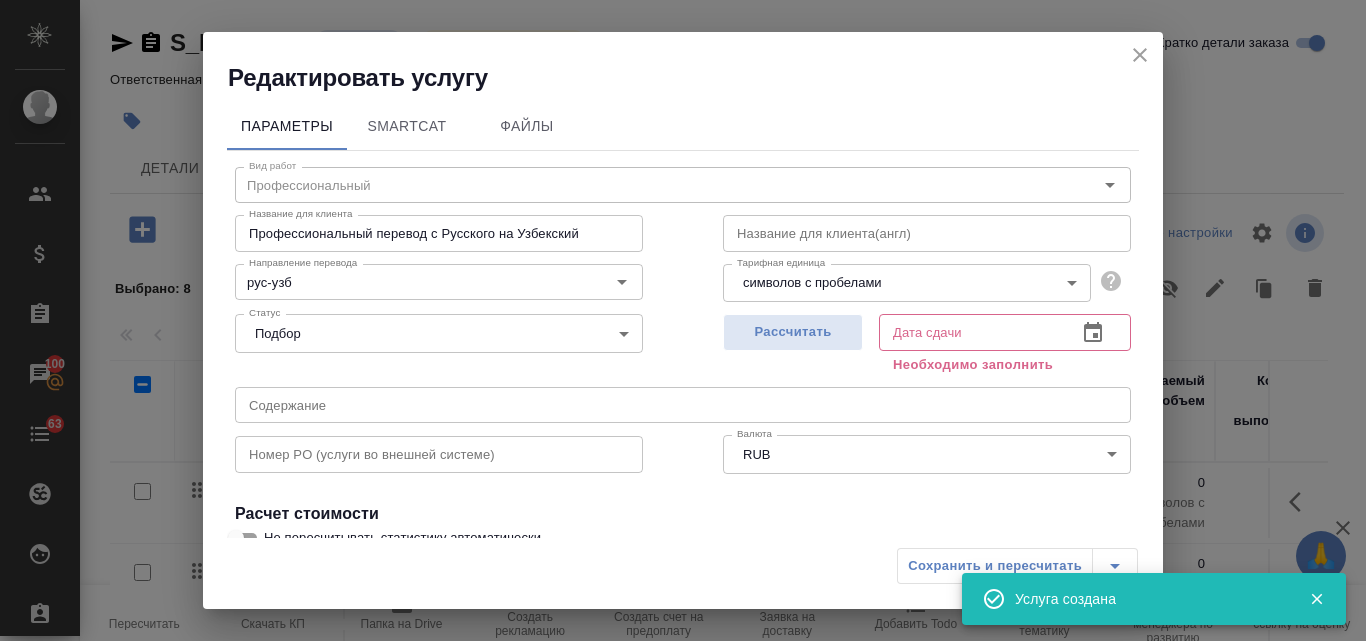 click 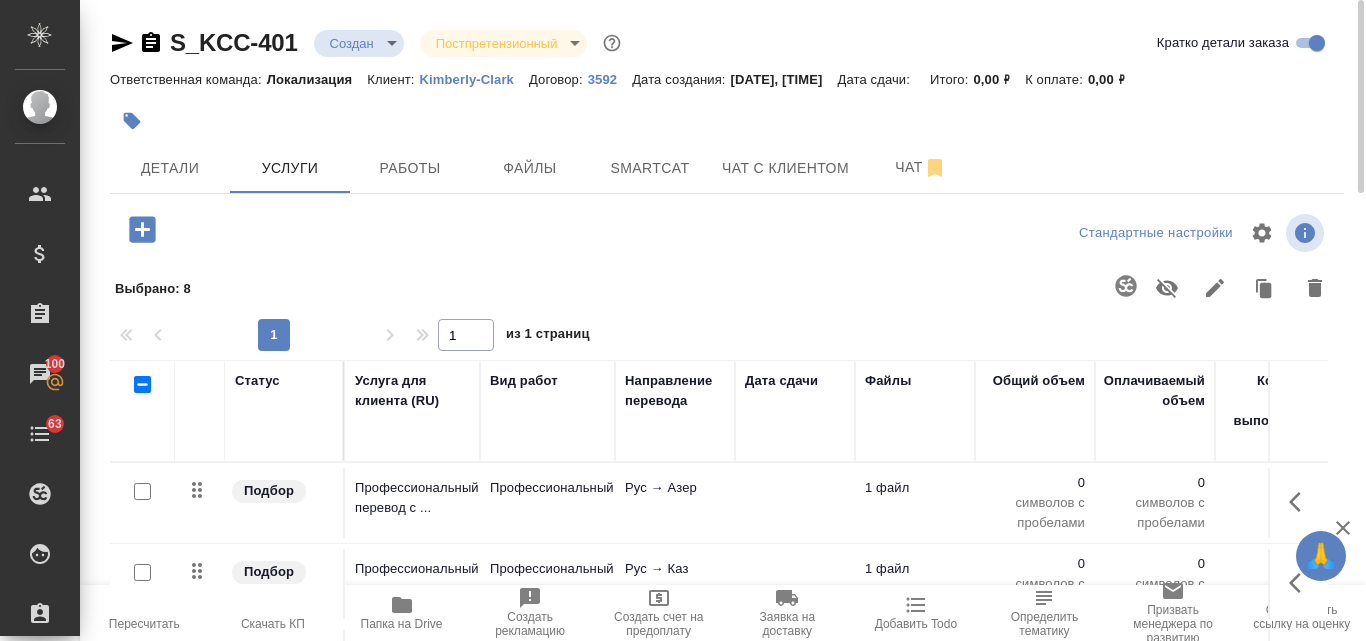 click 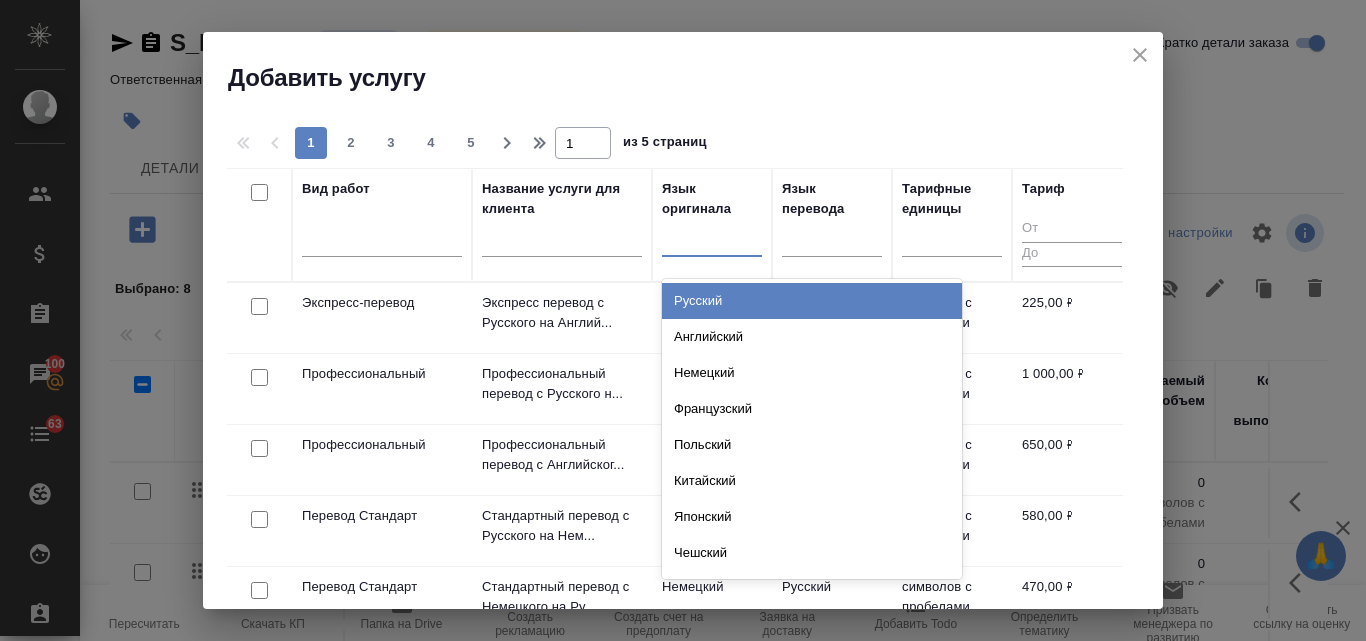 click at bounding box center (712, 236) 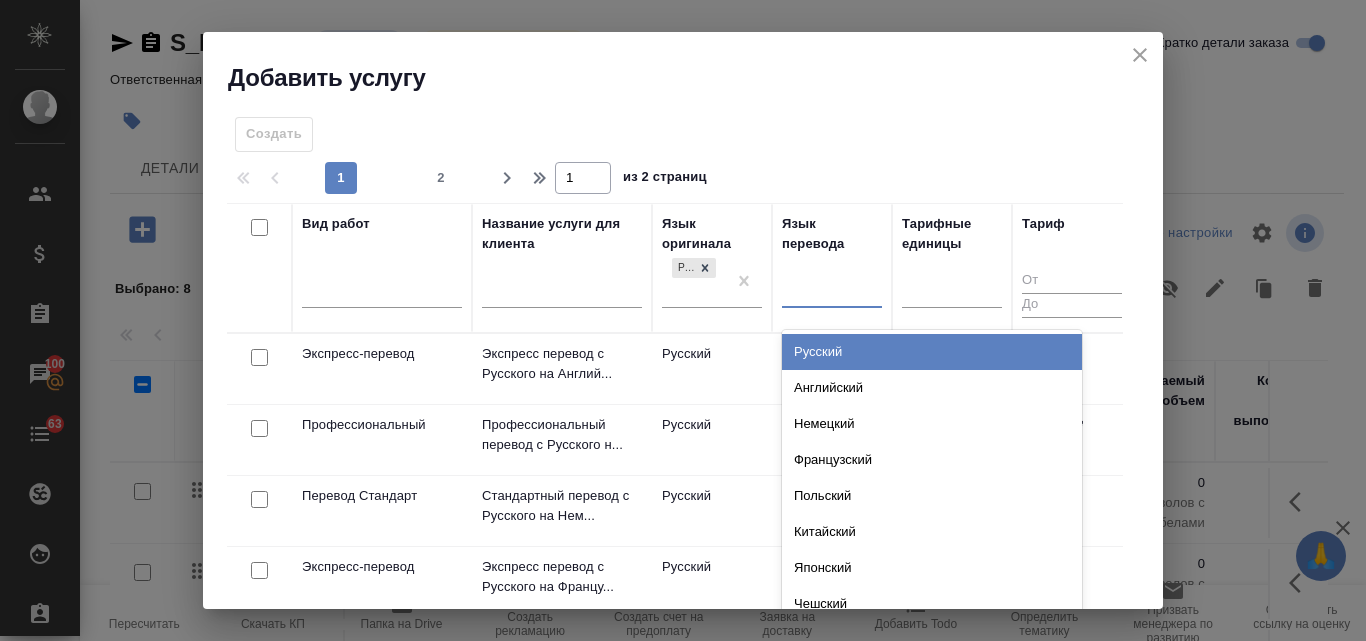 click at bounding box center (832, 288) 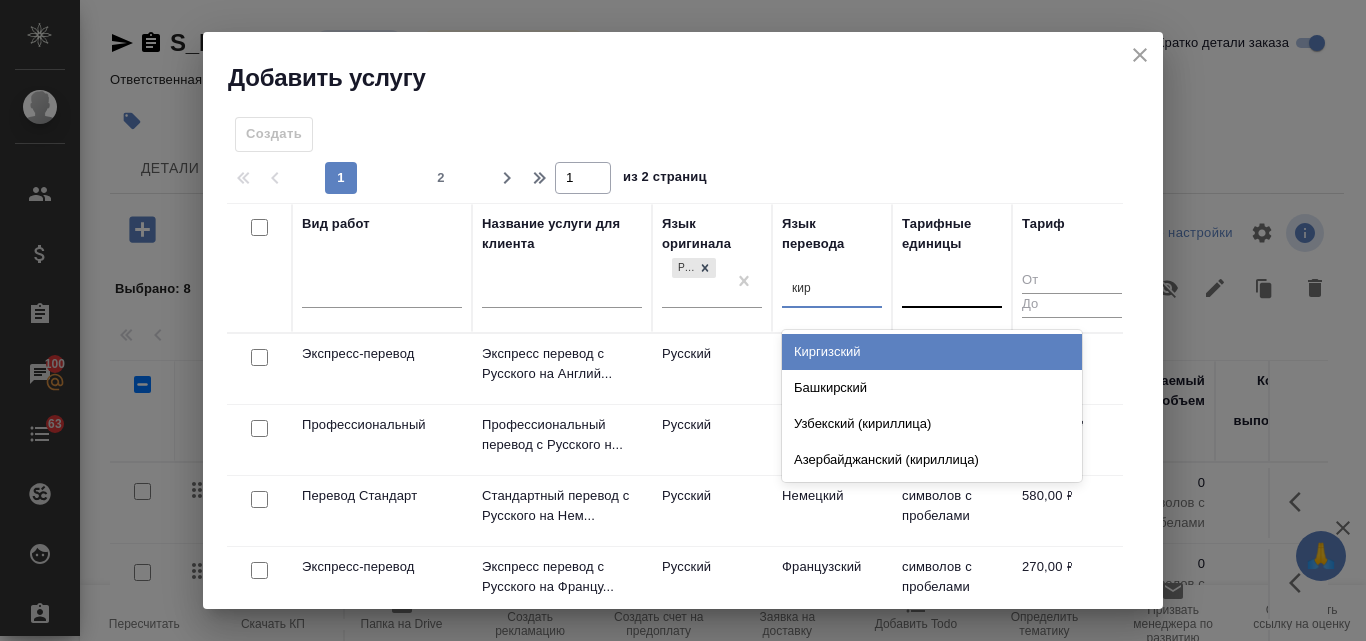 type on "кирг" 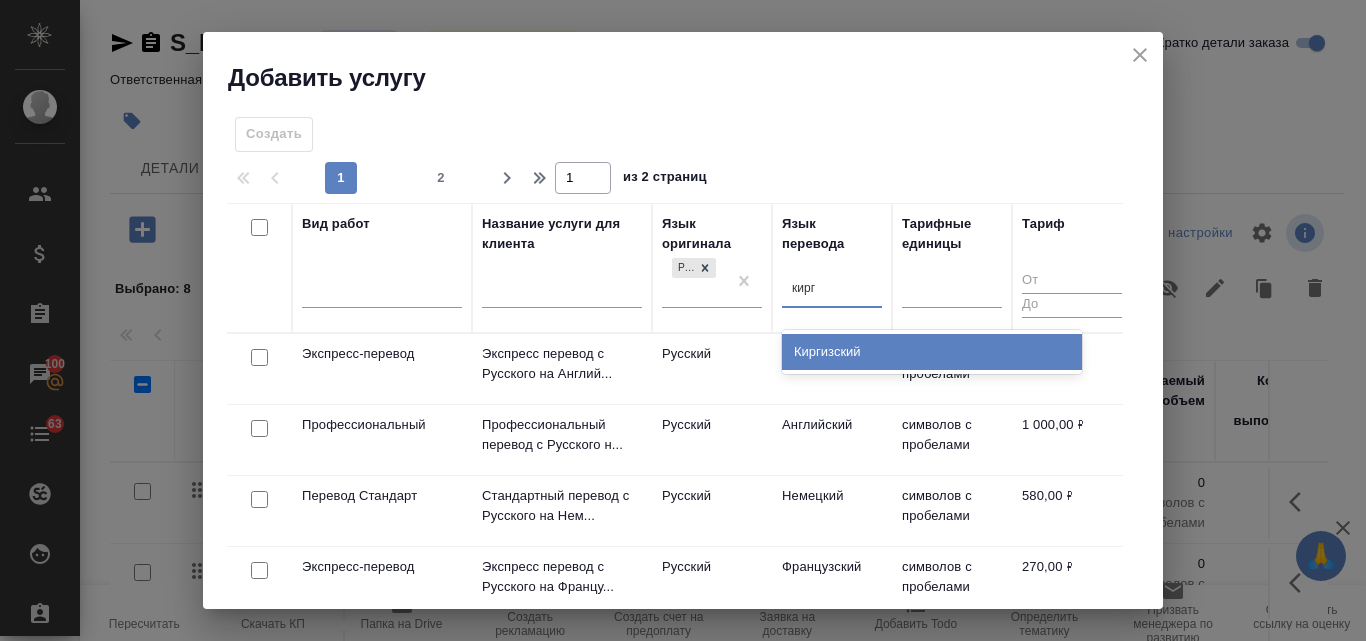 click on "Киргизский" at bounding box center (932, 352) 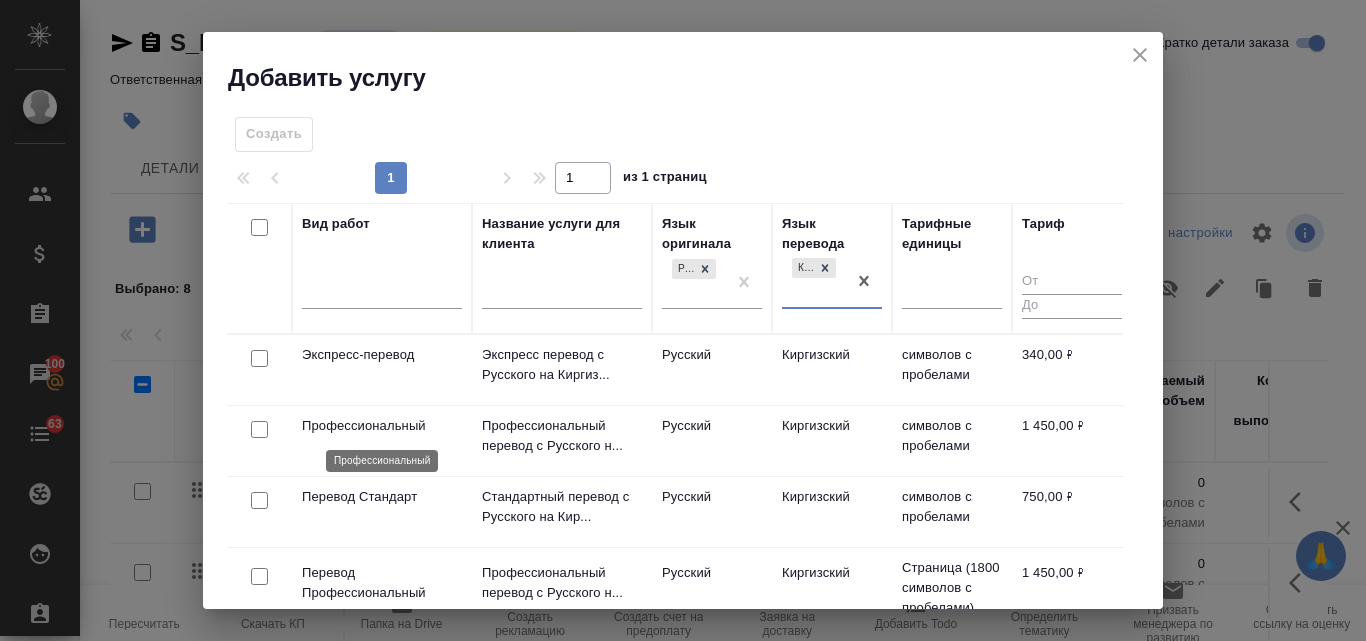 click on "Профессиональный" at bounding box center (382, 426) 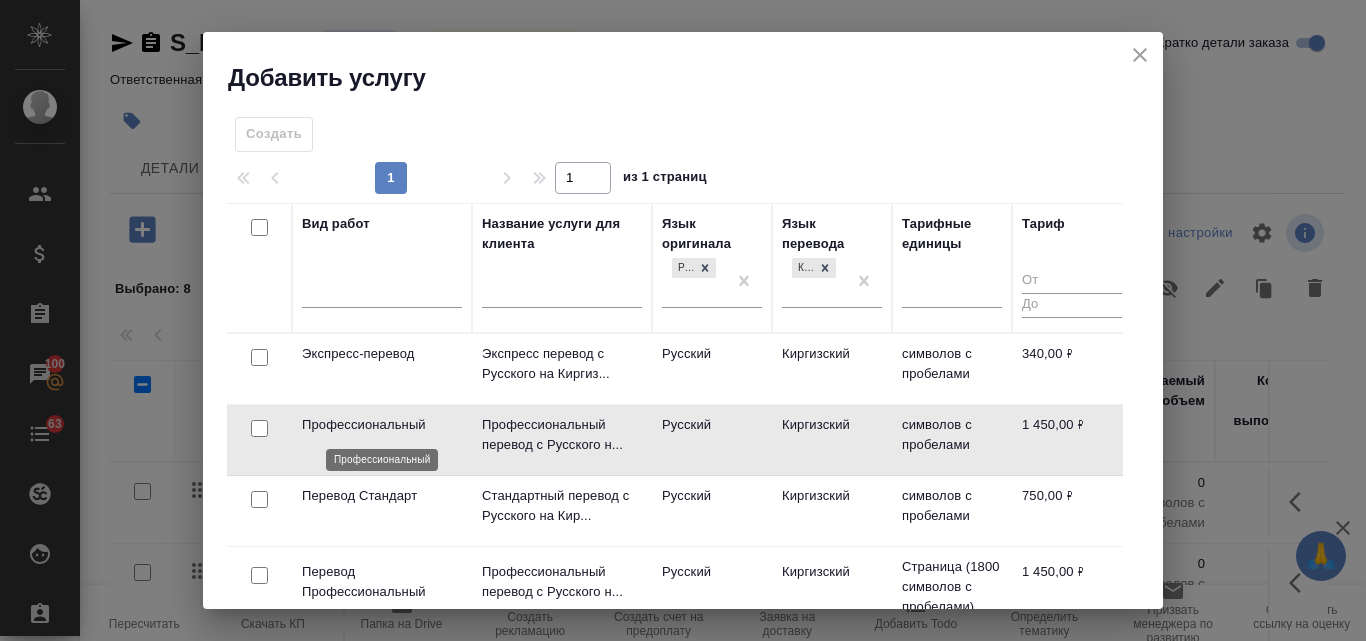 click on "Профессиональный" at bounding box center (382, 425) 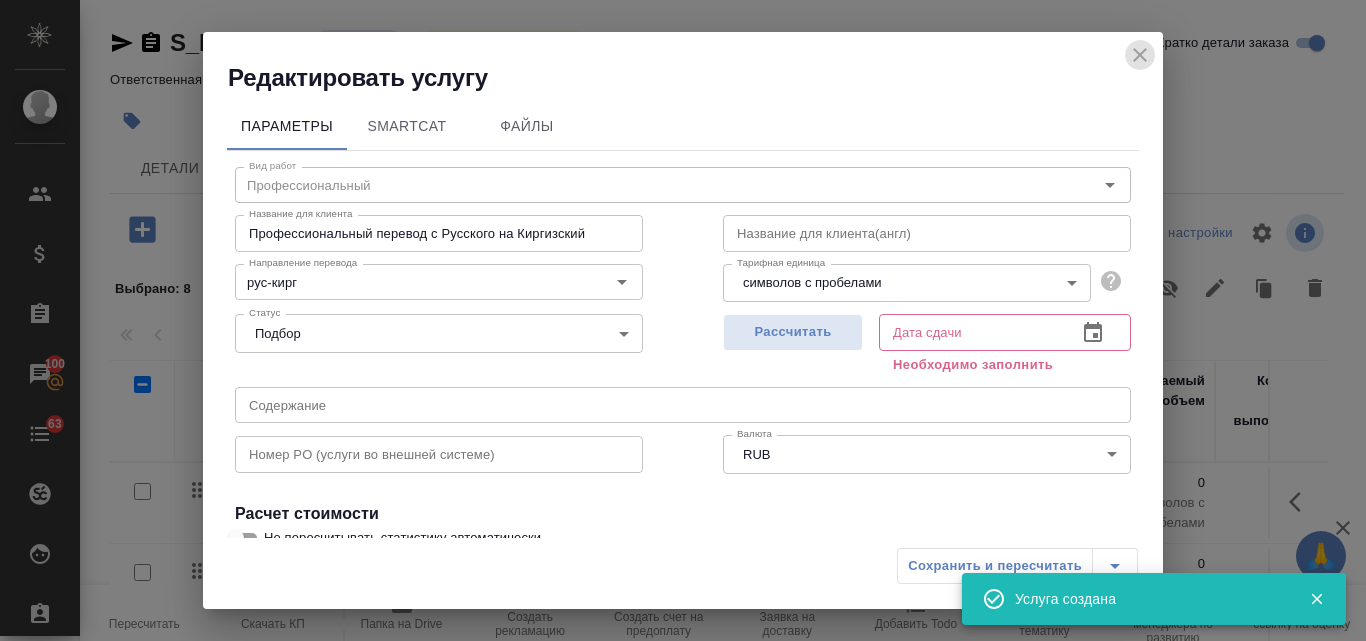 click 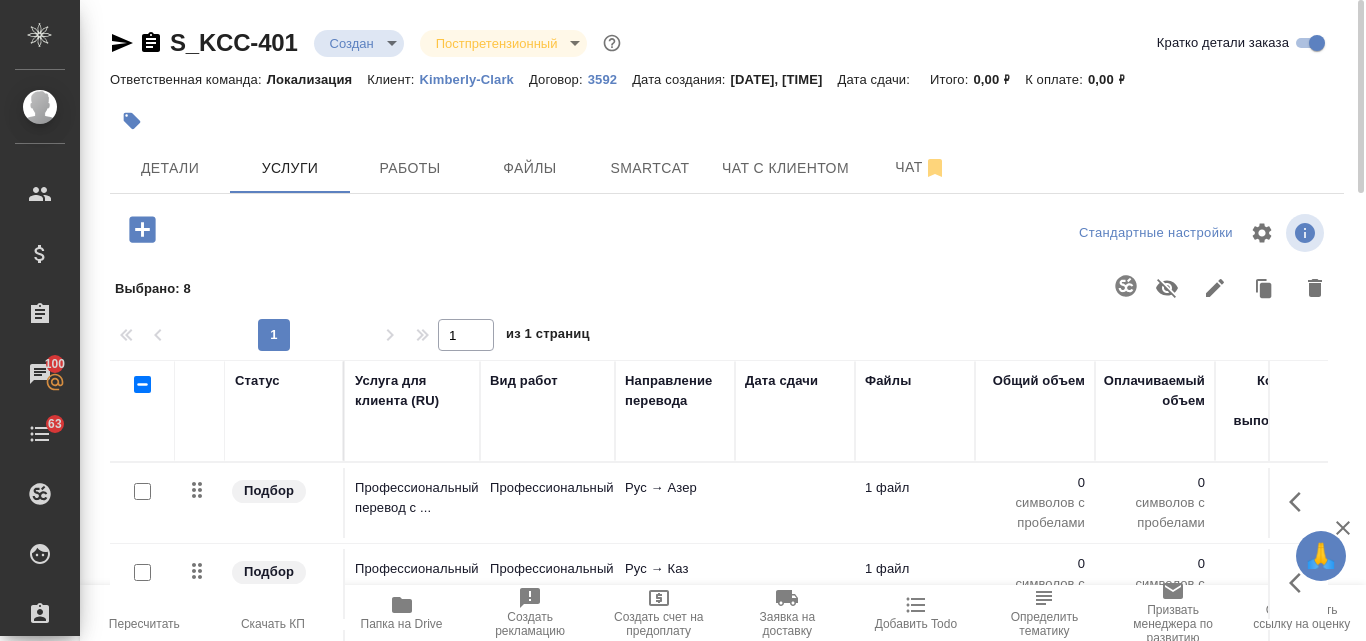 click 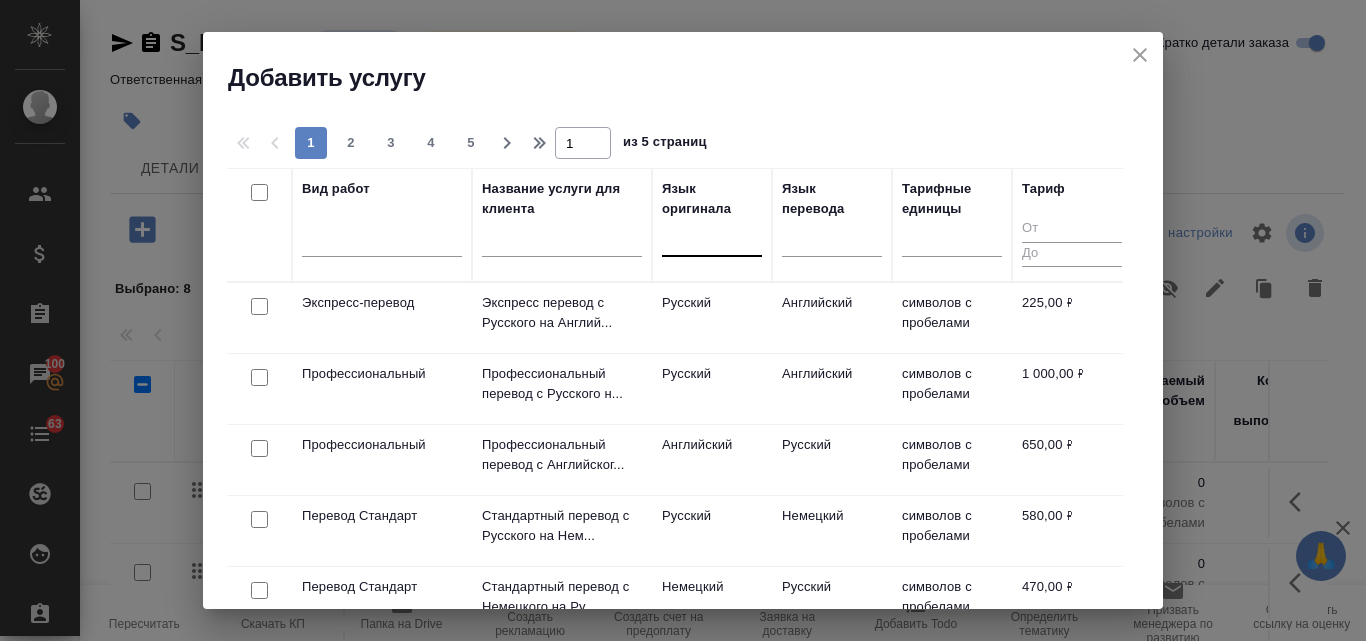 click at bounding box center (712, 236) 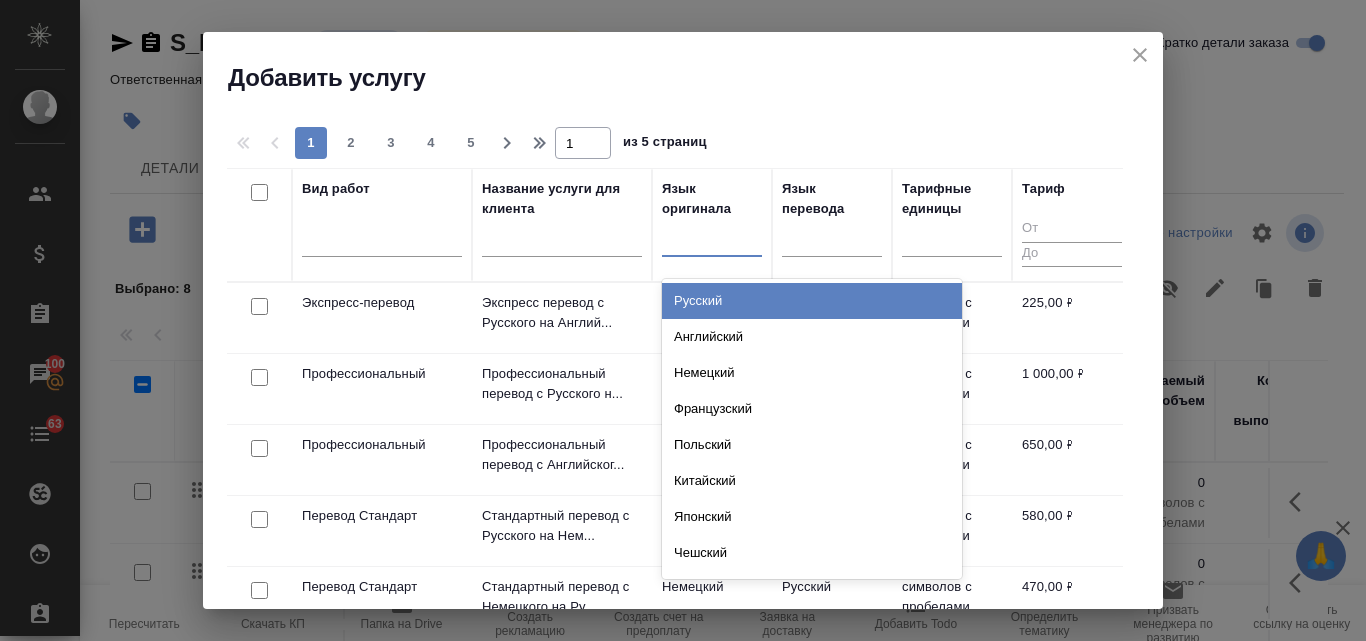 drag, startPoint x: 709, startPoint y: 305, endPoint x: 773, endPoint y: 281, distance: 68.35203 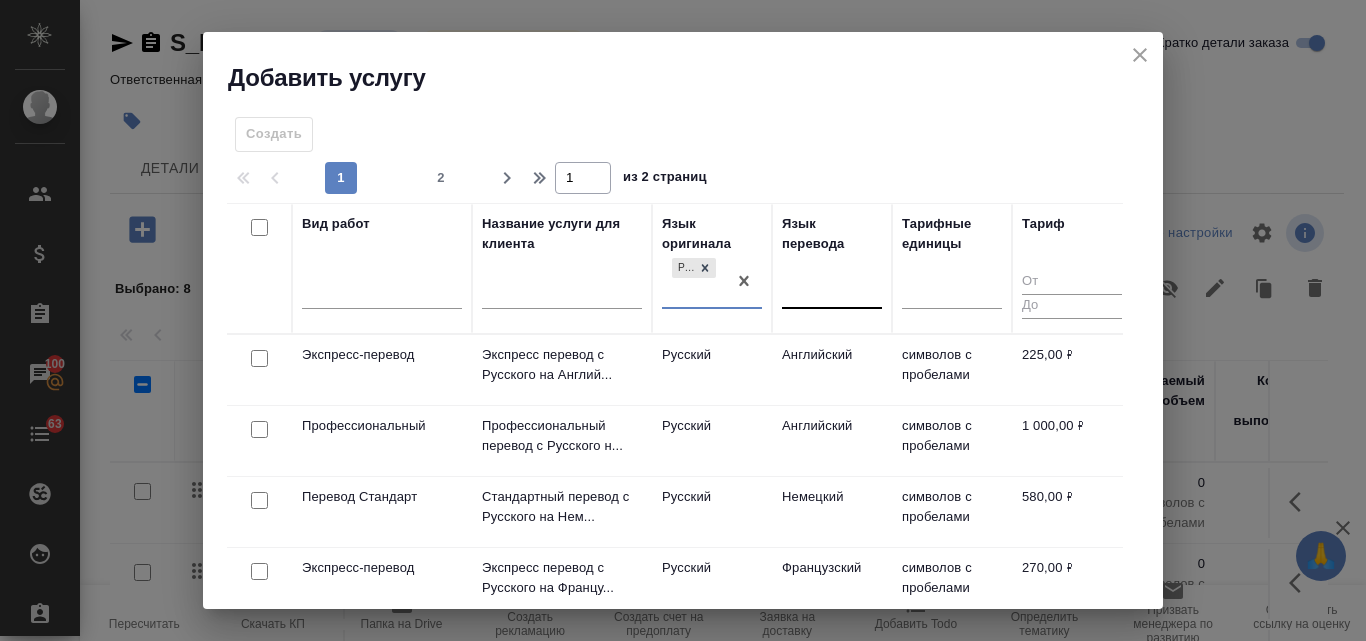 click at bounding box center (832, 289) 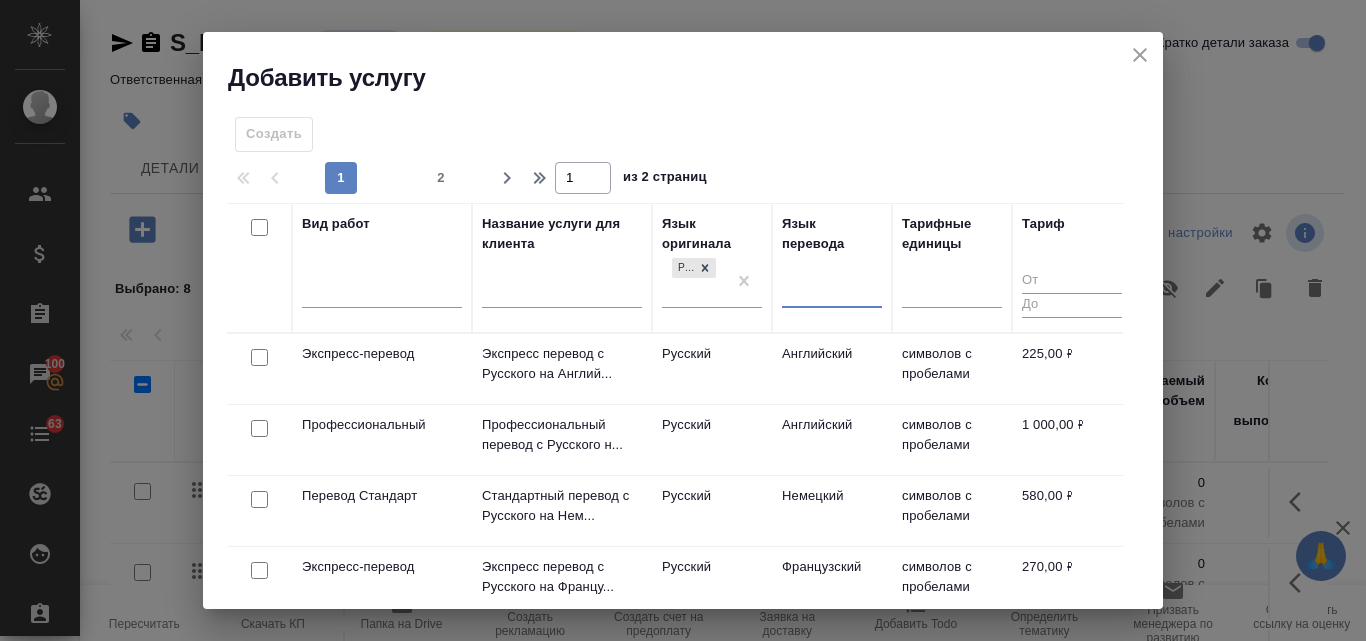 click at bounding box center [832, 288] 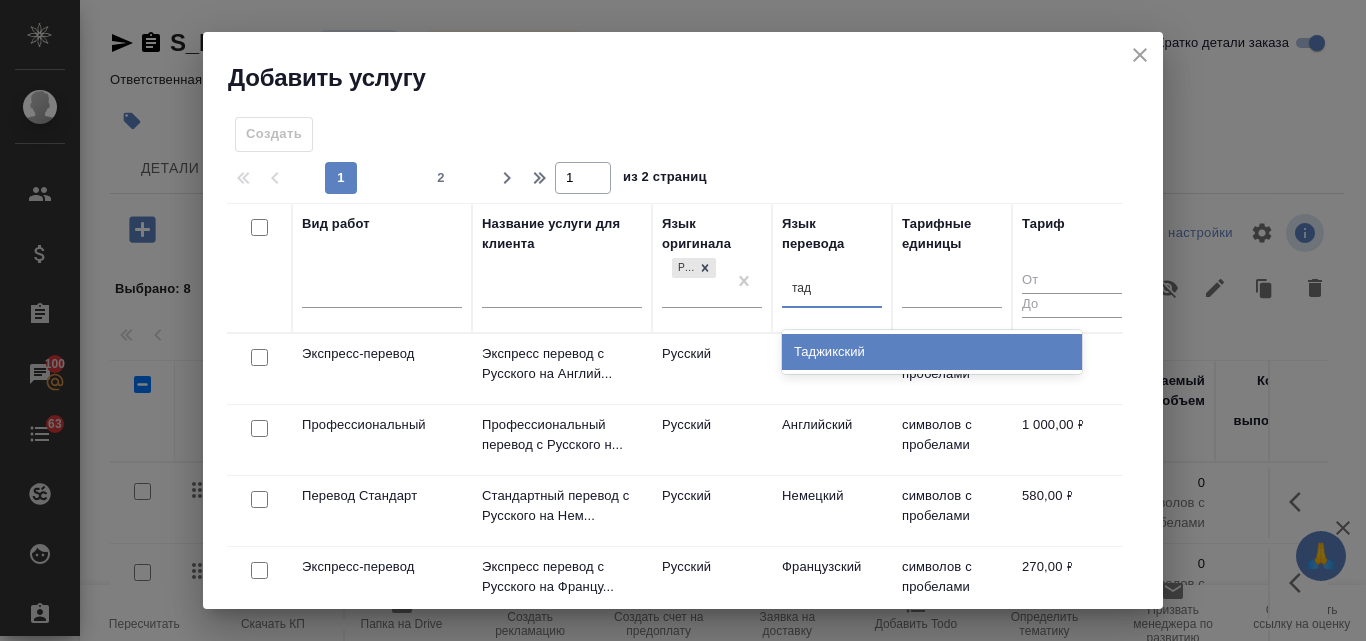 type on "тадж" 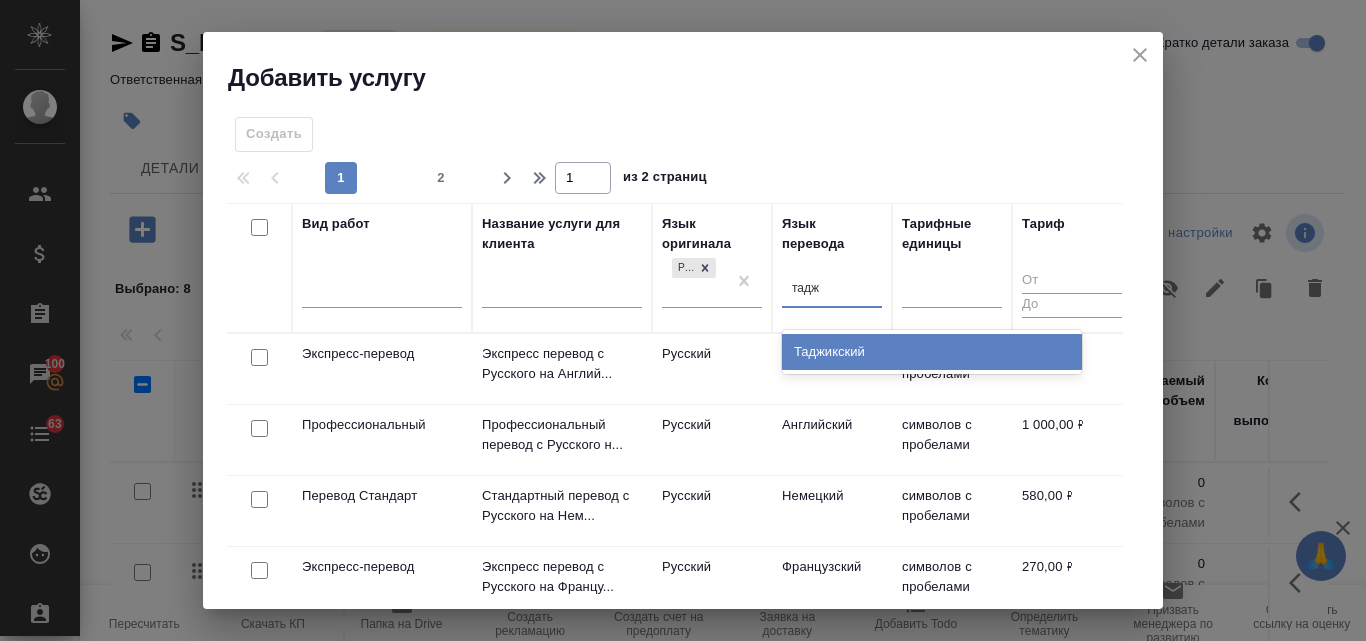 click on "Таджикский" at bounding box center [932, 352] 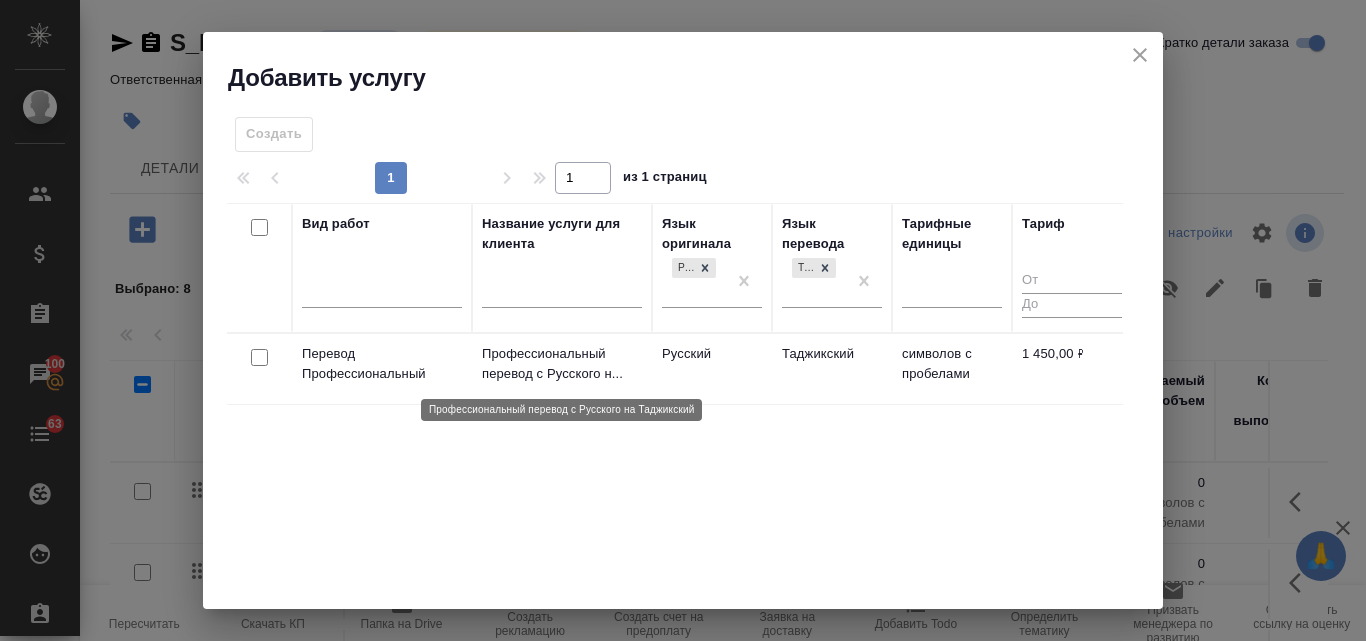 click on "Профессиональный перевод с Русского н..." at bounding box center (562, 364) 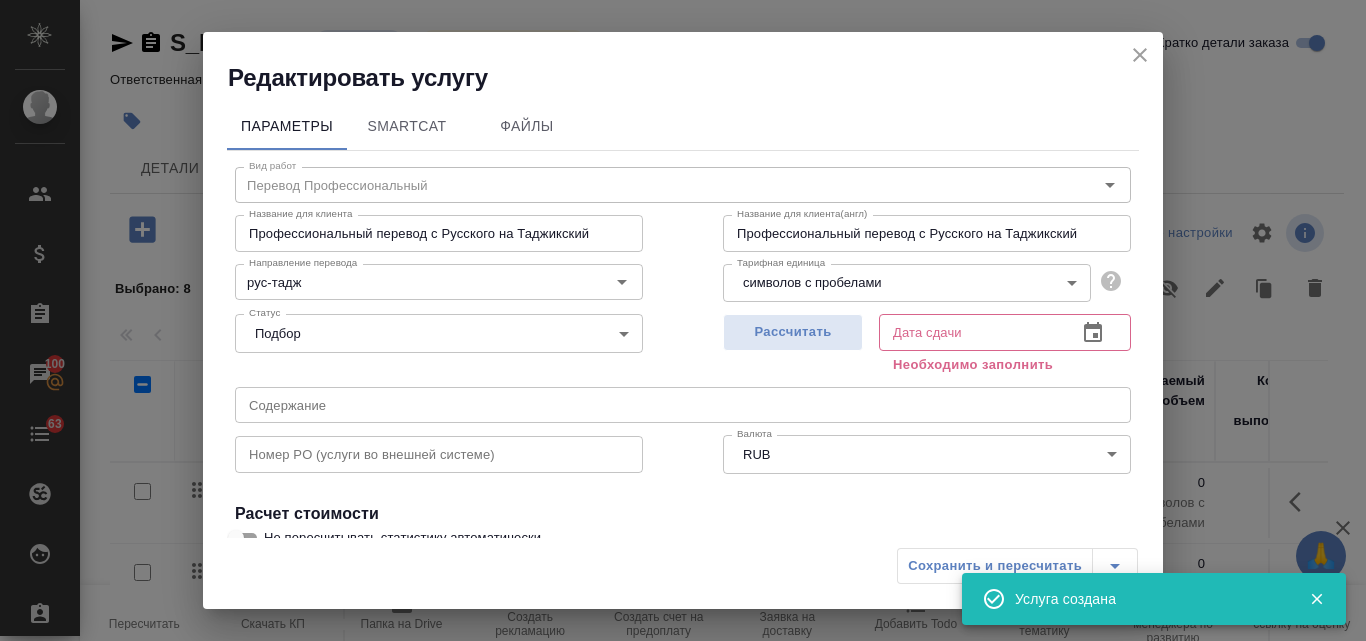 click 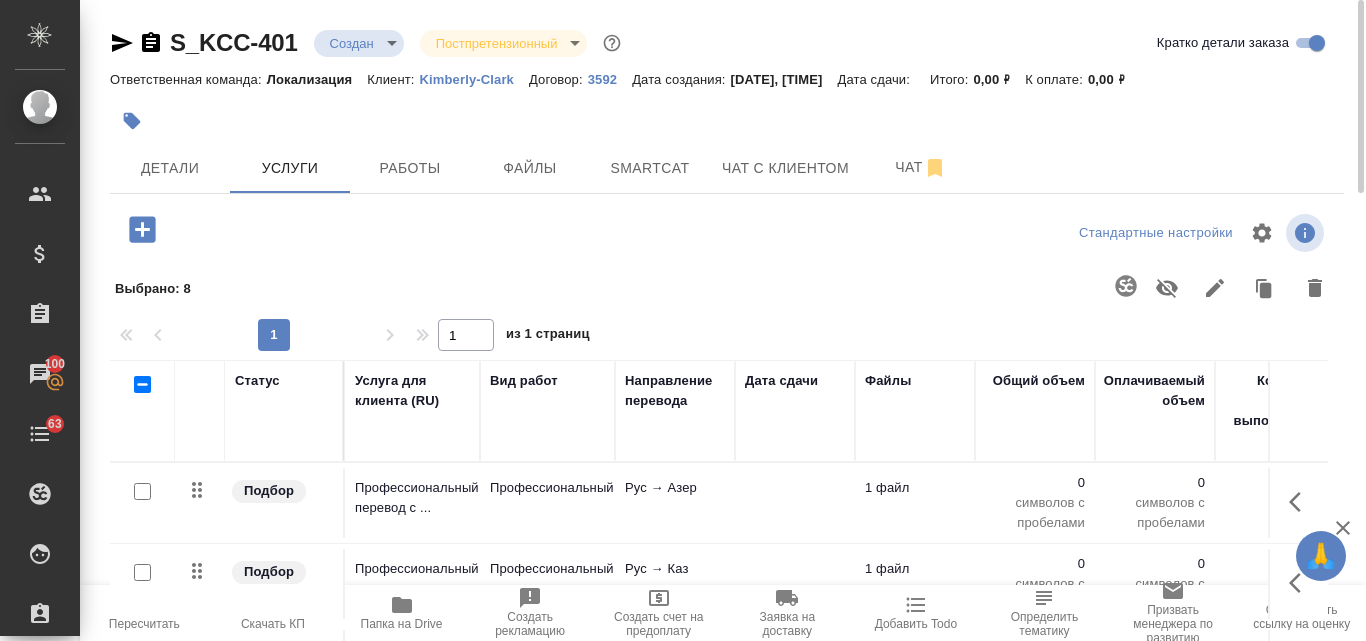 click at bounding box center [142, 384] 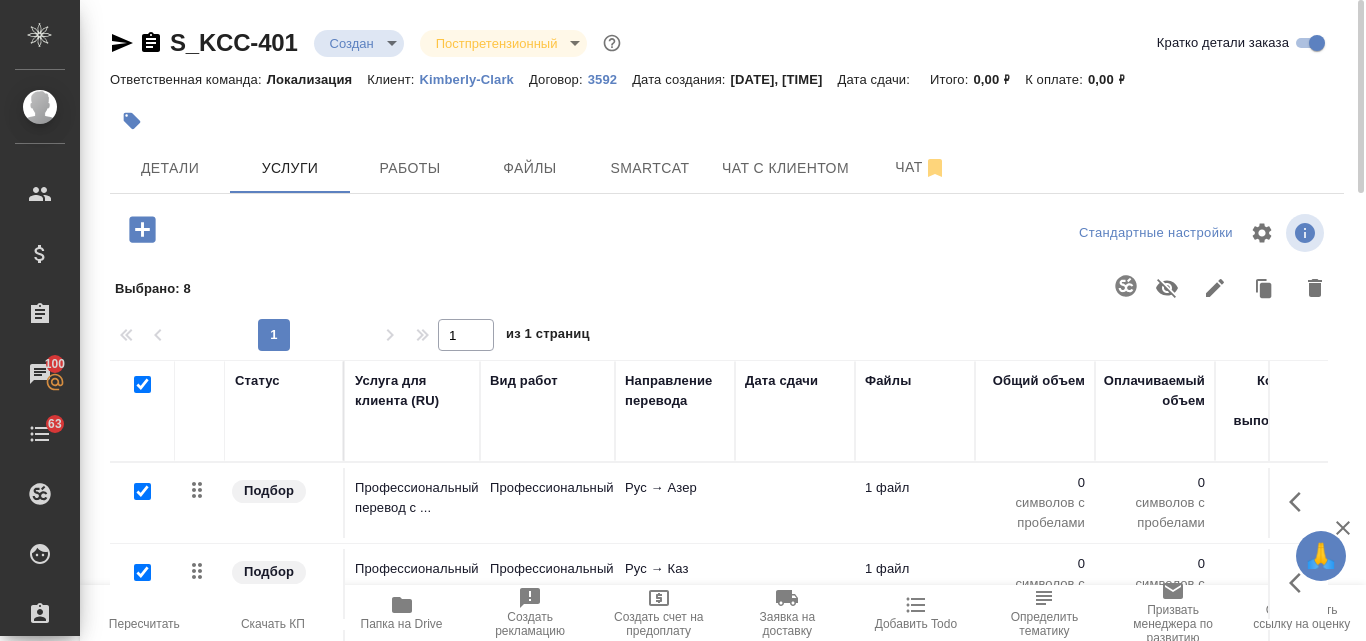 checkbox on "true" 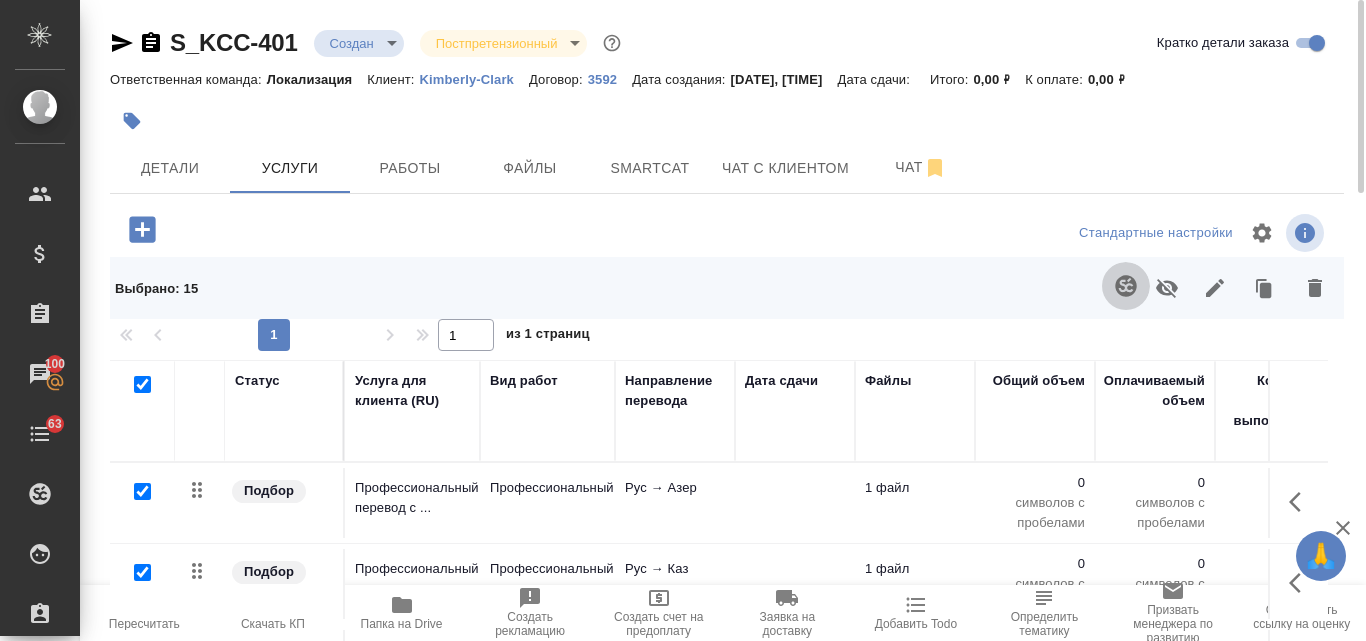 click at bounding box center (1126, 286) 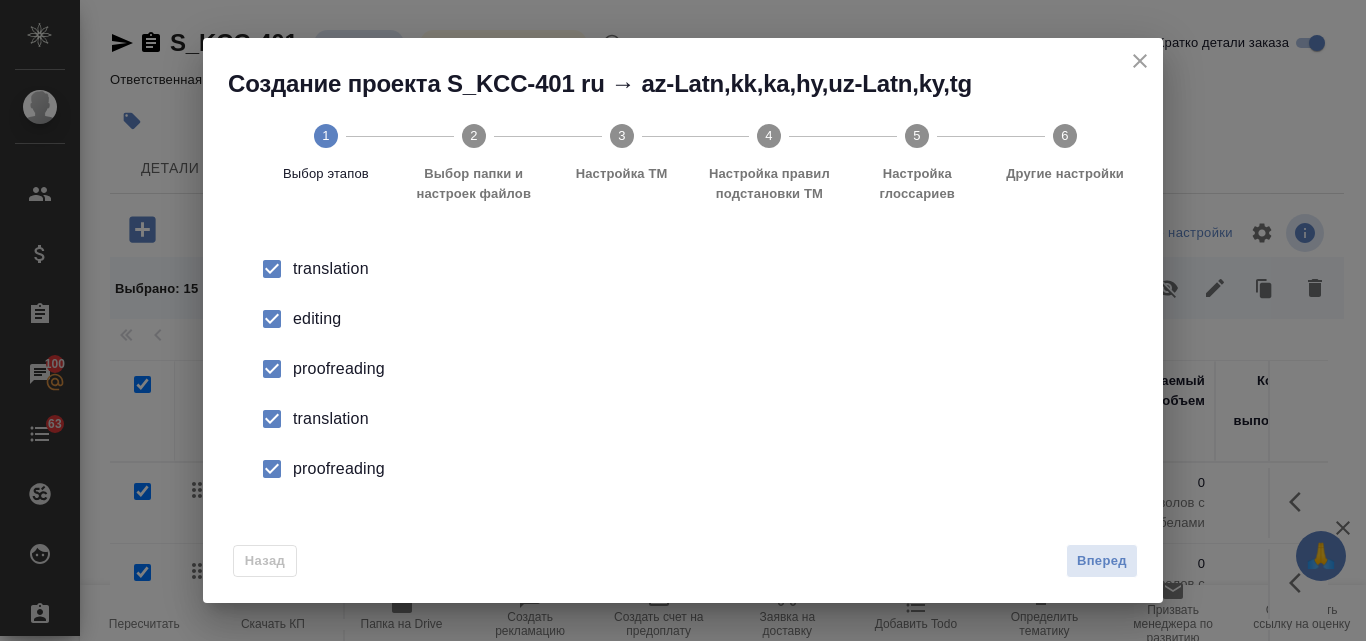 click on "editing" at bounding box center (704, 319) 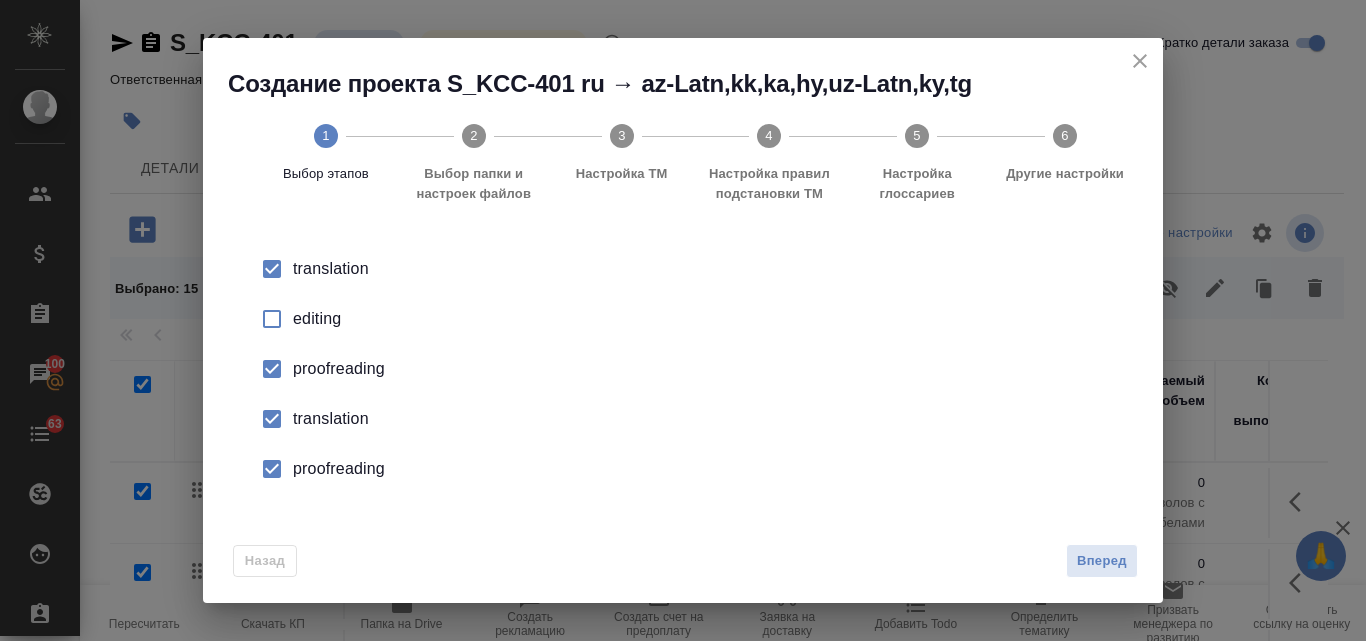 click on "proofreading" at bounding box center [704, 369] 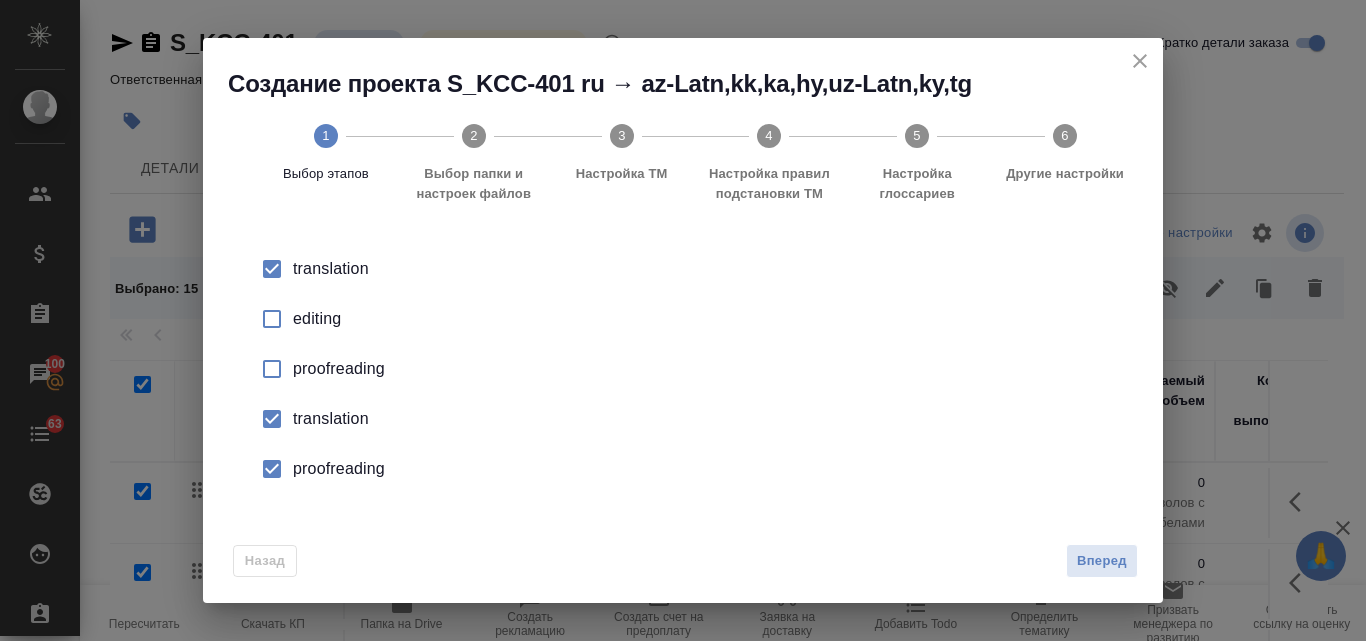 click on "translation" at bounding box center (704, 269) 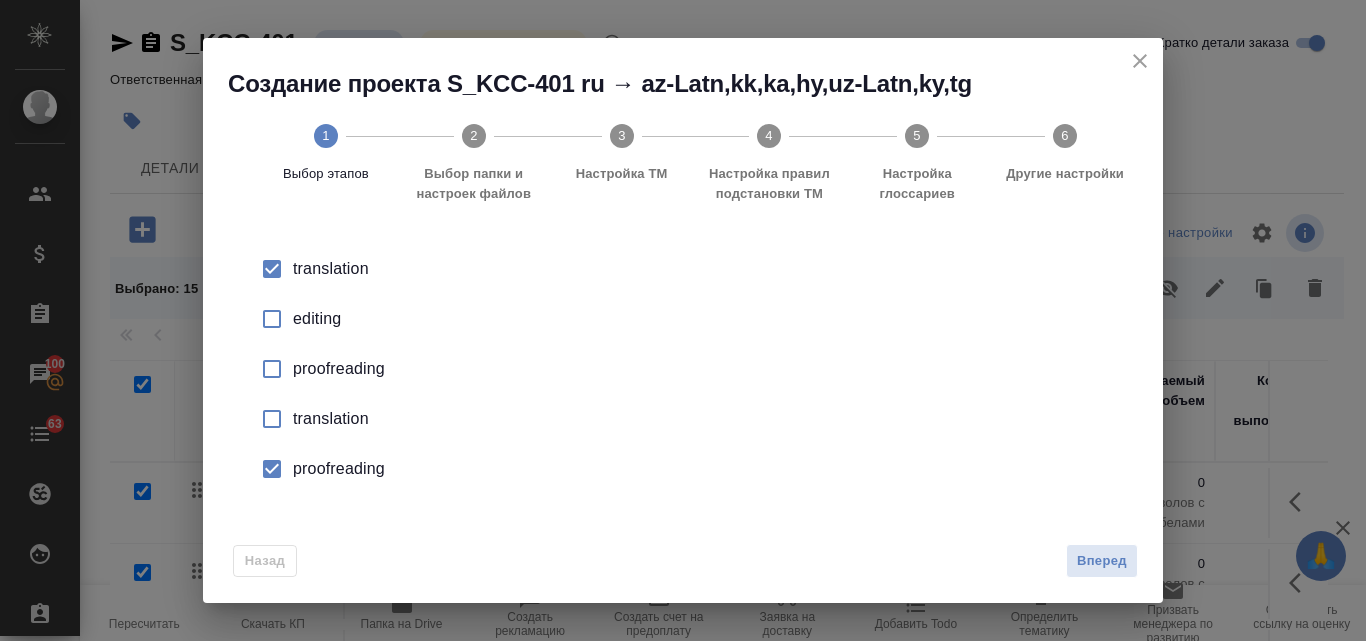 click on "proofreading" at bounding box center (704, 369) 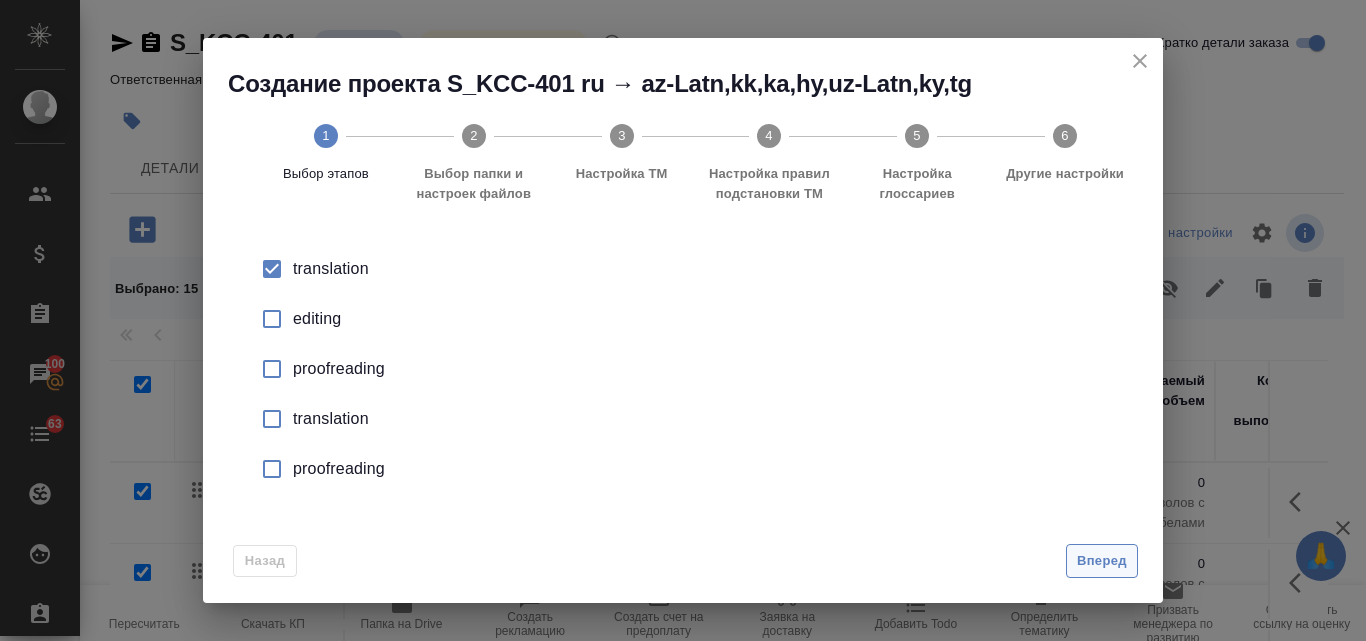 click on "Вперед" at bounding box center [1102, 561] 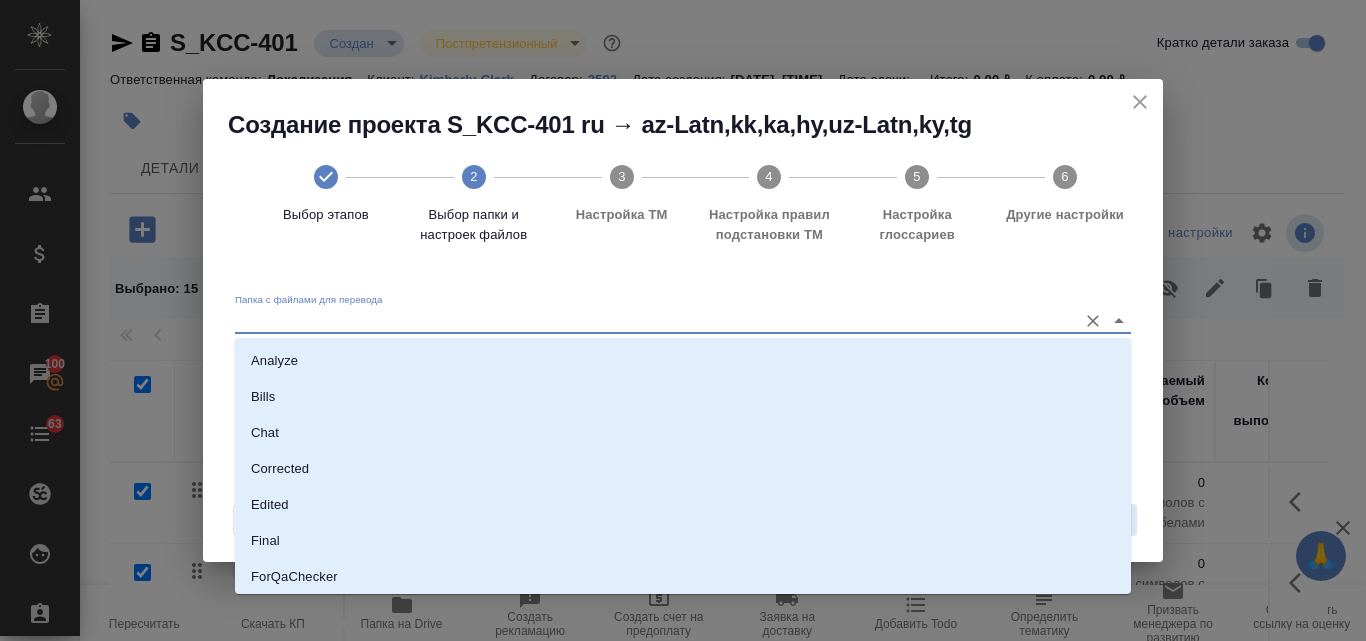 click on "Папка с файлами для перевода" at bounding box center (651, 321) 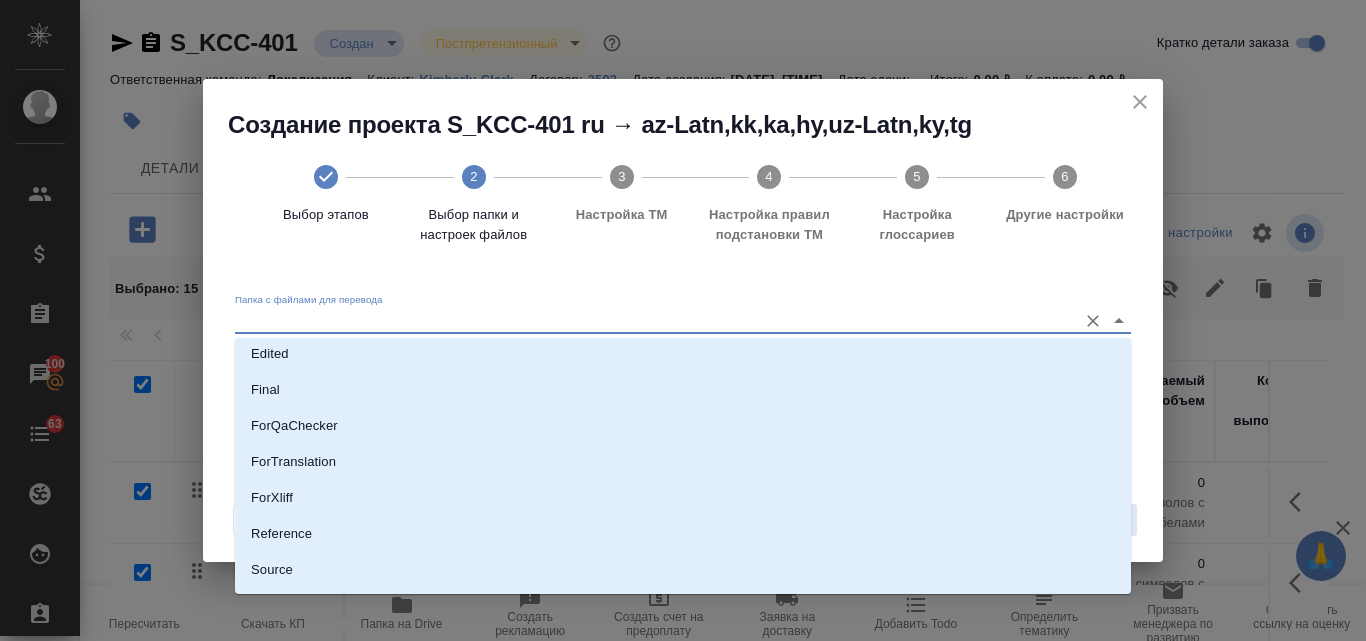 scroll, scrollTop: 200, scrollLeft: 0, axis: vertical 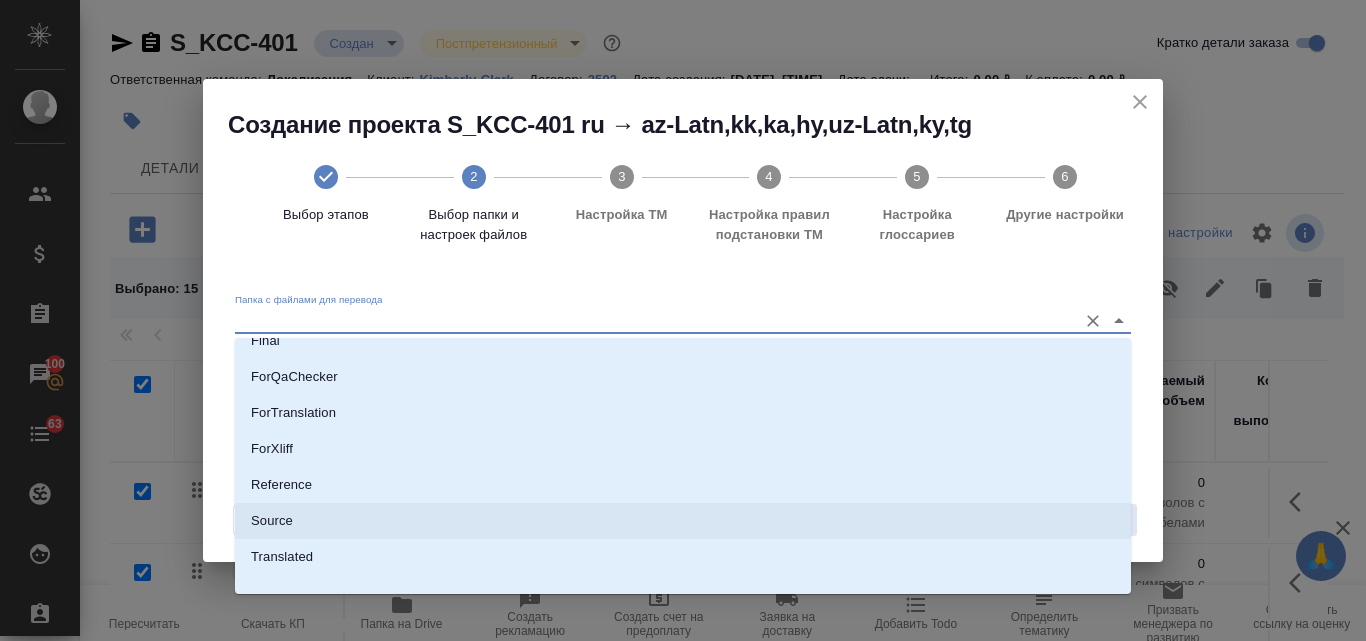 click on "Source" at bounding box center [683, 521] 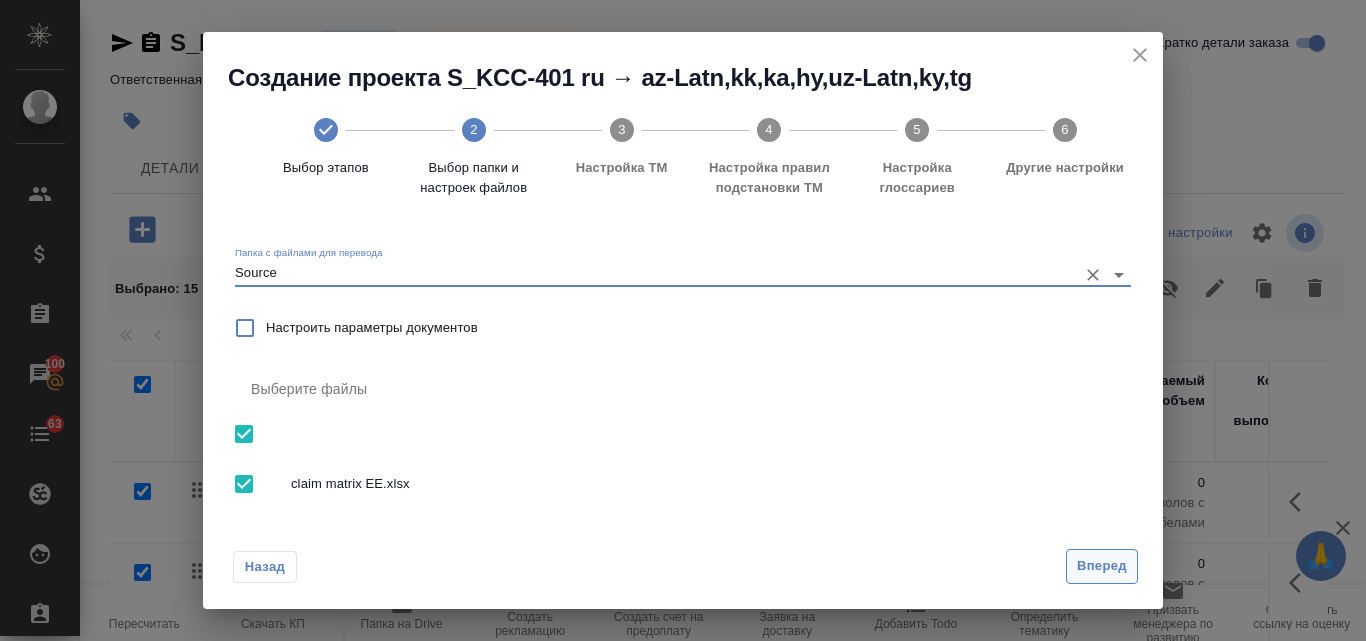 click on "Вперед" at bounding box center (1102, 566) 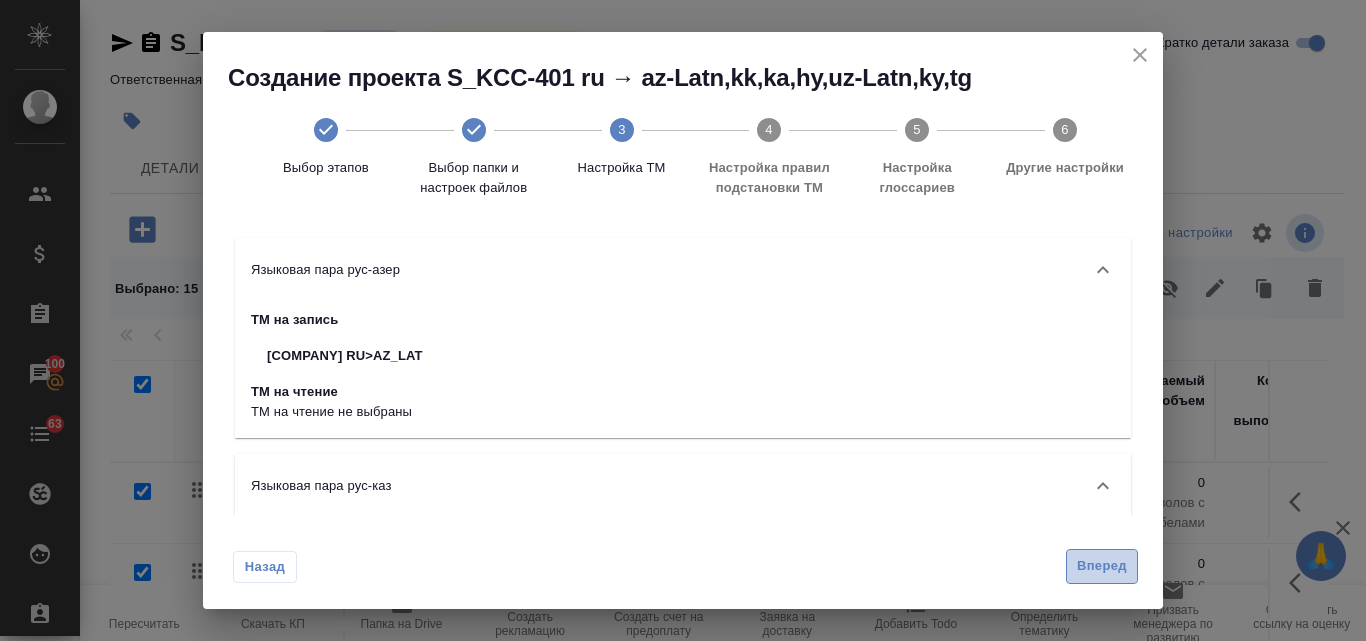 click on "Вперед" at bounding box center [1102, 566] 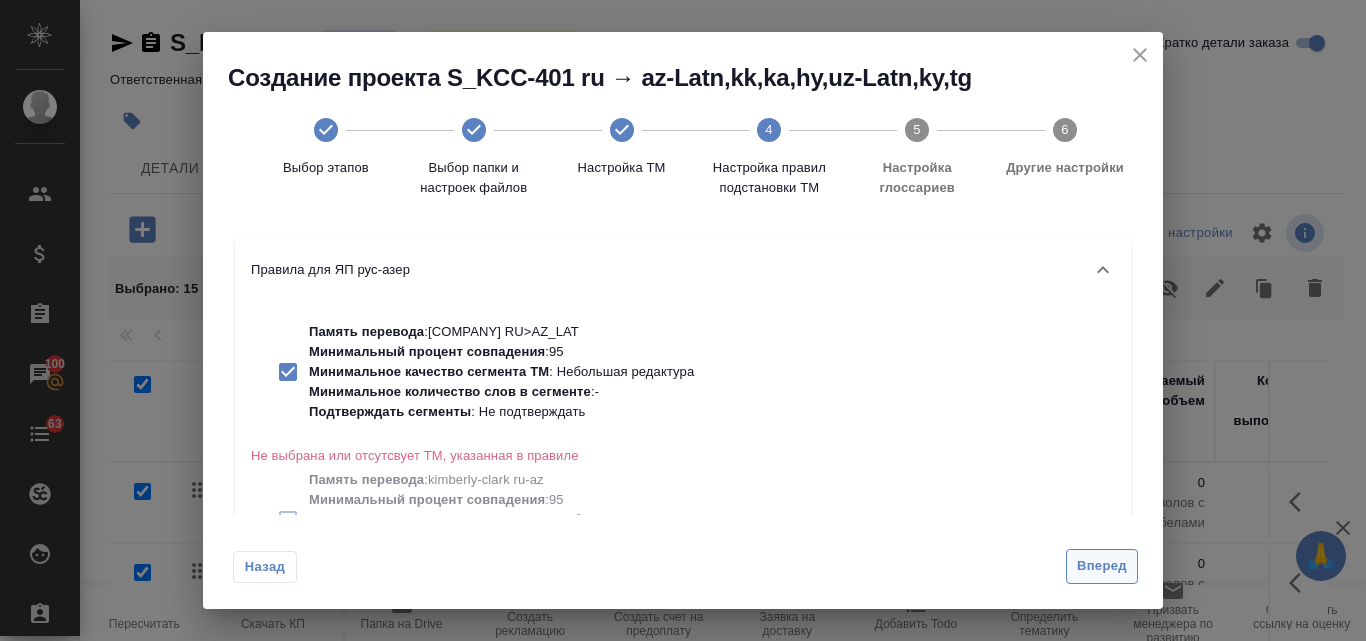 click on "Вперед" at bounding box center [1102, 566] 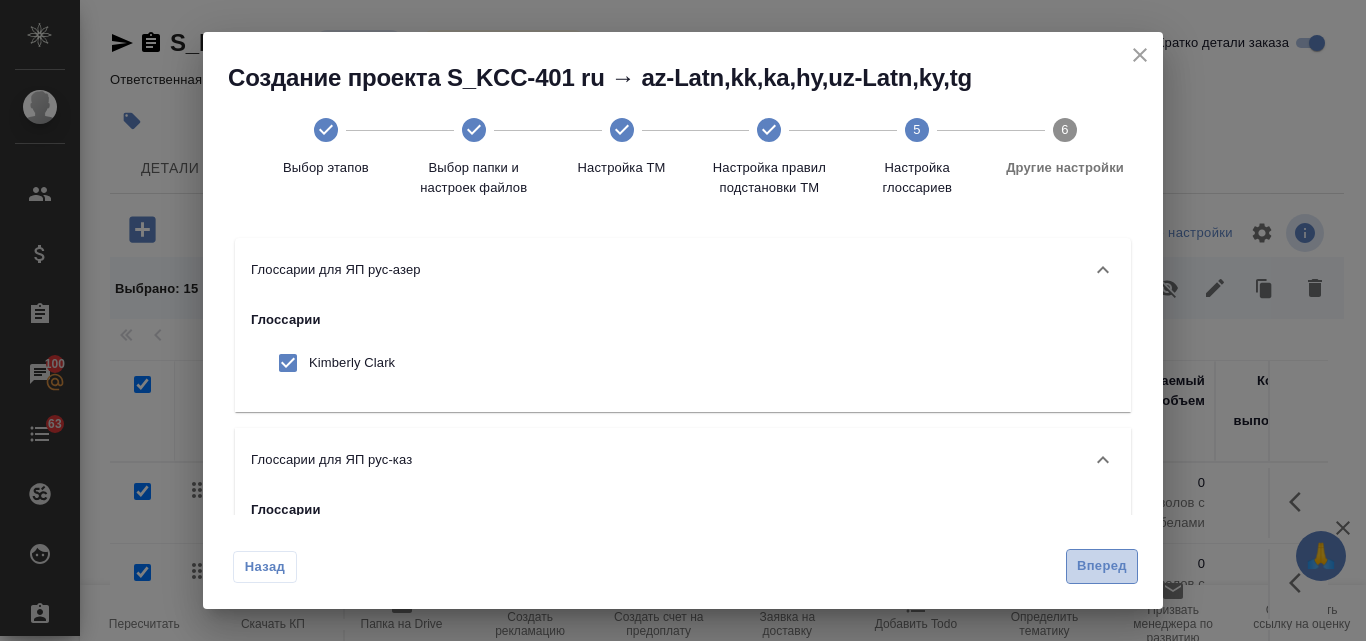 click on "Вперед" at bounding box center [1102, 566] 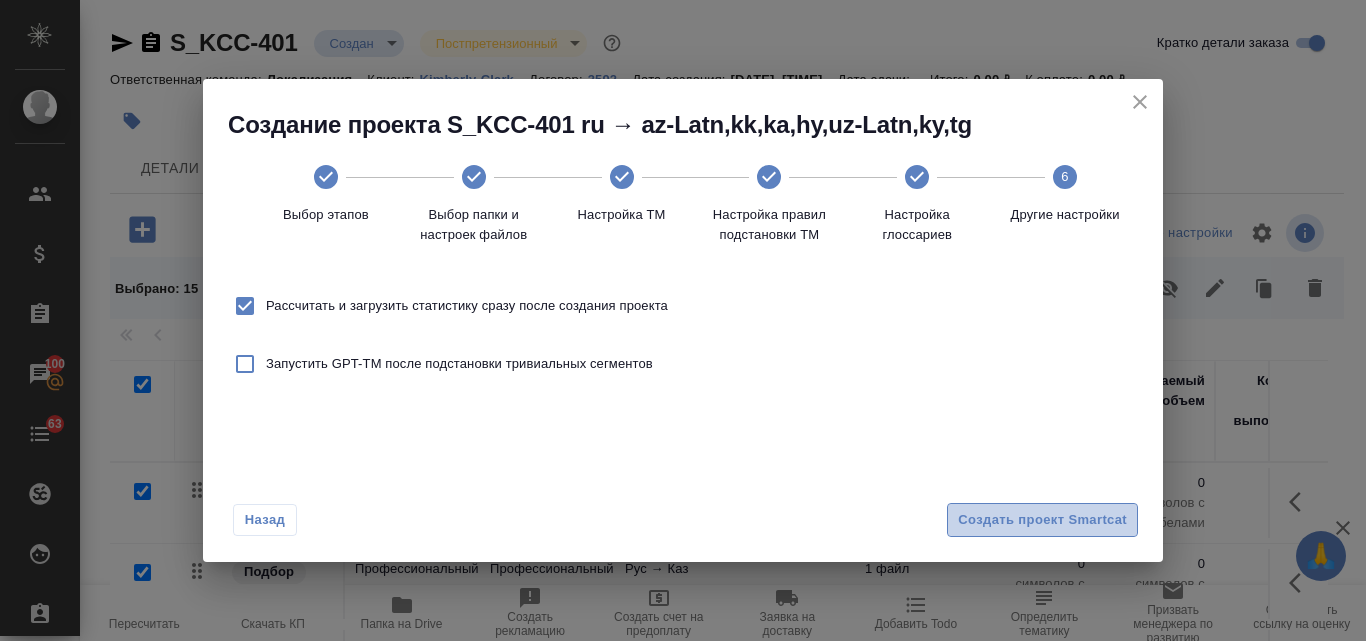 click on "Создать проект Smartcat" at bounding box center (1042, 520) 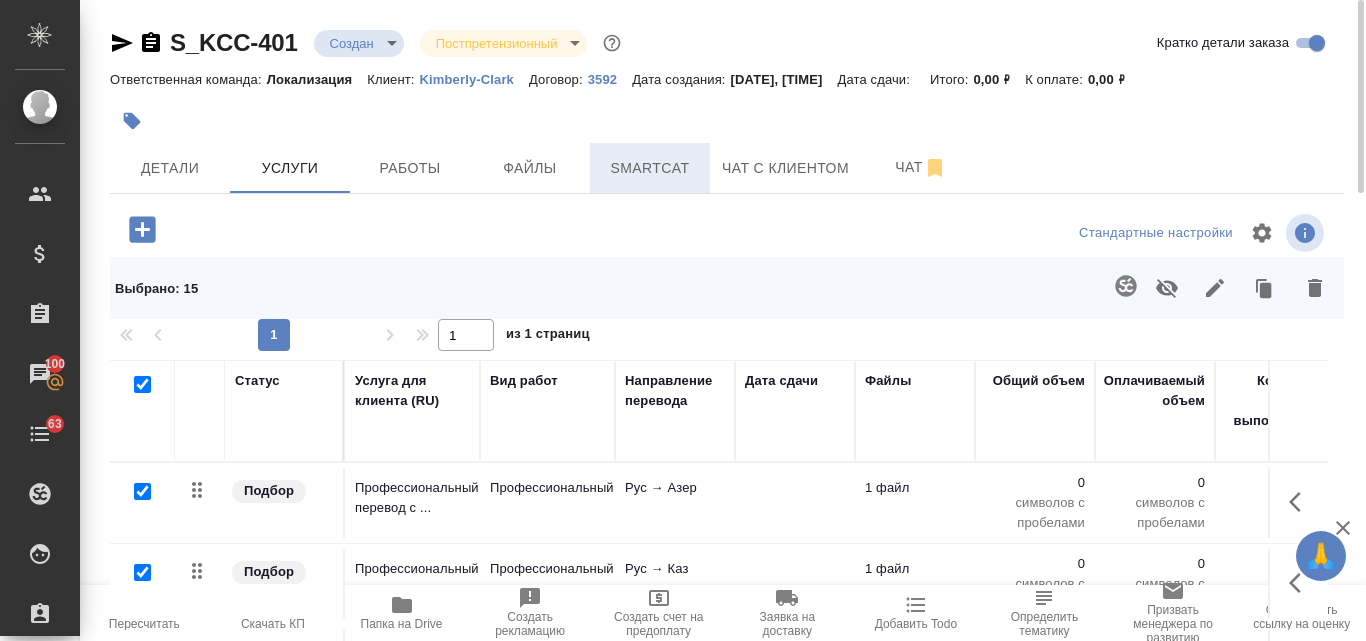 click on "Smartcat" at bounding box center (650, 168) 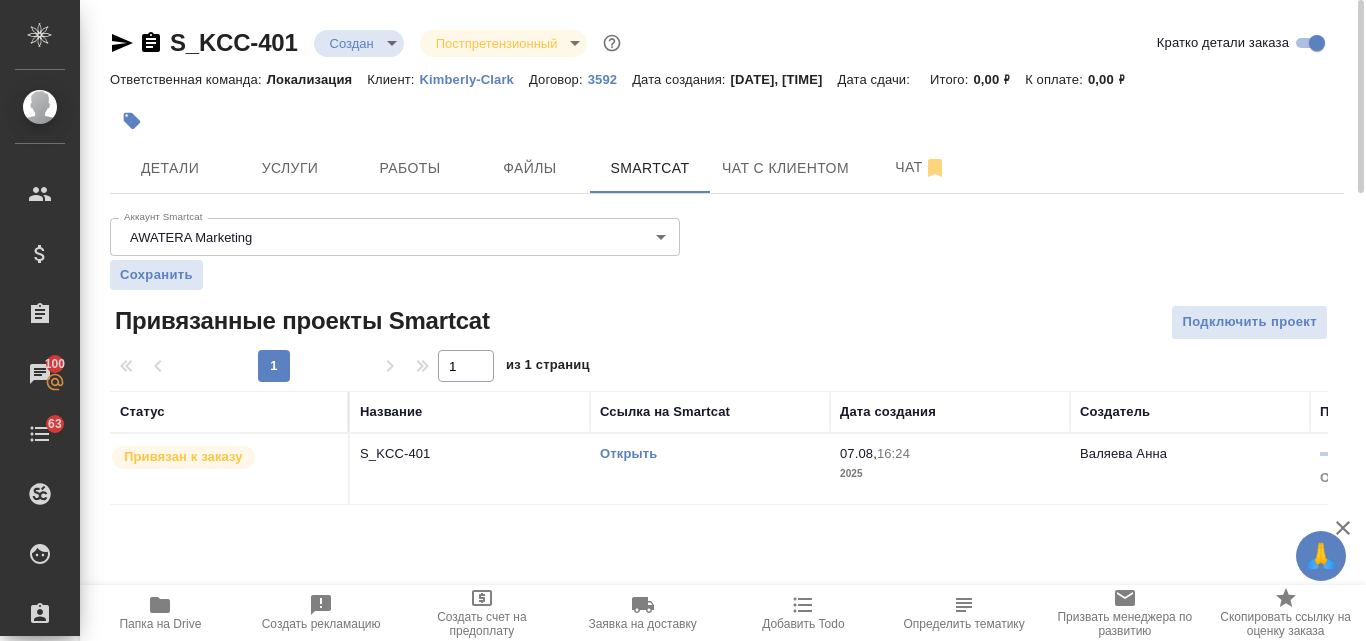 click on "Открыть" at bounding box center [628, 453] 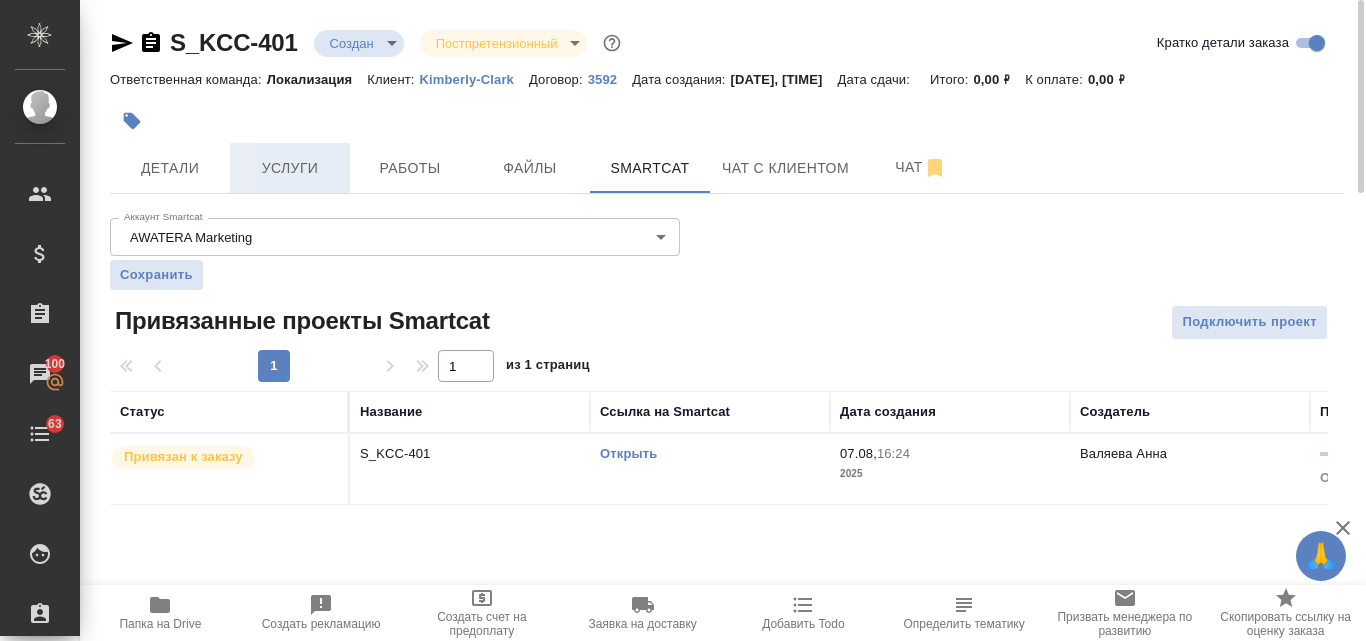 click on "Услуги" at bounding box center [290, 168] 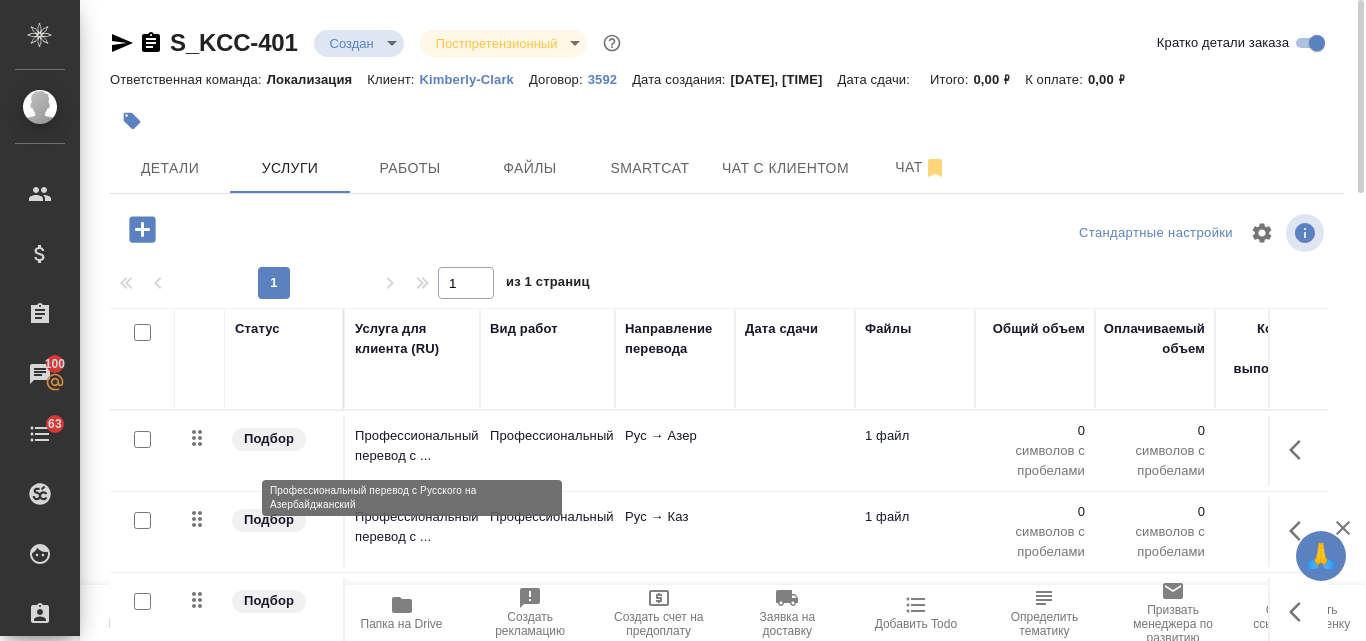 click on "Профессиональный перевод с ..." at bounding box center (412, 446) 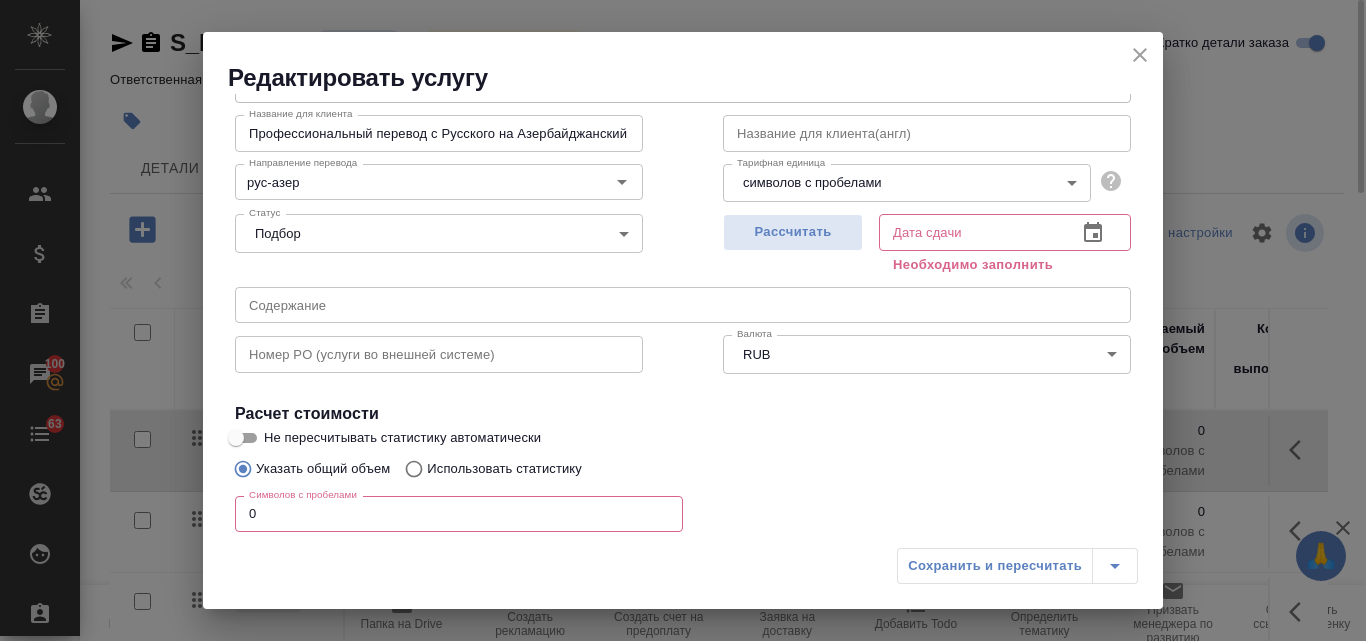 scroll, scrollTop: 270, scrollLeft: 0, axis: vertical 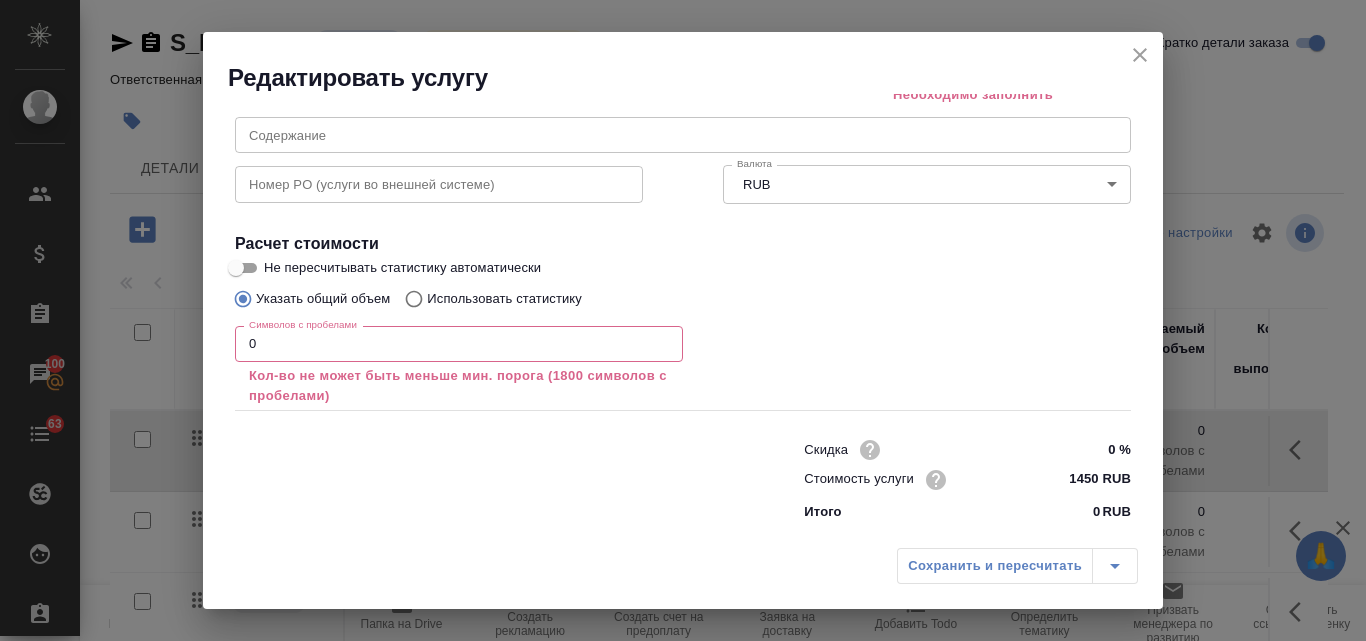 click on "0" at bounding box center (459, 344) 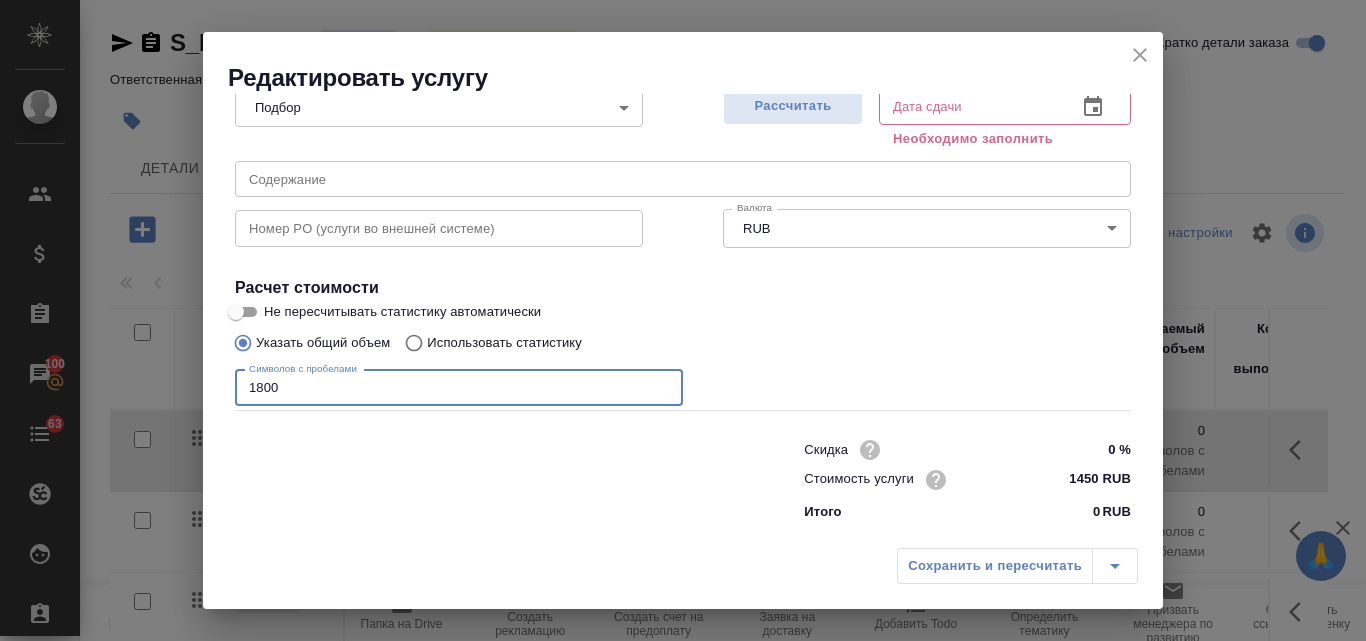 scroll, scrollTop: 226, scrollLeft: 0, axis: vertical 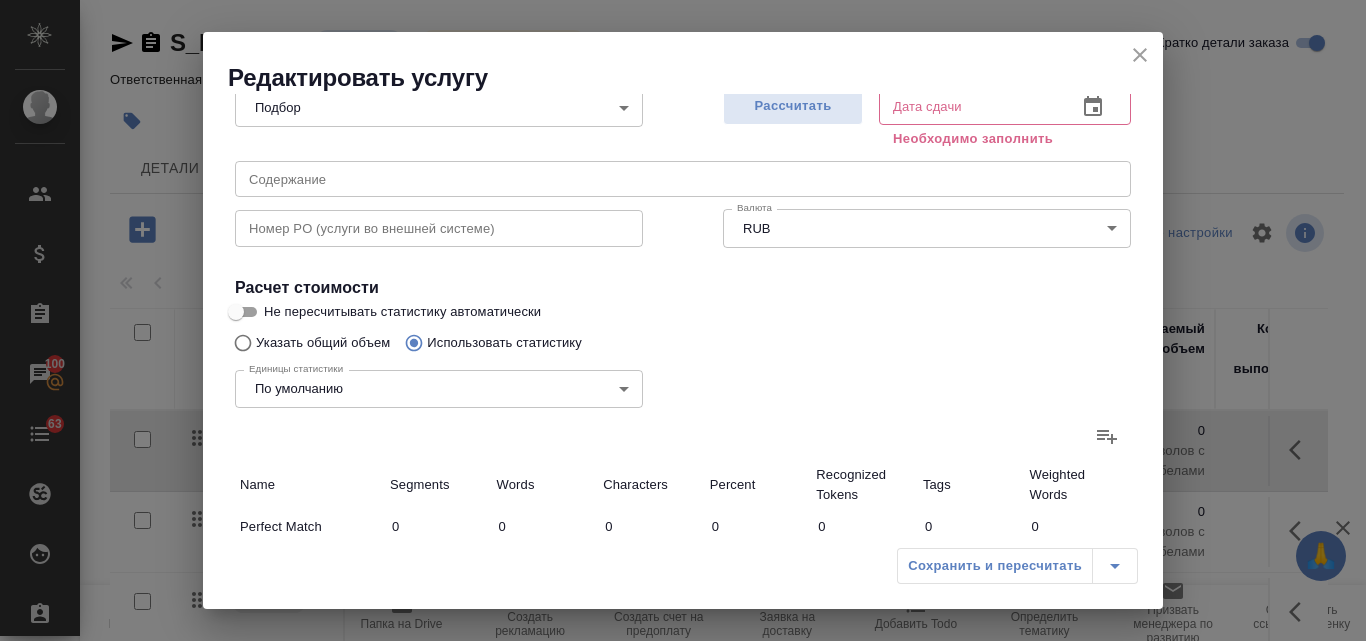 click 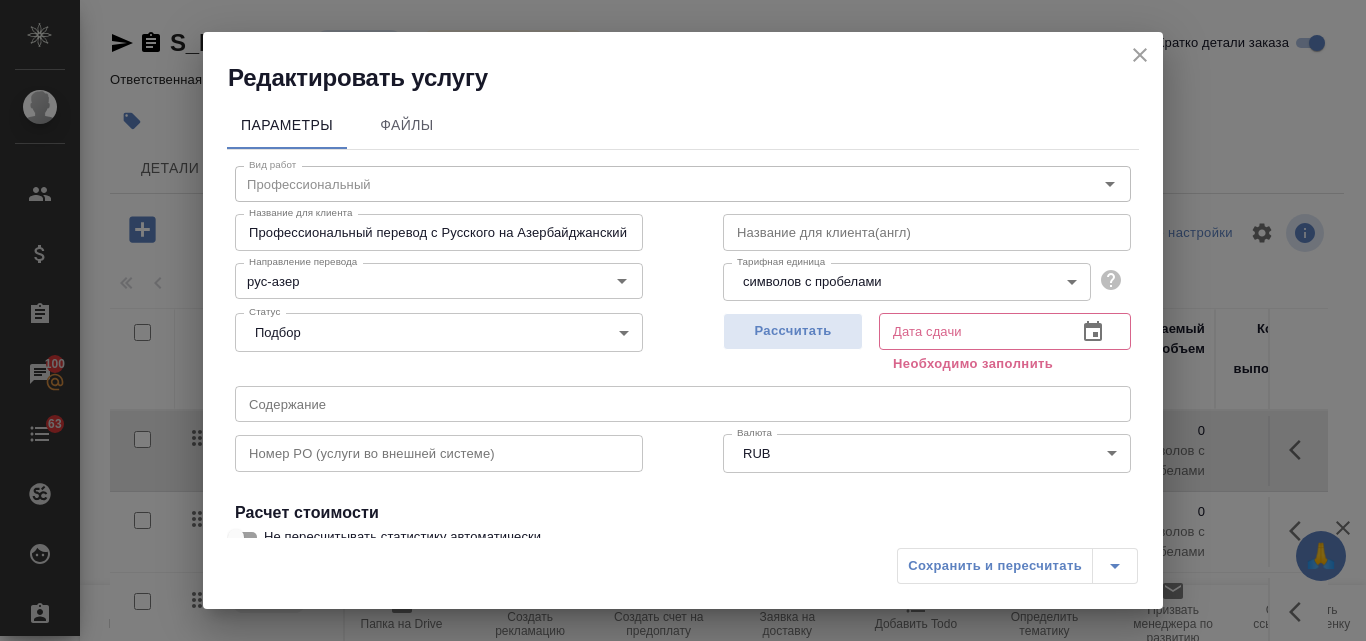 scroll, scrollTop: 0, scrollLeft: 0, axis: both 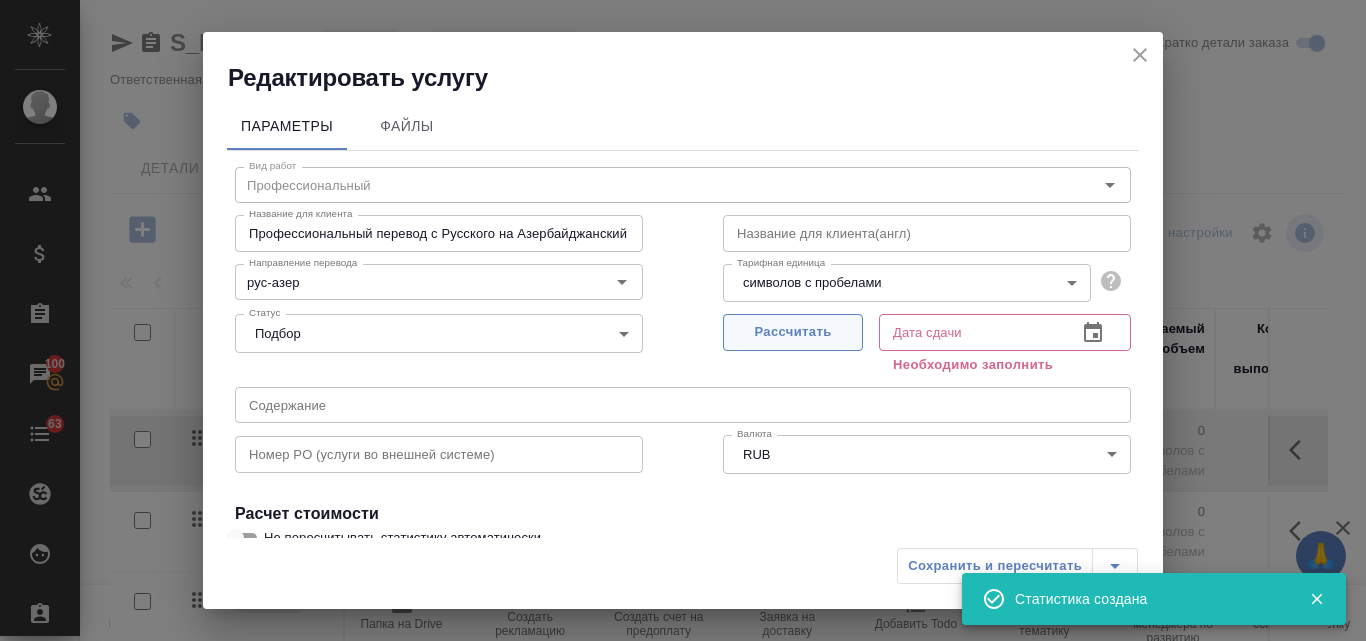 type on "6" 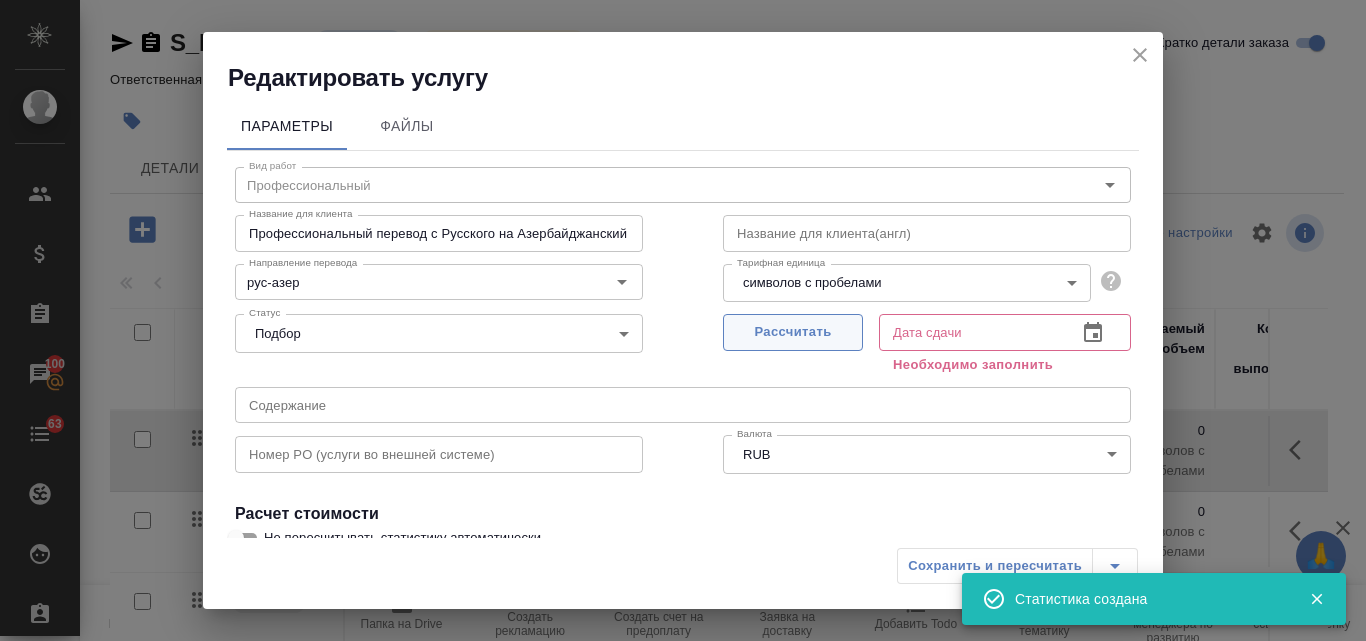 click on "Рассчитать" at bounding box center (793, 332) 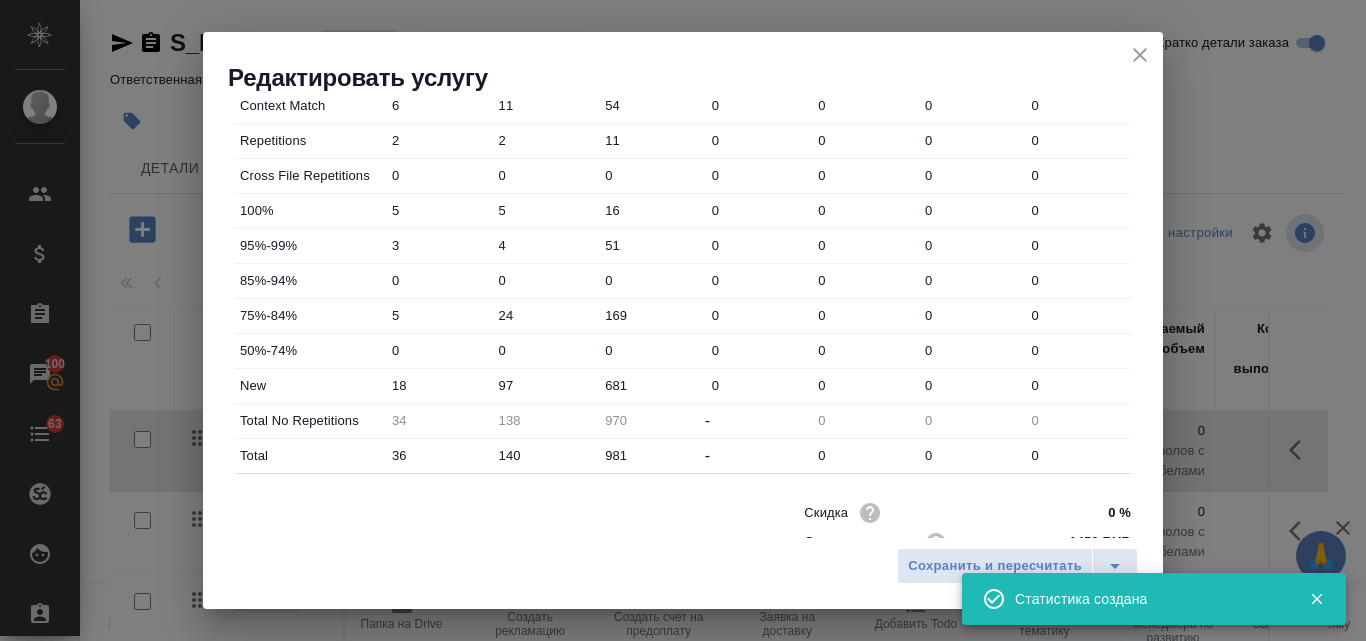 scroll, scrollTop: 723, scrollLeft: 0, axis: vertical 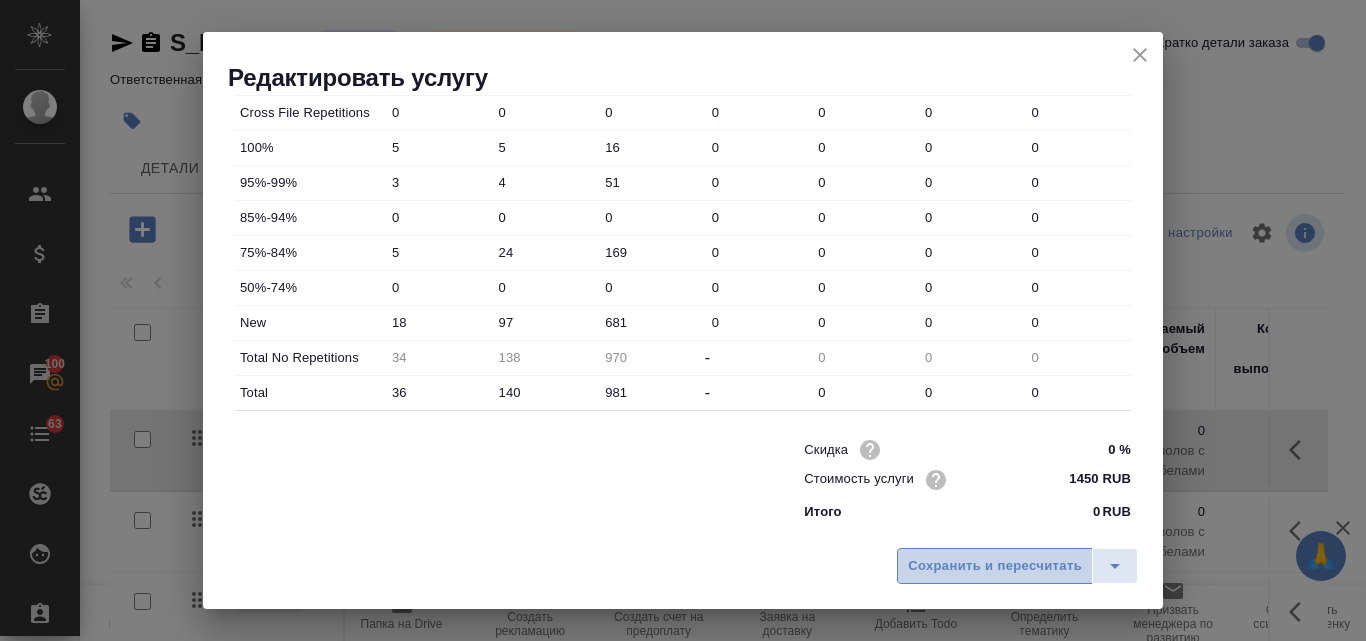 click on "Сохранить и пересчитать" at bounding box center [995, 566] 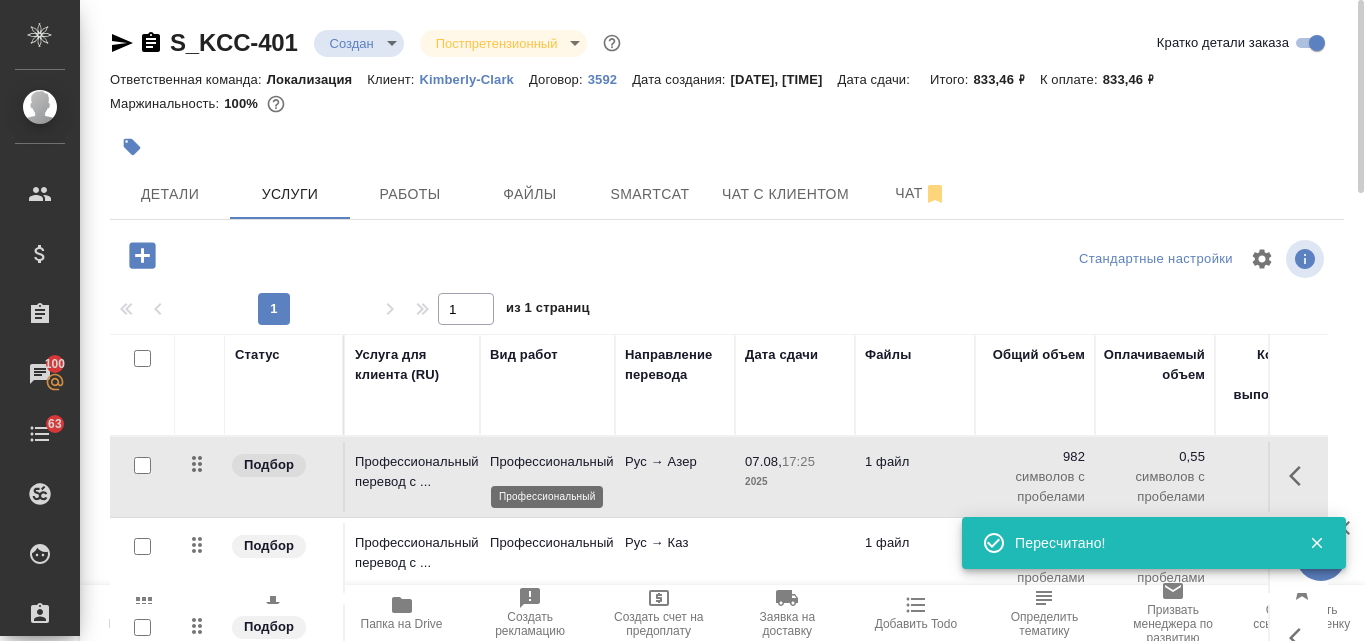 scroll, scrollTop: 174, scrollLeft: 0, axis: vertical 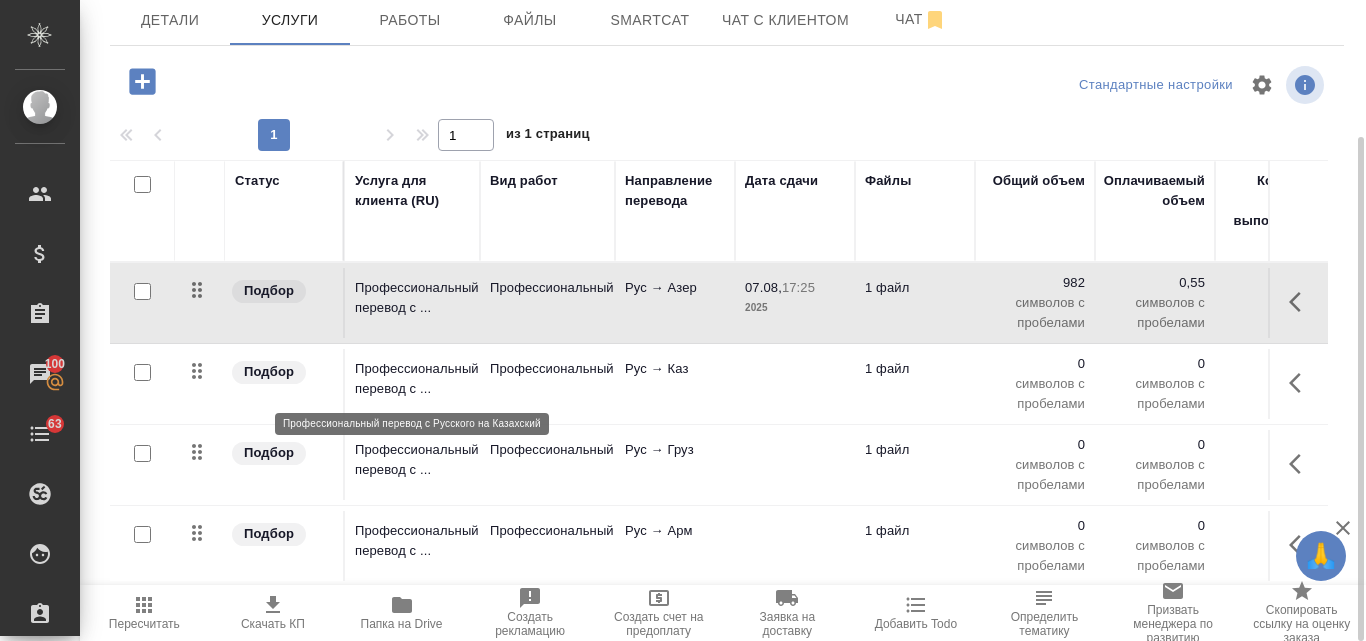 click on "Профессиональный перевод с ..." at bounding box center [412, 379] 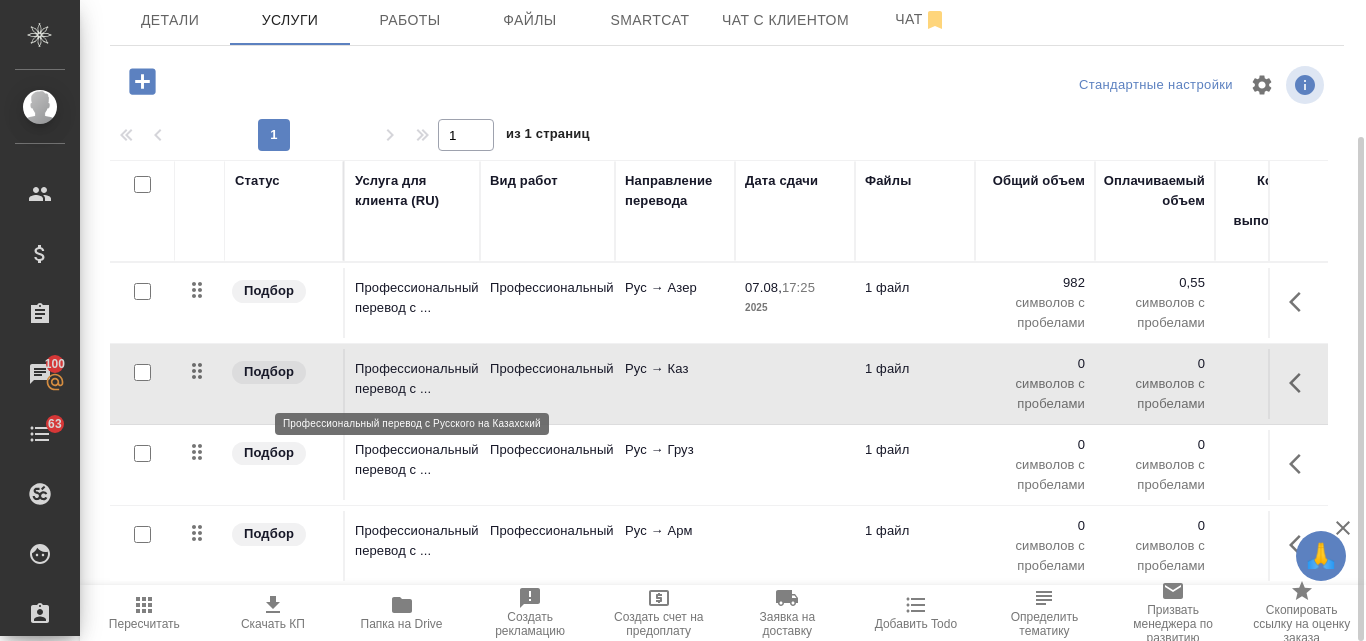 click on "Профессиональный перевод с ..." at bounding box center [412, 379] 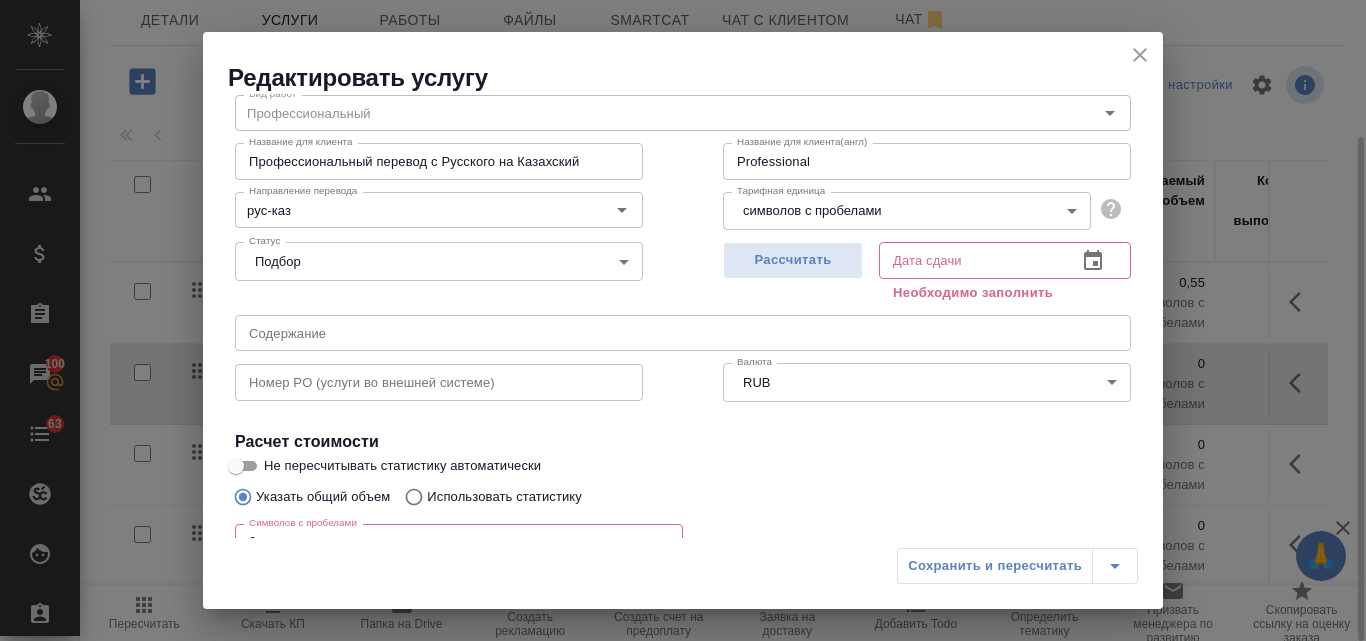 scroll, scrollTop: 200, scrollLeft: 0, axis: vertical 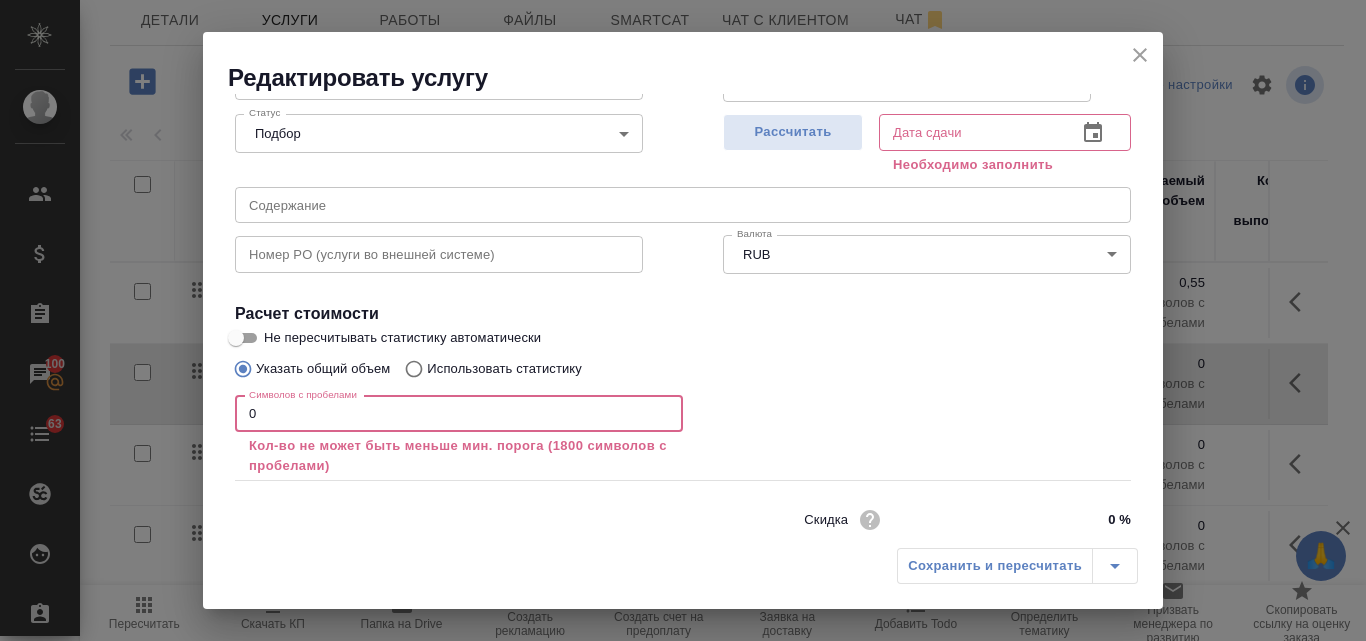click on "0" at bounding box center [459, 414] 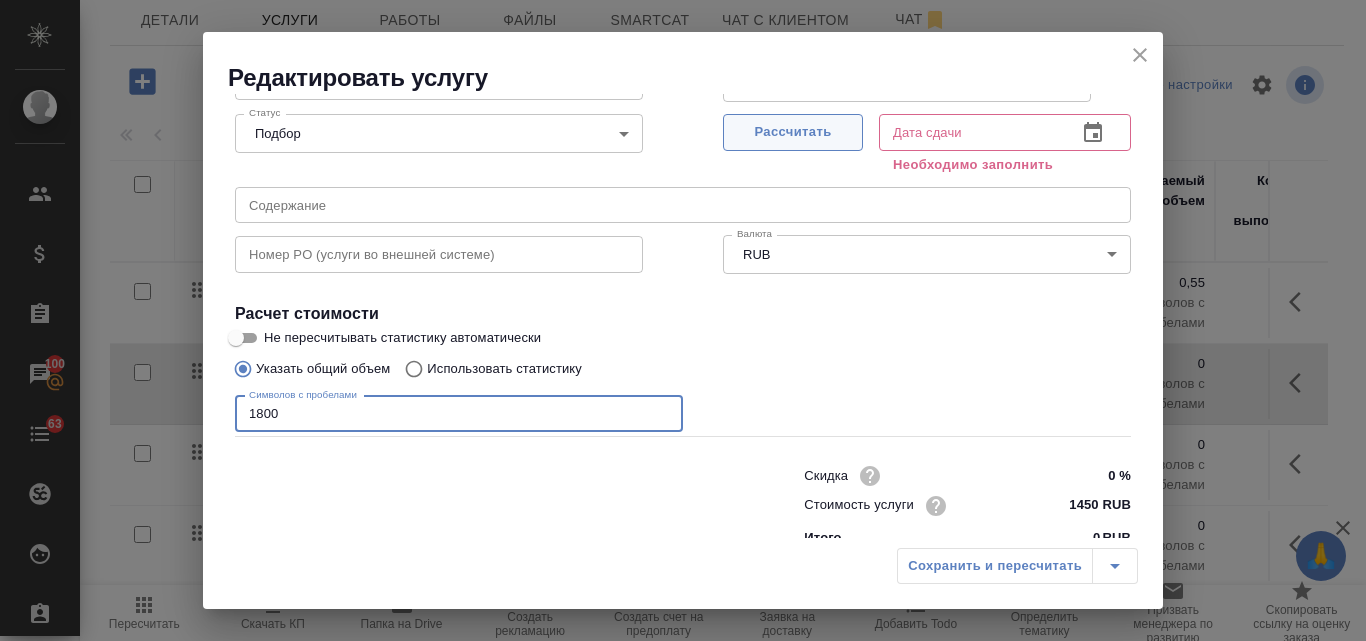 type on "1800" 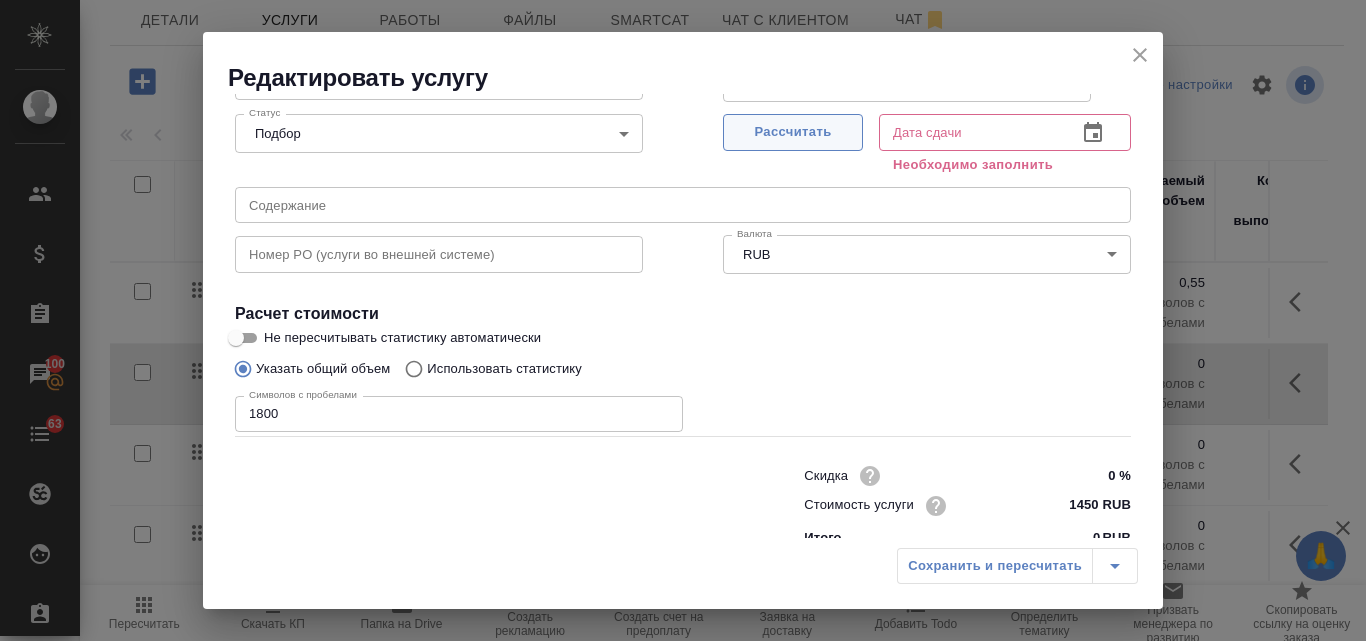 type on "07.08.2025 17:25" 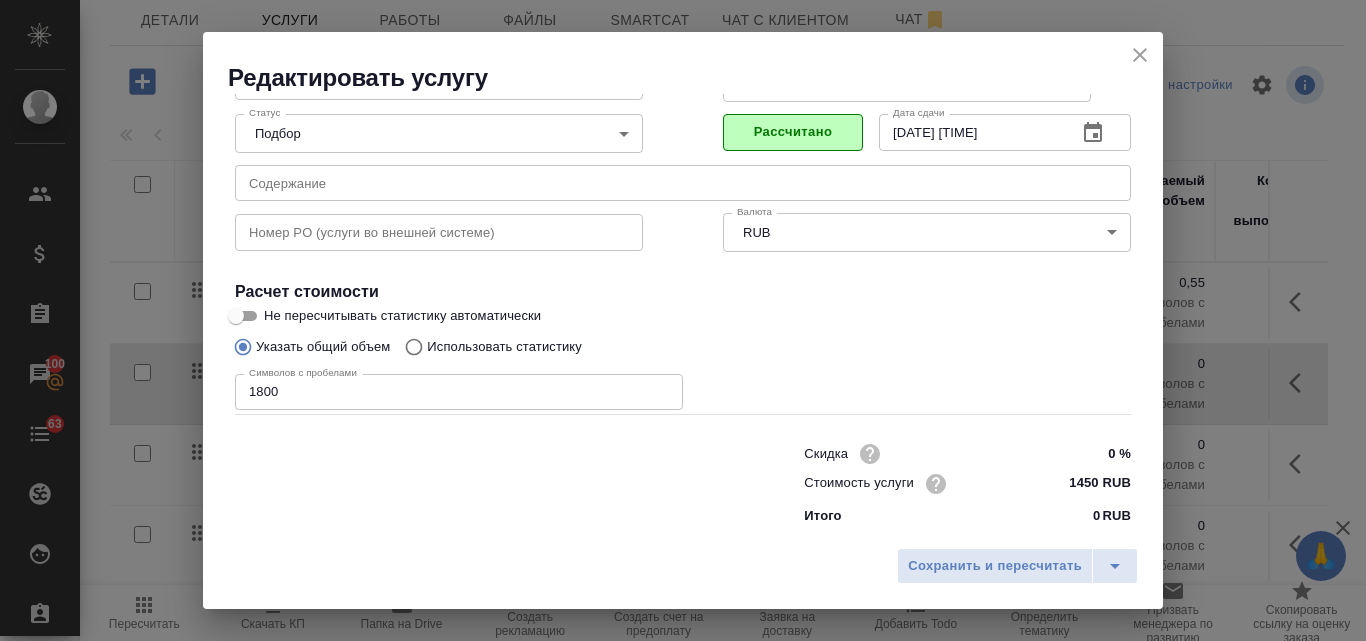 click on "Использовать статистику" at bounding box center [411, 347] 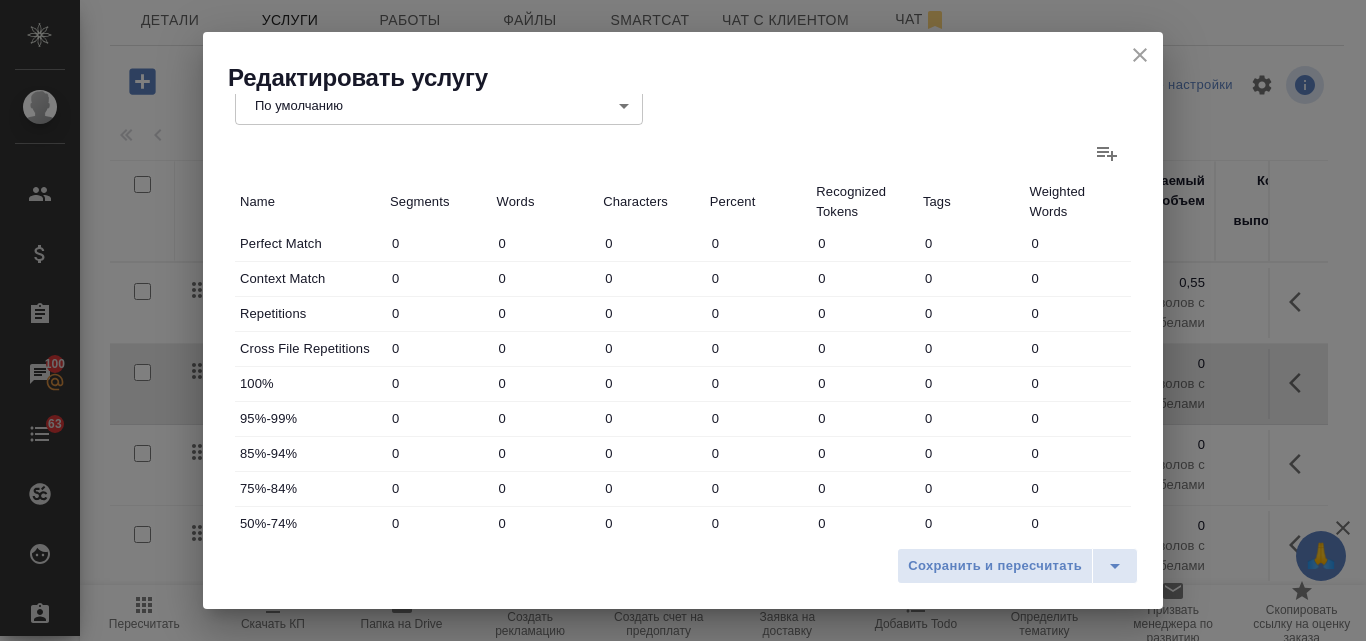 scroll, scrollTop: 500, scrollLeft: 0, axis: vertical 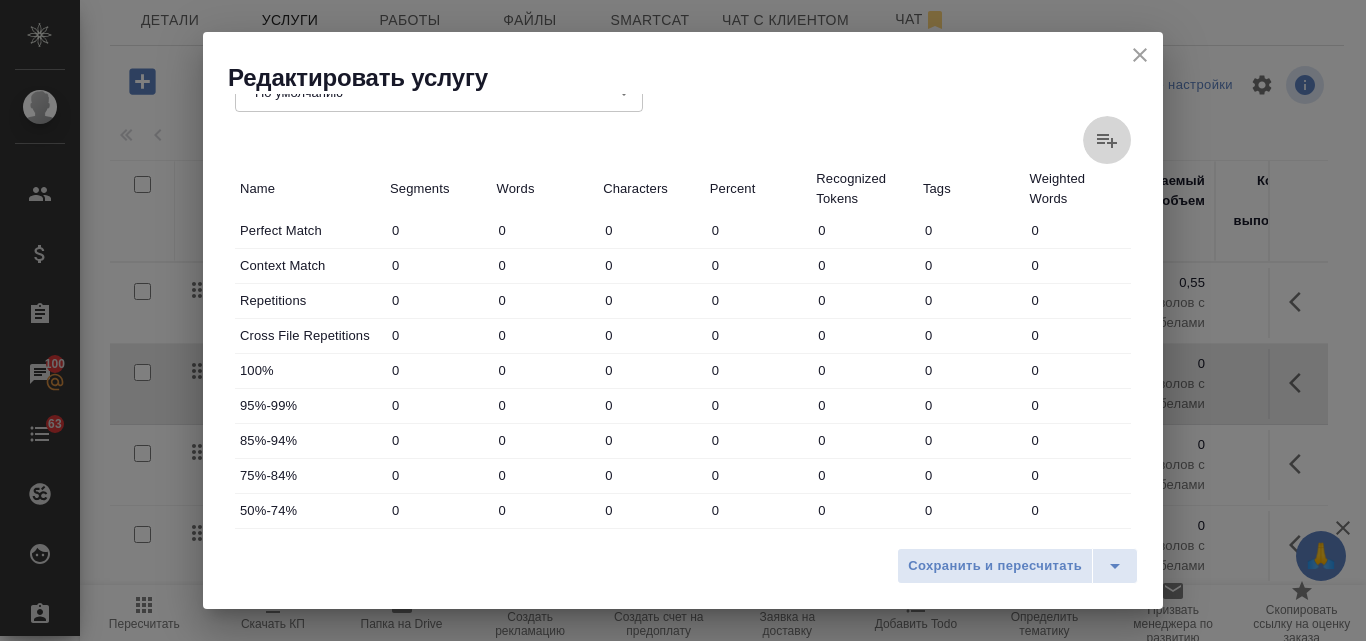 click 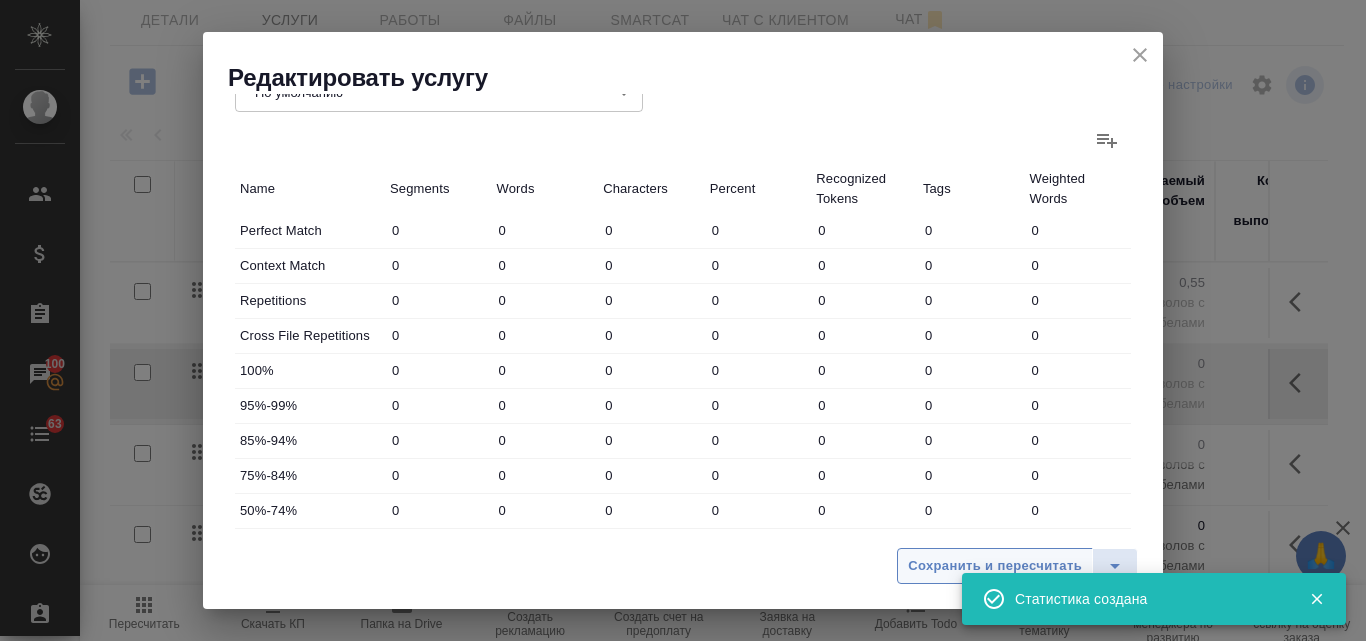 type on "5" 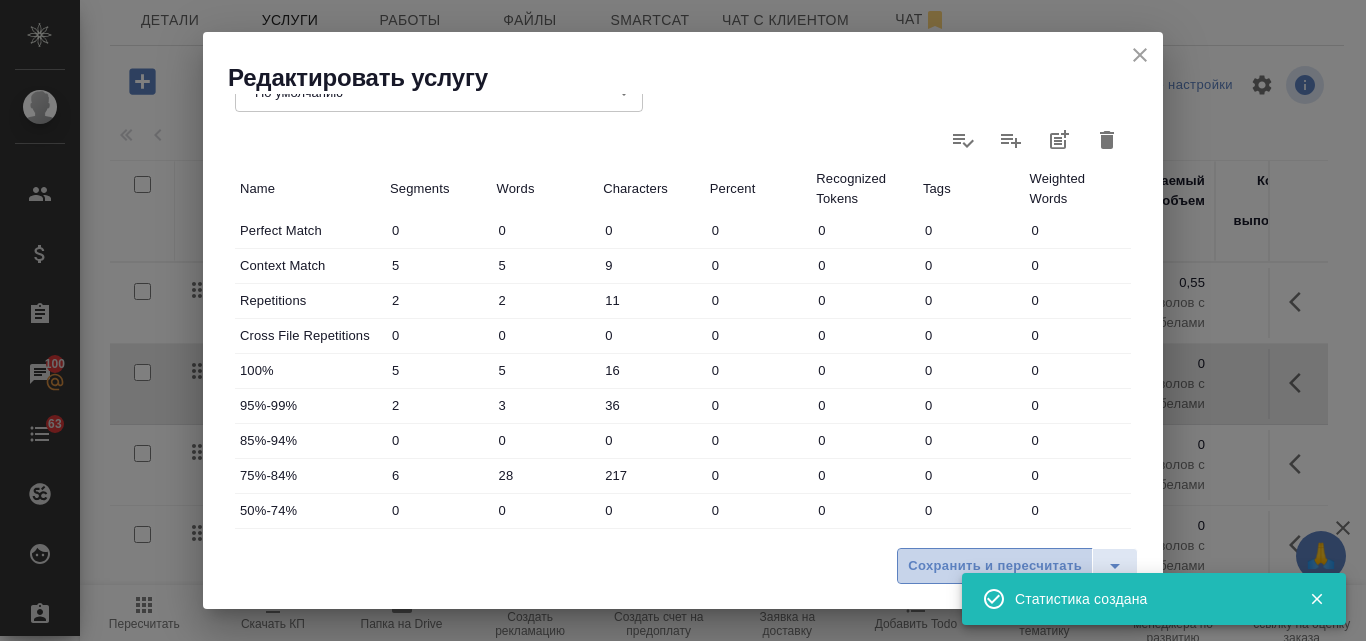 click on "Сохранить и пересчитать" at bounding box center (995, 566) 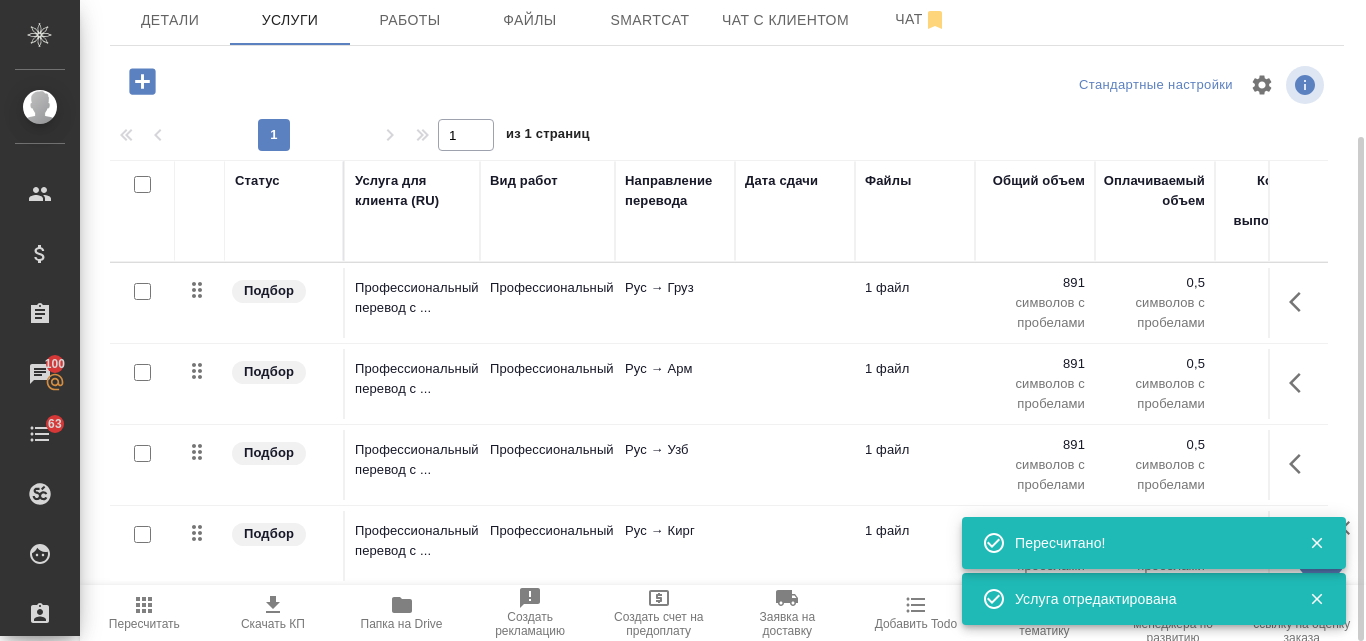 scroll, scrollTop: 255, scrollLeft: 0, axis: vertical 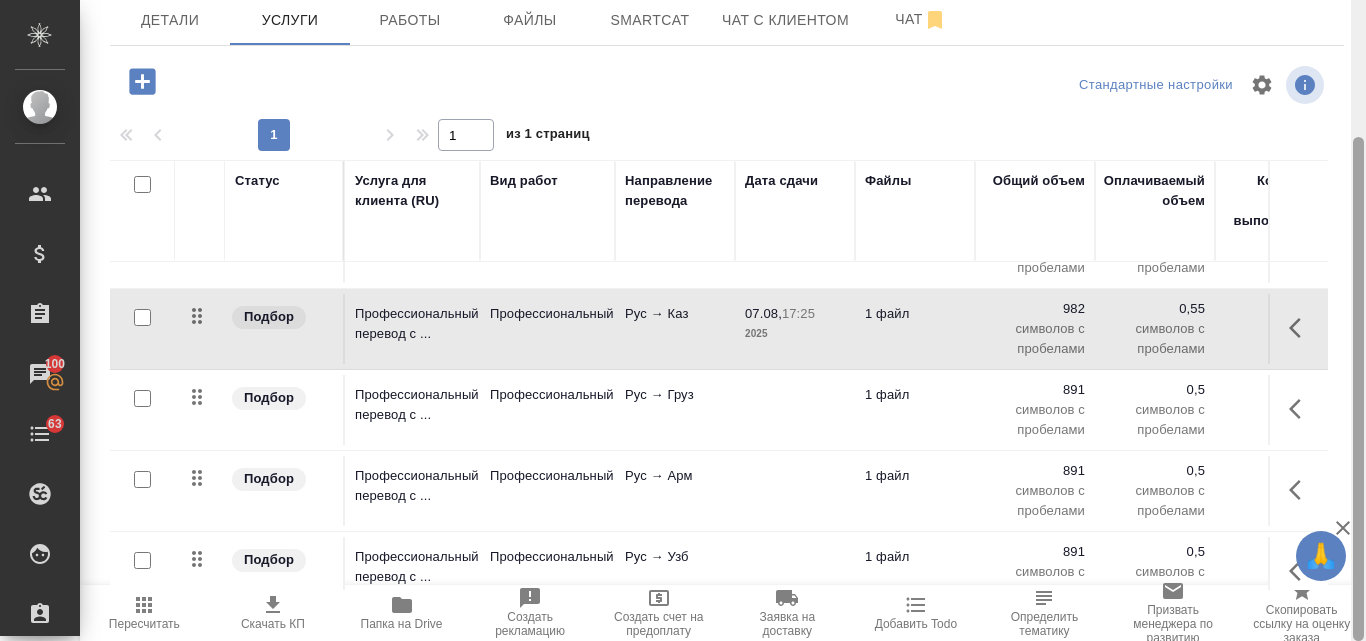 drag, startPoint x: 1356, startPoint y: 237, endPoint x: 1365, endPoint y: 489, distance: 252.16066 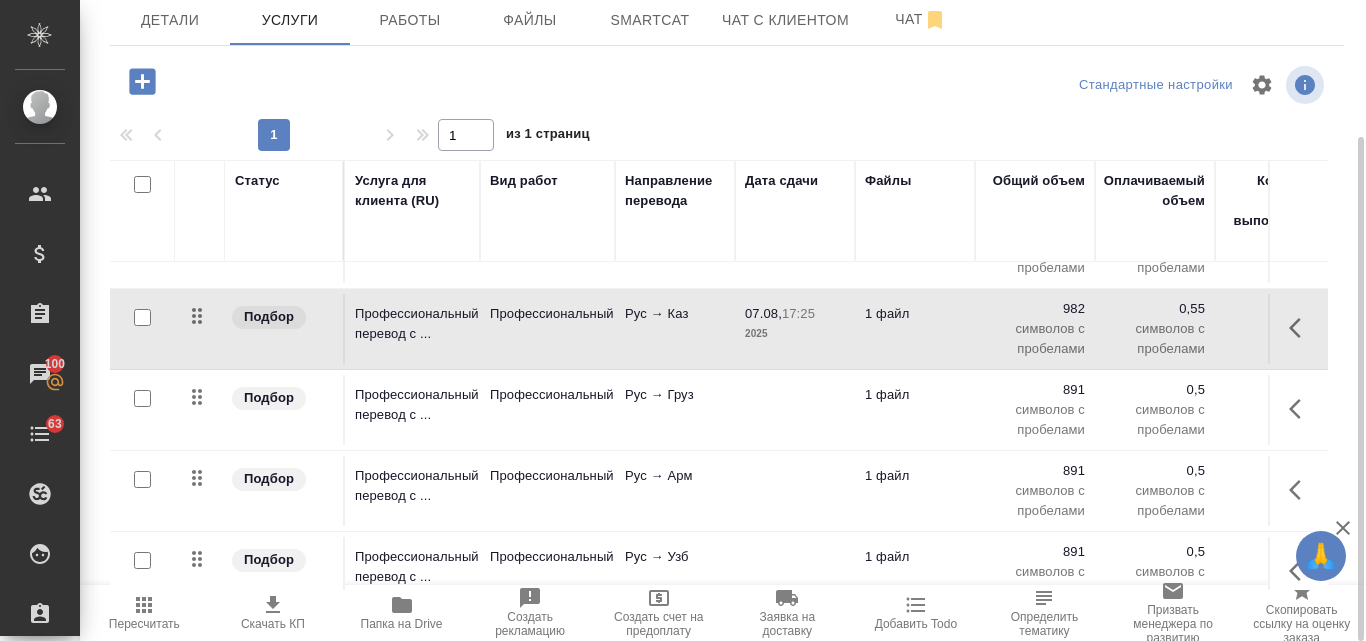 drag, startPoint x: 142, startPoint y: 609, endPoint x: 152, endPoint y: 608, distance: 10.049875 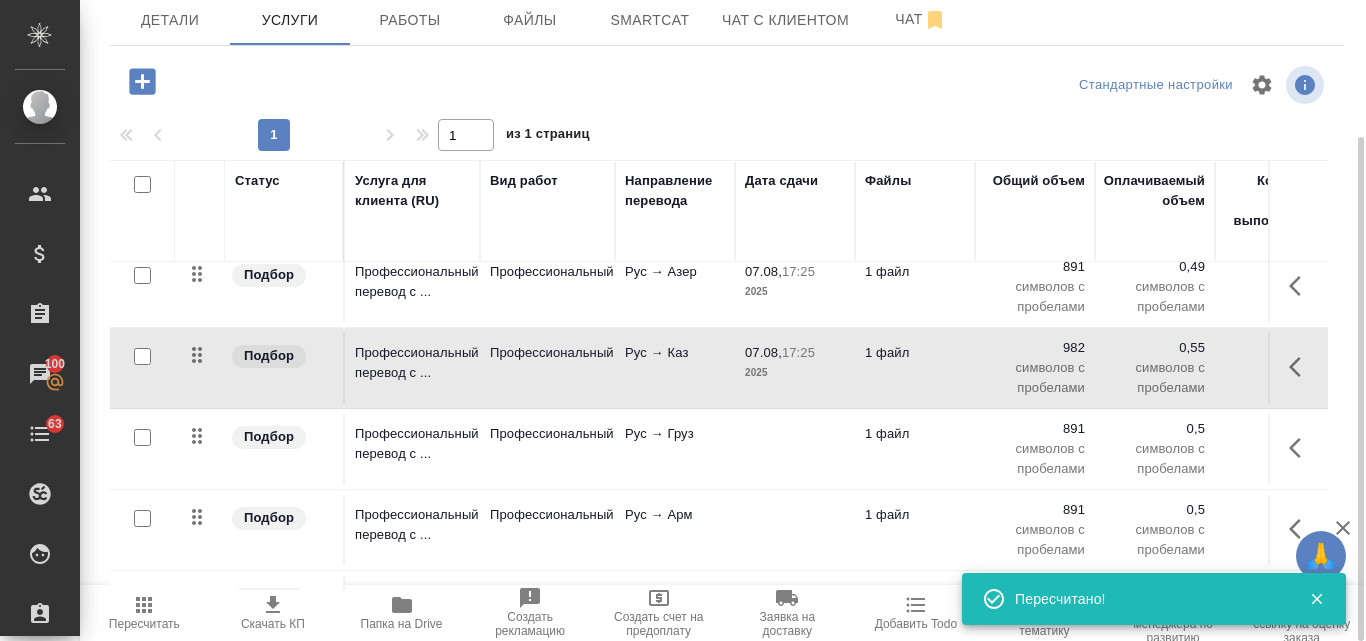 scroll, scrollTop: 0, scrollLeft: 0, axis: both 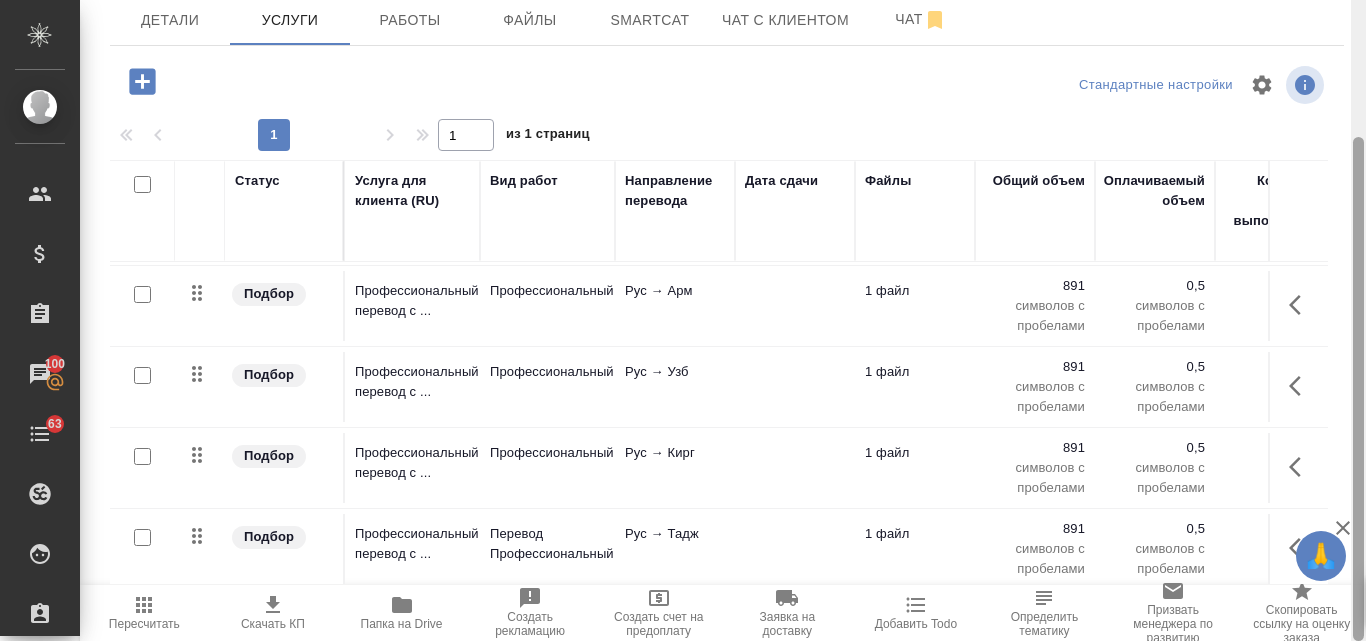 drag, startPoint x: 1358, startPoint y: 338, endPoint x: 1357, endPoint y: 411, distance: 73.00685 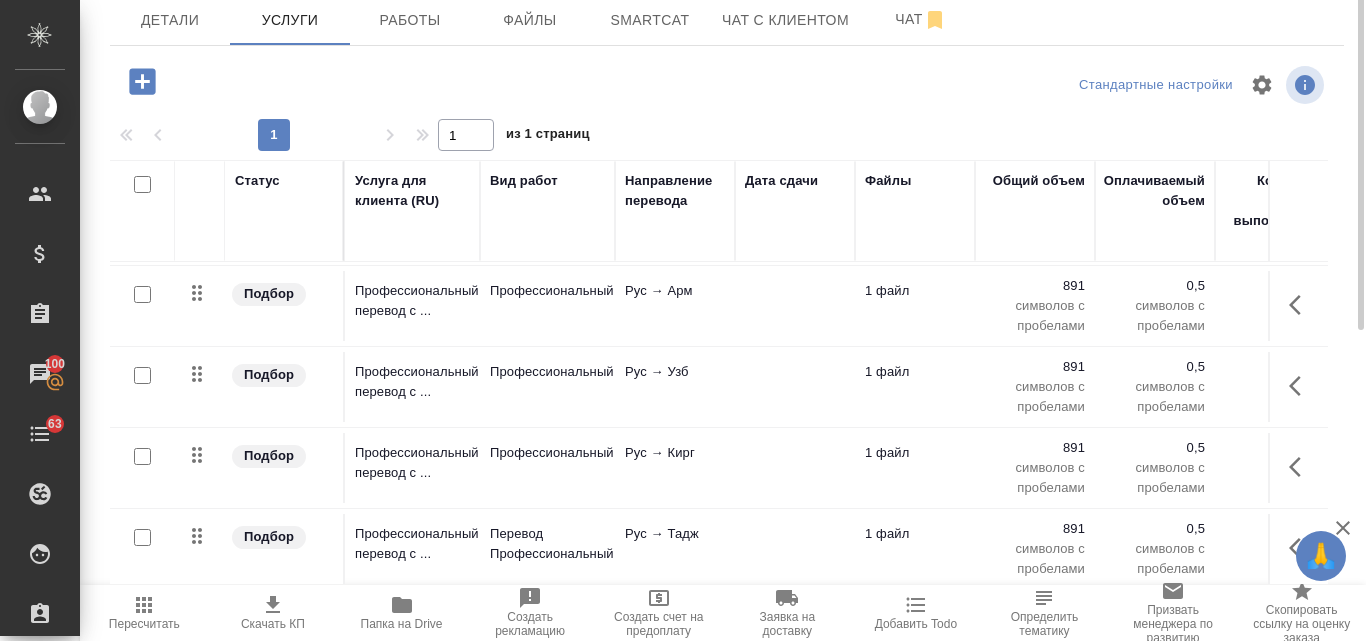 scroll, scrollTop: 0, scrollLeft: 0, axis: both 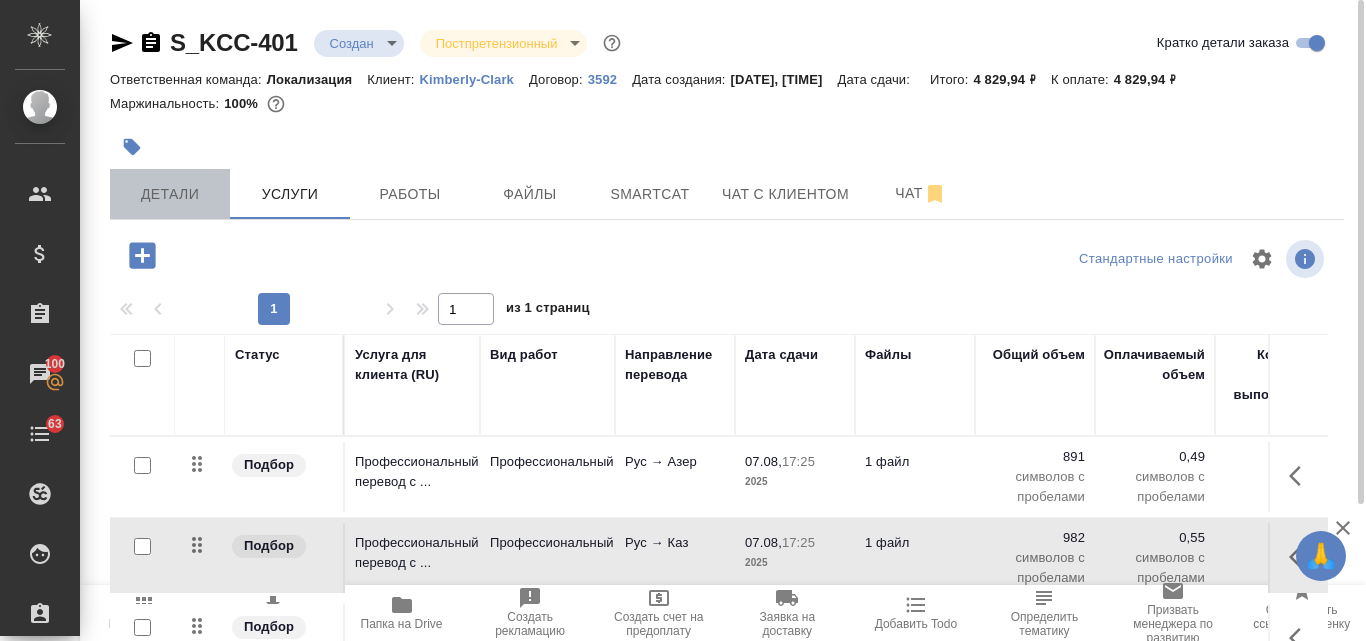 click on "Детали" at bounding box center (170, 194) 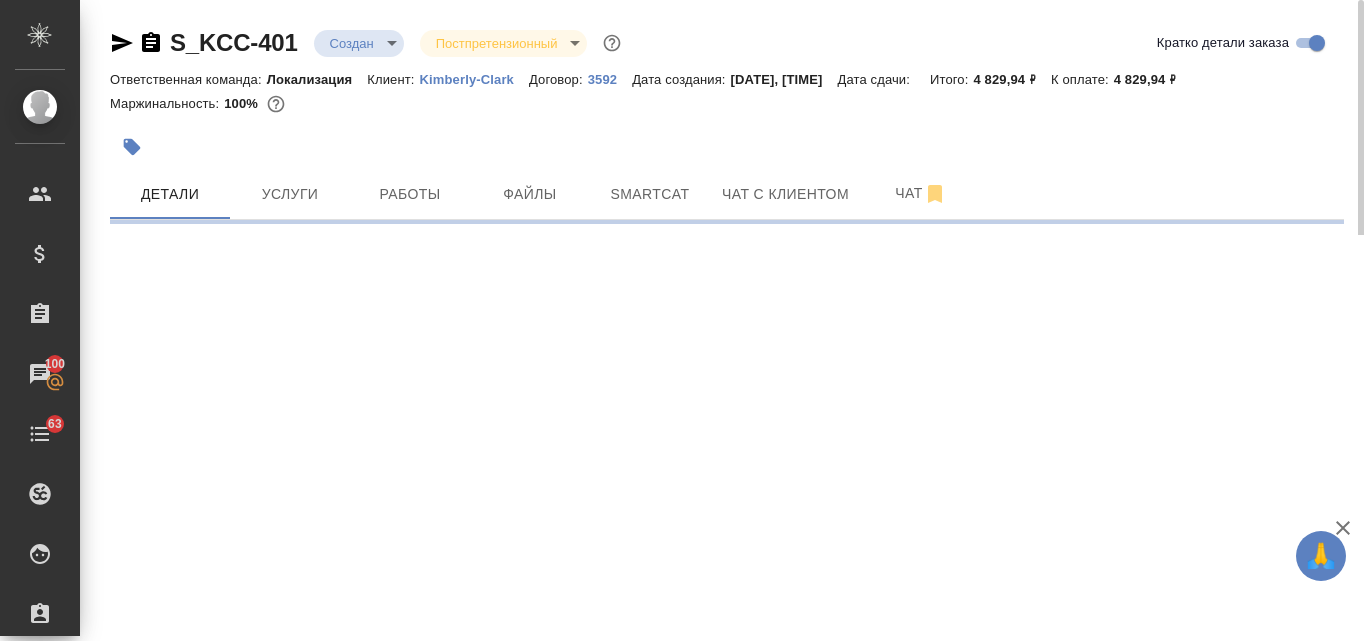 select on "RU" 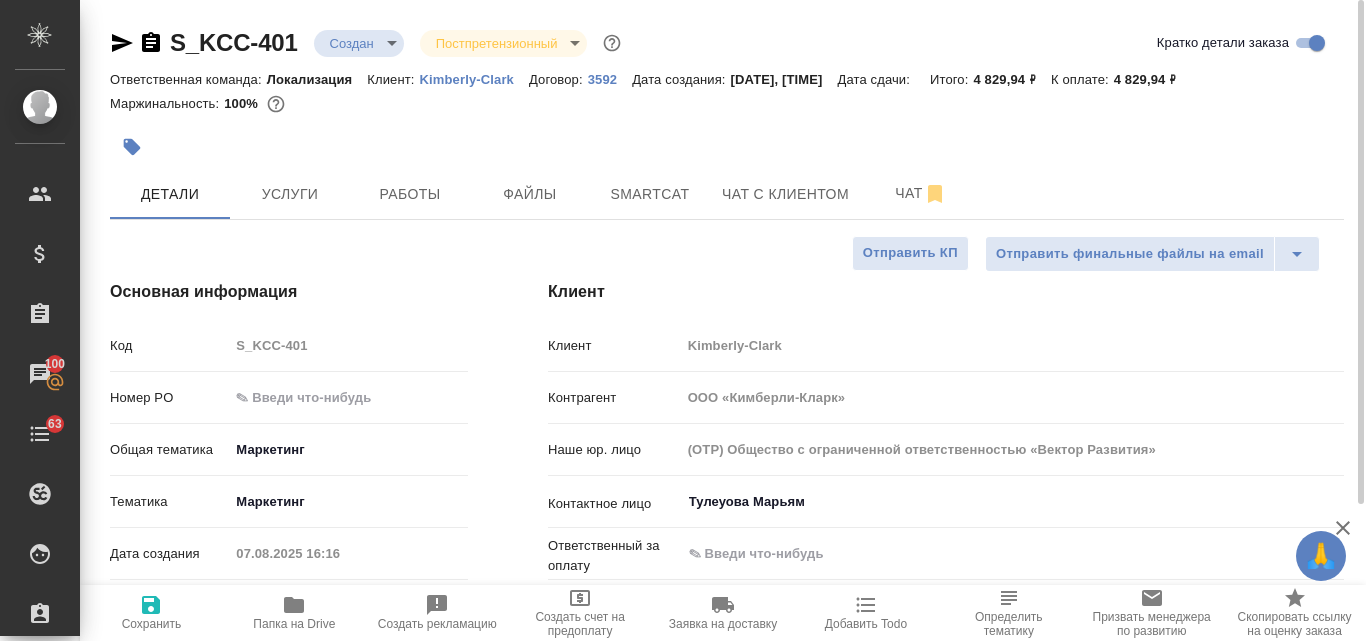 type on "x" 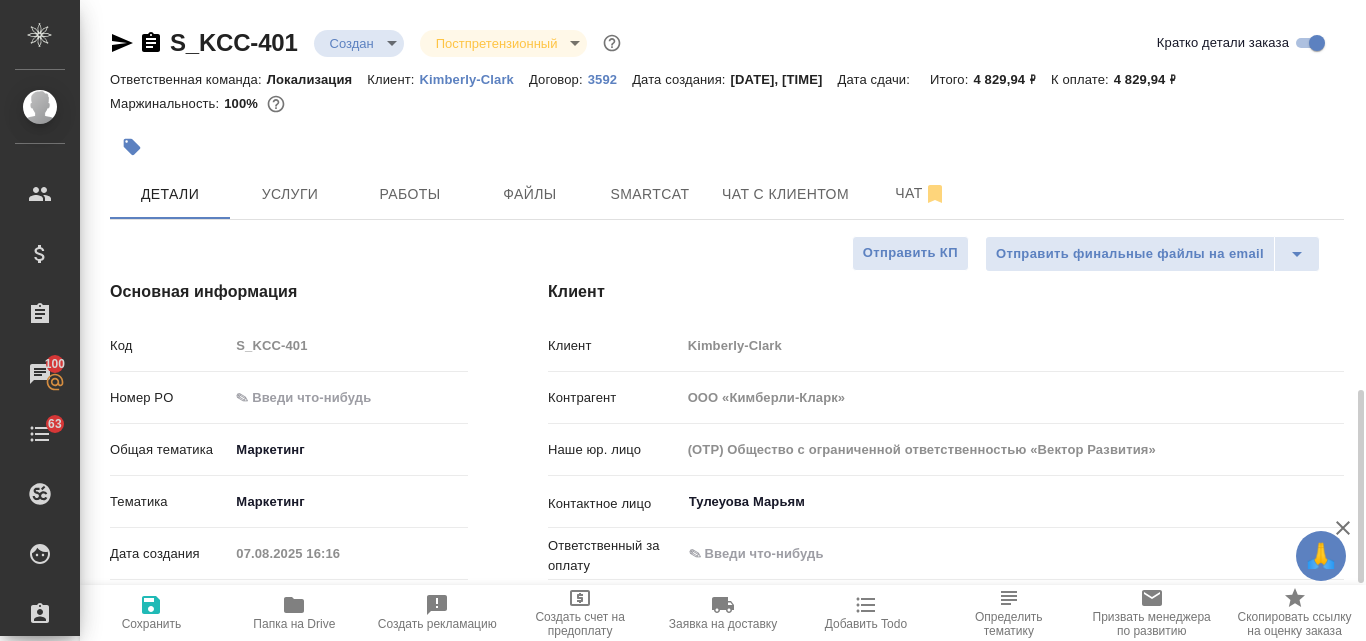scroll, scrollTop: 300, scrollLeft: 0, axis: vertical 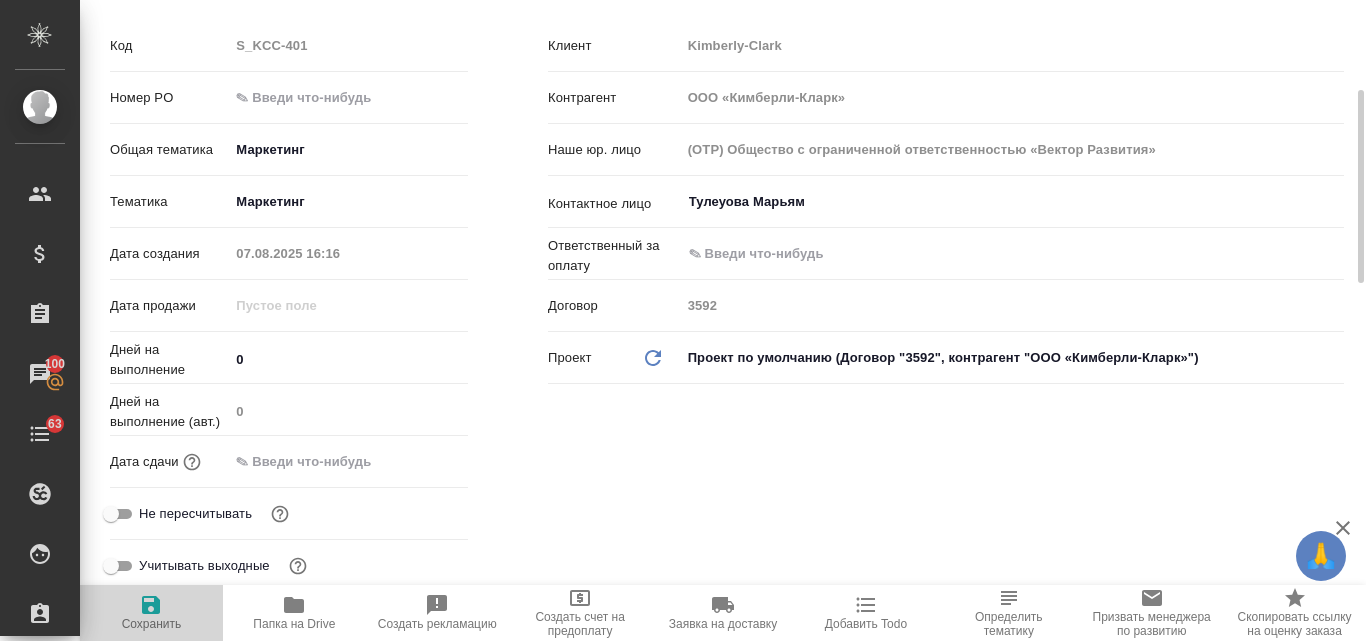 click 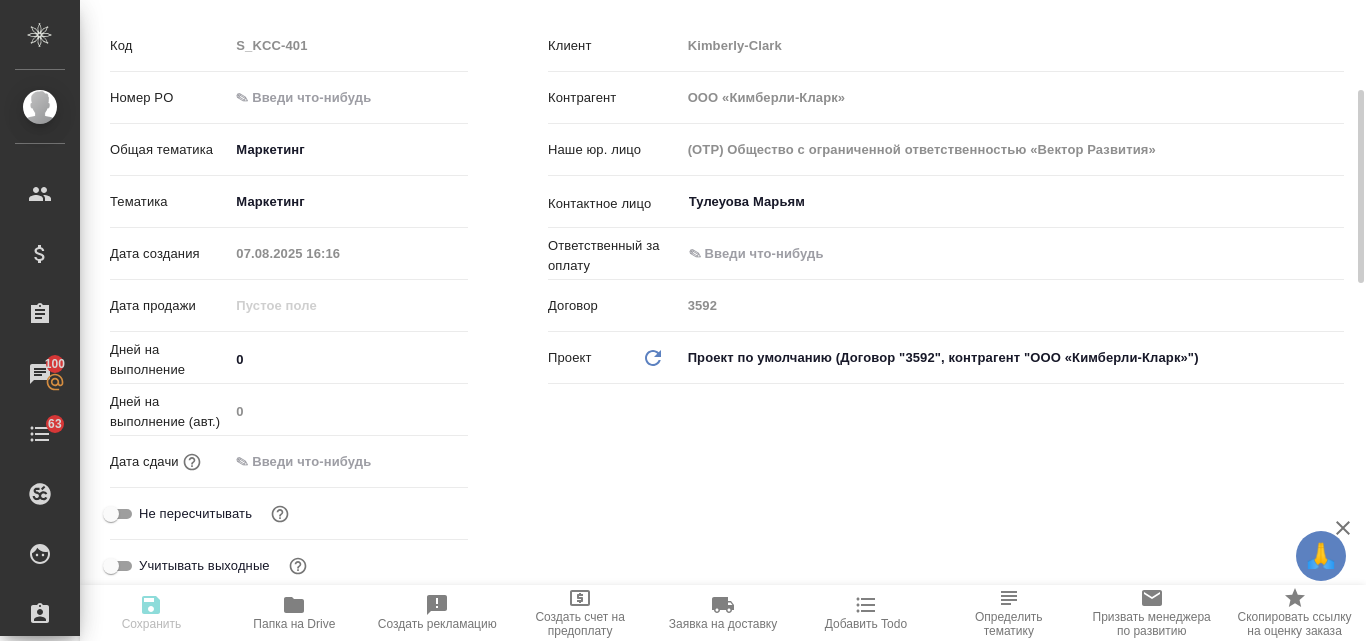 type on "x" 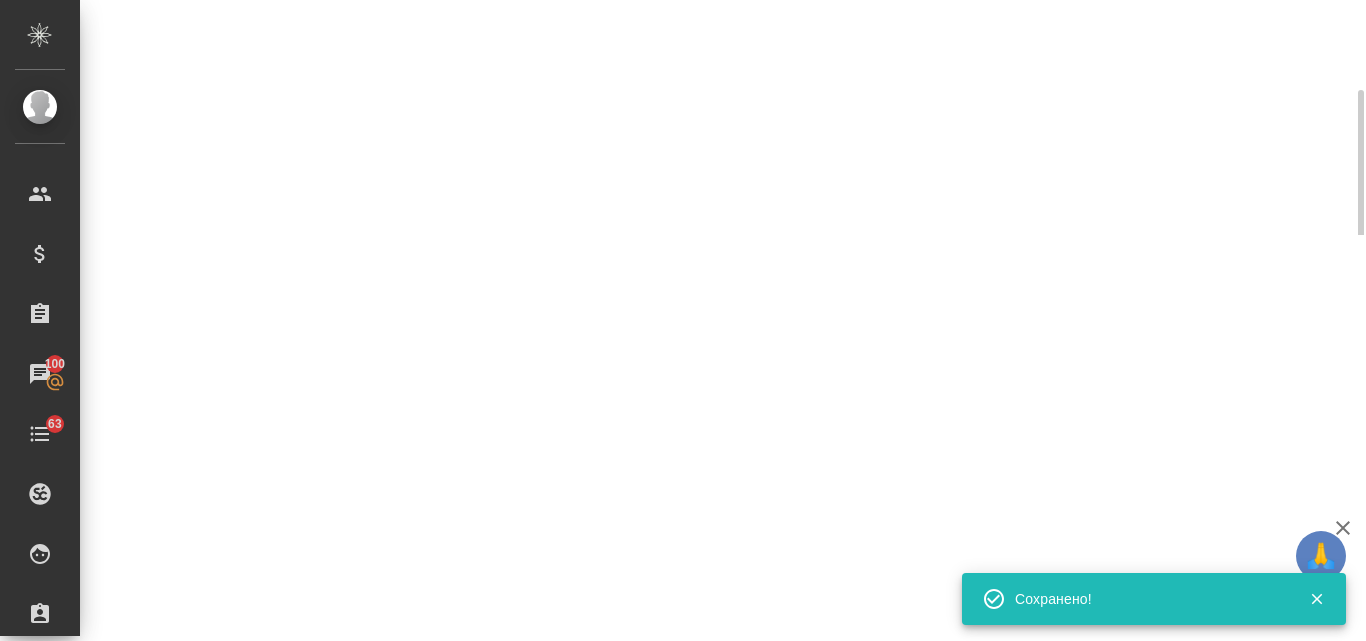 select on "RU" 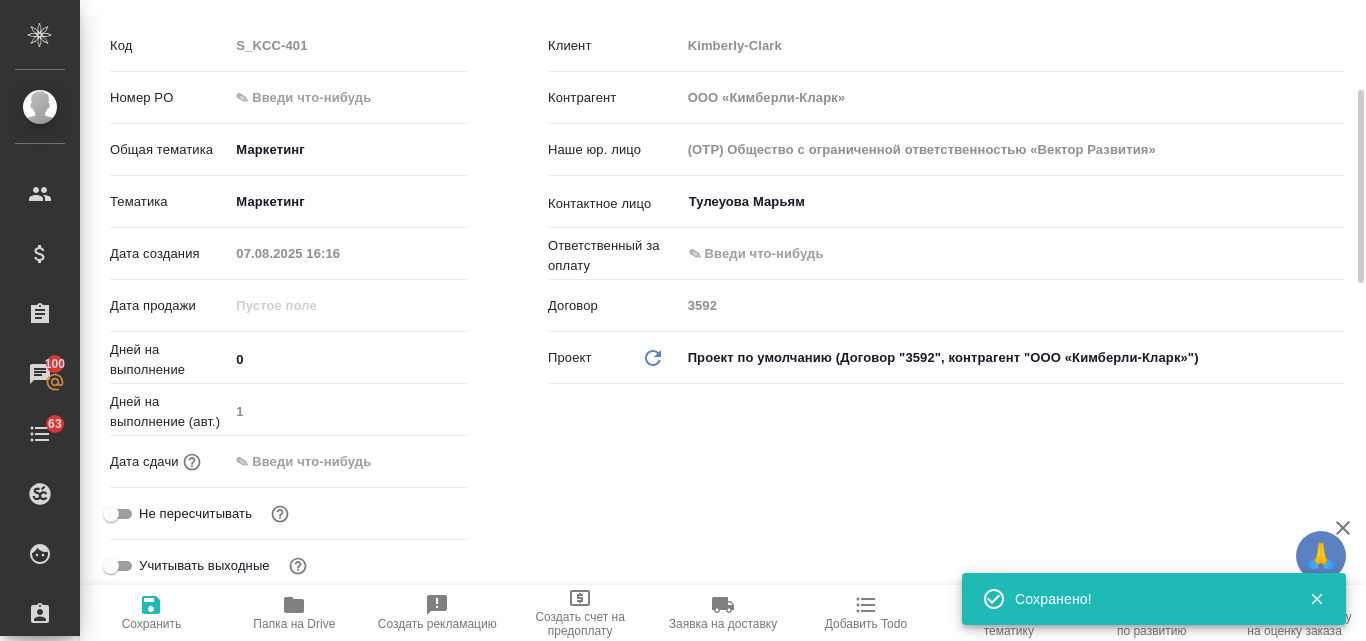 type on "x" 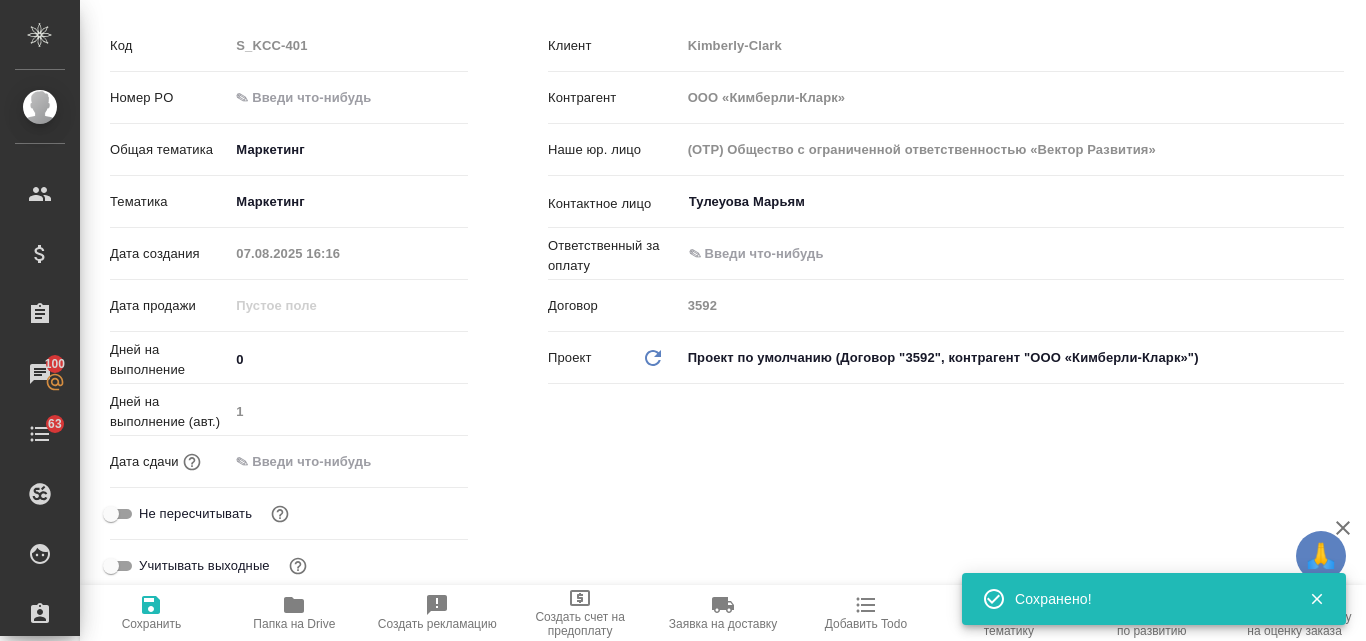 scroll, scrollTop: 0, scrollLeft: 0, axis: both 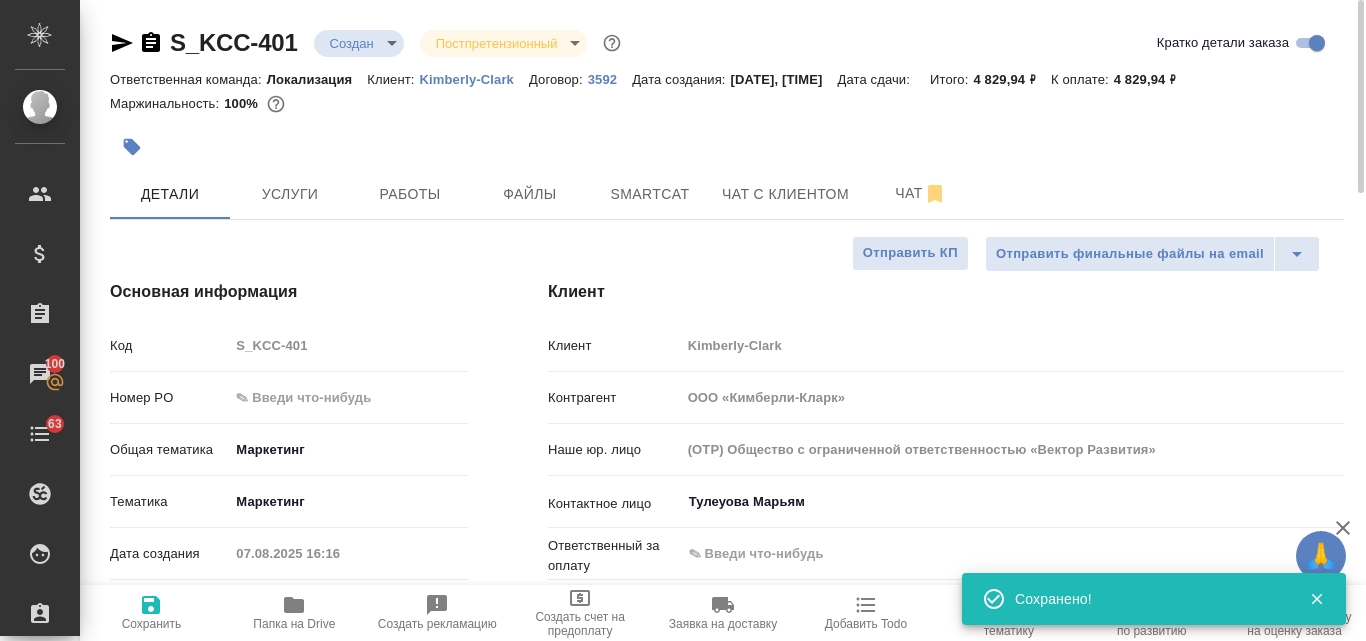 click 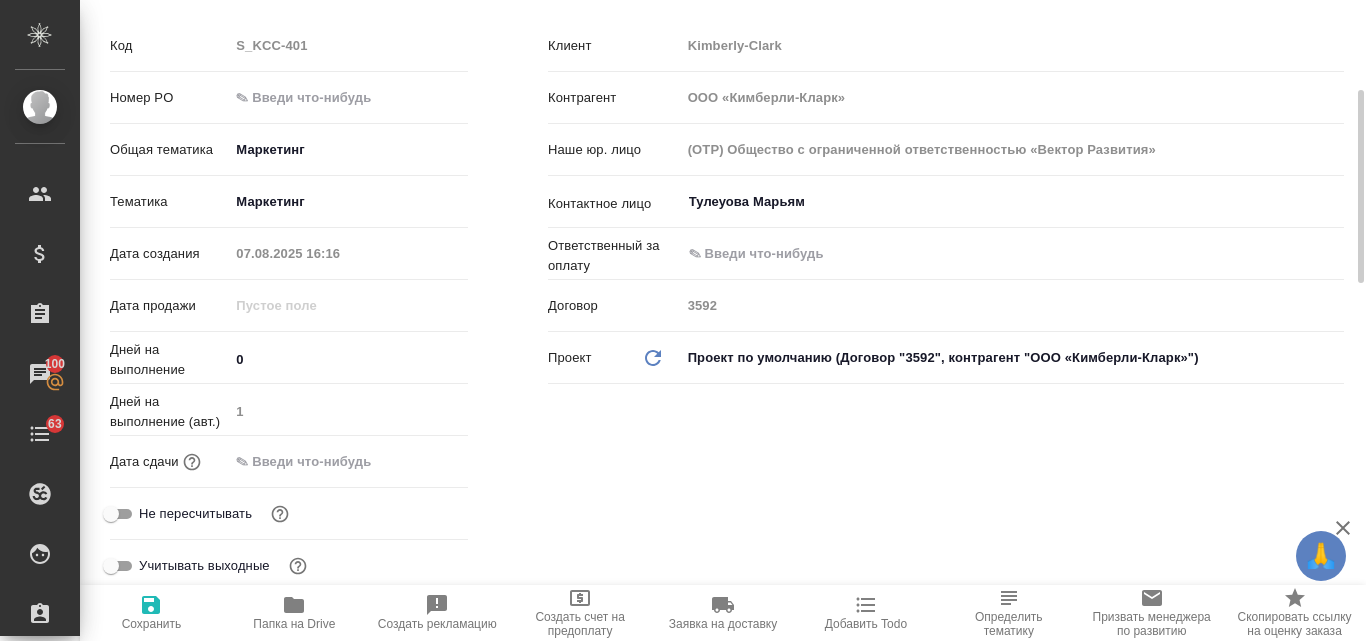 scroll, scrollTop: 0, scrollLeft: 0, axis: both 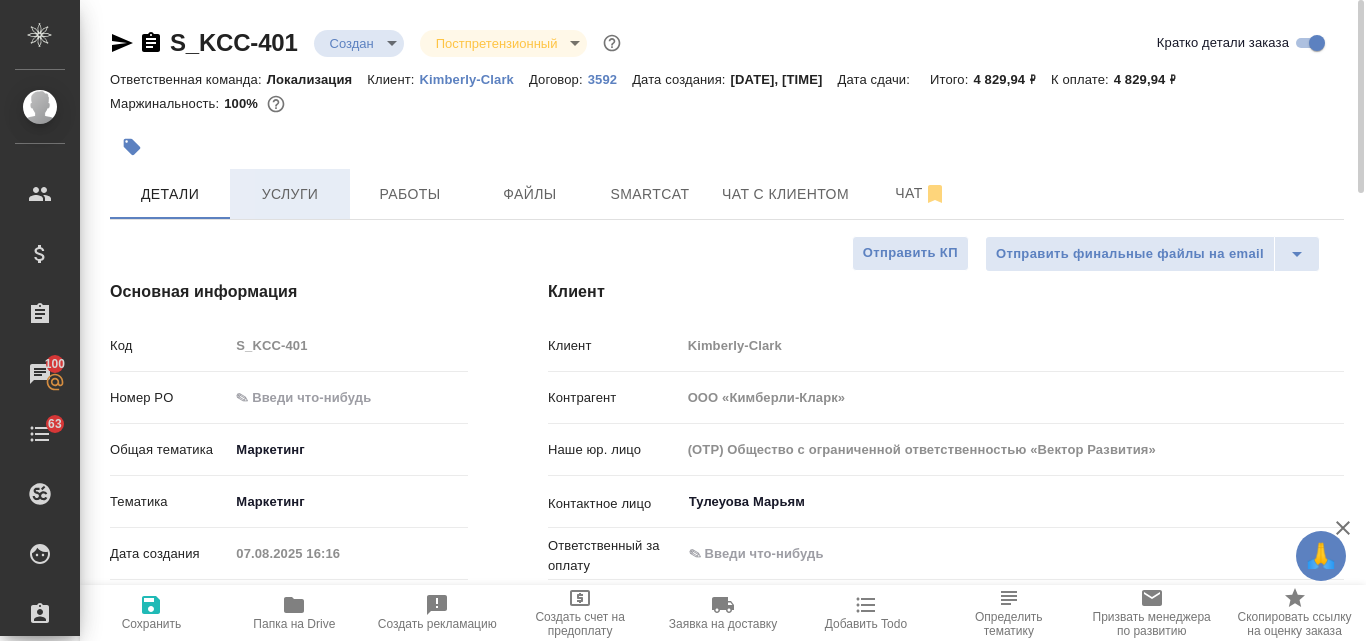 click on "Услуги" at bounding box center [290, 194] 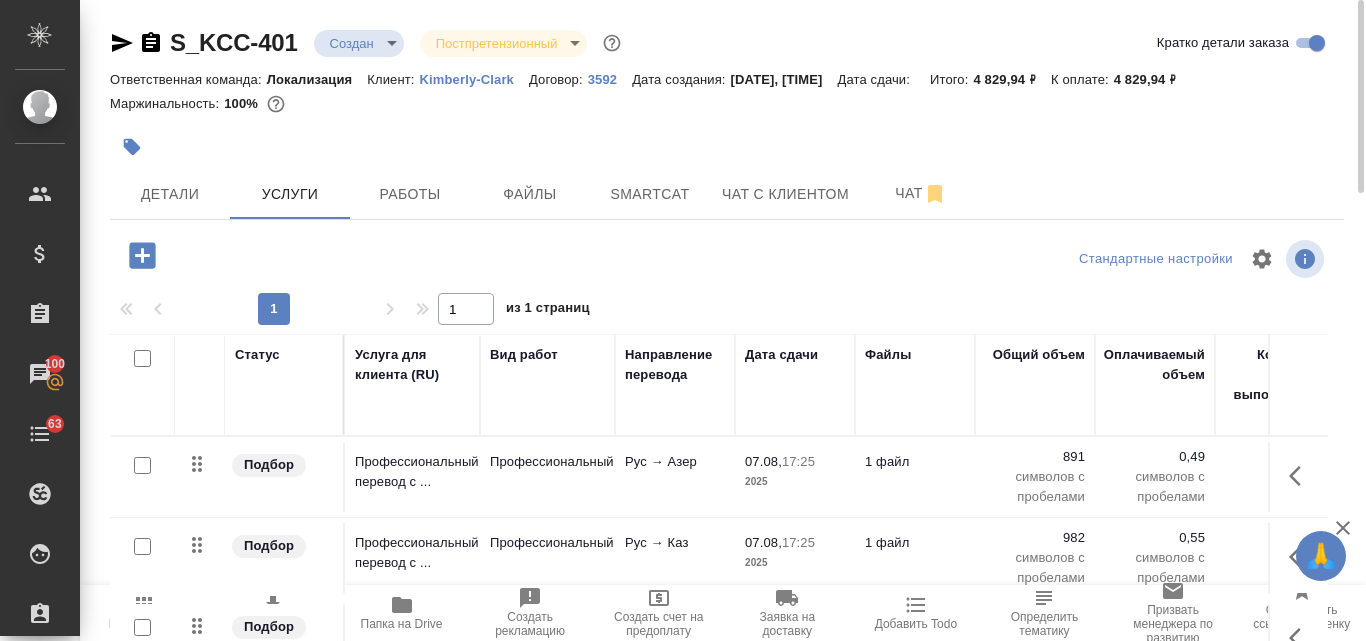 scroll, scrollTop: 174, scrollLeft: 0, axis: vertical 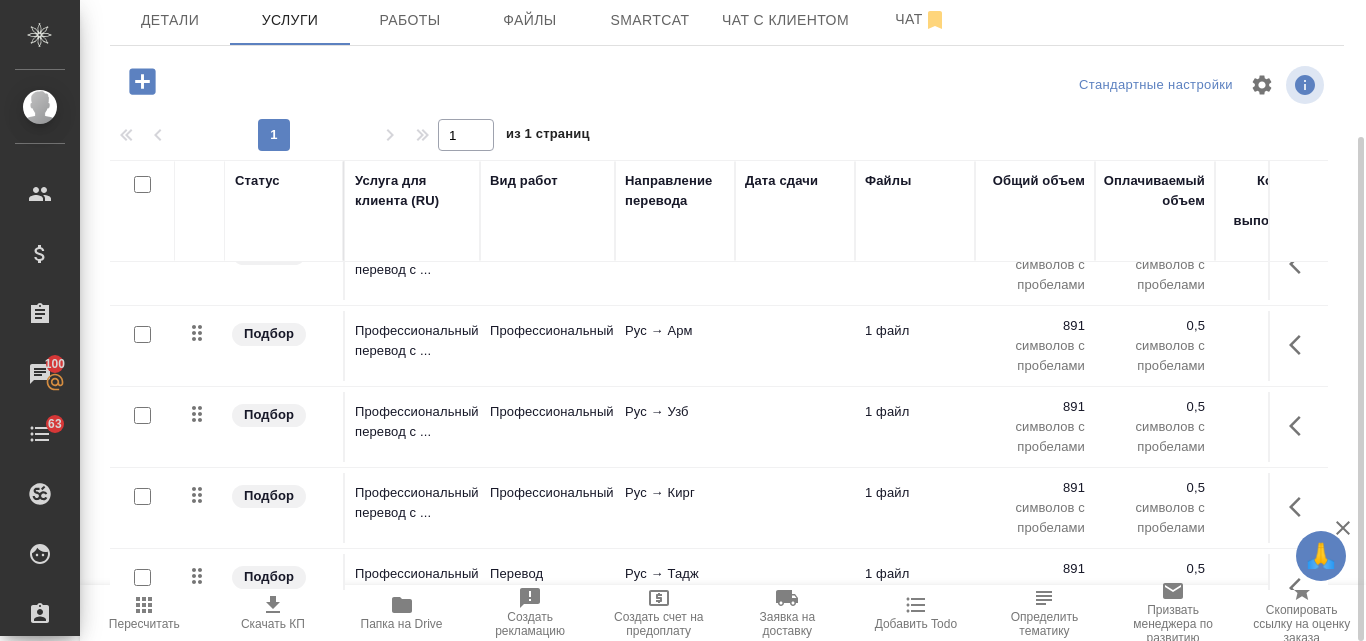 click 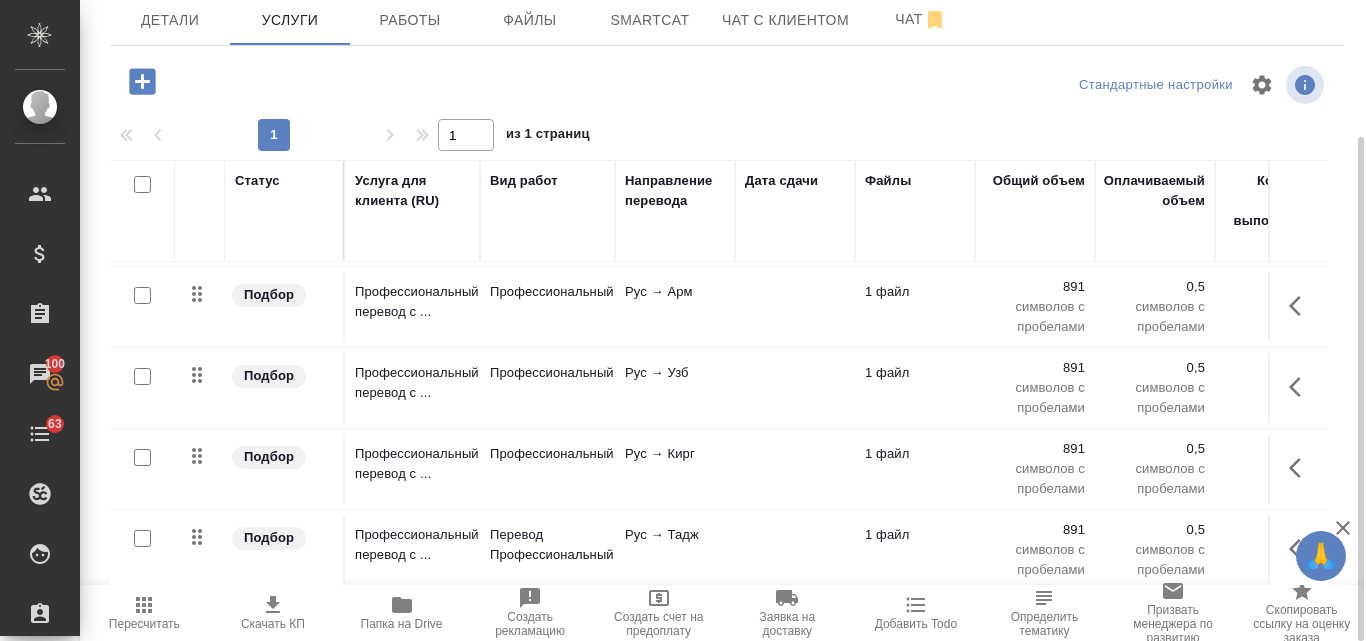 scroll, scrollTop: 255, scrollLeft: 0, axis: vertical 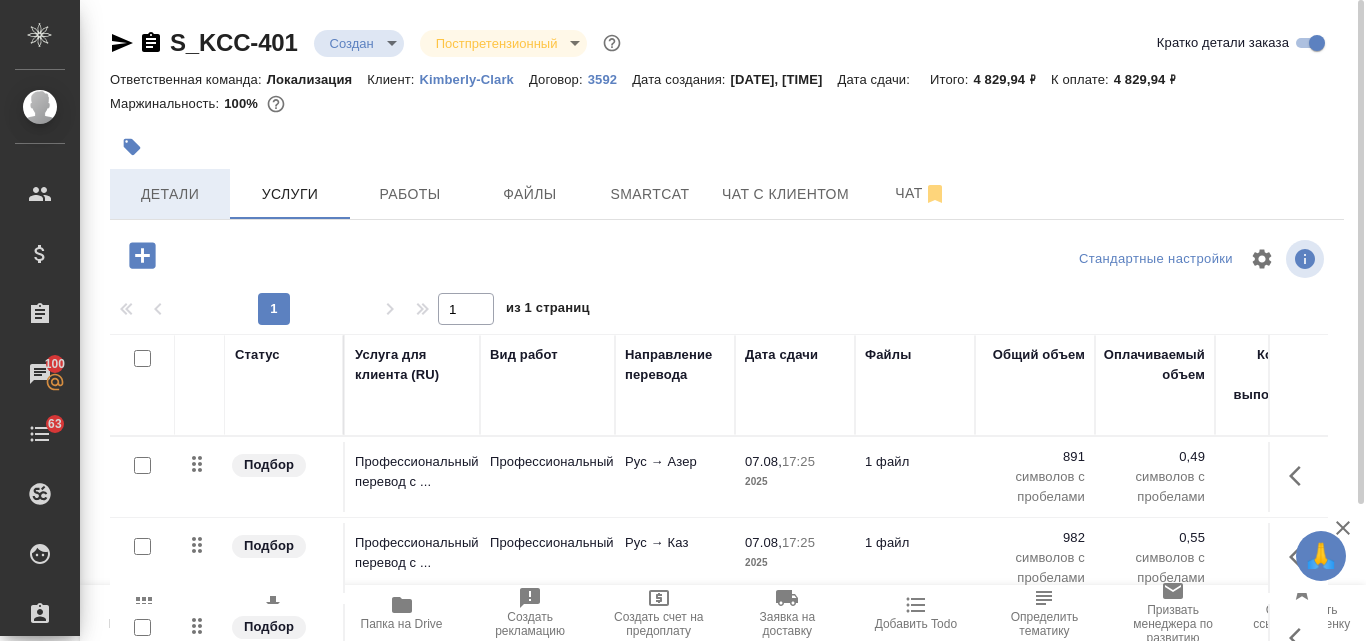 click on "Детали" at bounding box center (170, 194) 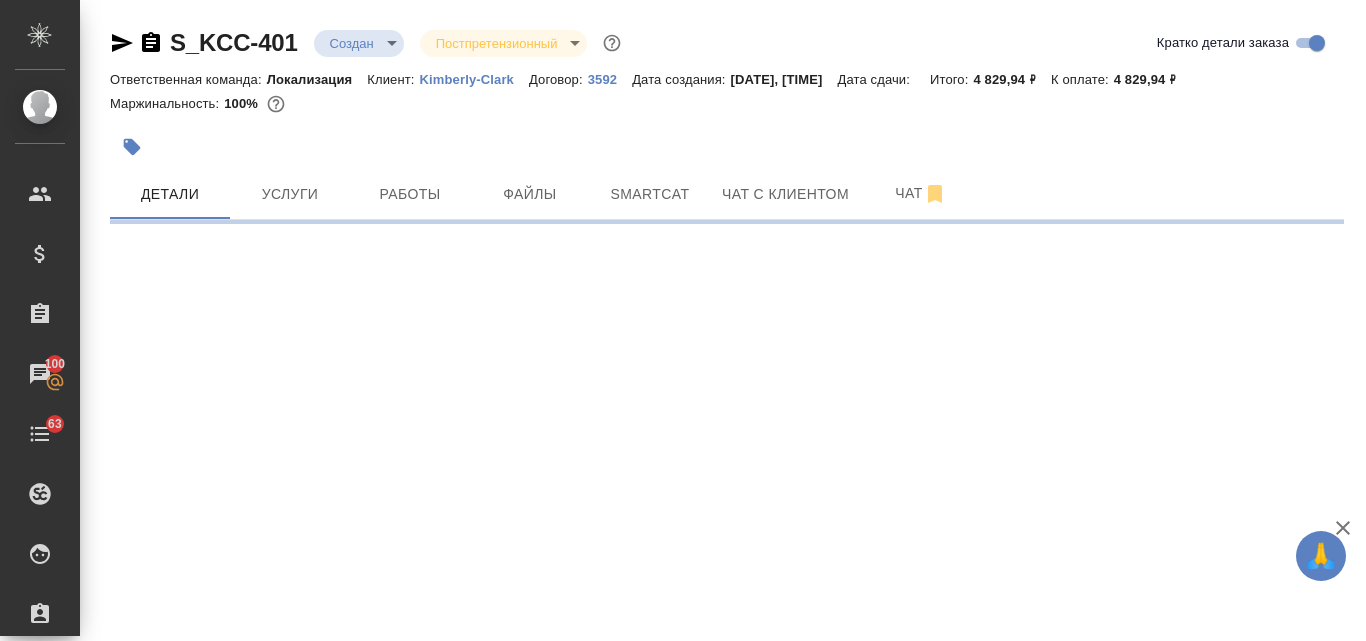 select on "RU" 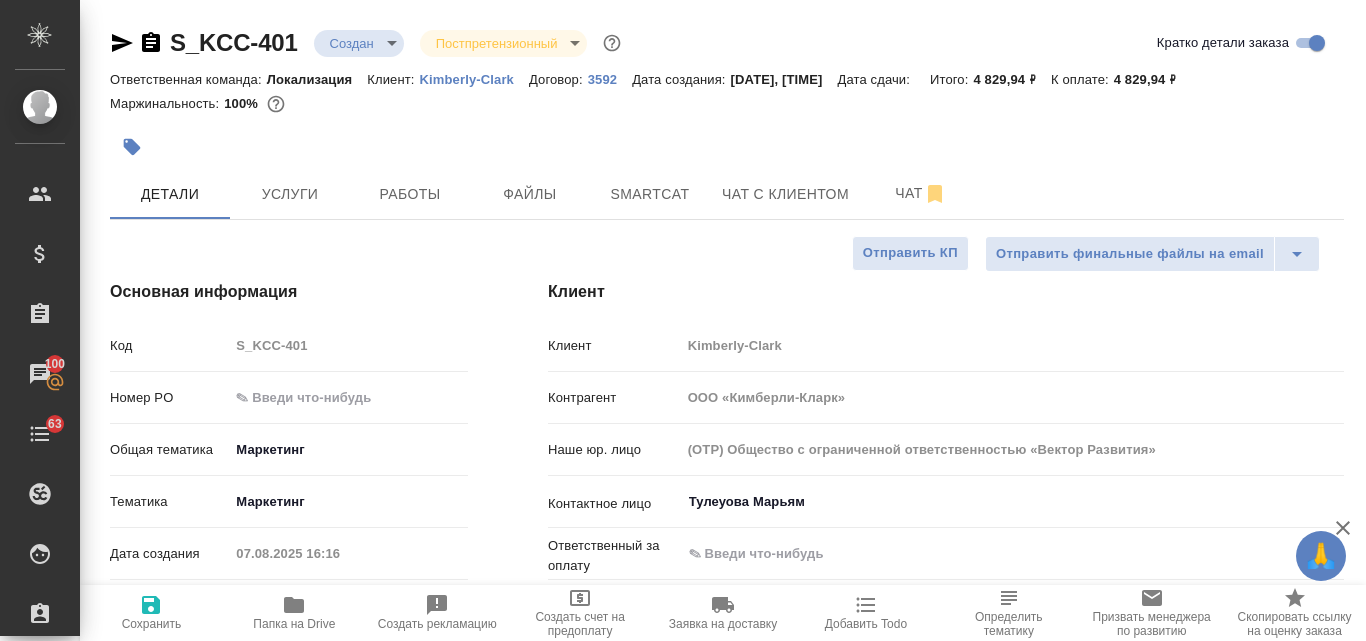 type on "x" 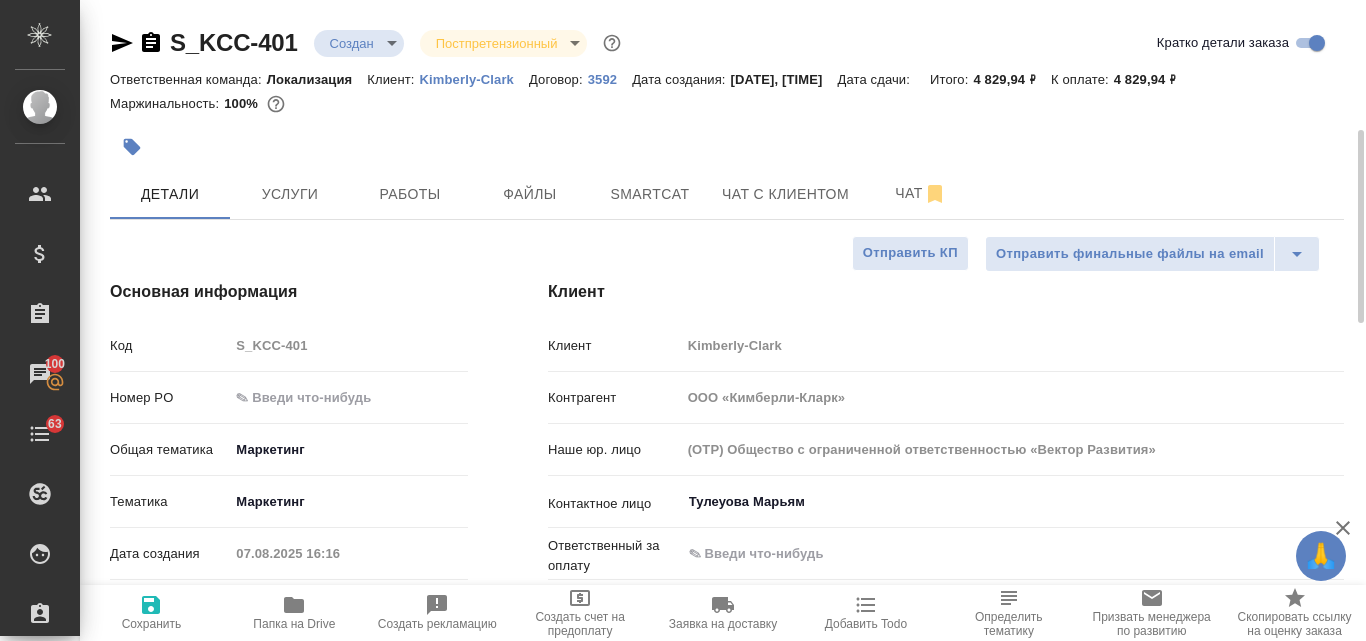 scroll, scrollTop: 200, scrollLeft: 0, axis: vertical 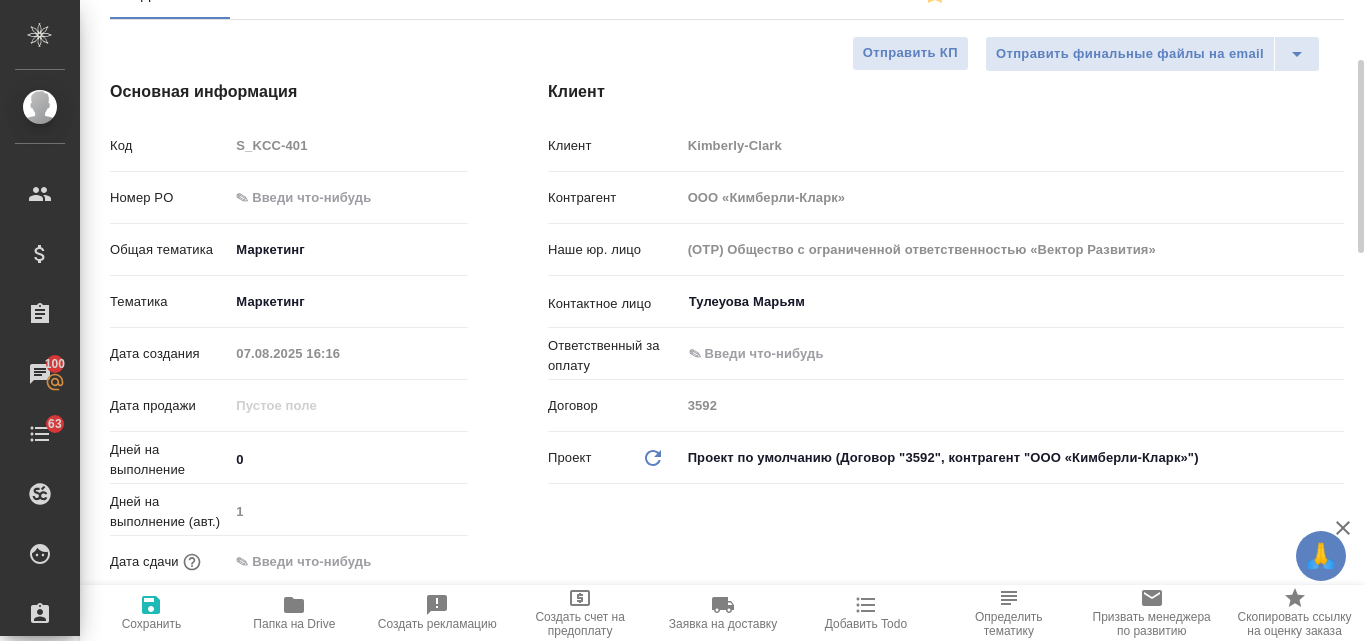 type on "x" 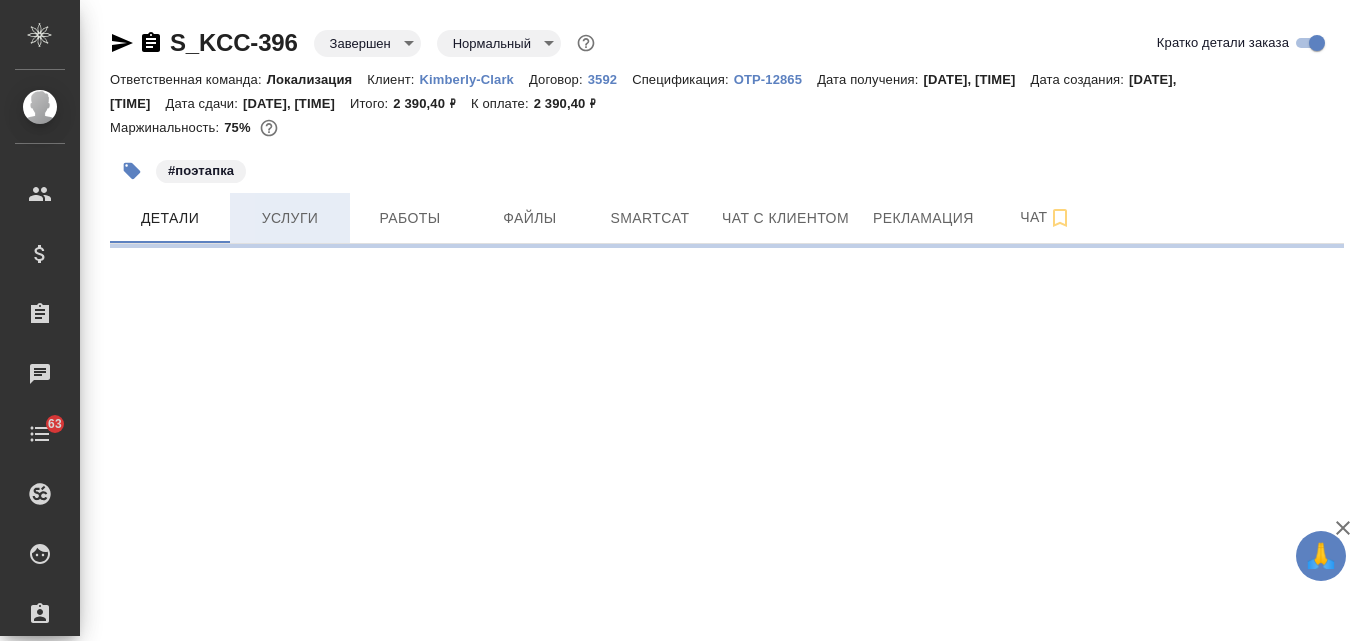 scroll, scrollTop: 0, scrollLeft: 0, axis: both 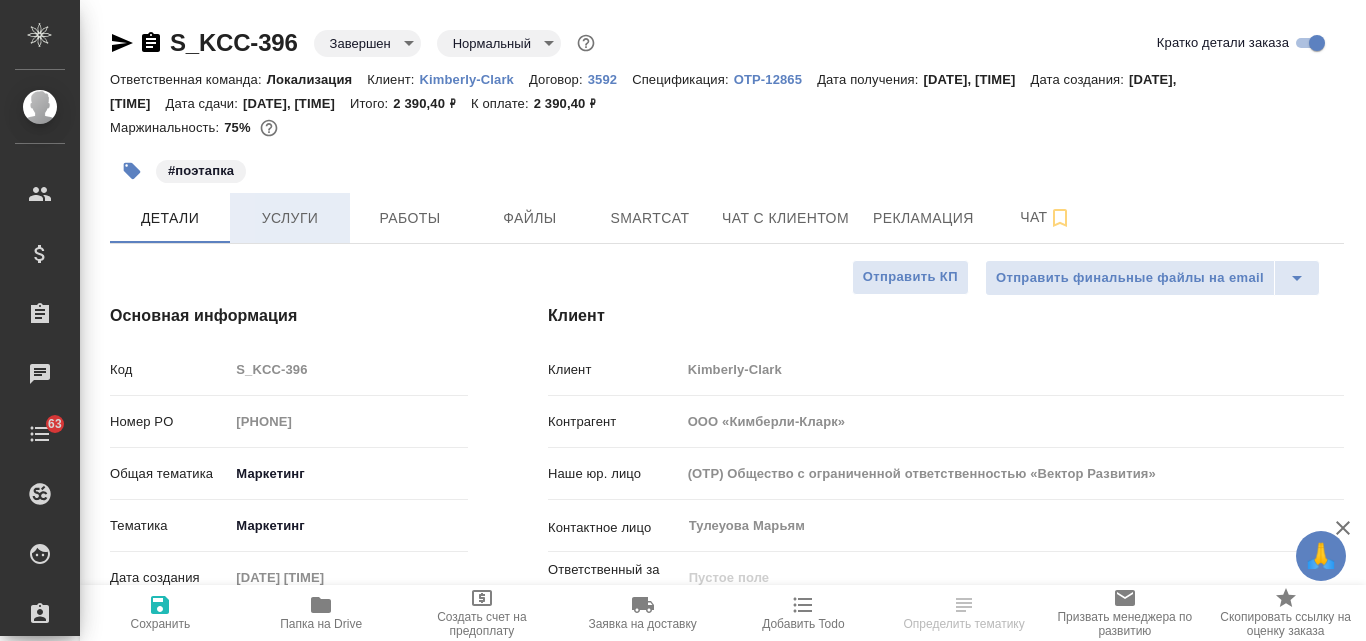 type on "x" 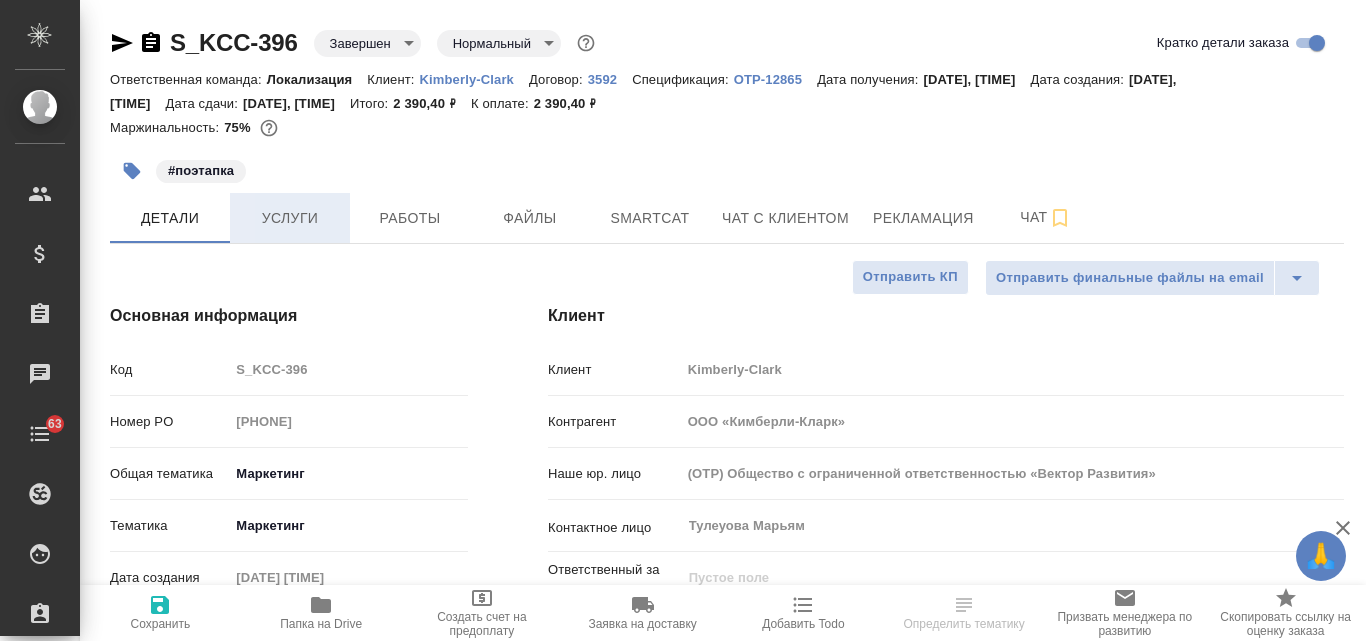 type on "x" 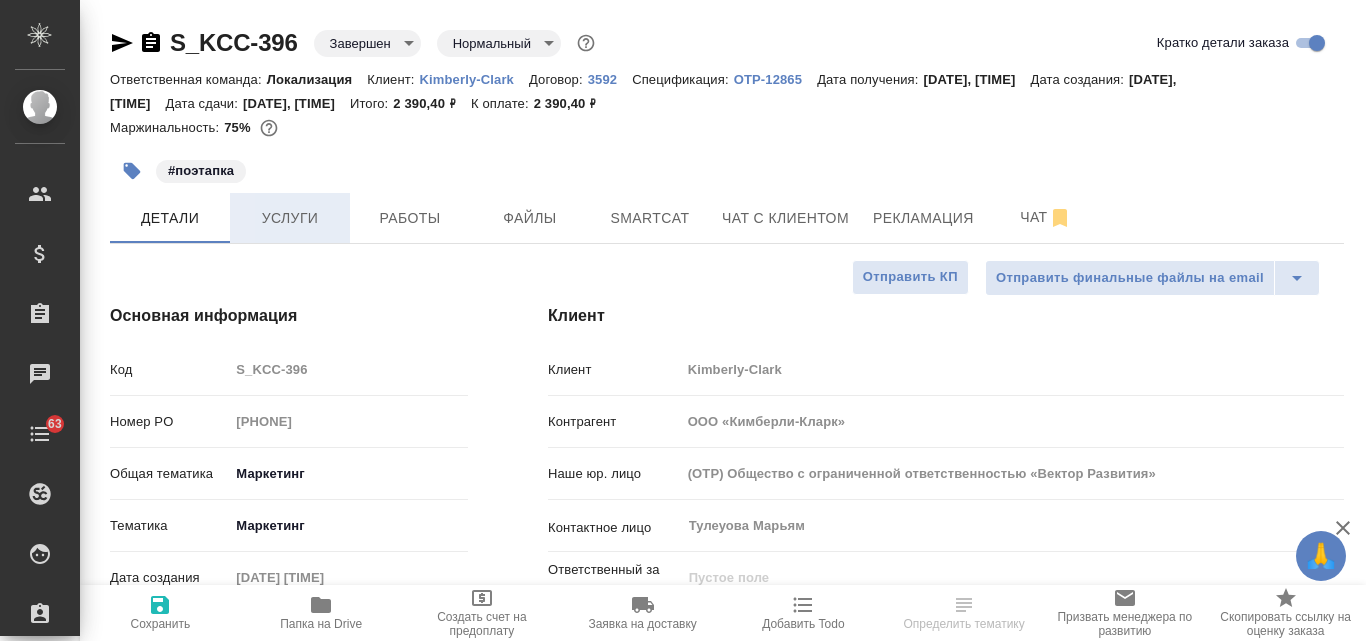 click on "Услуги" at bounding box center (290, 218) 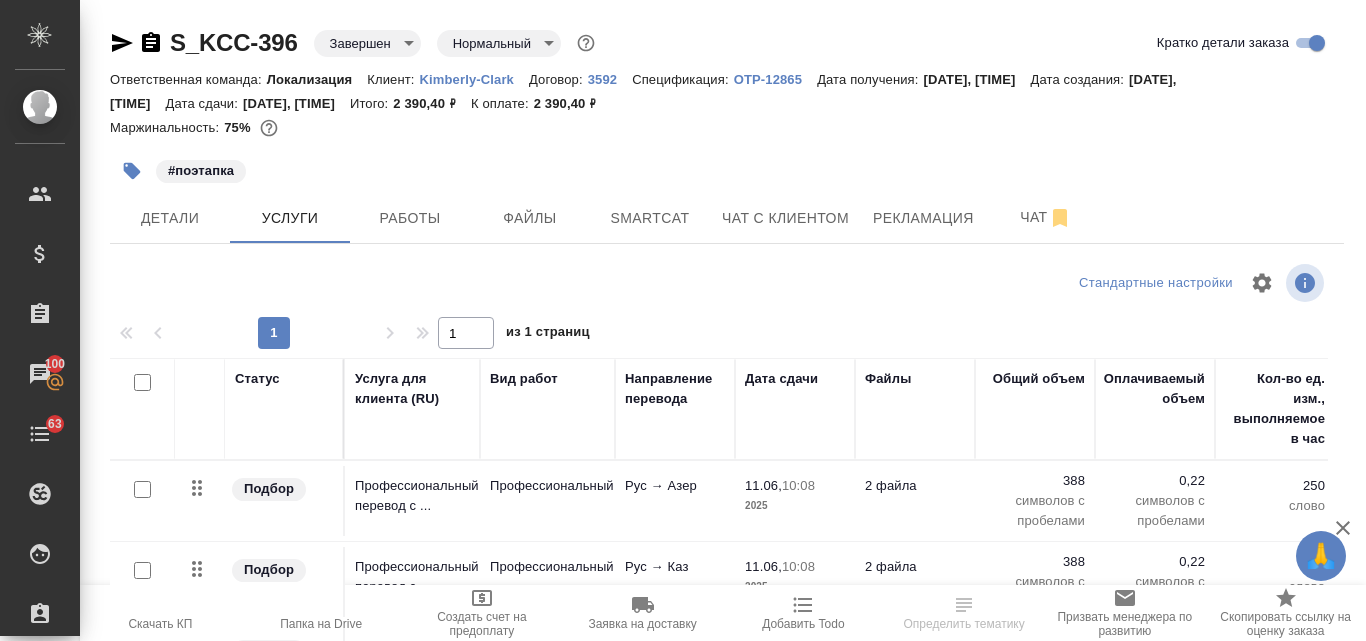 scroll, scrollTop: 198, scrollLeft: 0, axis: vertical 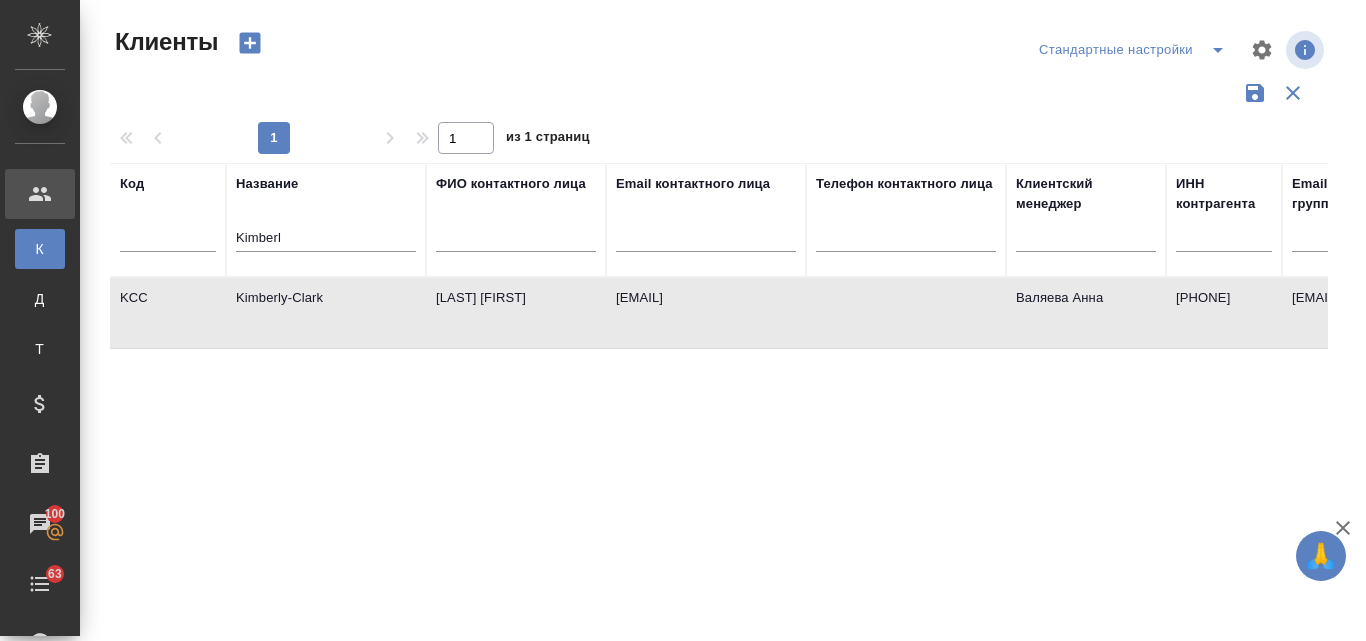 select on "RU" 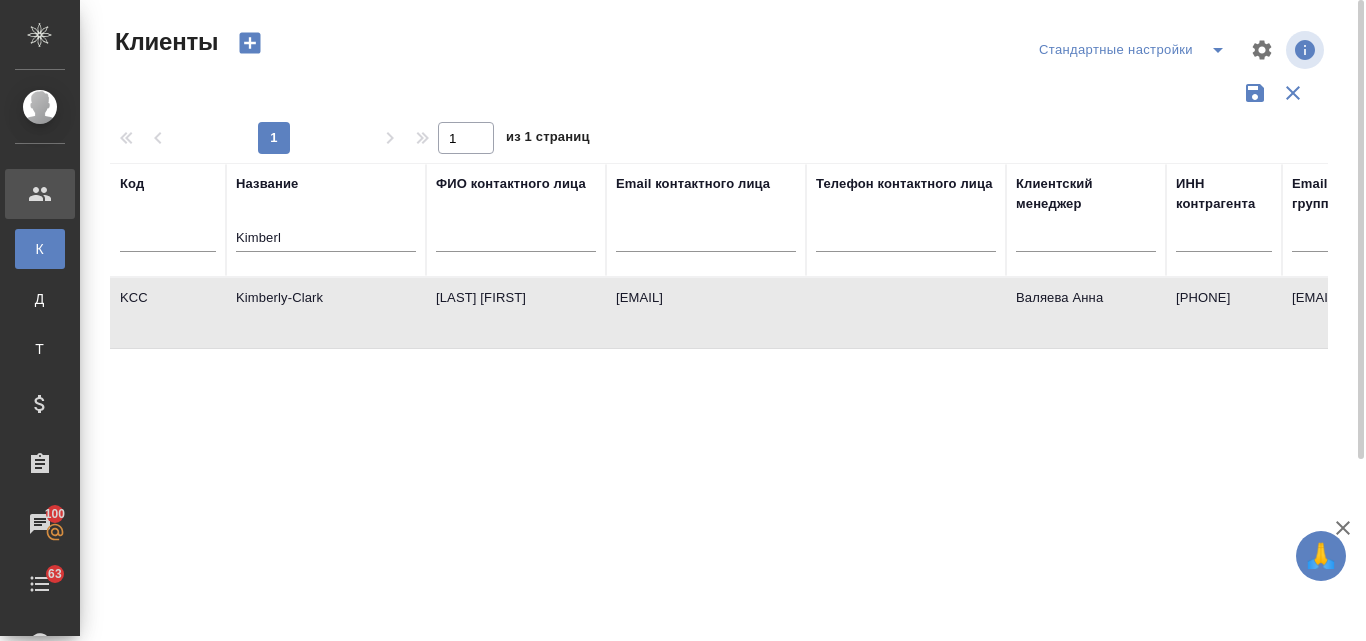 scroll, scrollTop: 0, scrollLeft: 0, axis: both 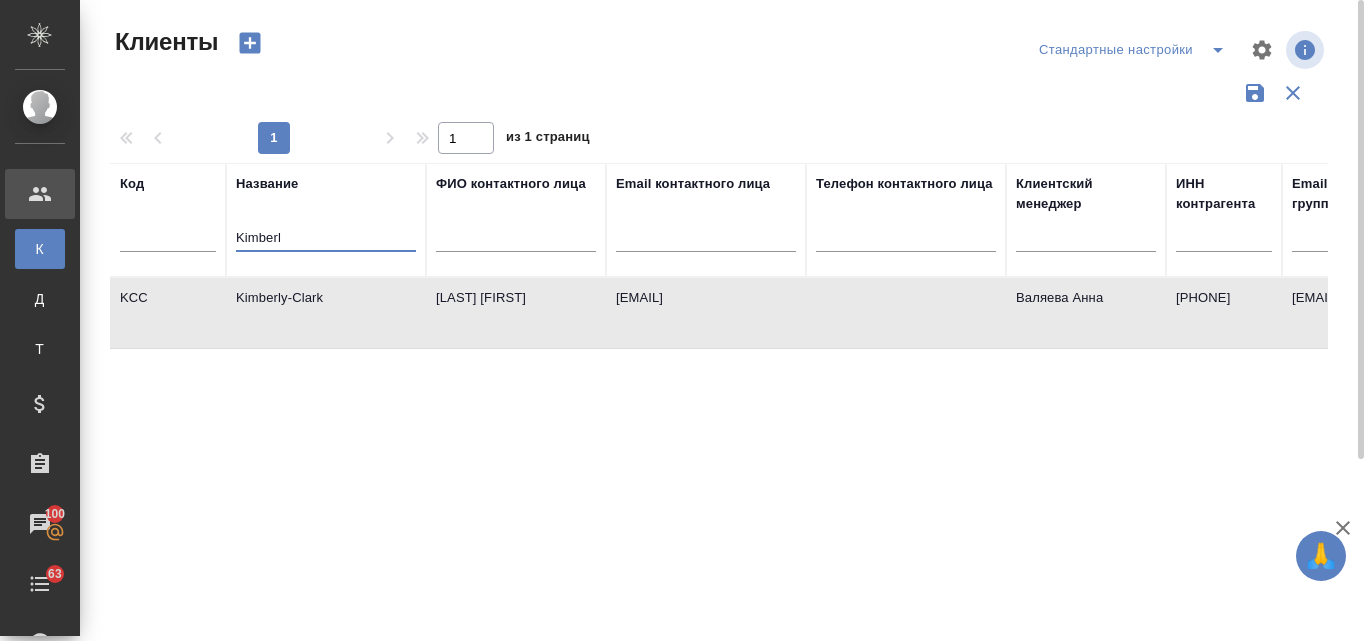 drag, startPoint x: 297, startPoint y: 229, endPoint x: 156, endPoint y: 236, distance: 141.17365 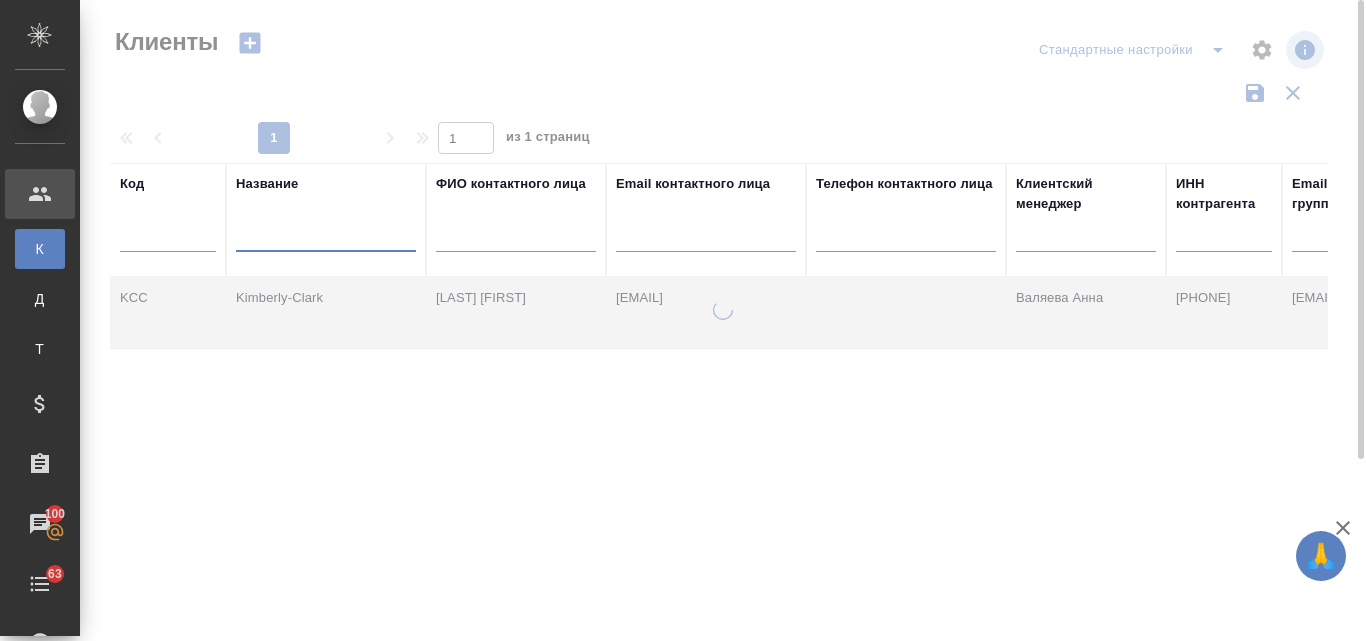paste on "Группа Има" 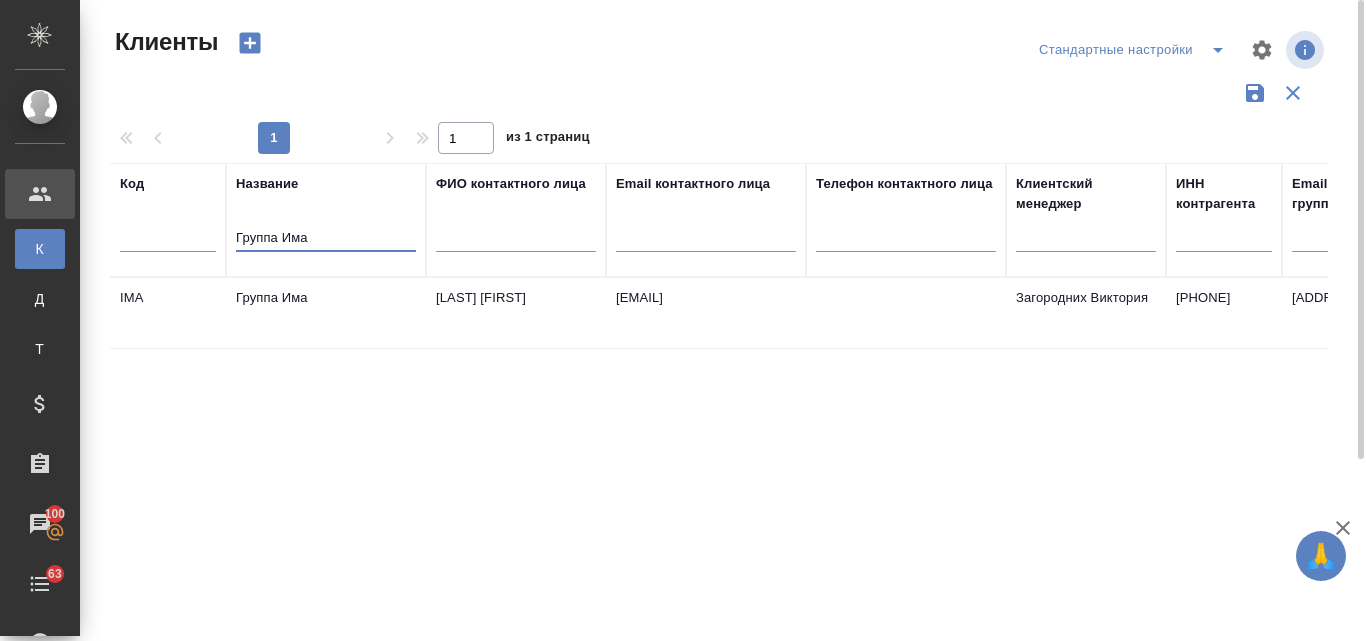 type on "Группа Има" 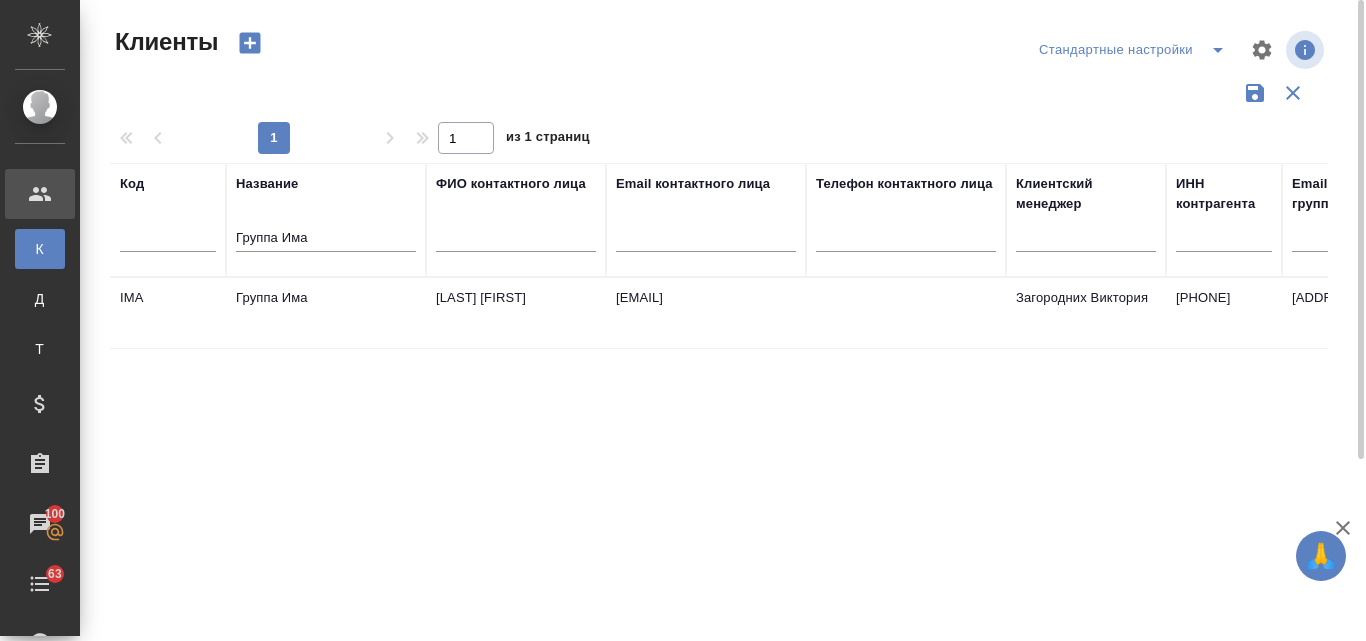 click on "[LAST] [FIRST]" at bounding box center [516, 313] 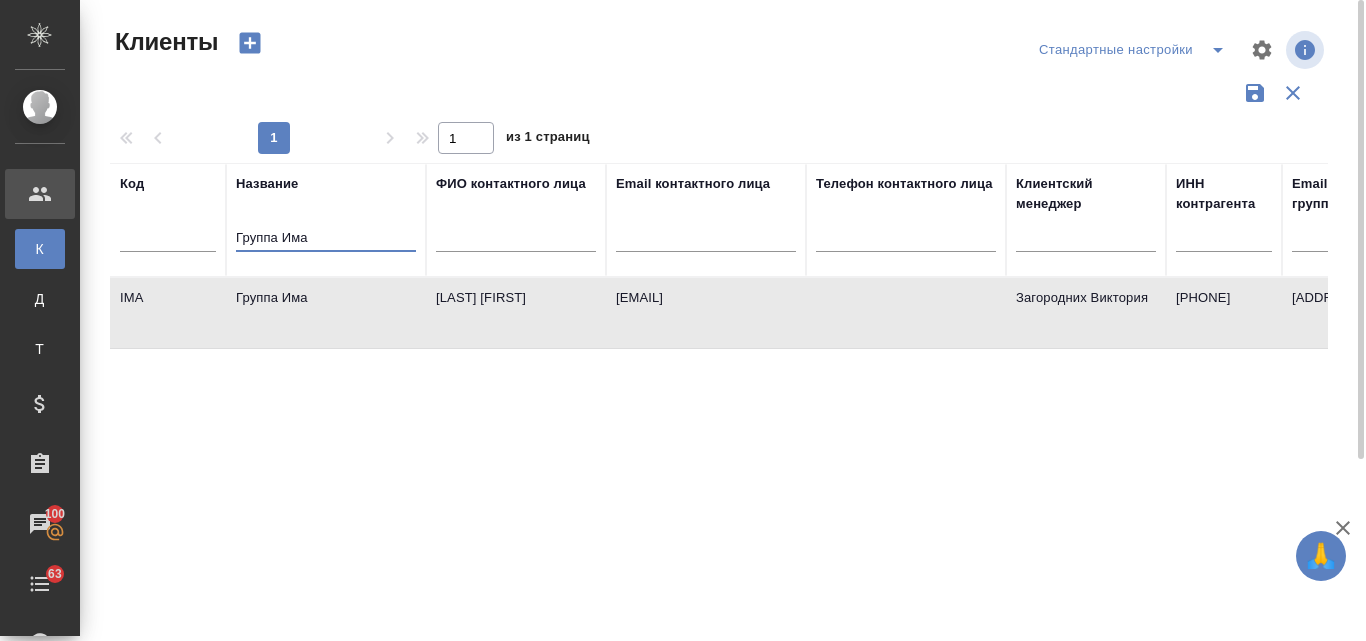drag, startPoint x: 307, startPoint y: 237, endPoint x: 236, endPoint y: 233, distance: 71.11259 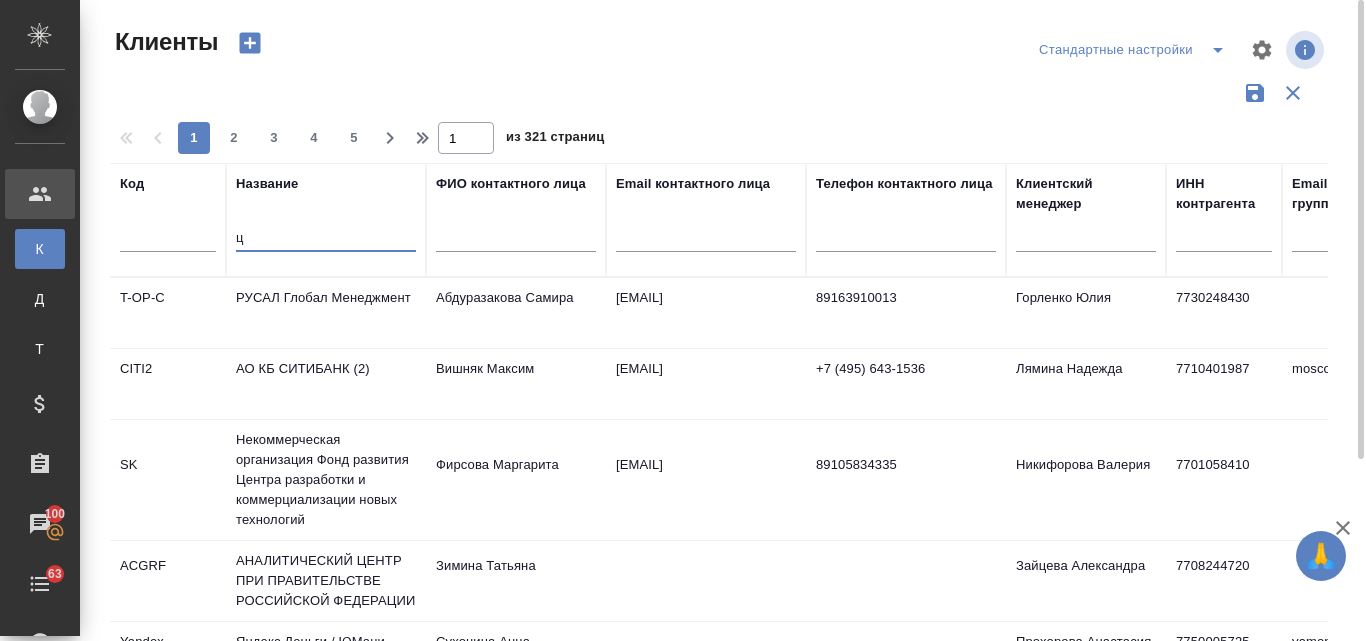 type on "ц" 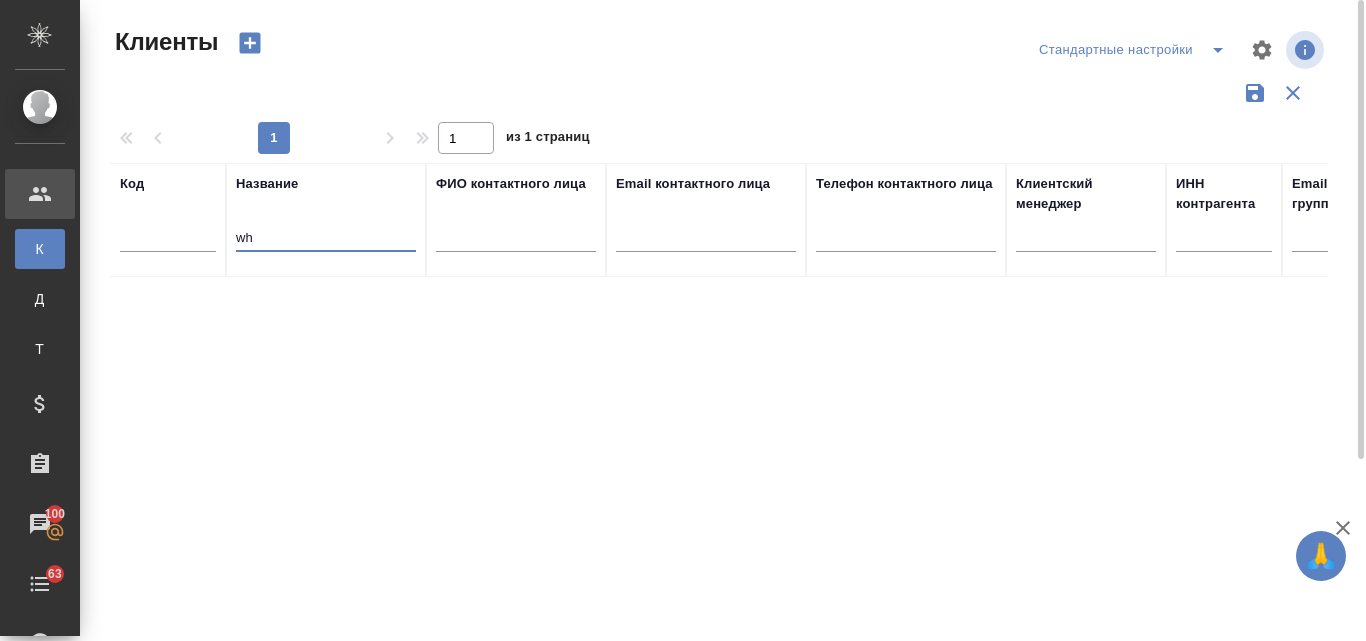 type on "w" 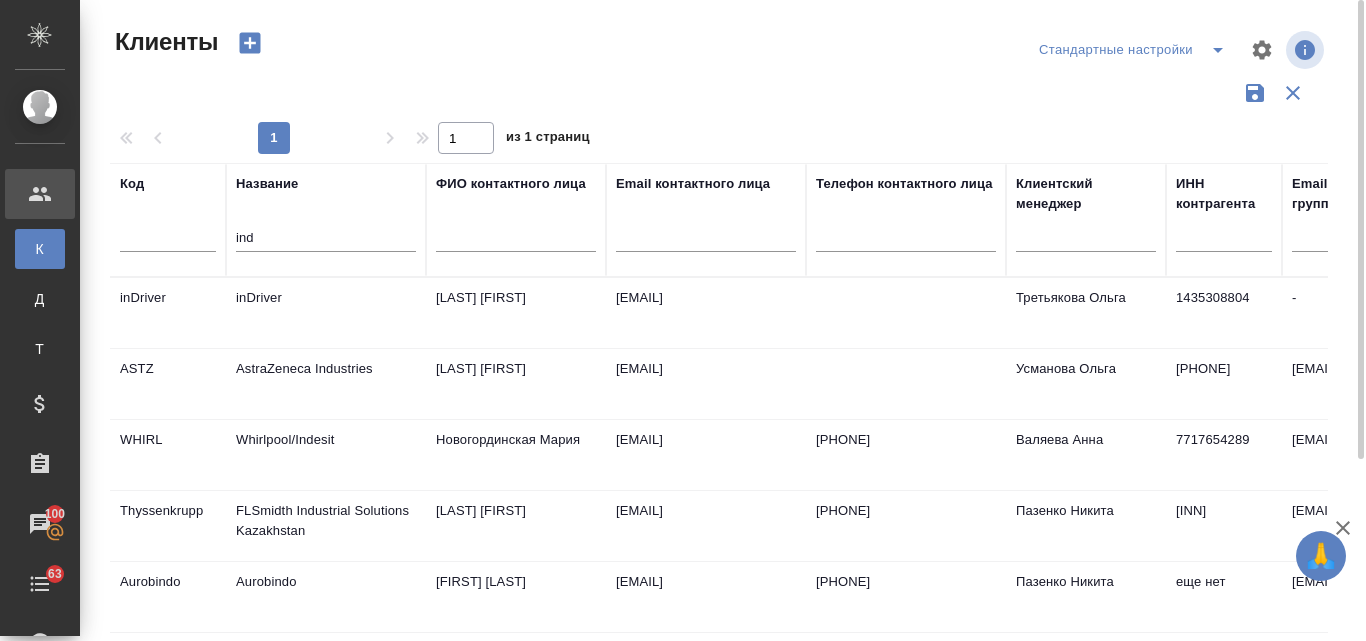 click on "Whirlpool/Indesit" at bounding box center (326, 313) 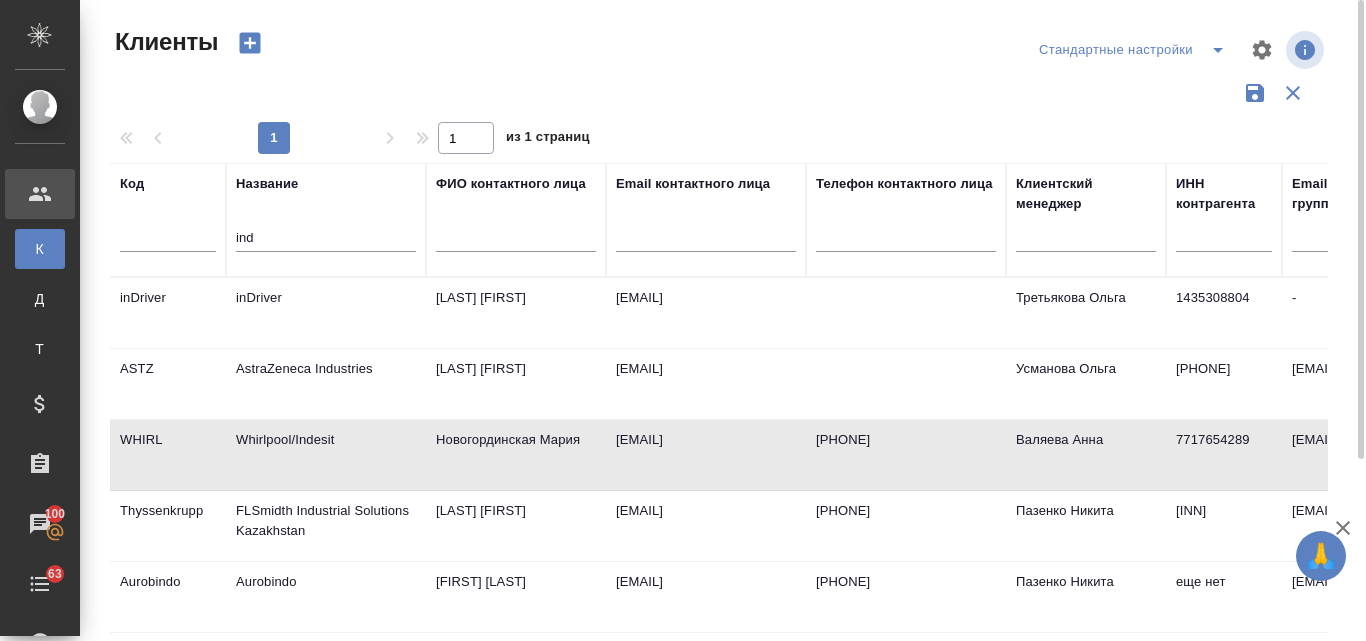 click on "Whirlpool/Indesit" at bounding box center [326, 313] 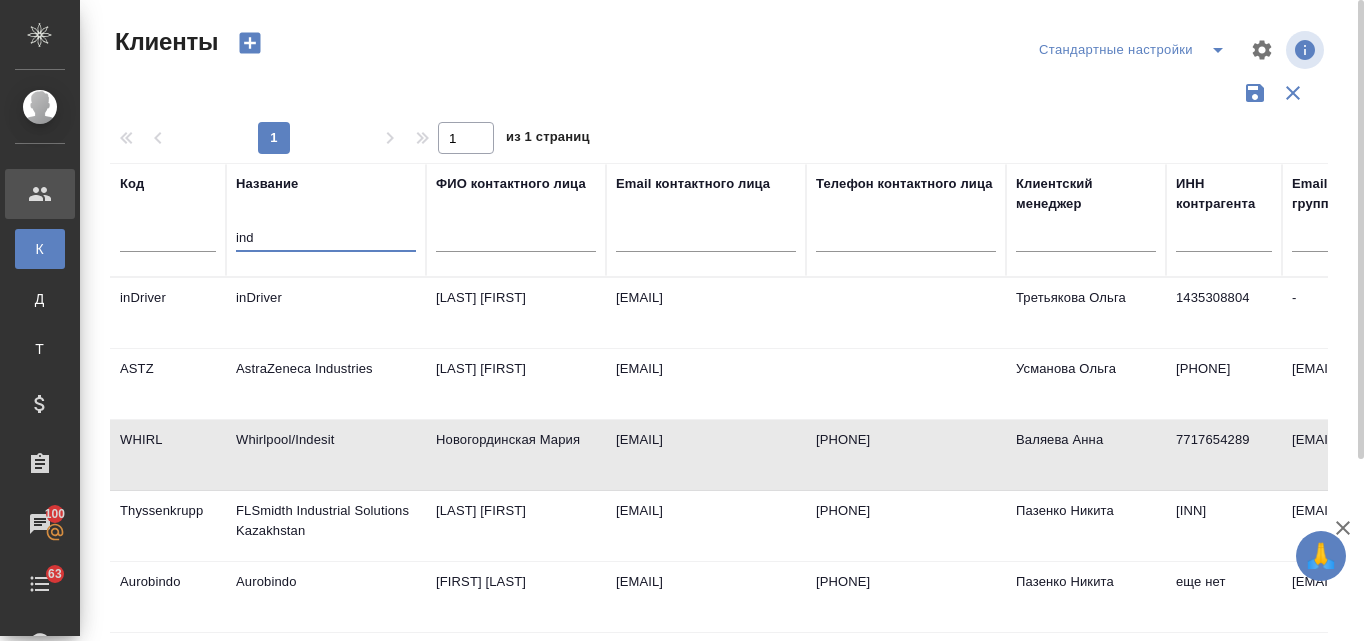 click on "ind" at bounding box center (326, 239) 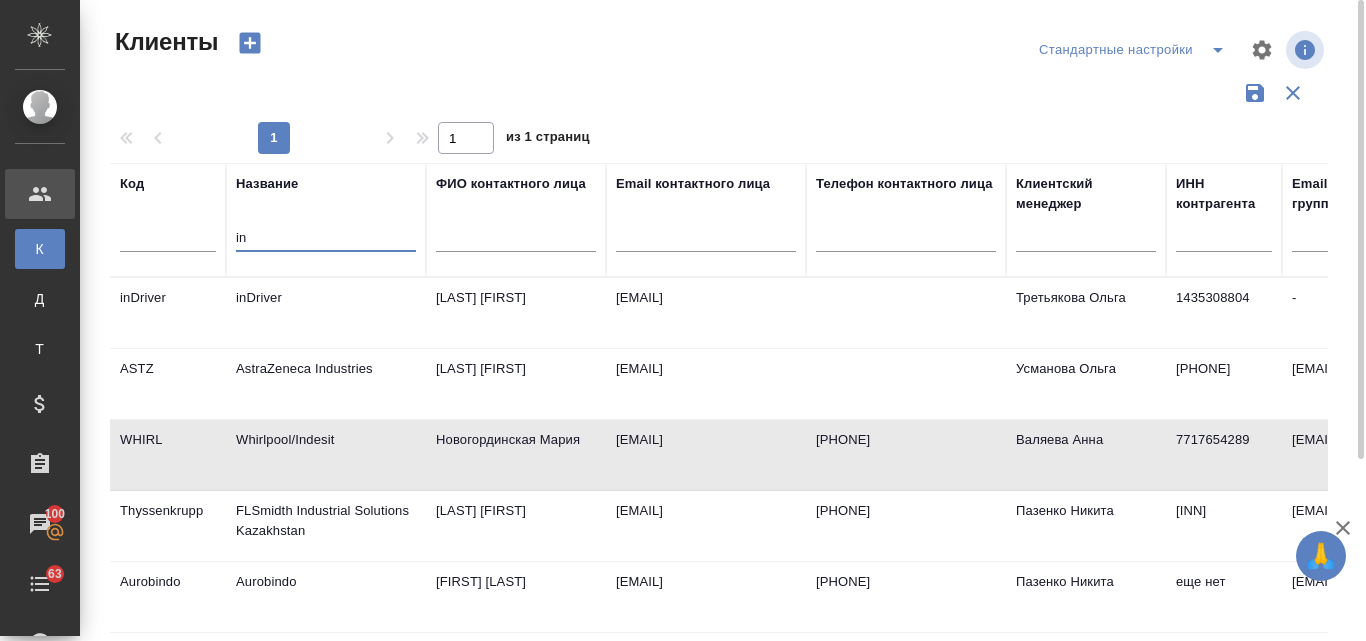 type on "i" 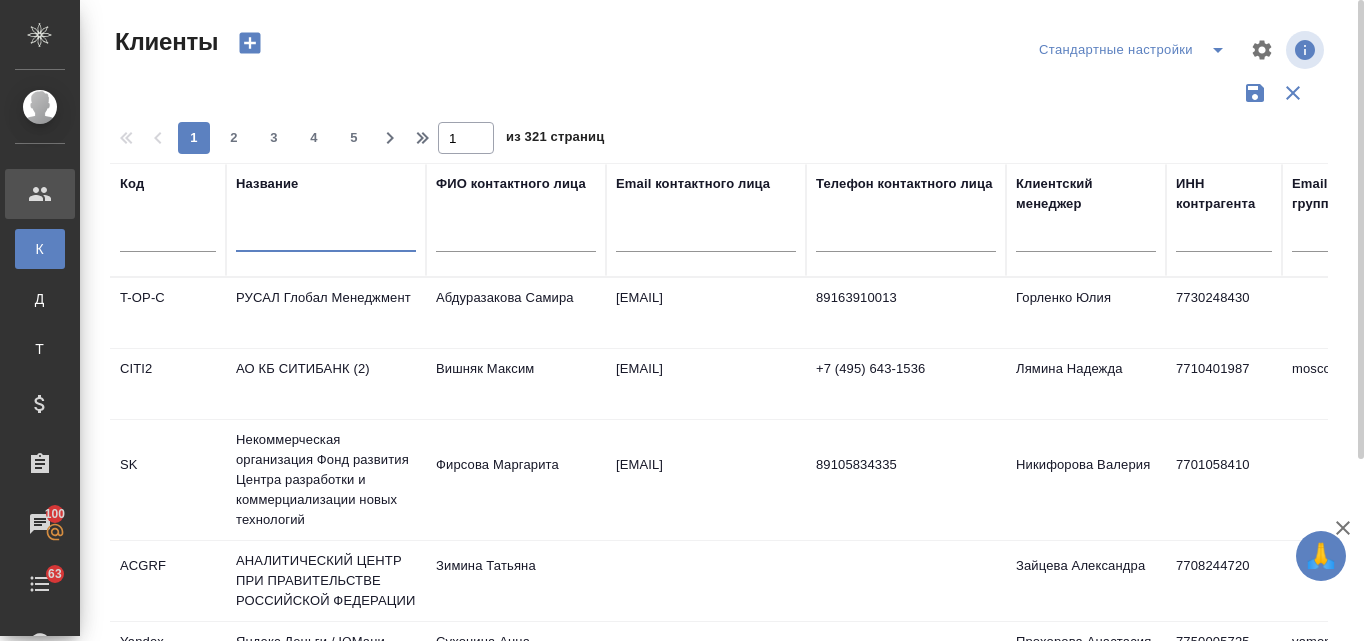 type on "w" 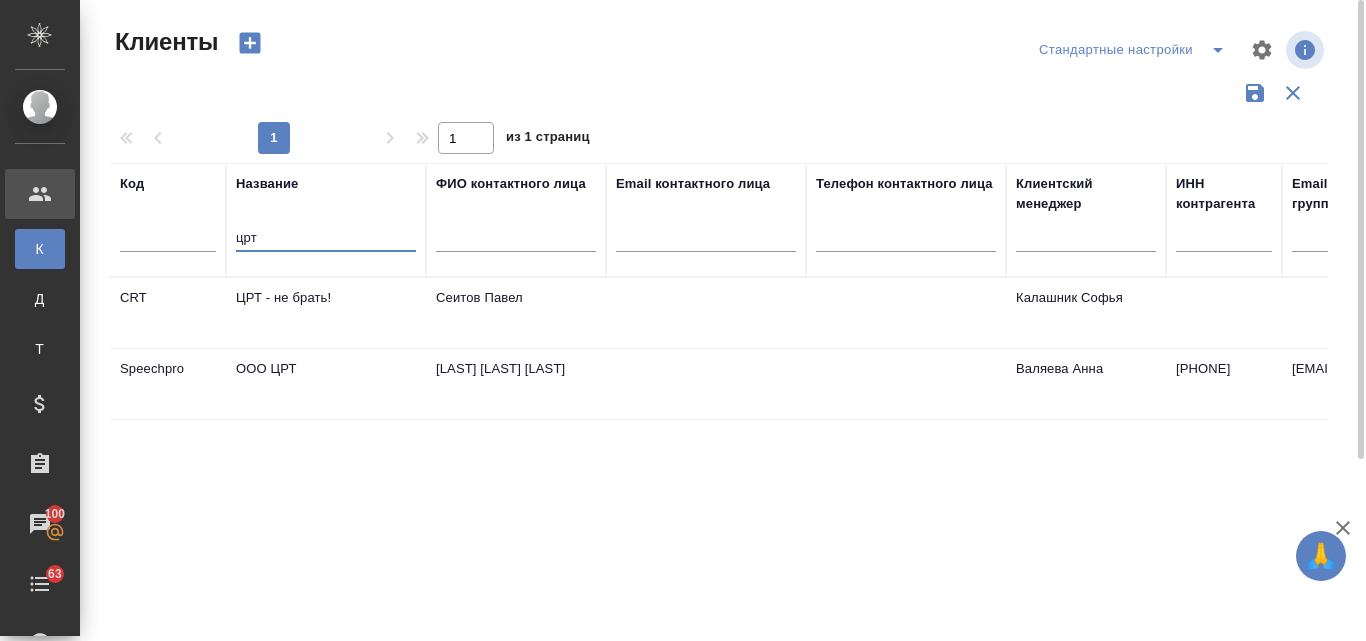 type on "црт" 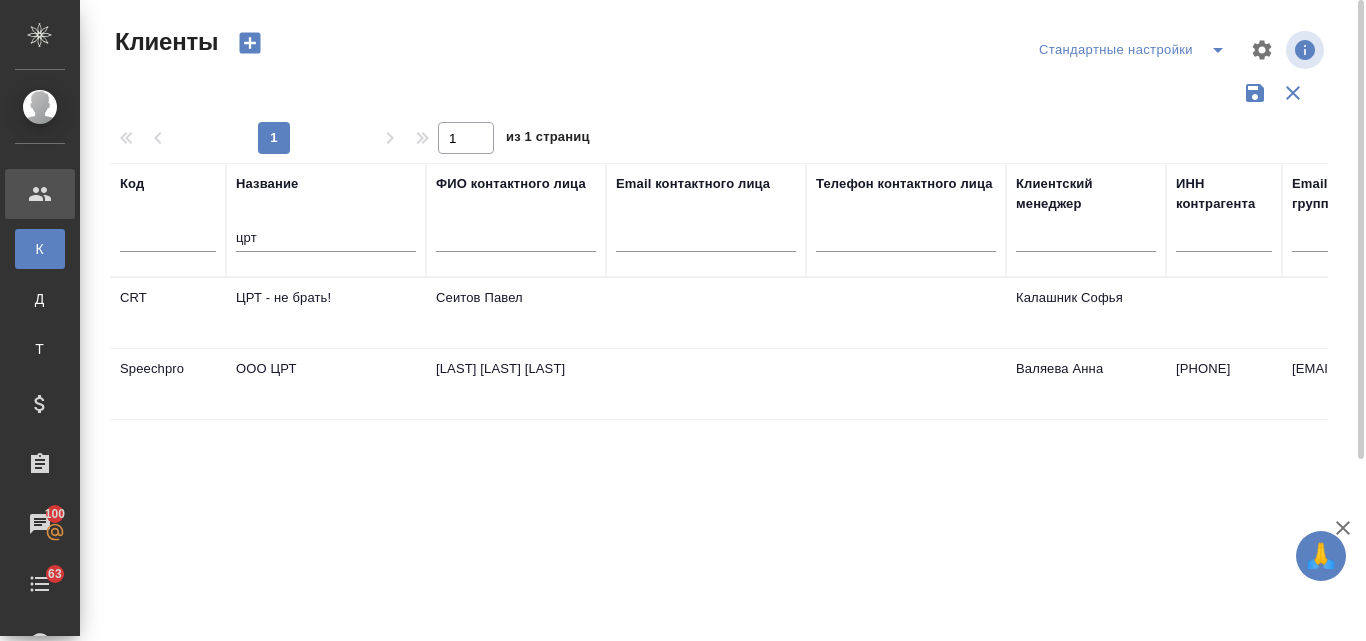 click on "OOO ЦРТ" at bounding box center (326, 313) 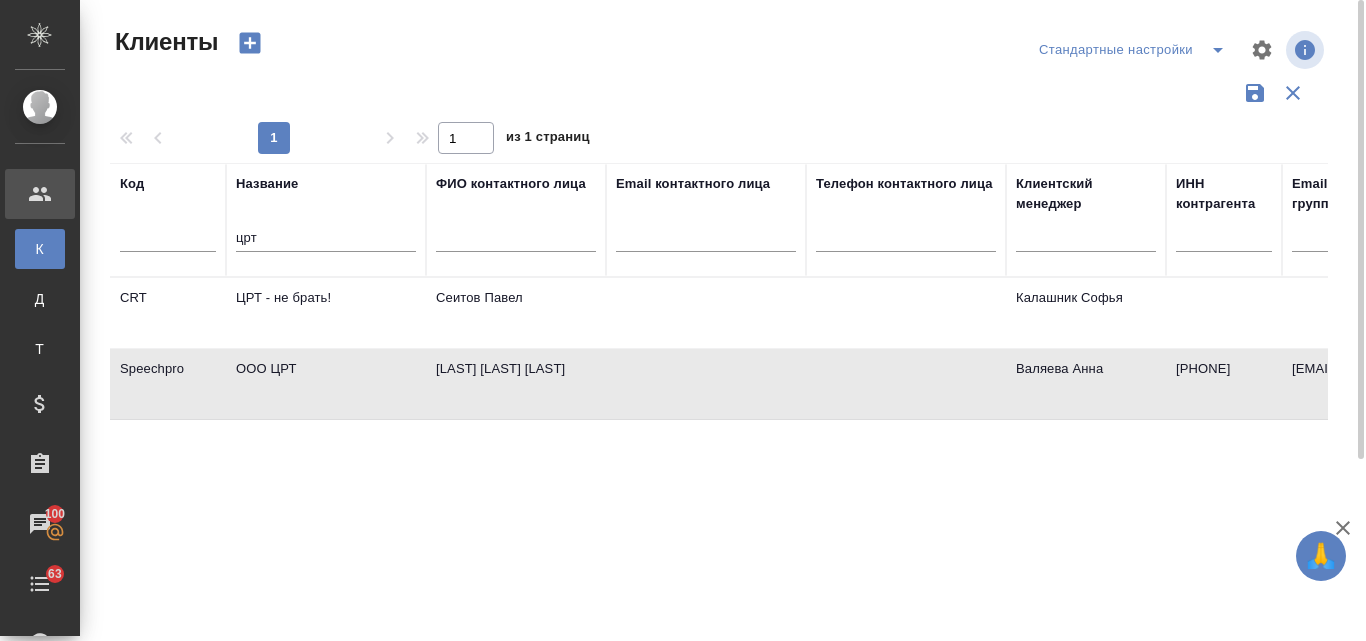 click on "OOO ЦРТ" at bounding box center [326, 313] 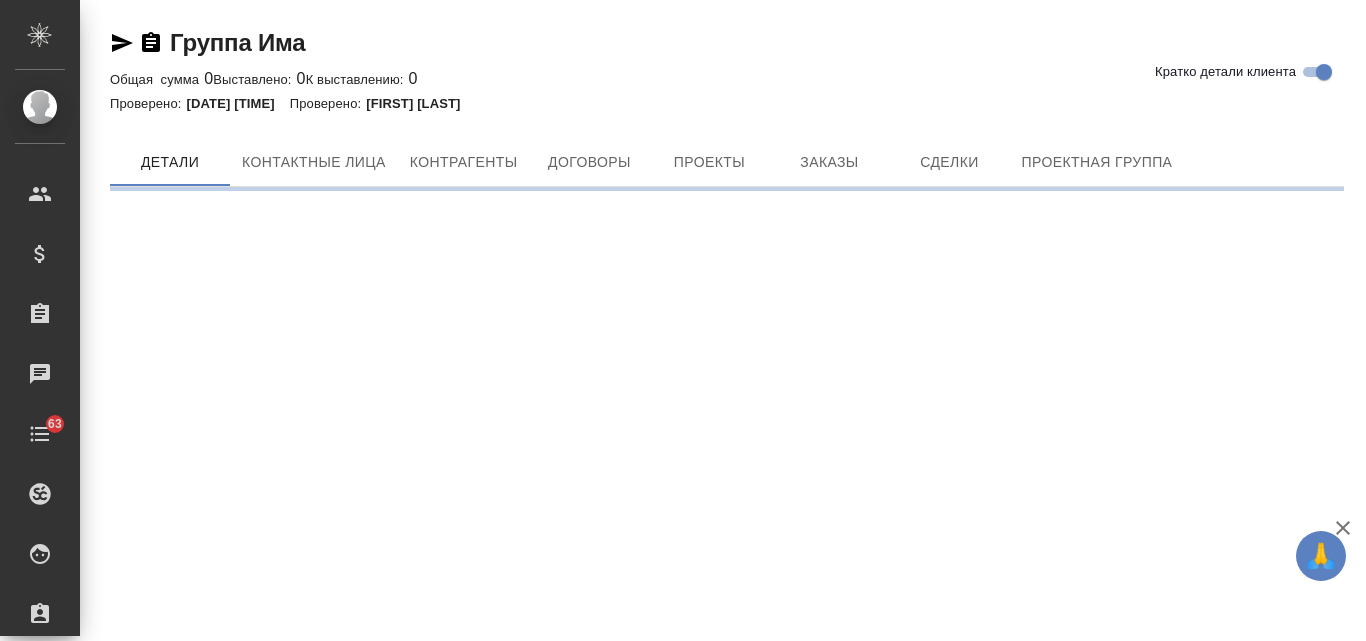 scroll, scrollTop: 0, scrollLeft: 0, axis: both 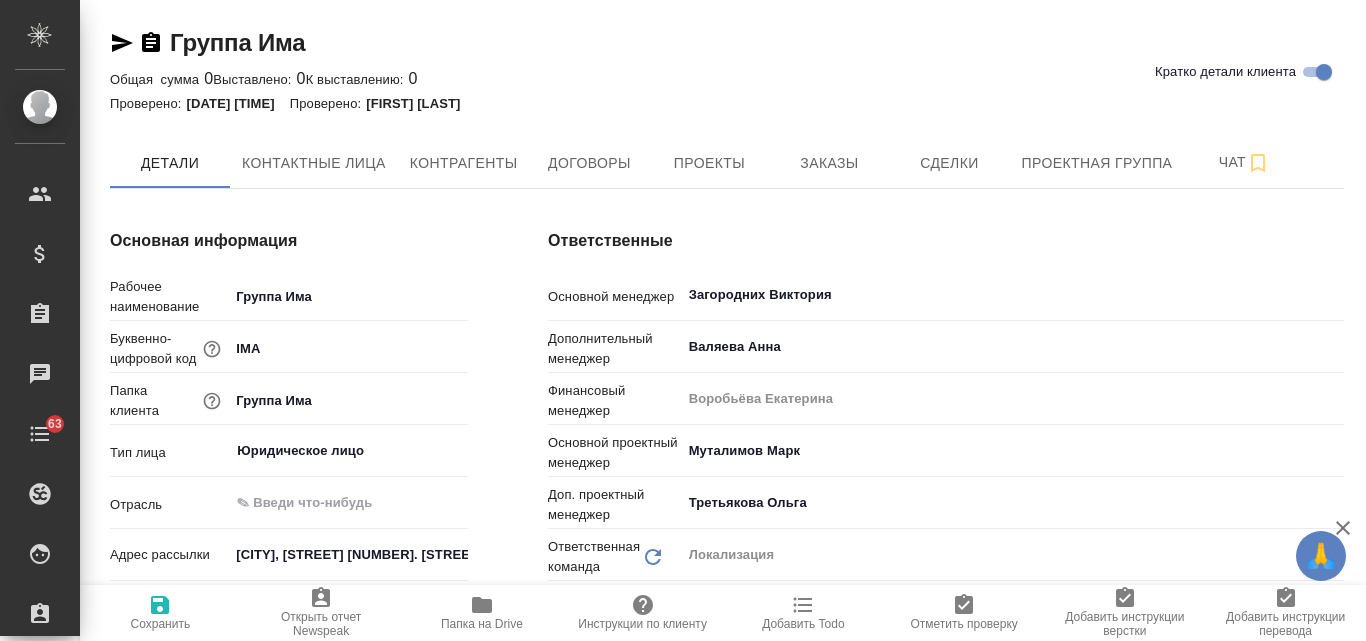 type on "x" 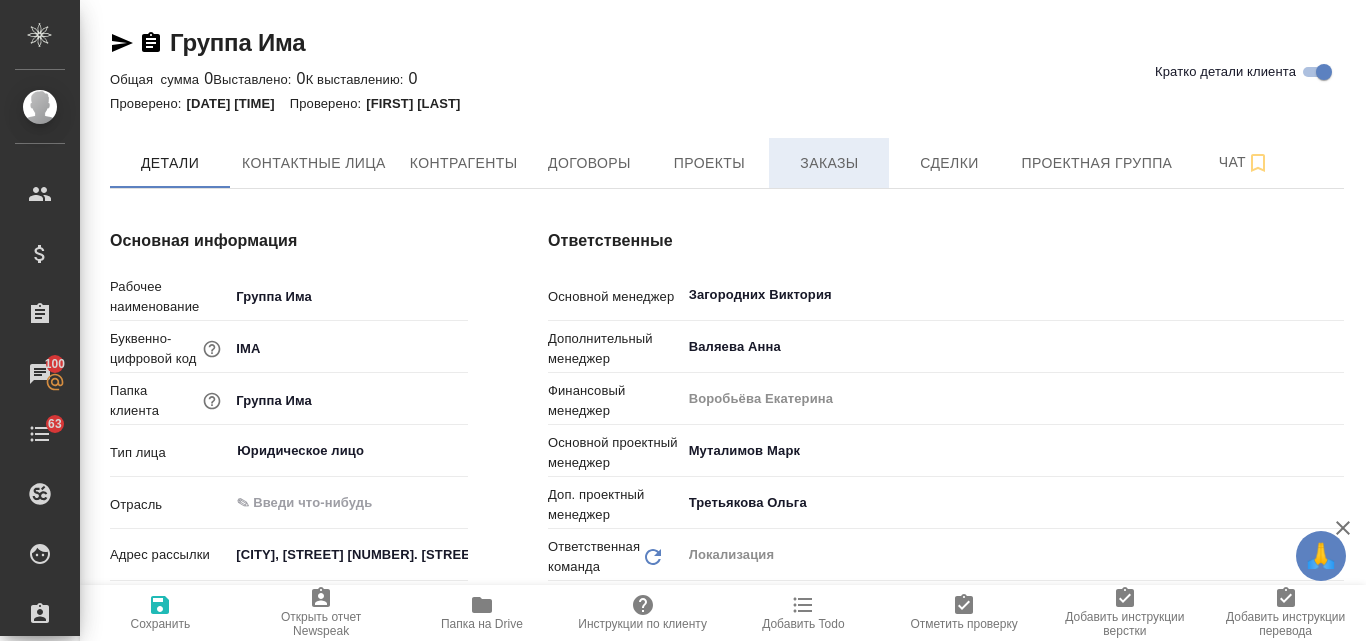 click on "Заказы" at bounding box center [829, 163] 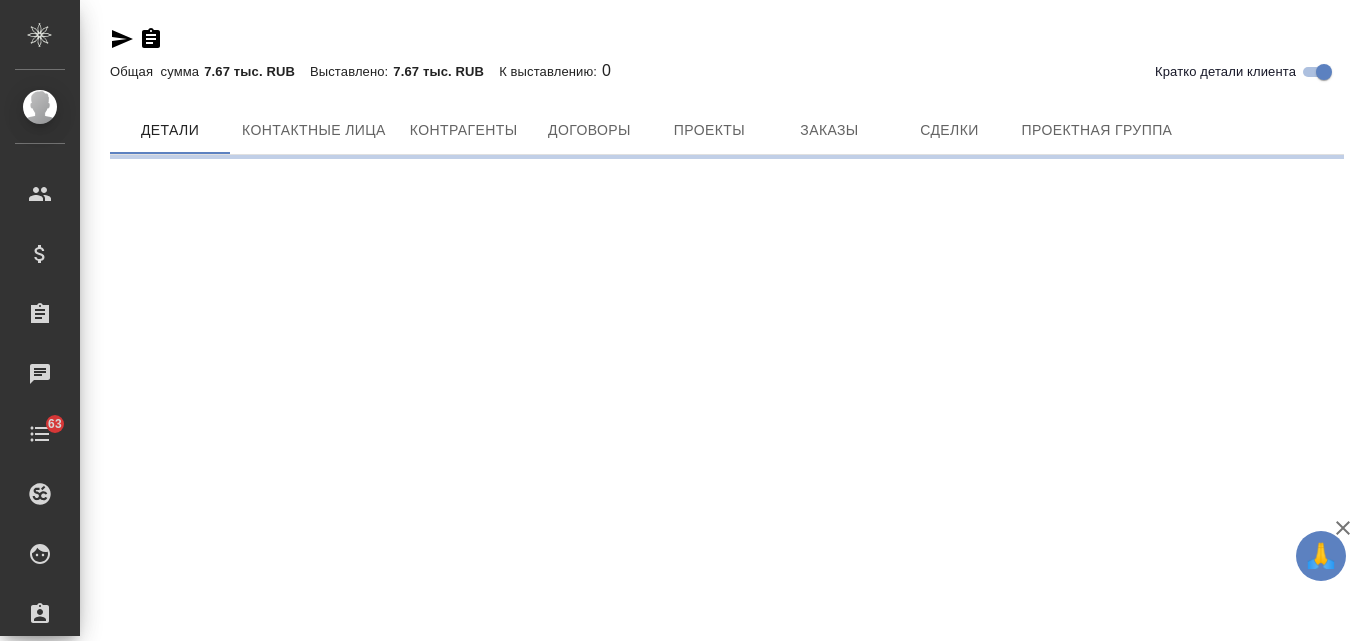 scroll, scrollTop: 0, scrollLeft: 0, axis: both 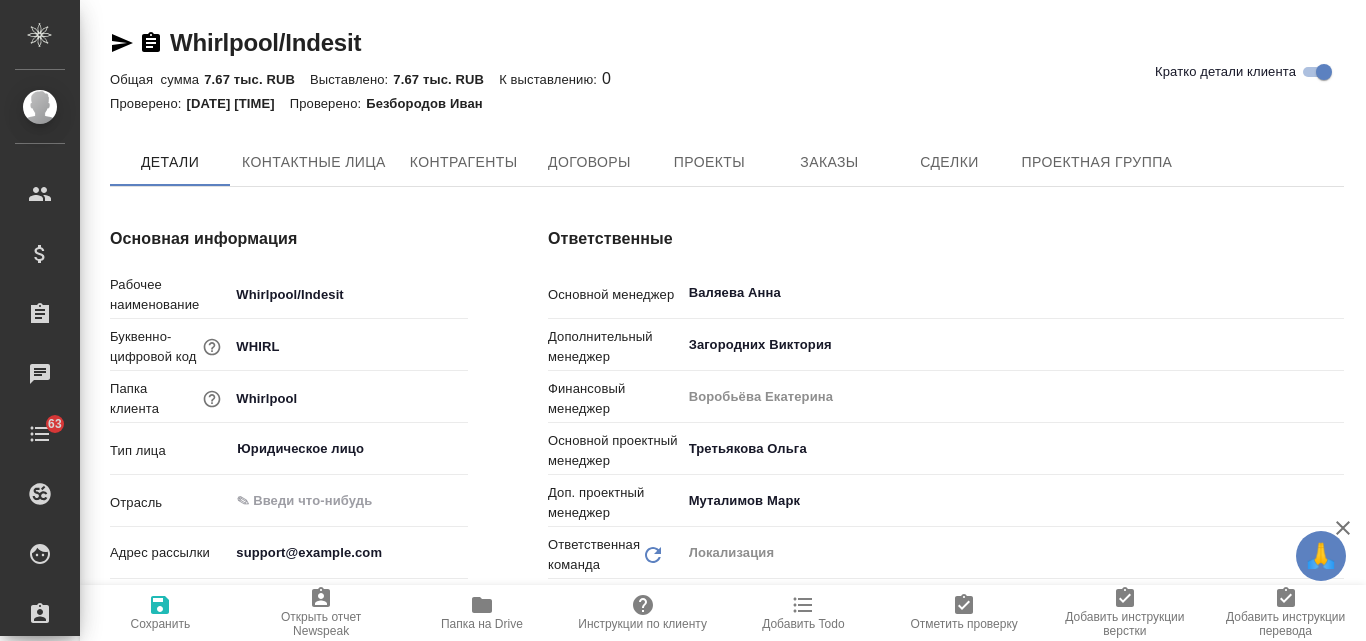 type on "x" 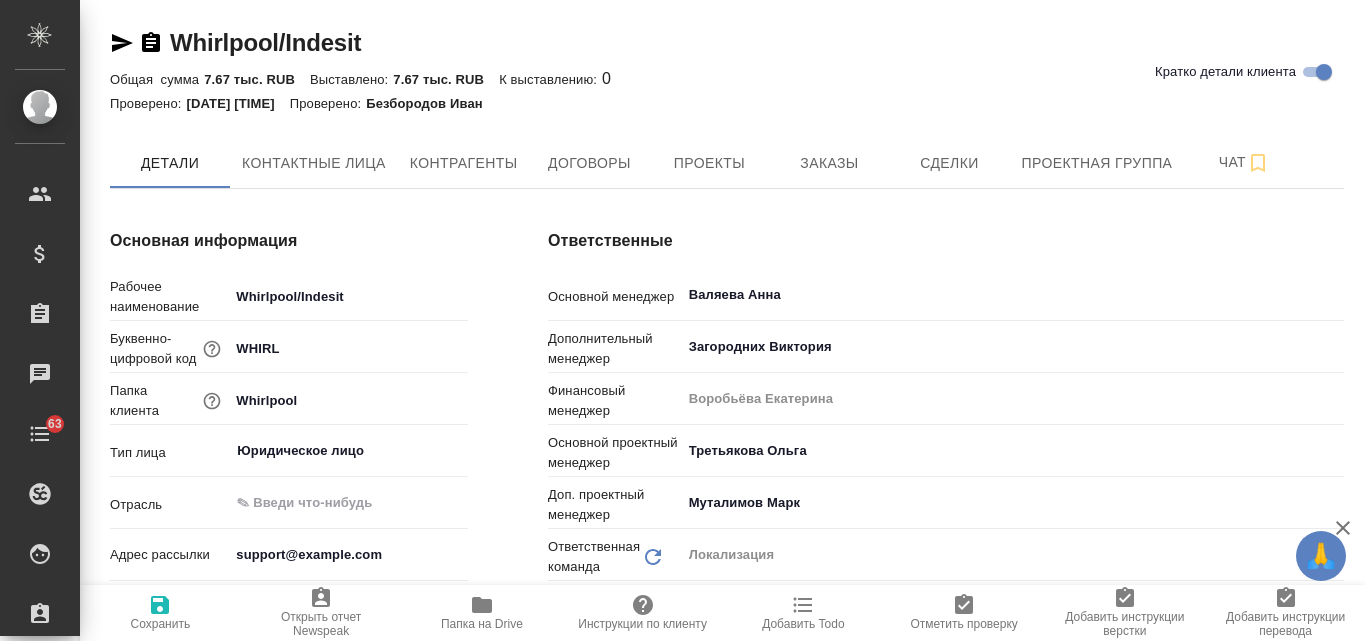 type on "x" 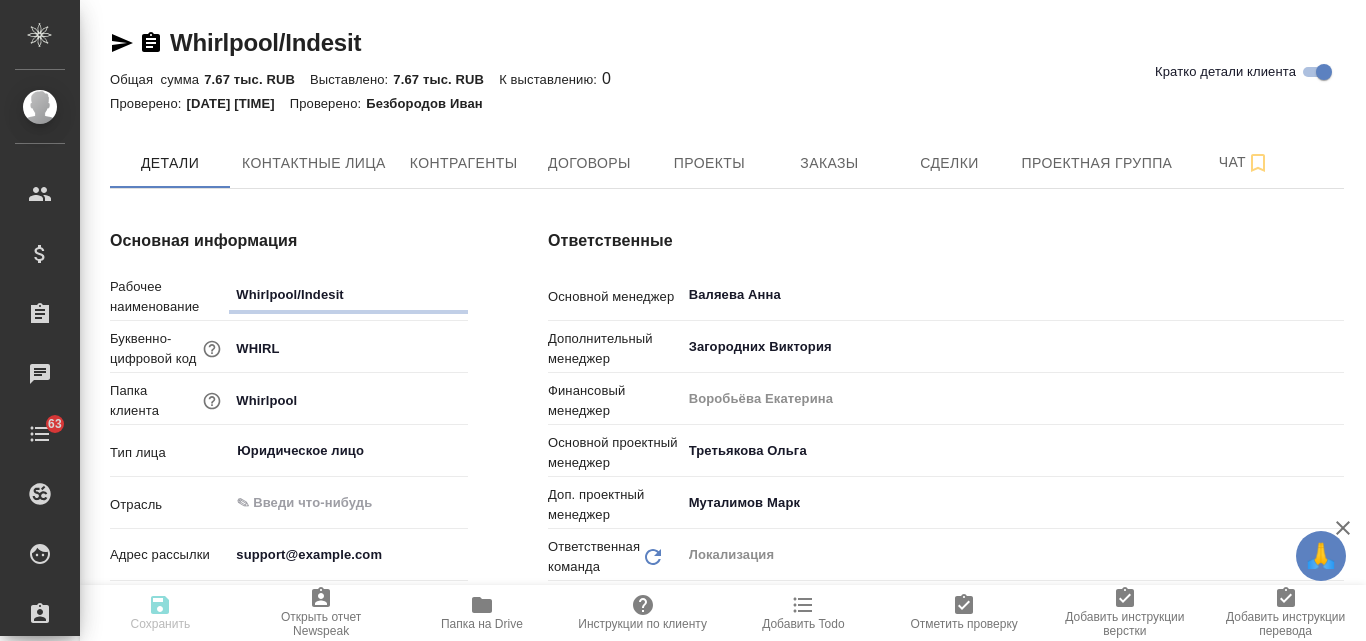 type on "x" 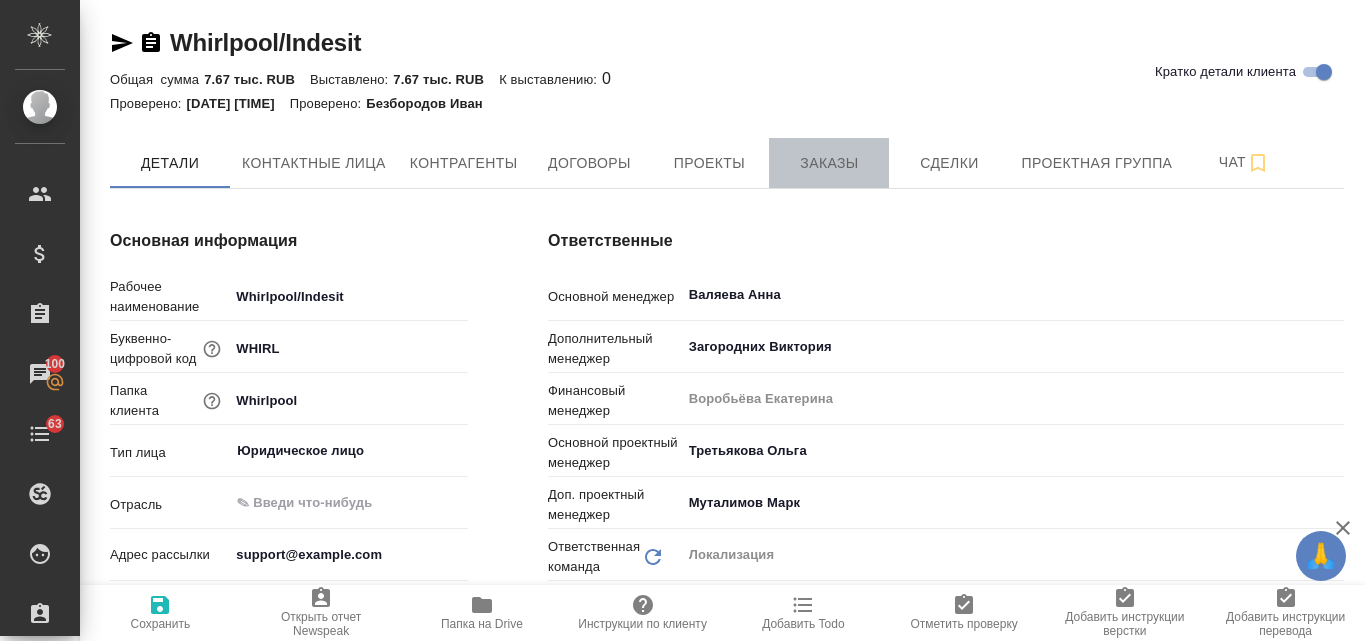 click on "Заказы" at bounding box center [829, 163] 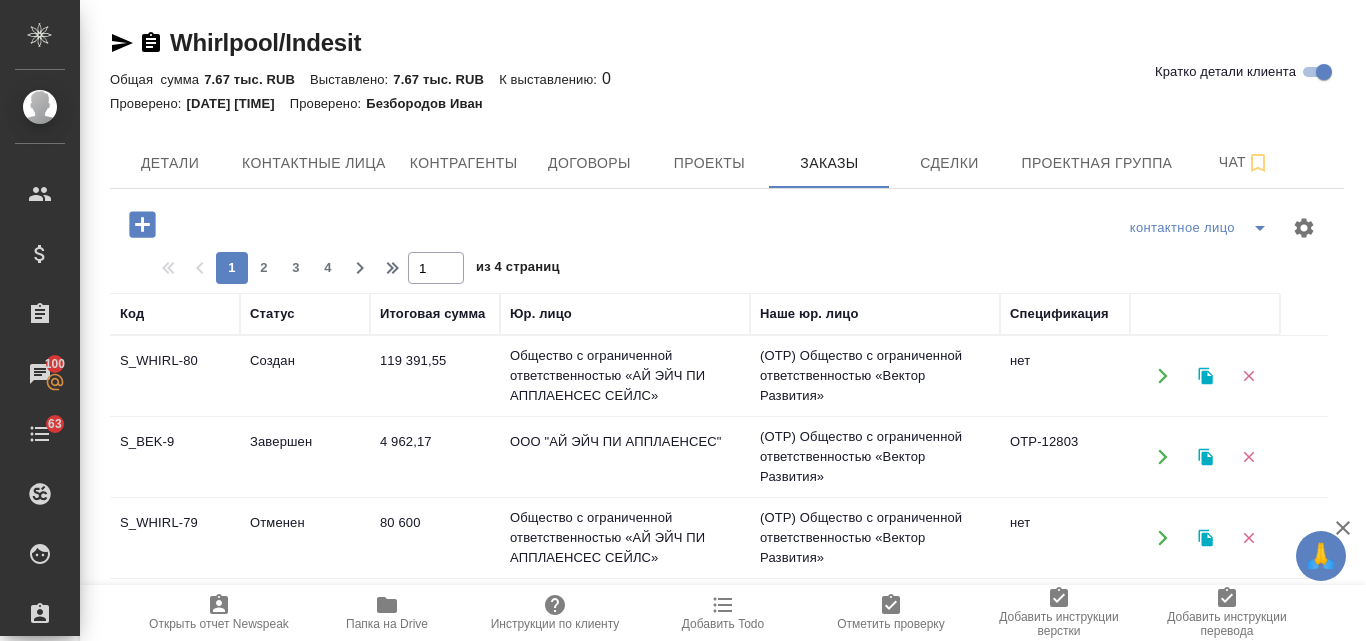 click on "119 391,55" at bounding box center (435, 376) 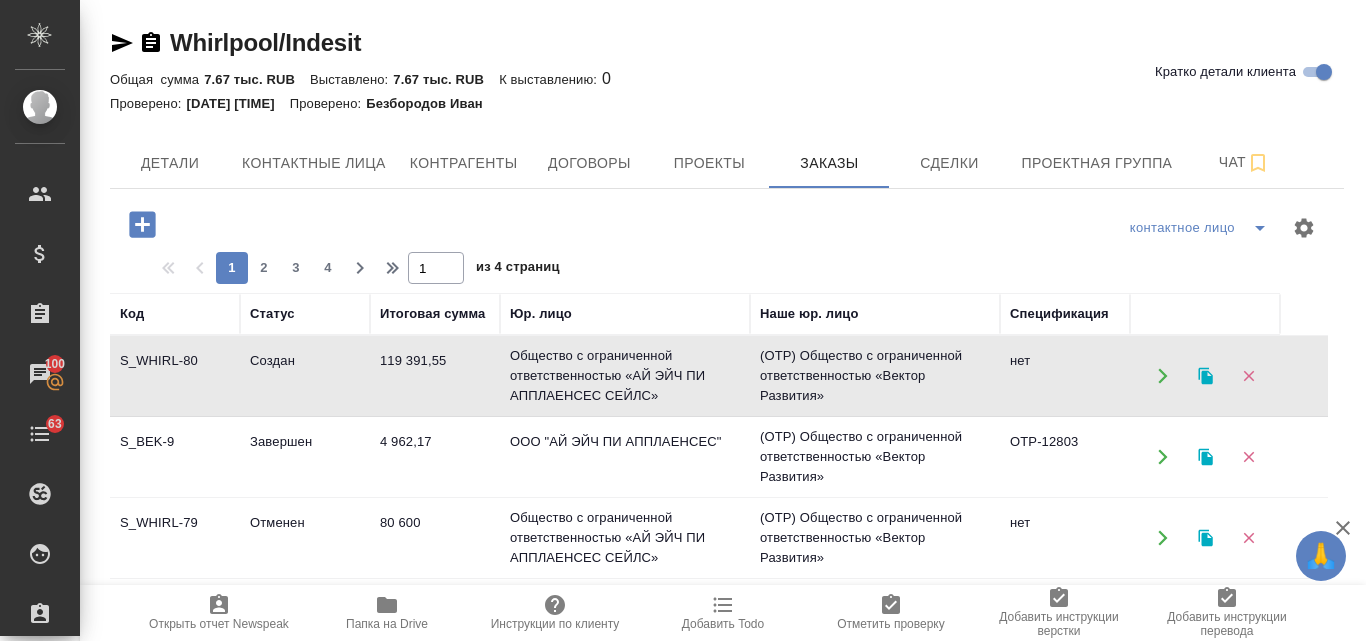 click on "119 391,55" at bounding box center (435, 376) 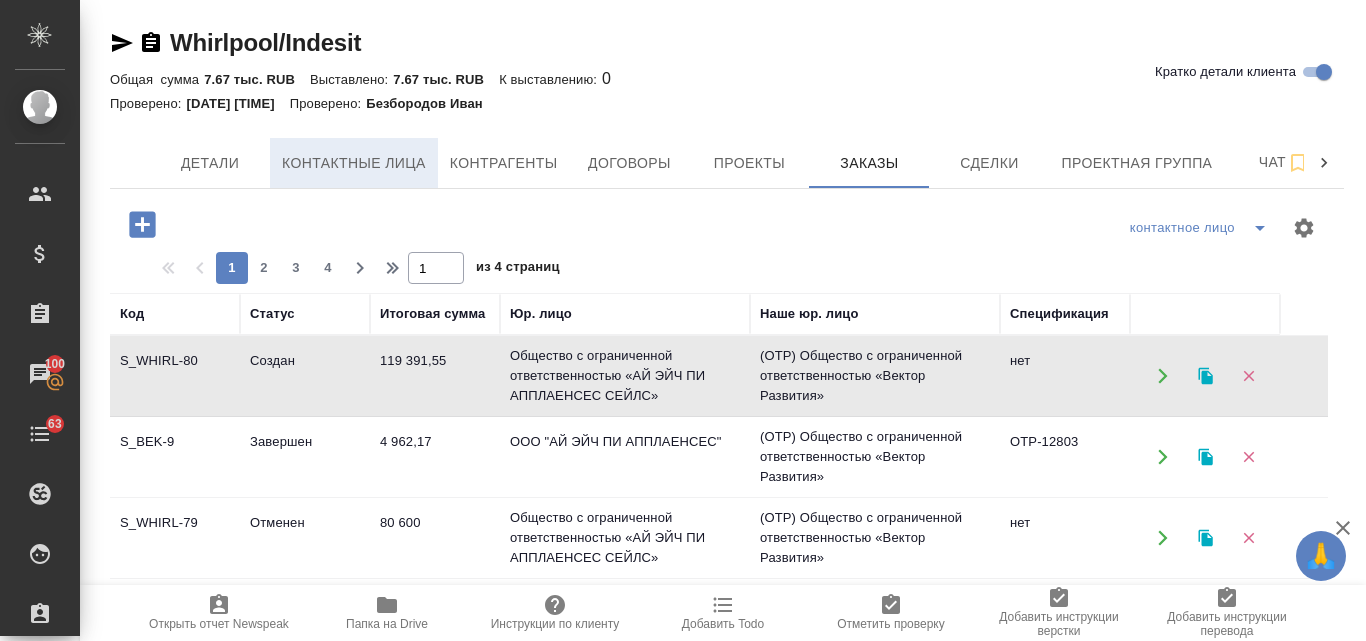 click on "Контактные лица" at bounding box center [354, 163] 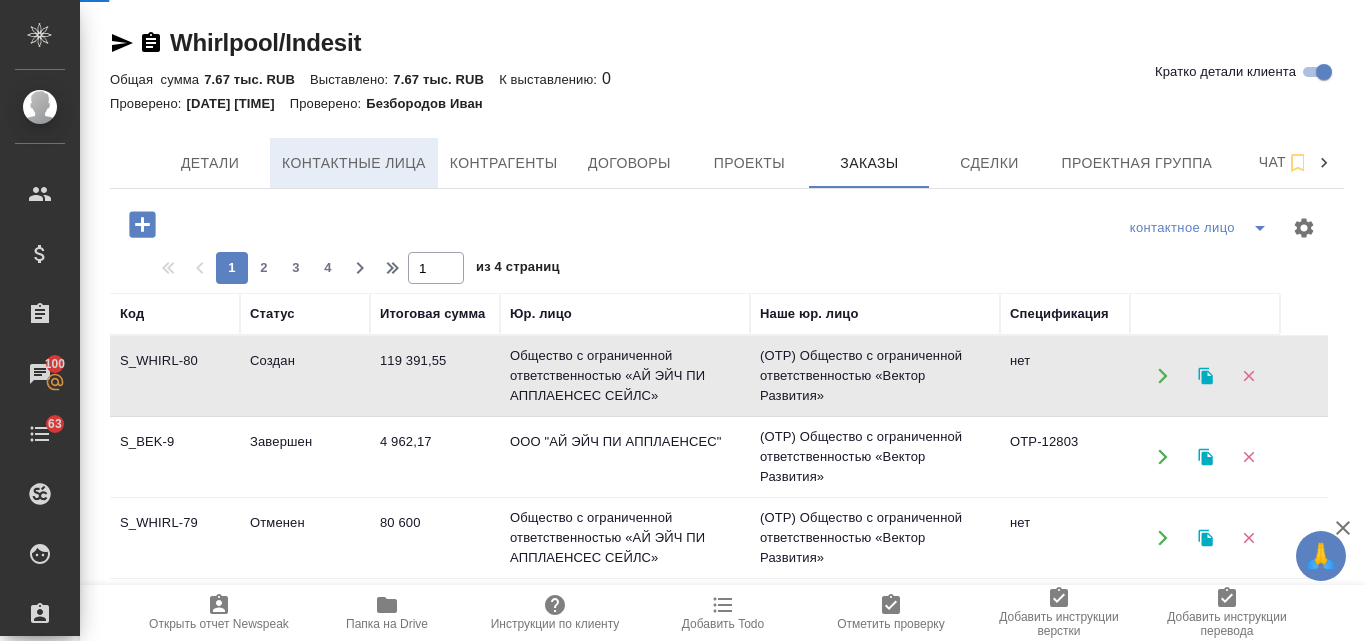 select on "RU" 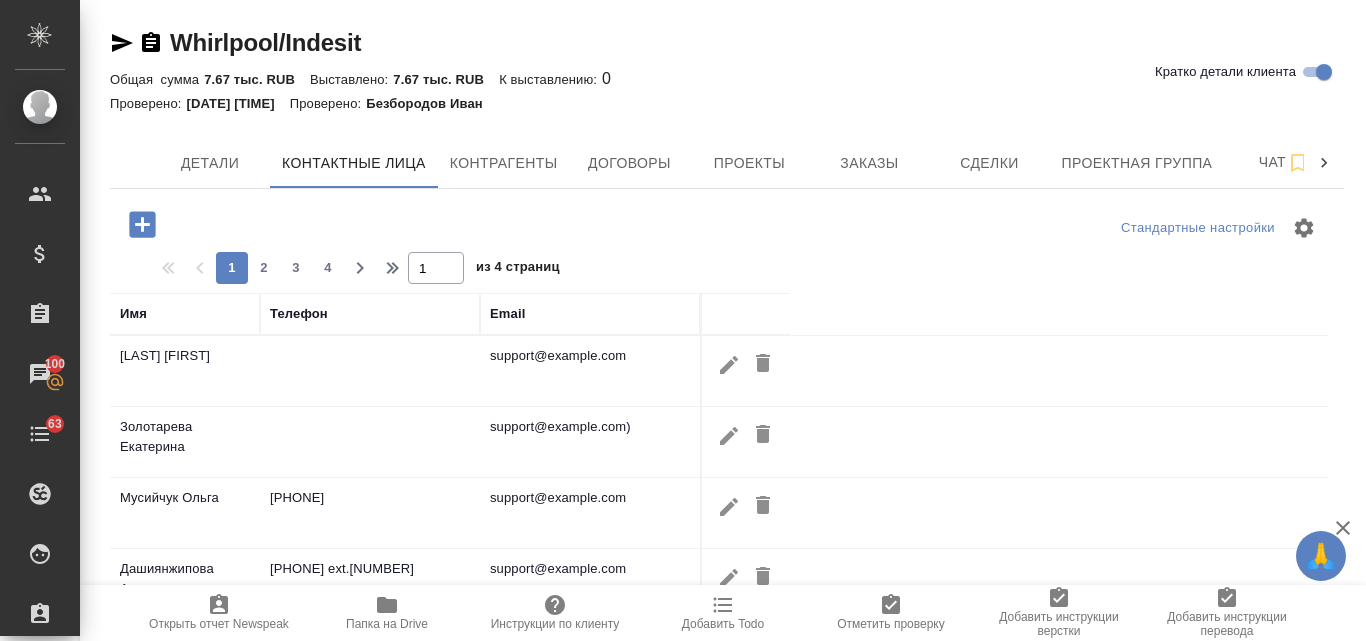click 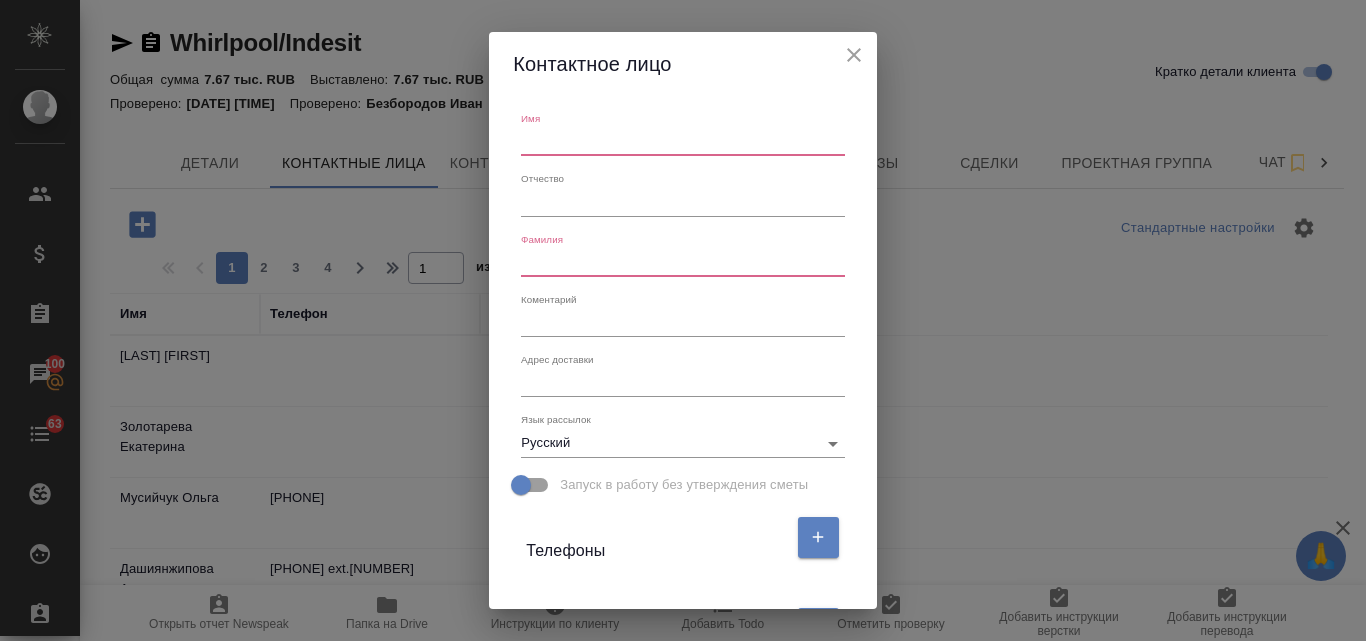 click at bounding box center [682, 142] 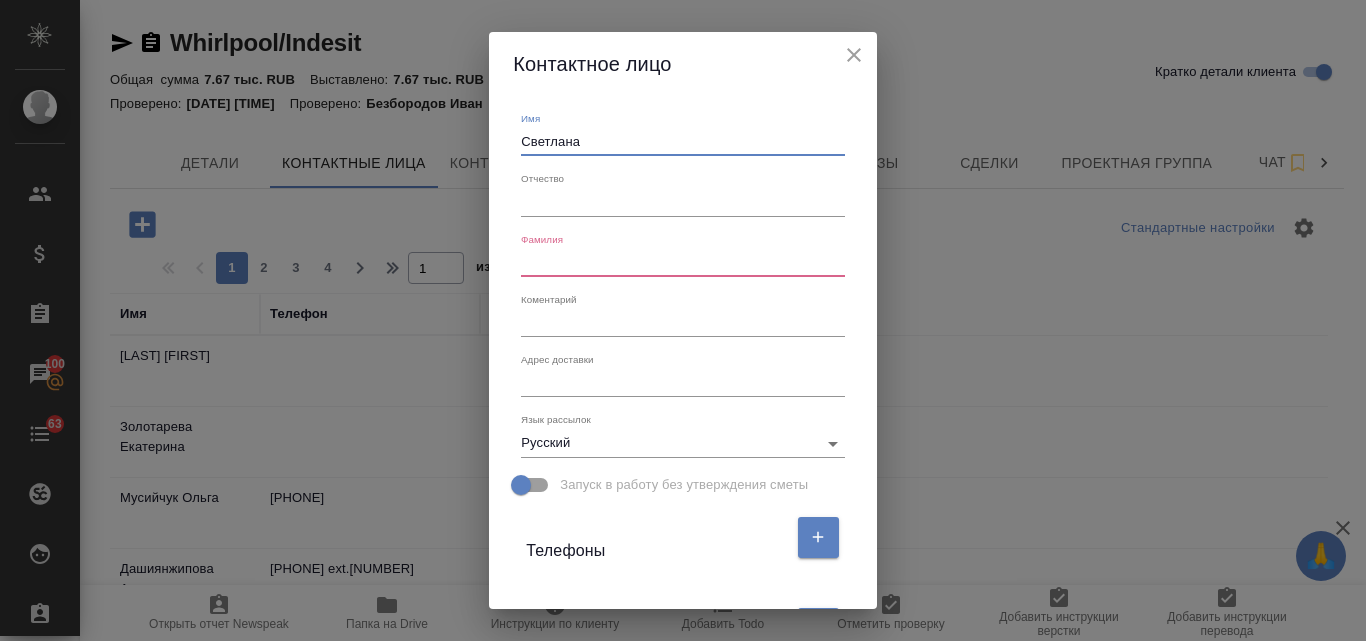 type on "Светлана" 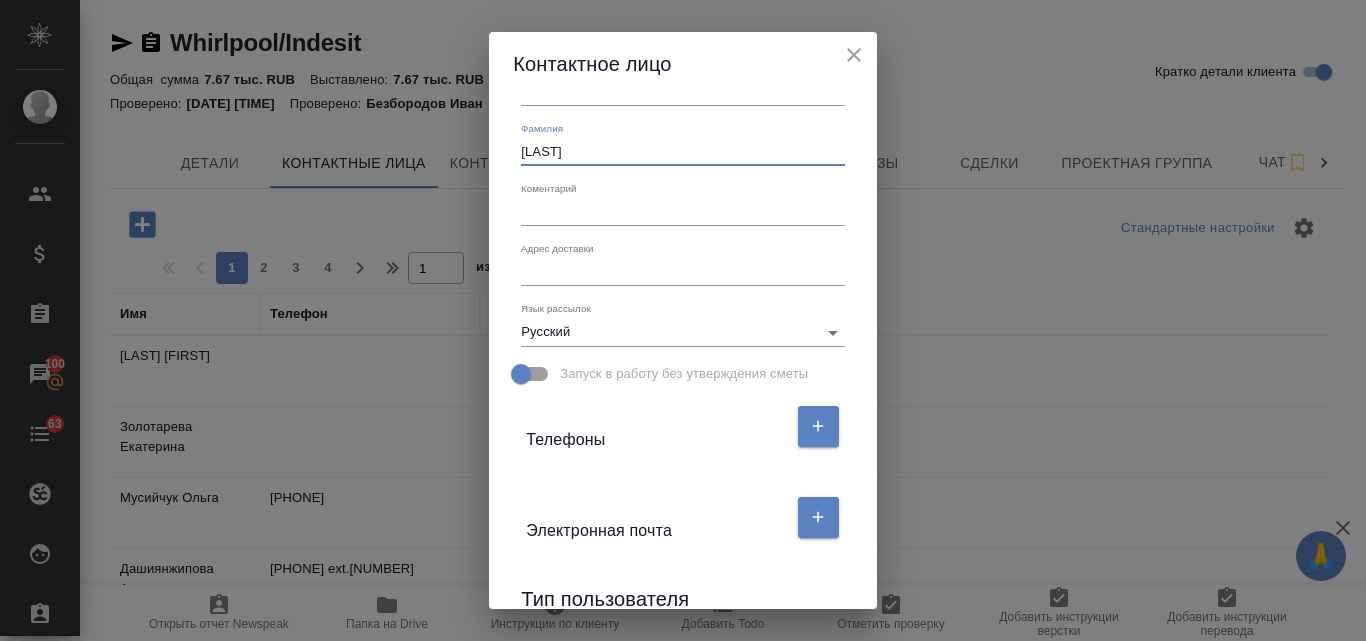 scroll, scrollTop: 200, scrollLeft: 0, axis: vertical 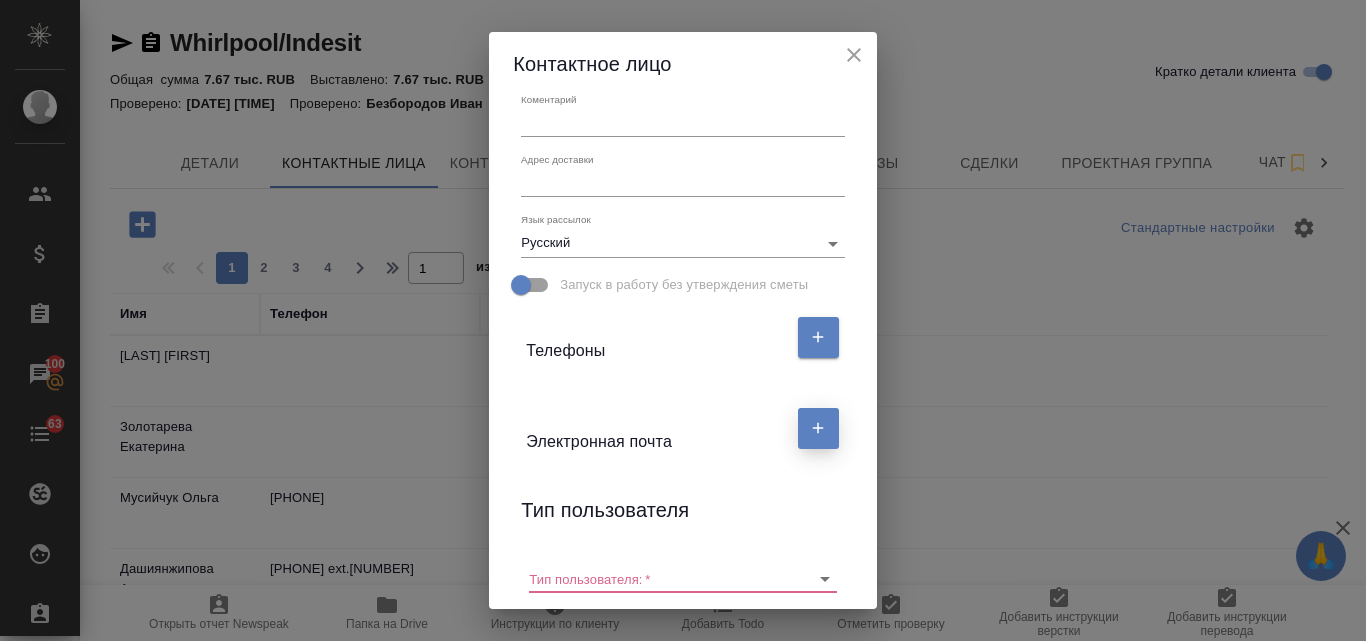 type on "Жиганкова" 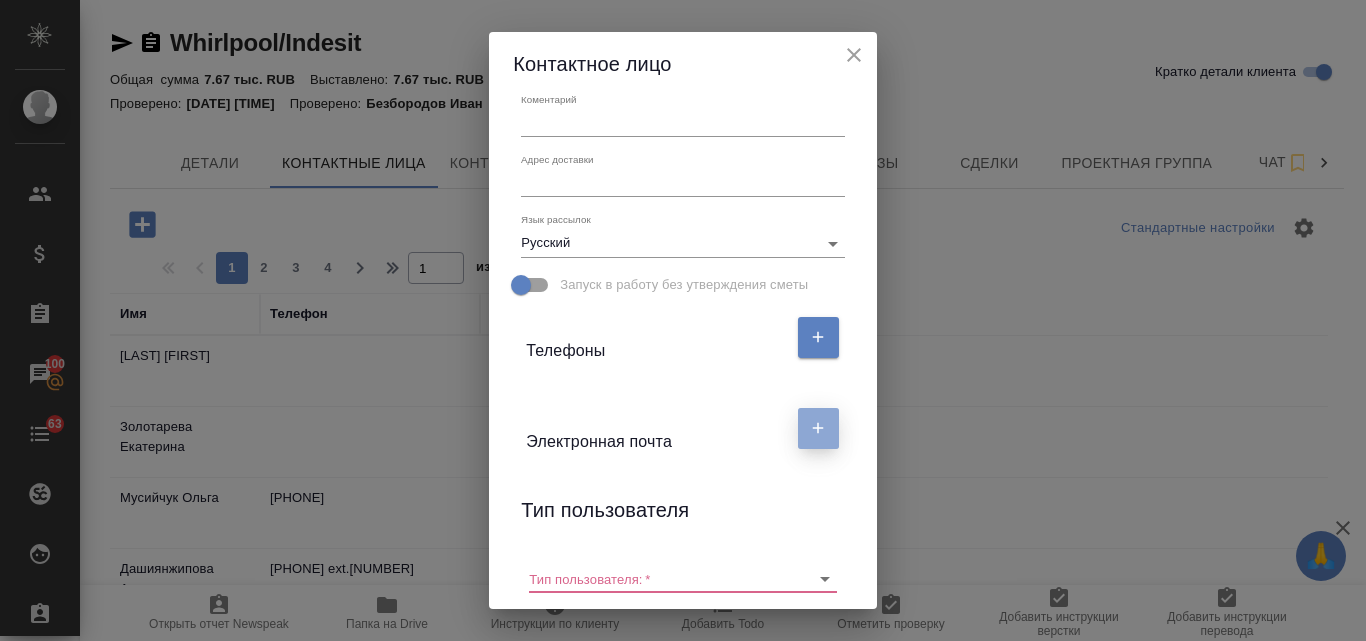 click at bounding box center (818, 428) 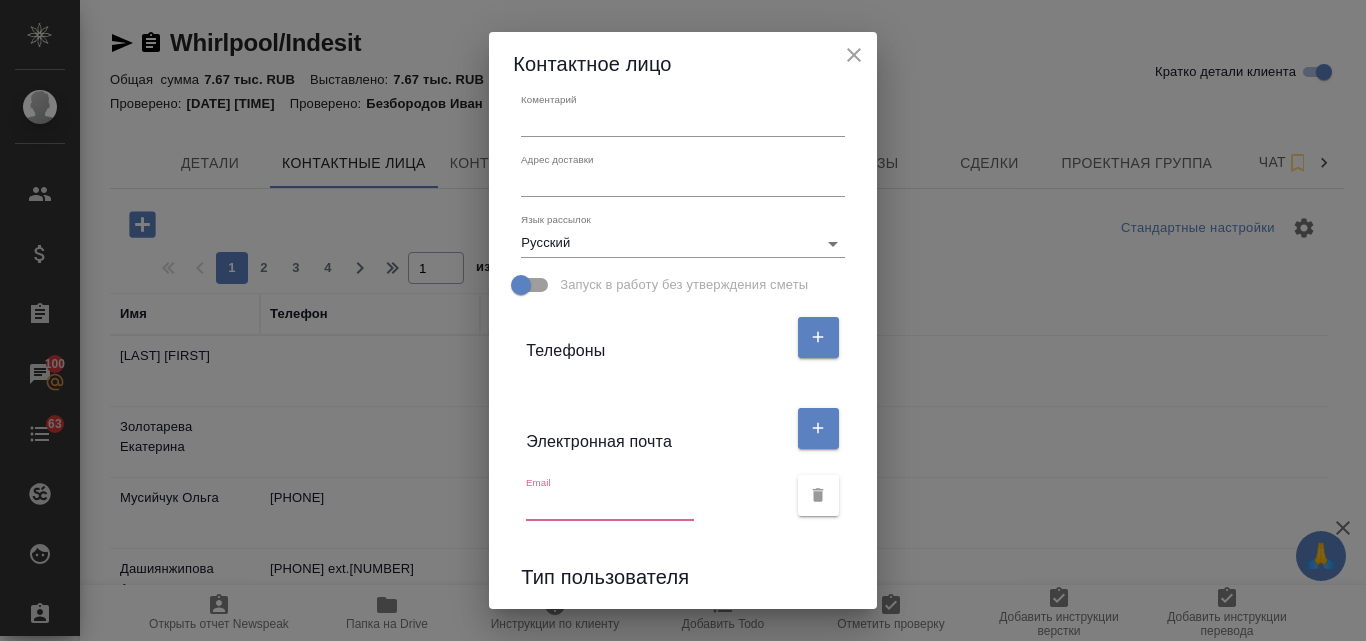 click at bounding box center (610, 506) 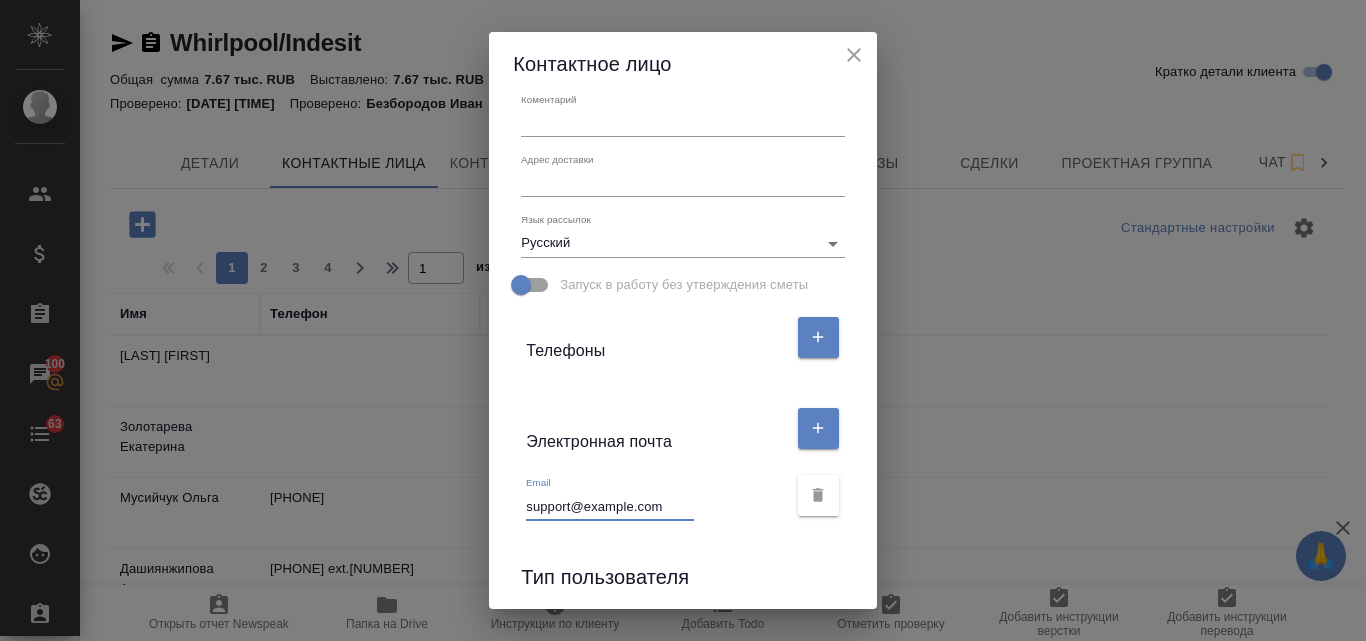 scroll, scrollTop: 0, scrollLeft: 36, axis: horizontal 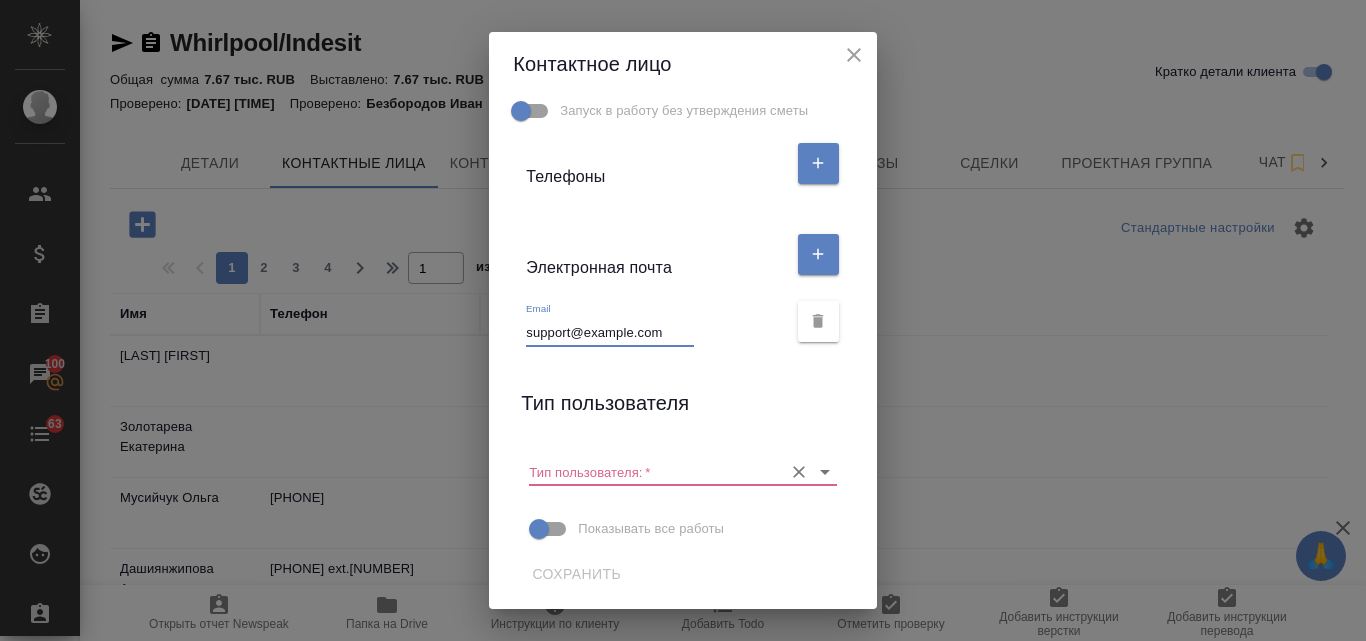 type on "svetlana.zhigankova@arcelik.com" 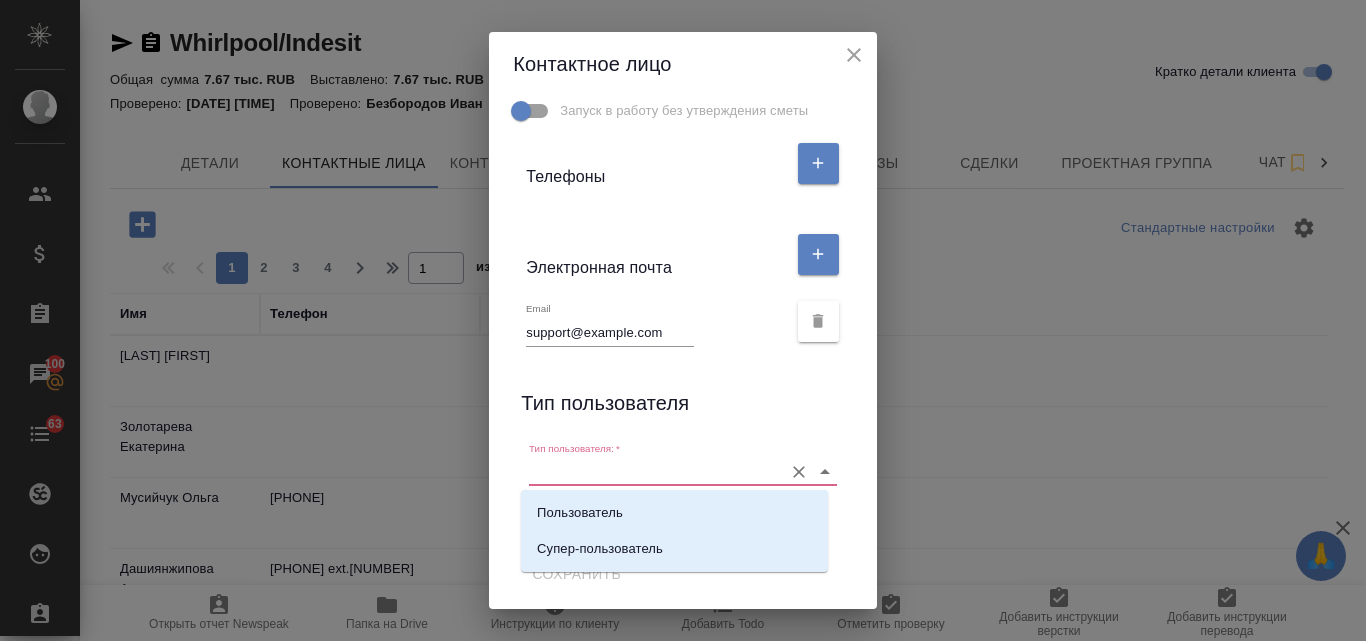 click on "Тип пользователя:   *" at bounding box center (650, 471) 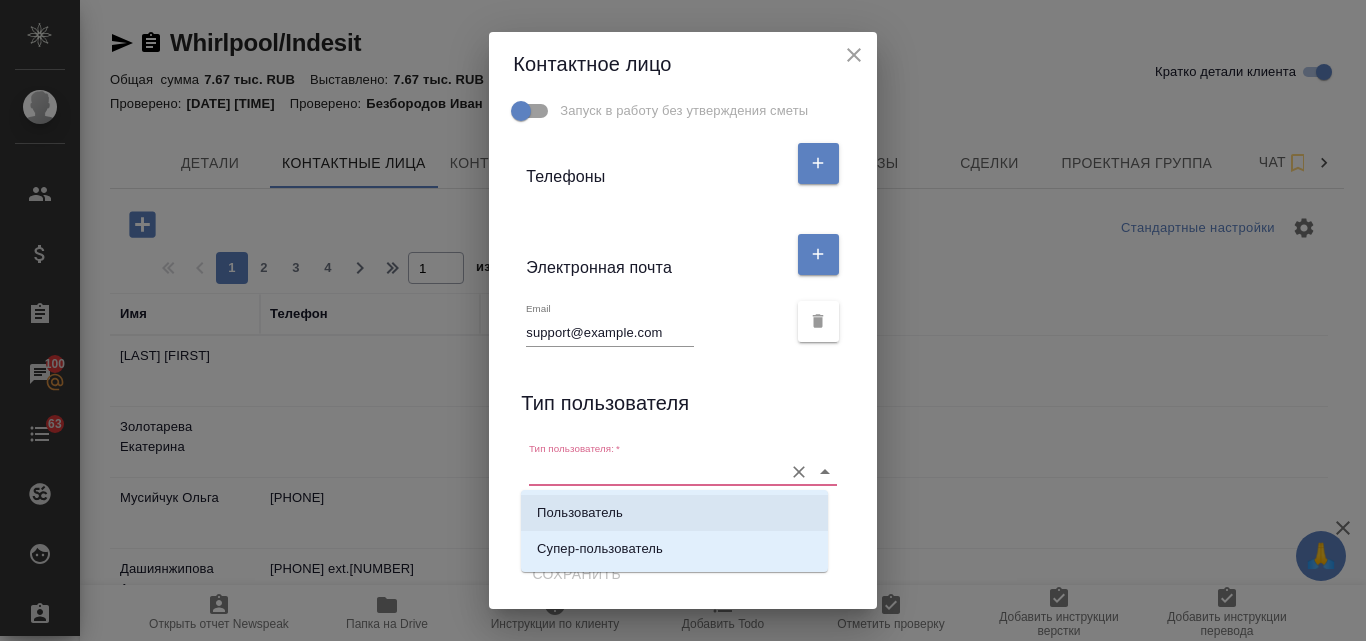 click on "Пользователь" at bounding box center (580, 513) 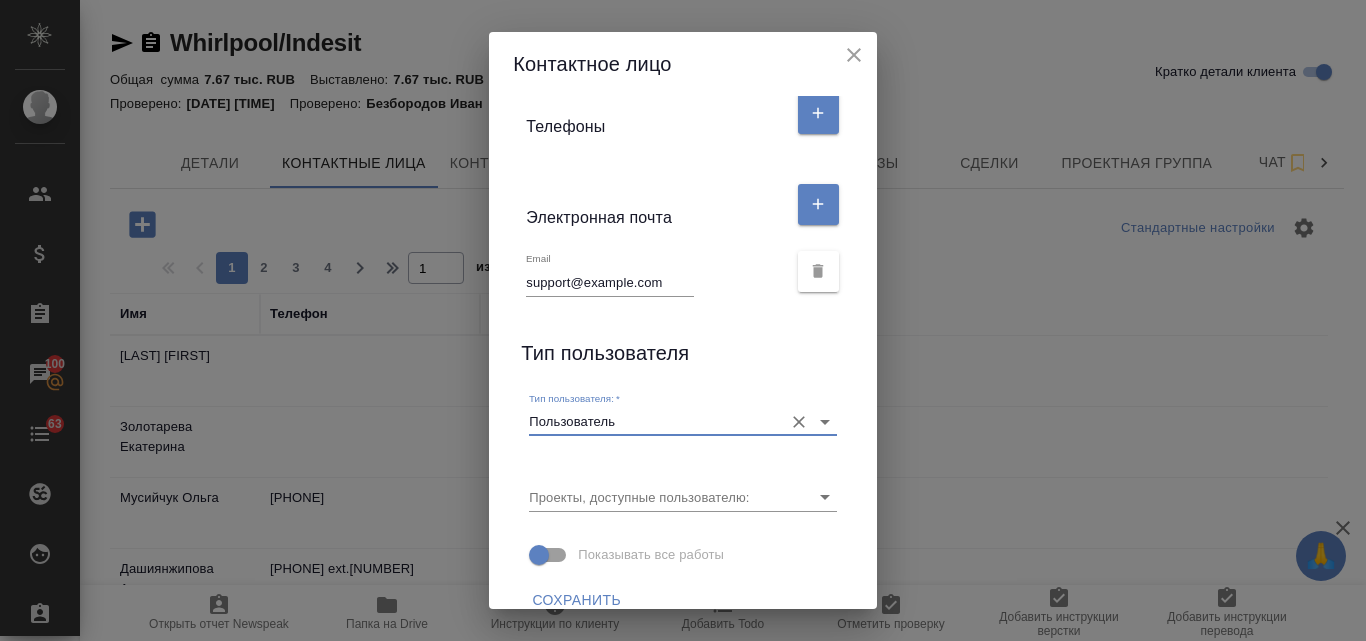 scroll, scrollTop: 449, scrollLeft: 0, axis: vertical 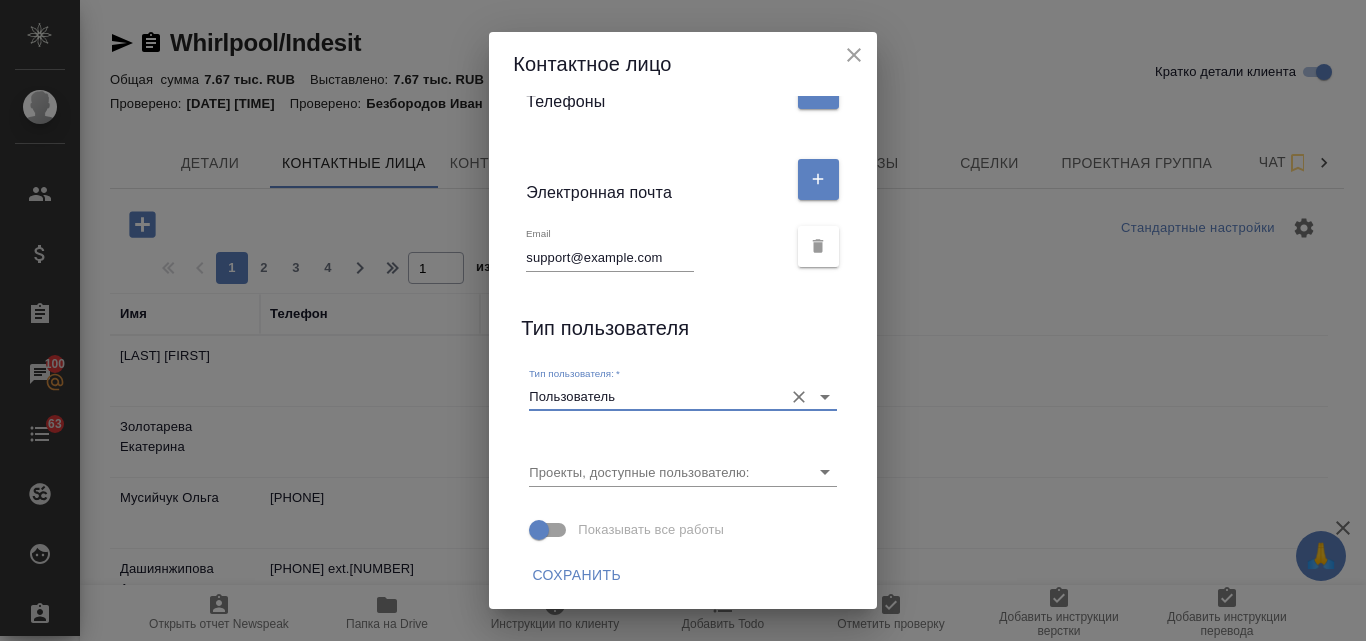 click on "Сохранить" at bounding box center (576, 575) 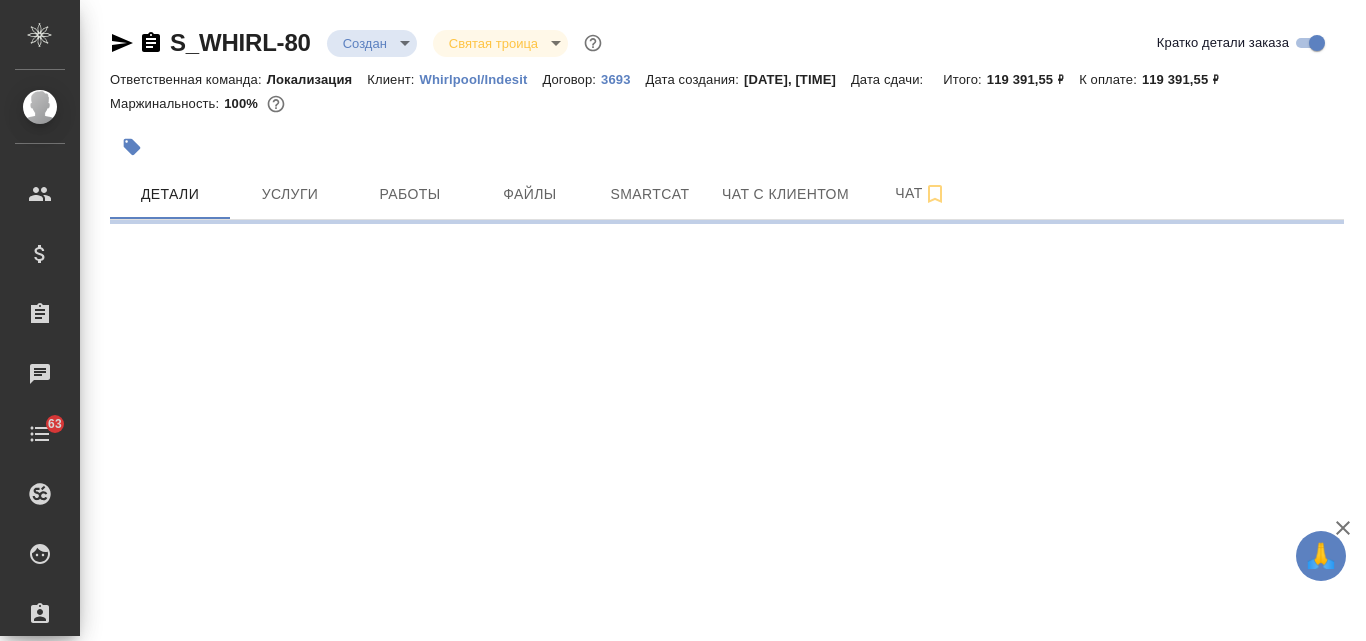 scroll, scrollTop: 0, scrollLeft: 0, axis: both 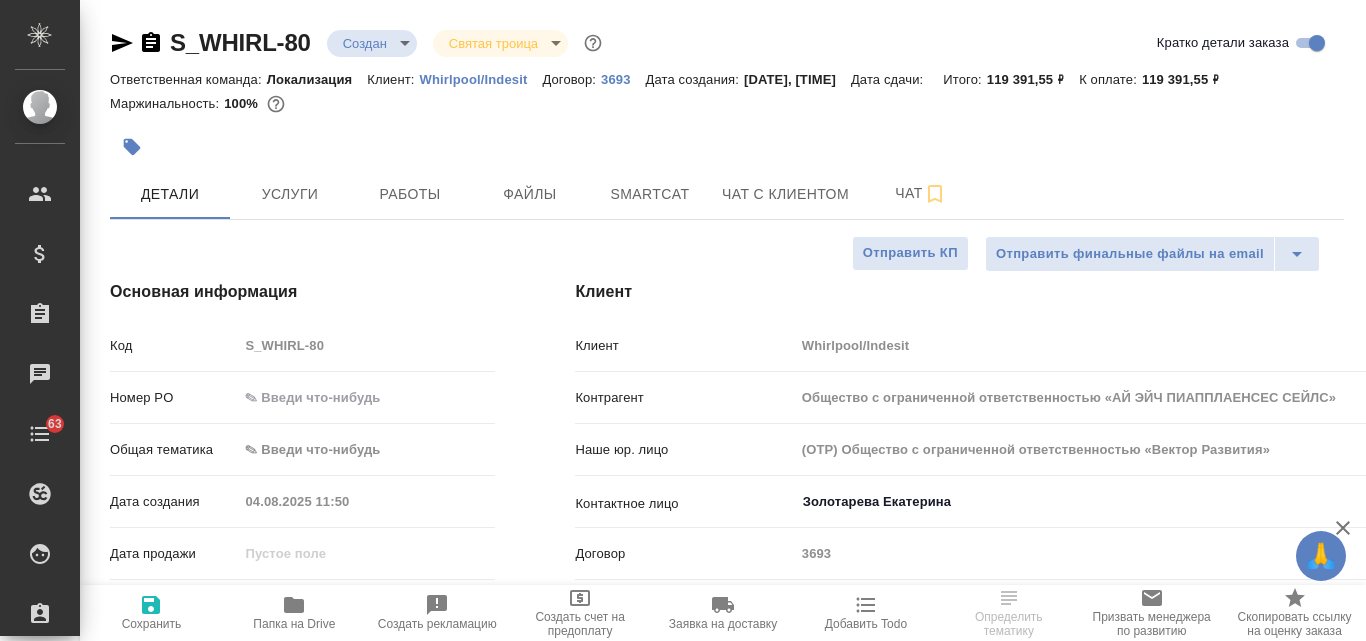 type on "x" 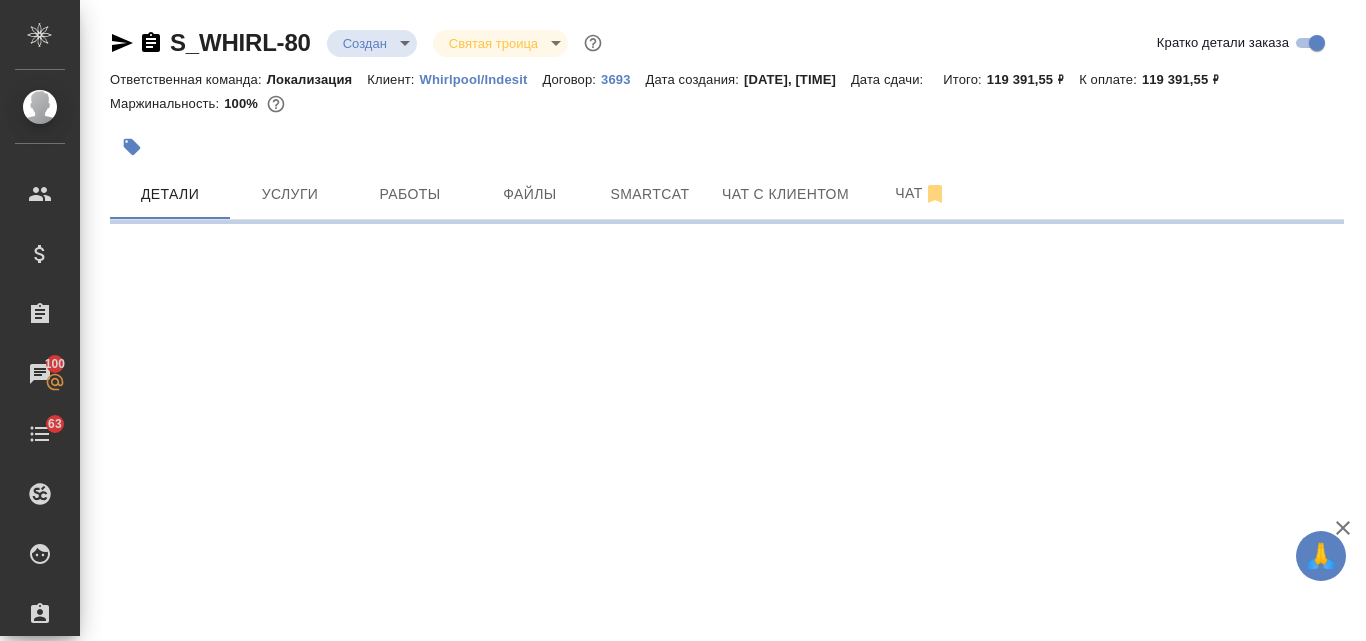 select on "RU" 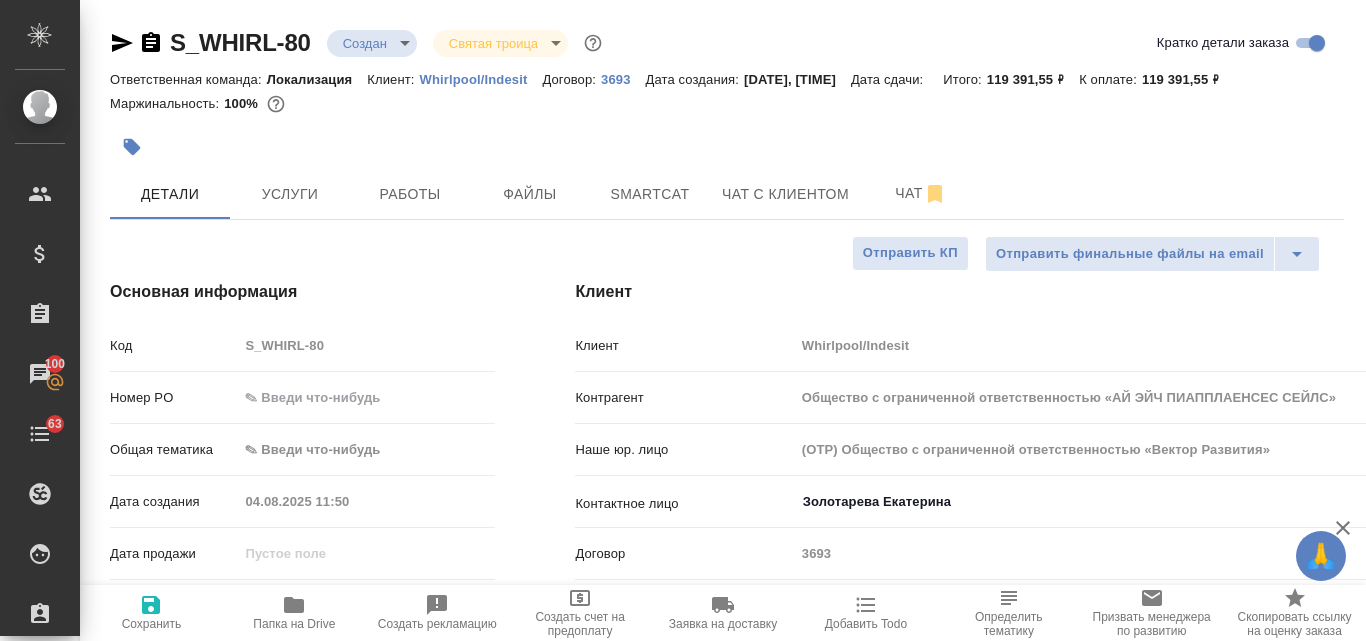 type on "x" 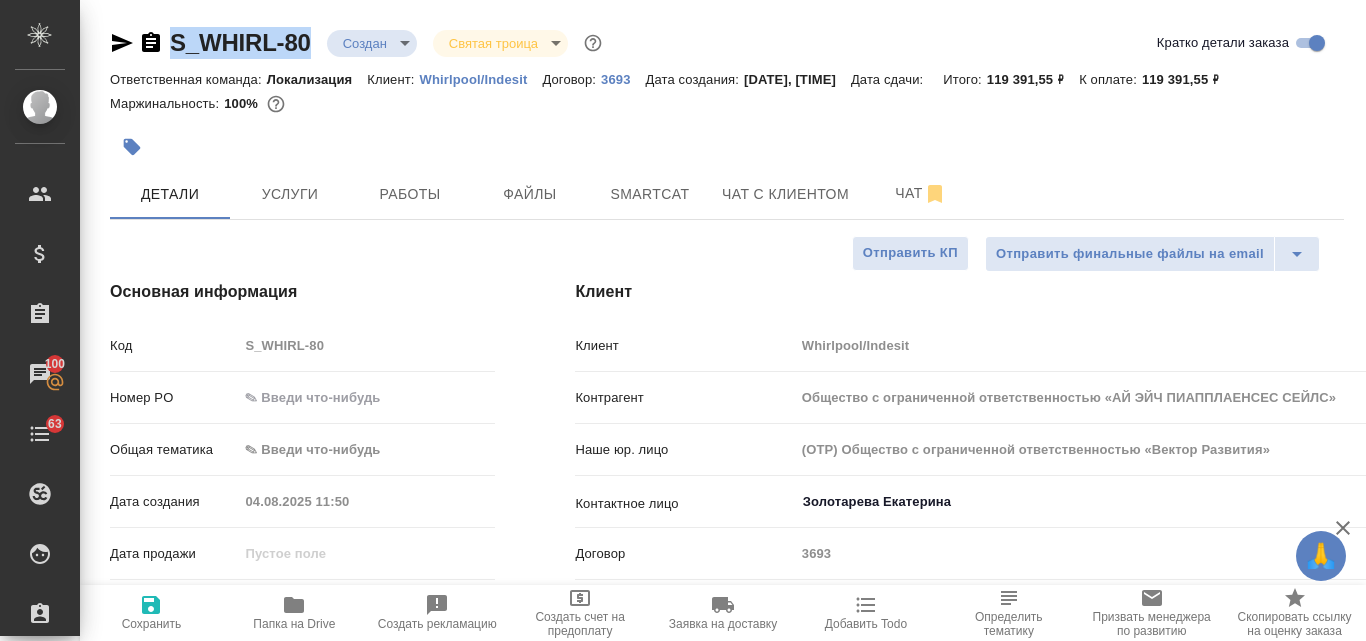 drag, startPoint x: 315, startPoint y: 43, endPoint x: 176, endPoint y: 38, distance: 139.0899 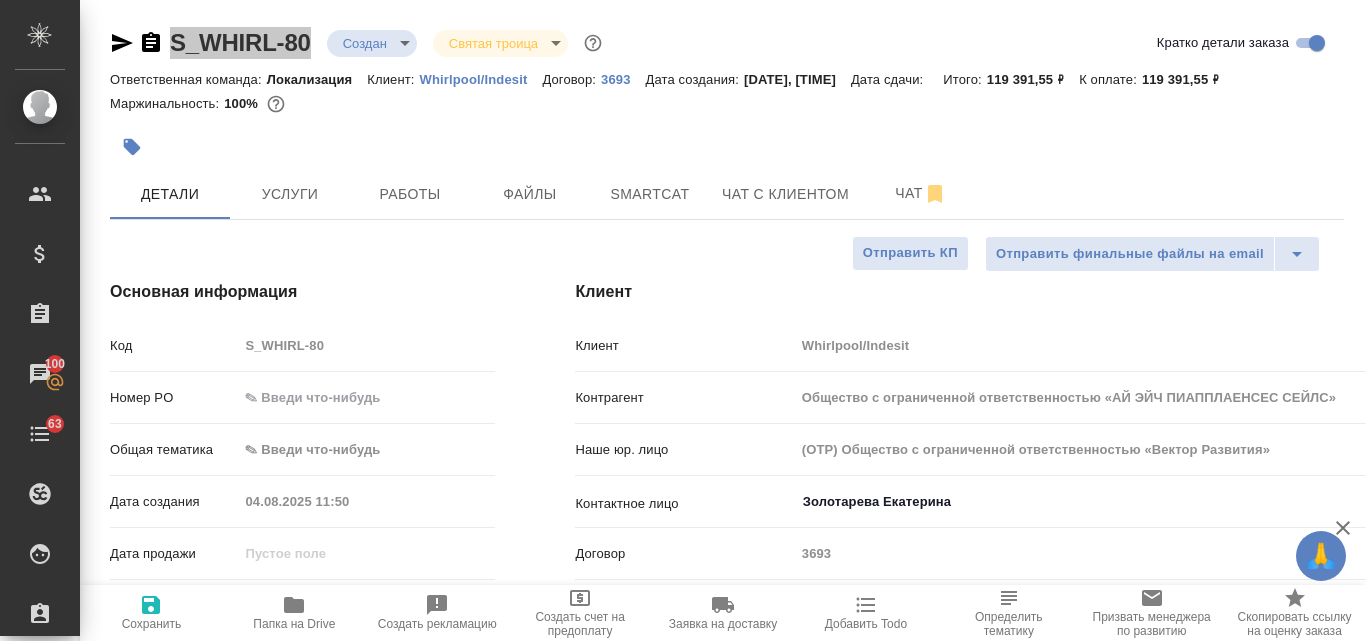 type on "Общество с ограниченной ответственностью «АЙ ЭЙЧ ПИАППЛАЕНСЕС СЕЙЛС»" 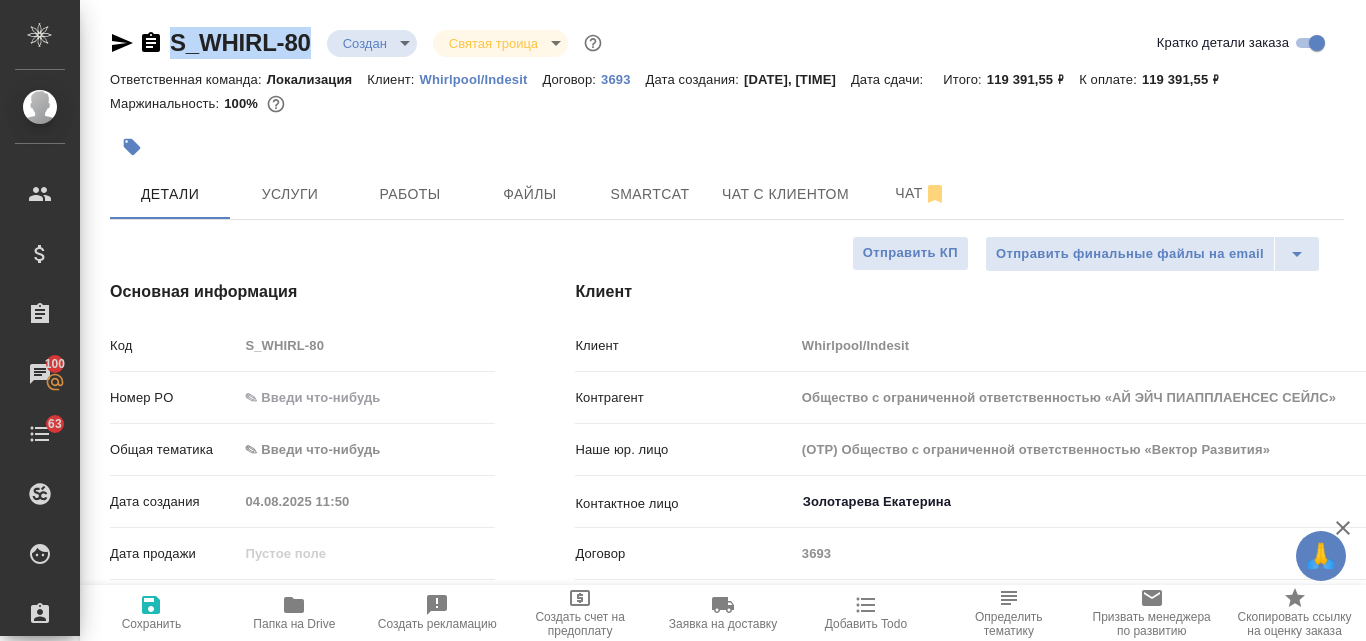 type on "Общество с ограниченной ответственностью «АЙ ЭЙЧ ПИАППЛАЕНСЕС СЕЙЛС»" 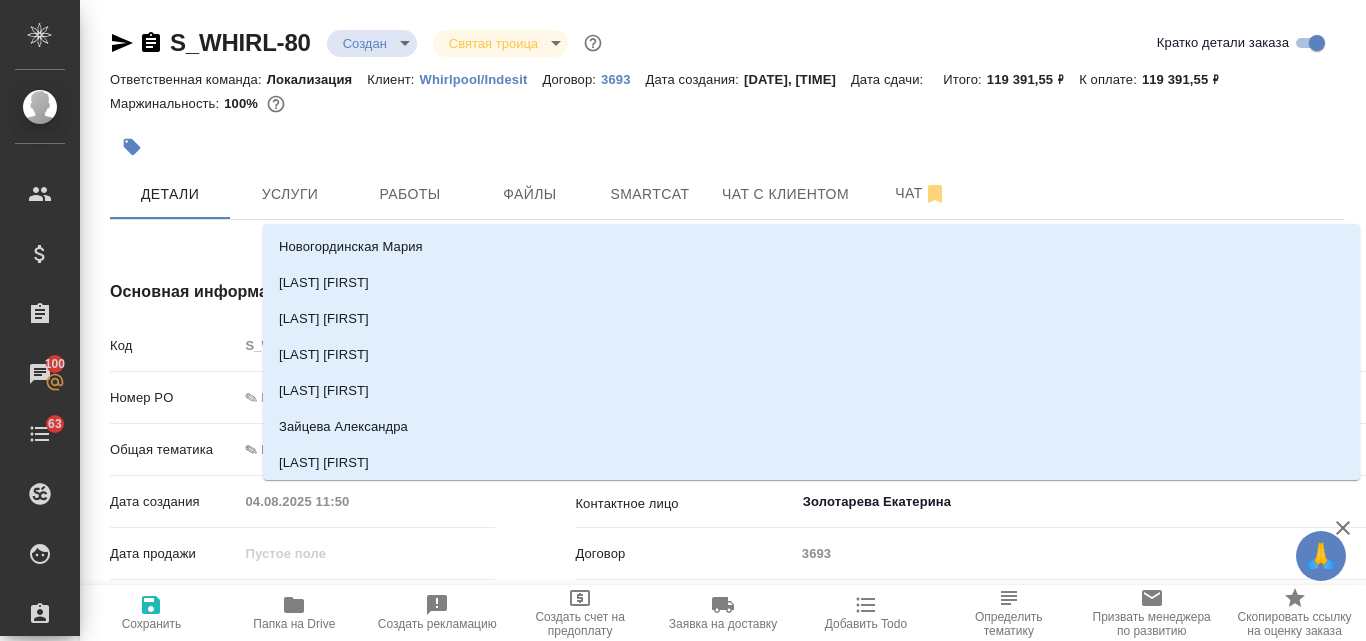 click on "Золотарева Екатерина" at bounding box center (1310, 502) 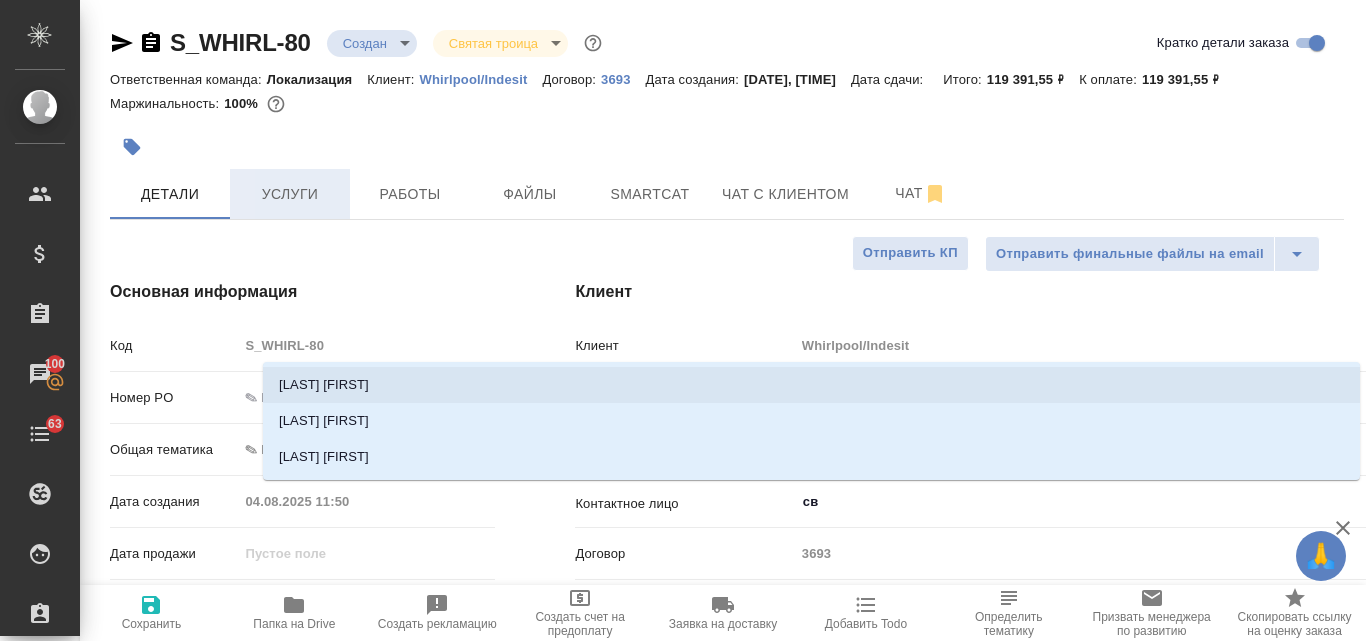 type on "св" 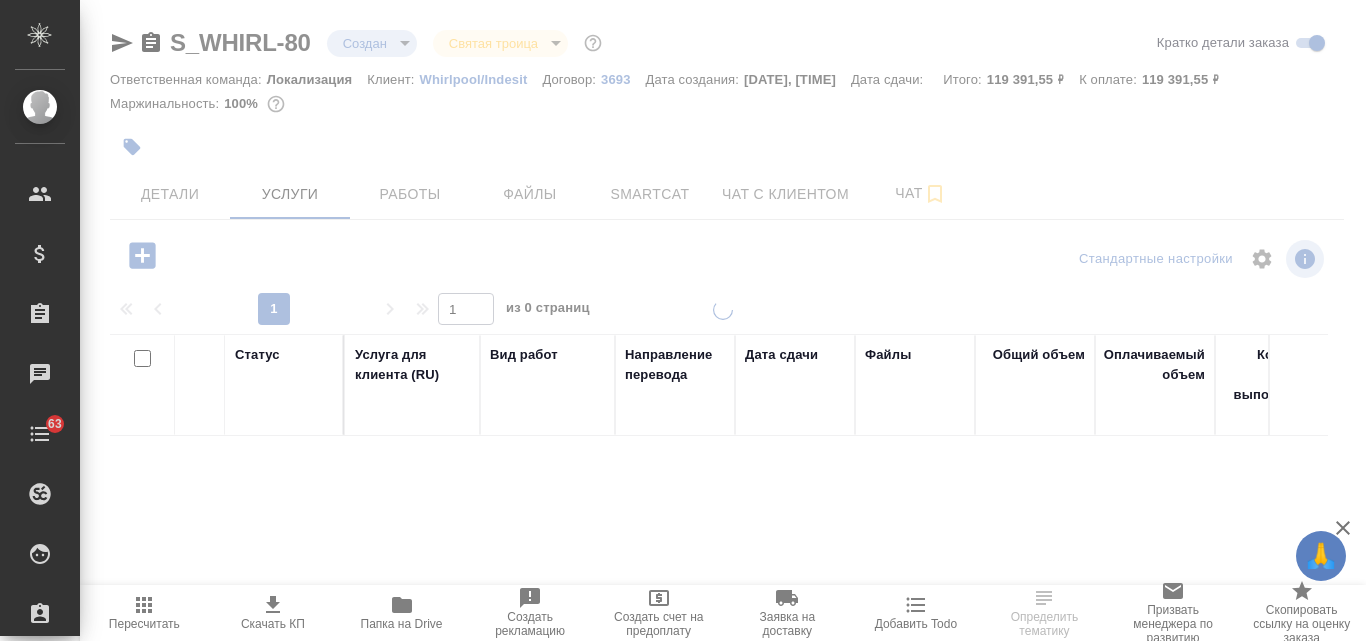 scroll, scrollTop: 0, scrollLeft: 0, axis: both 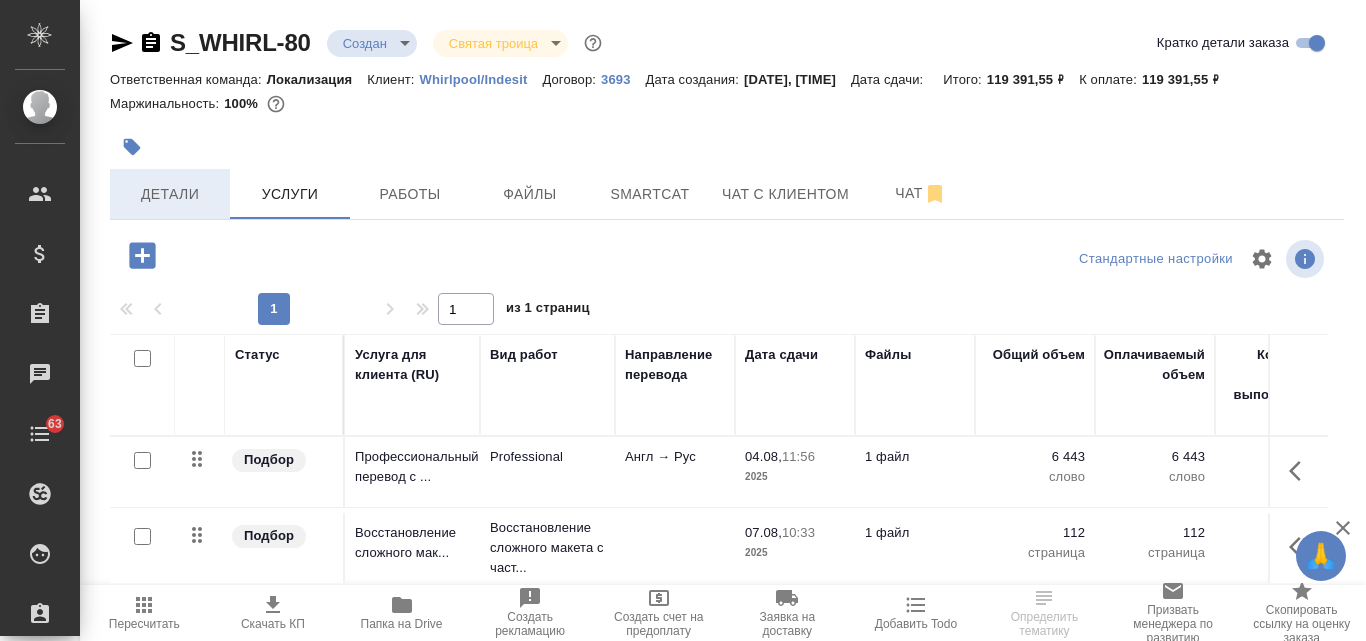 click on "Детали" at bounding box center (170, 194) 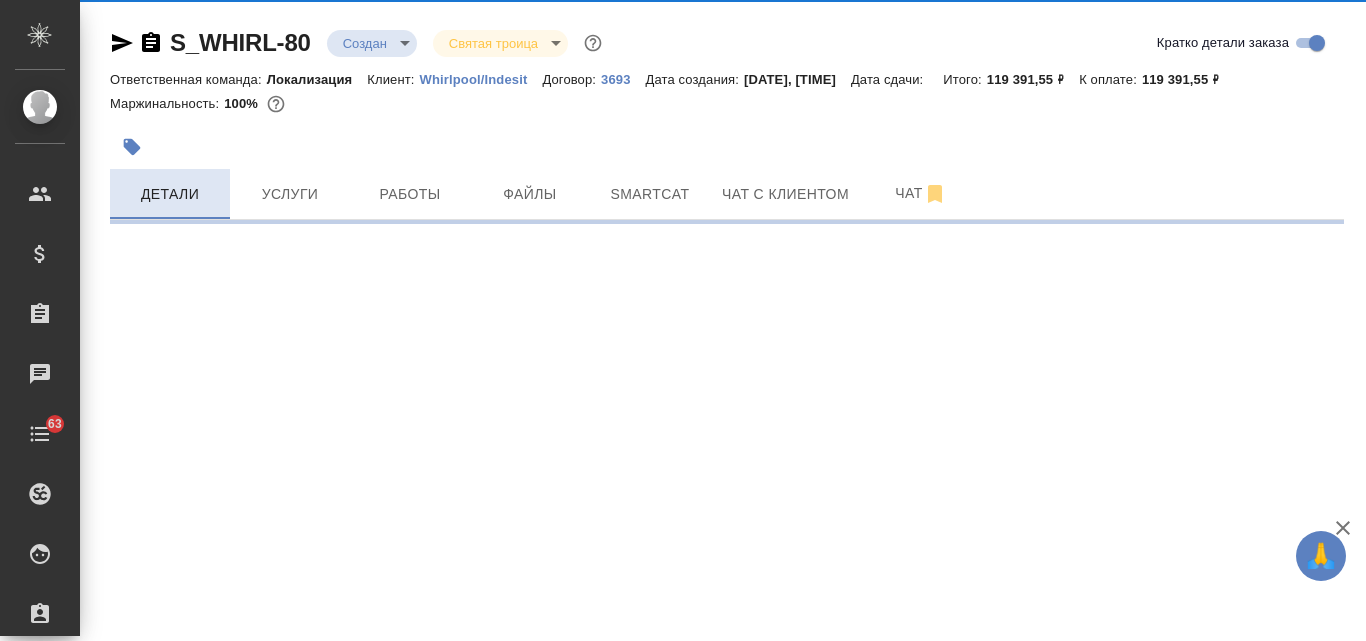 select on "RU" 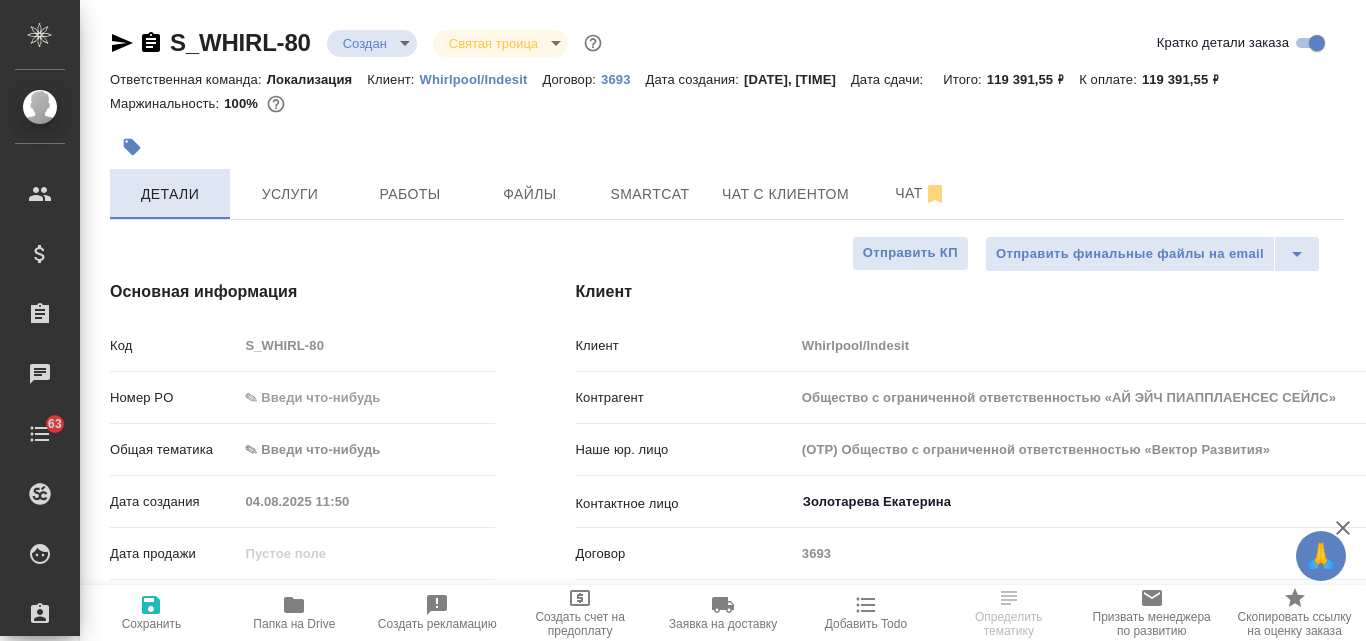 type on "x" 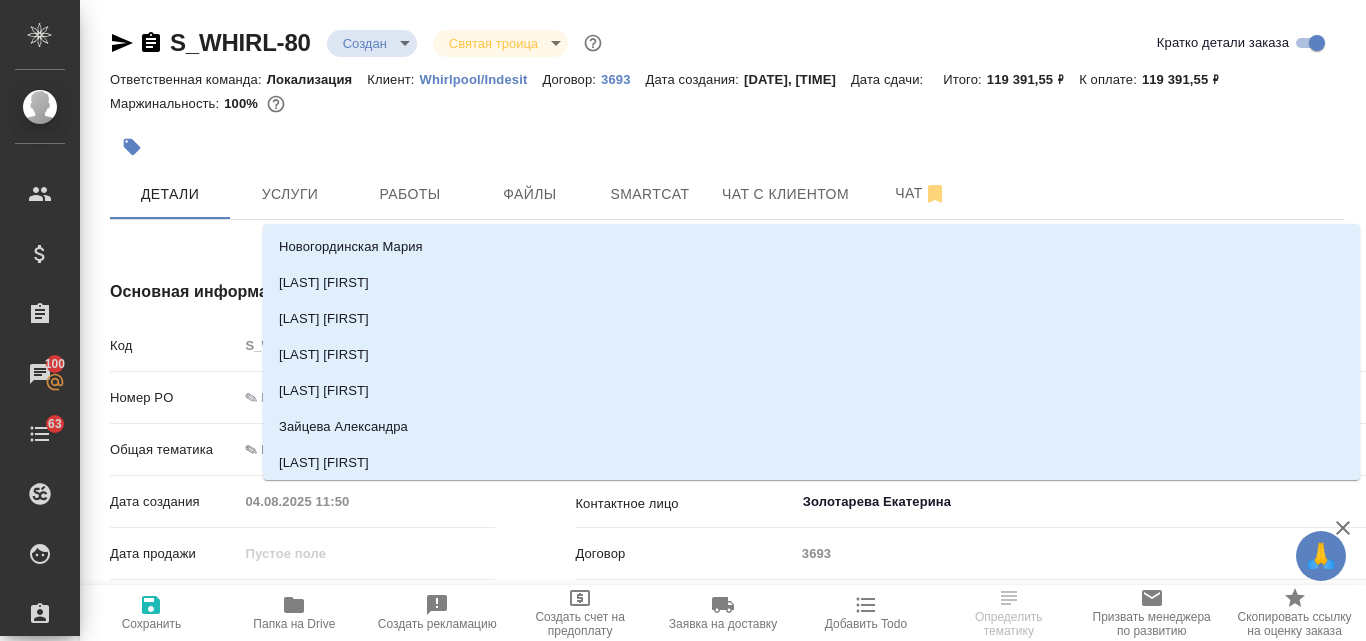 click on "Золотарева Екатерина" at bounding box center [1310, 502] 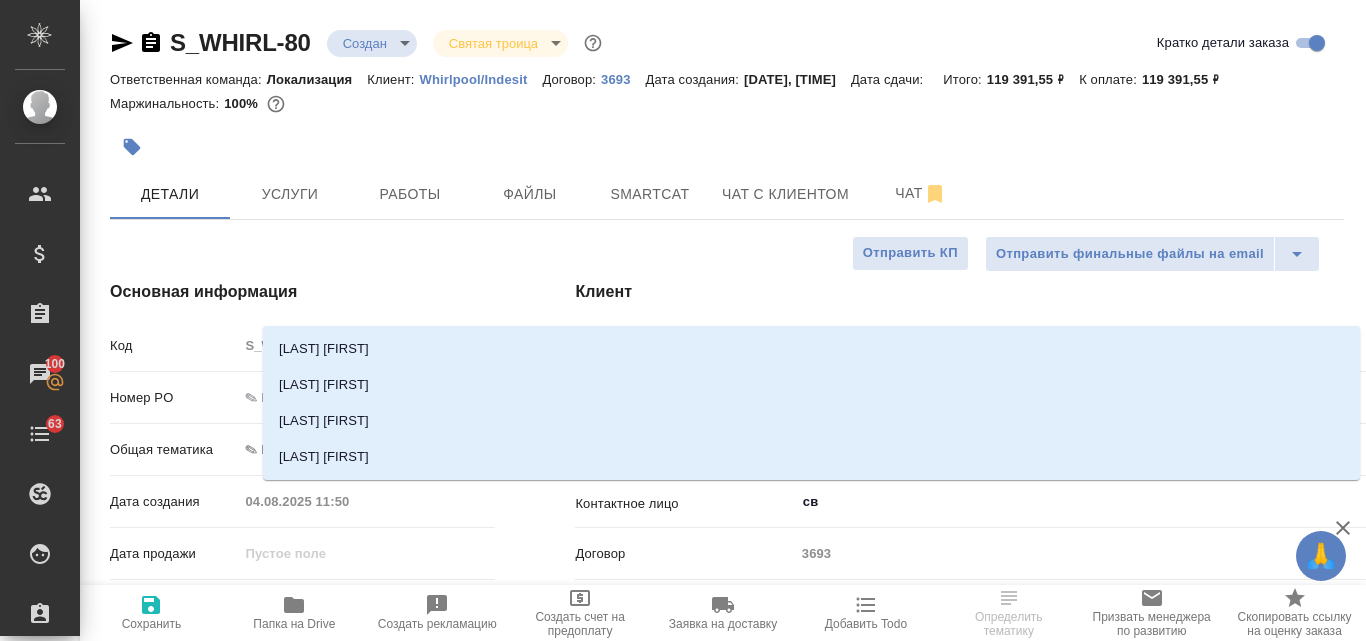 type on "све" 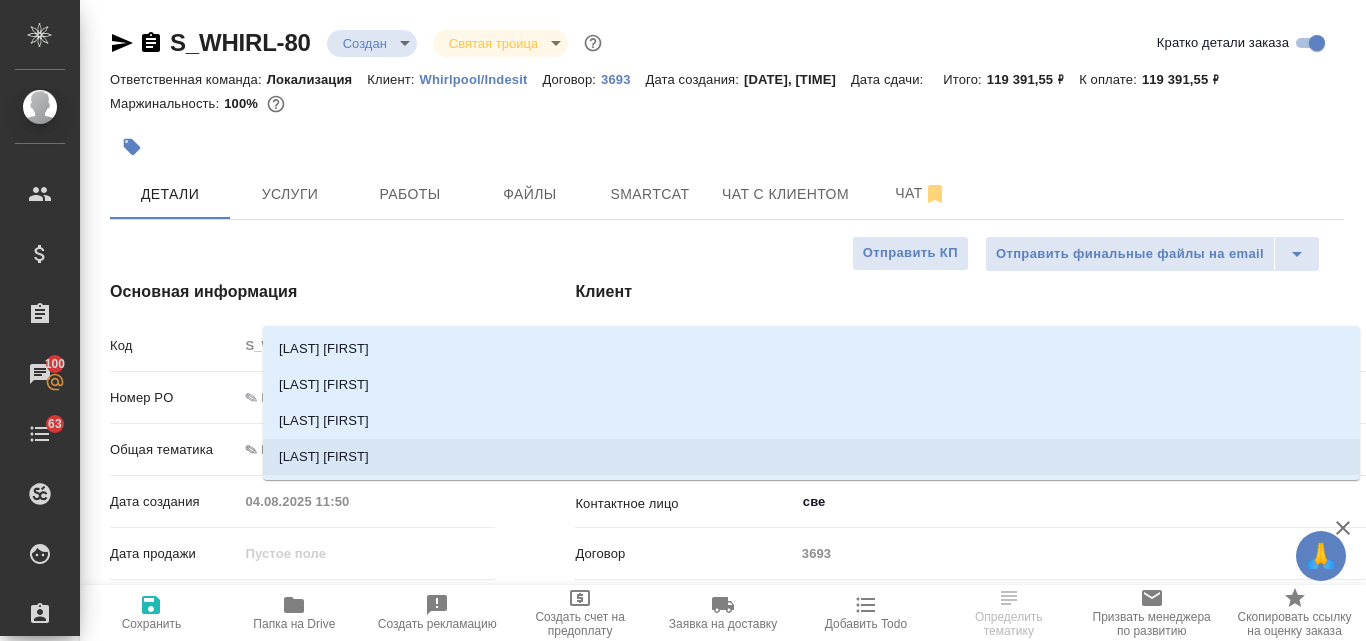 click on ".cls-1
fill:#fff;
AWATERA Valyaeva Anna Клиенты Спецификации Заказы 100 Чаты 63 Todo Проекты SC Исполнители Кандидаты Работы Входящие заявки Заявки на доставку Рекламации Проекты процессинга Конференции Выйти S_WHIRL-80 Создан new Святая троица holyTrinity Кратко детали заказа Ответственная команда: Локализация Клиент: Whirlpool/Indesit Договор: 3693 Дата создания: 04.08.2025, 11:50 Дата сдачи: Итого: 119 391,55 ₽ К оплате: 119 391,55 ₽ Маржинальность: 100% Детали Услуги Работы Файлы Smartcat Чат с клиентом Чат Отправить финальные файлы на email Отправить КП Основная информация Код S_WHIRL-80 Номер PO 0 7 све ​" at bounding box center [683, 320] 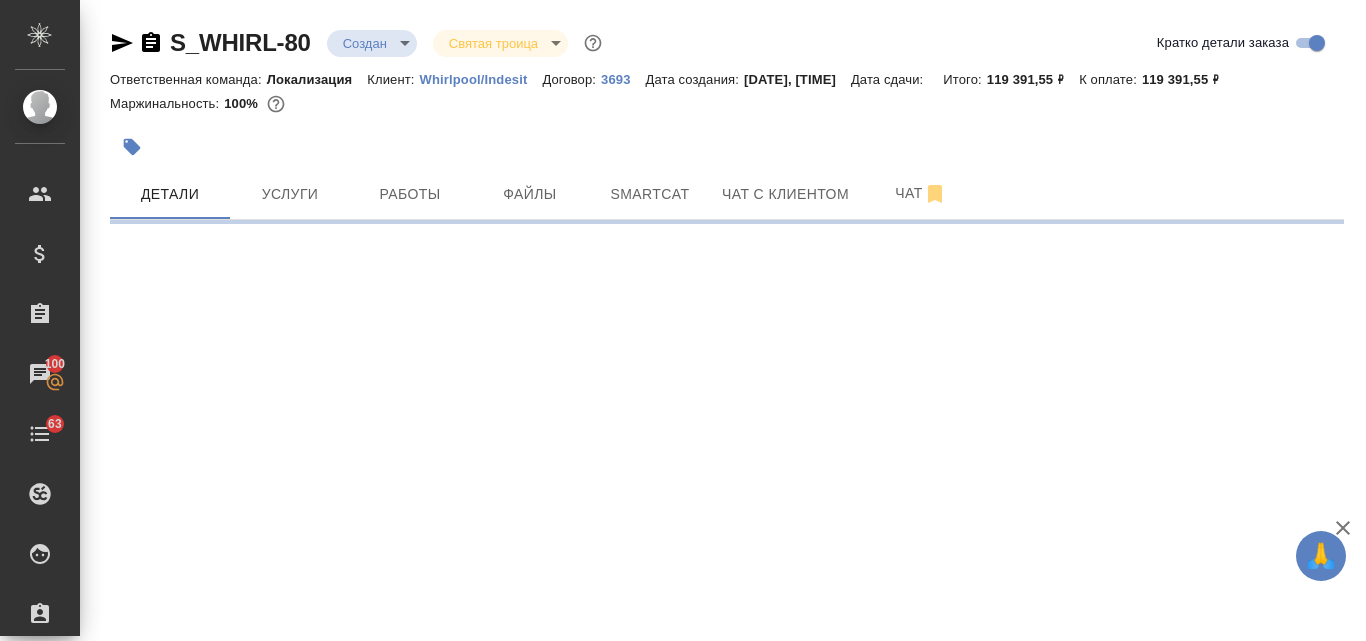 select on "RU" 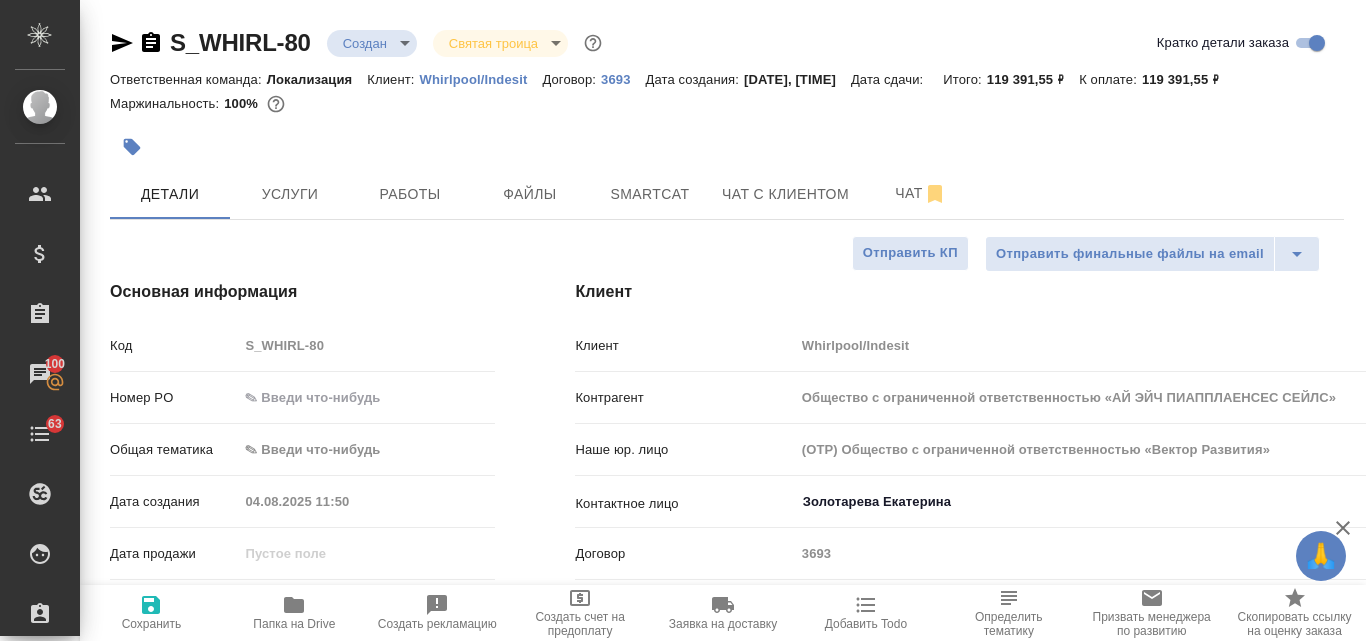 type on "x" 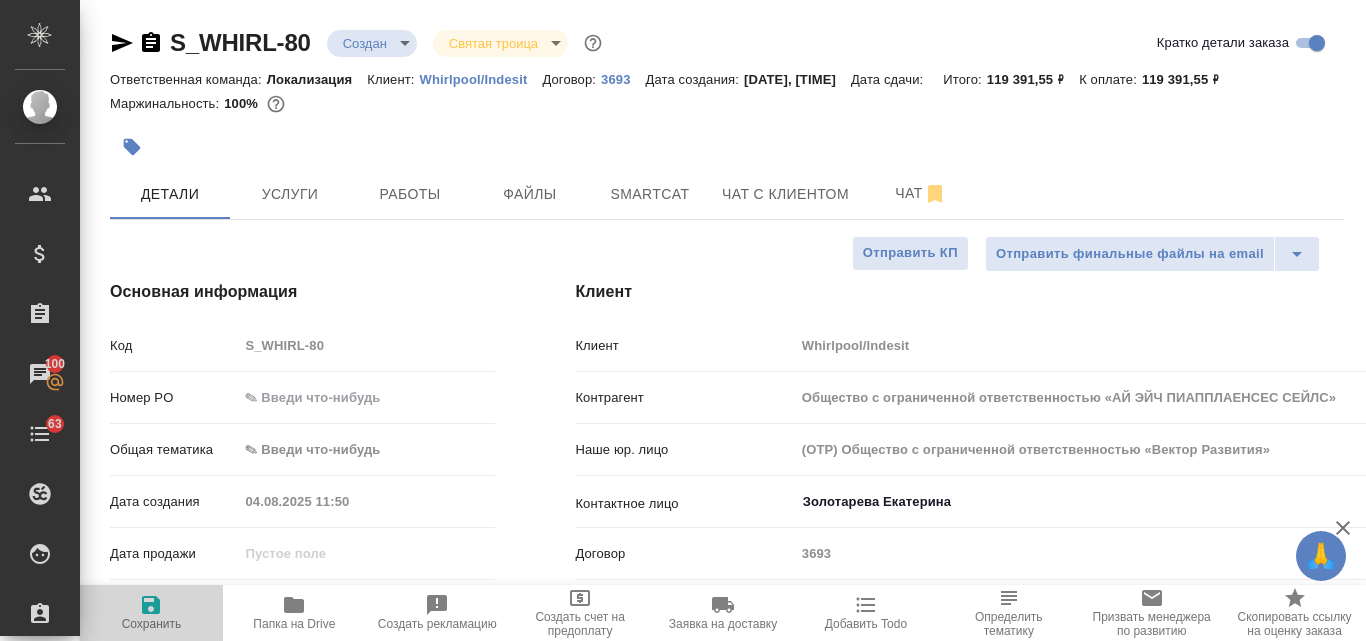 click 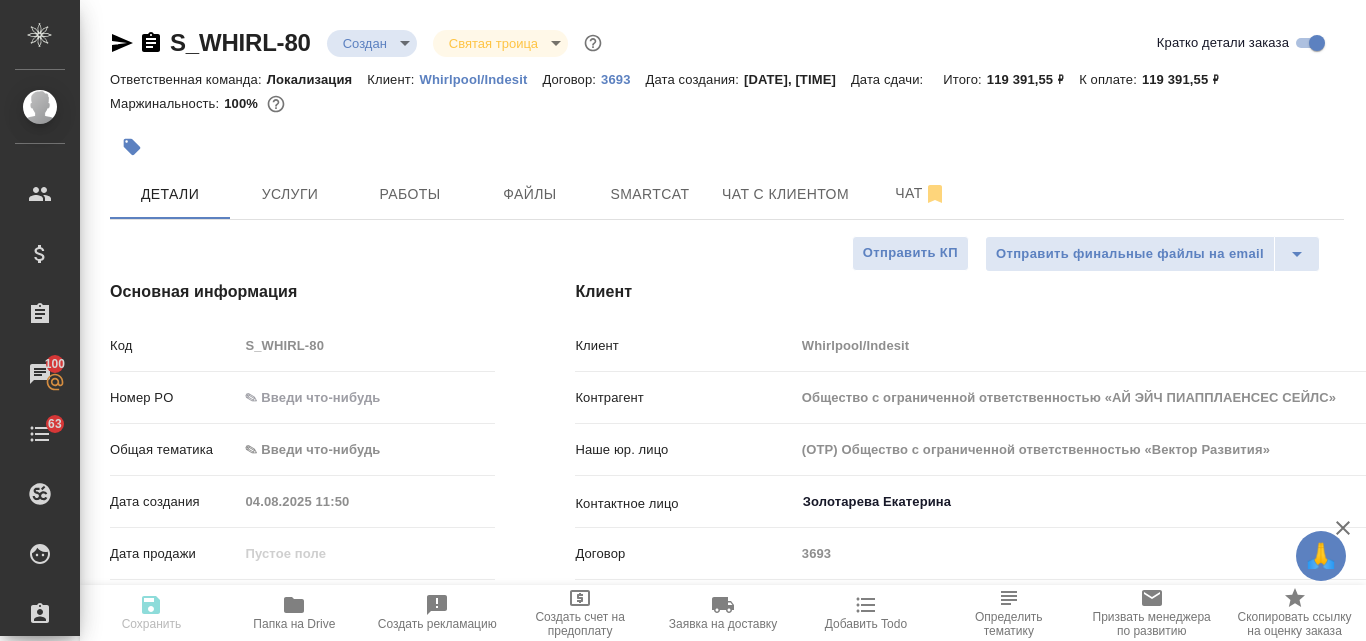 type on "Общество с ограниченной ответственностью «АЙ ЭЙЧ ПИАППЛАЕНСЕС СЕЙЛС»" 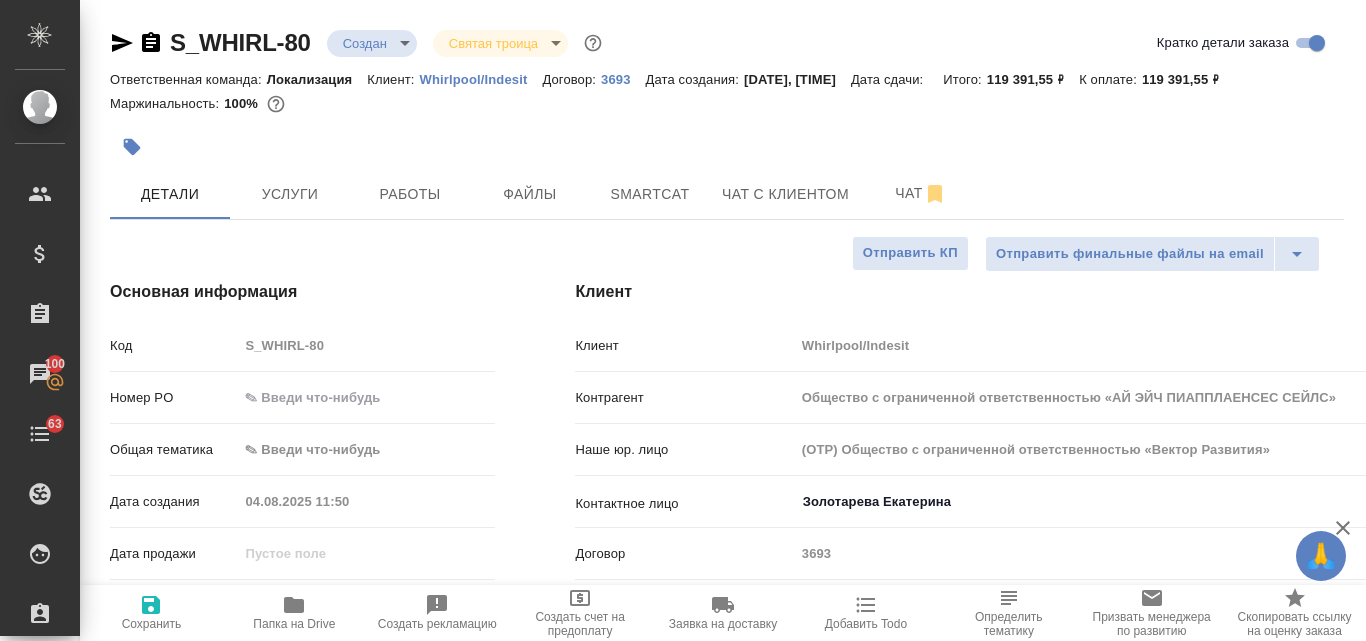 type on "Общество с ограниченной ответственностью «АЙ ЭЙЧ ПИАППЛАЕНСЕС СЕЙЛС»" 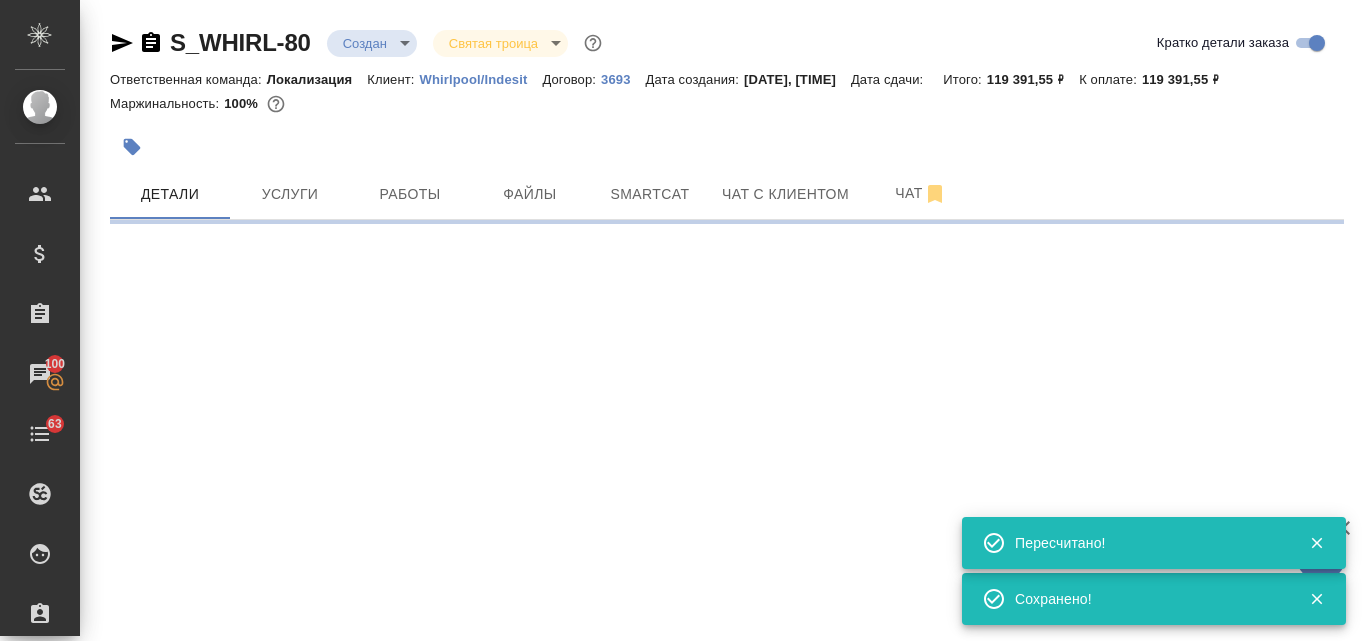 select on "RU" 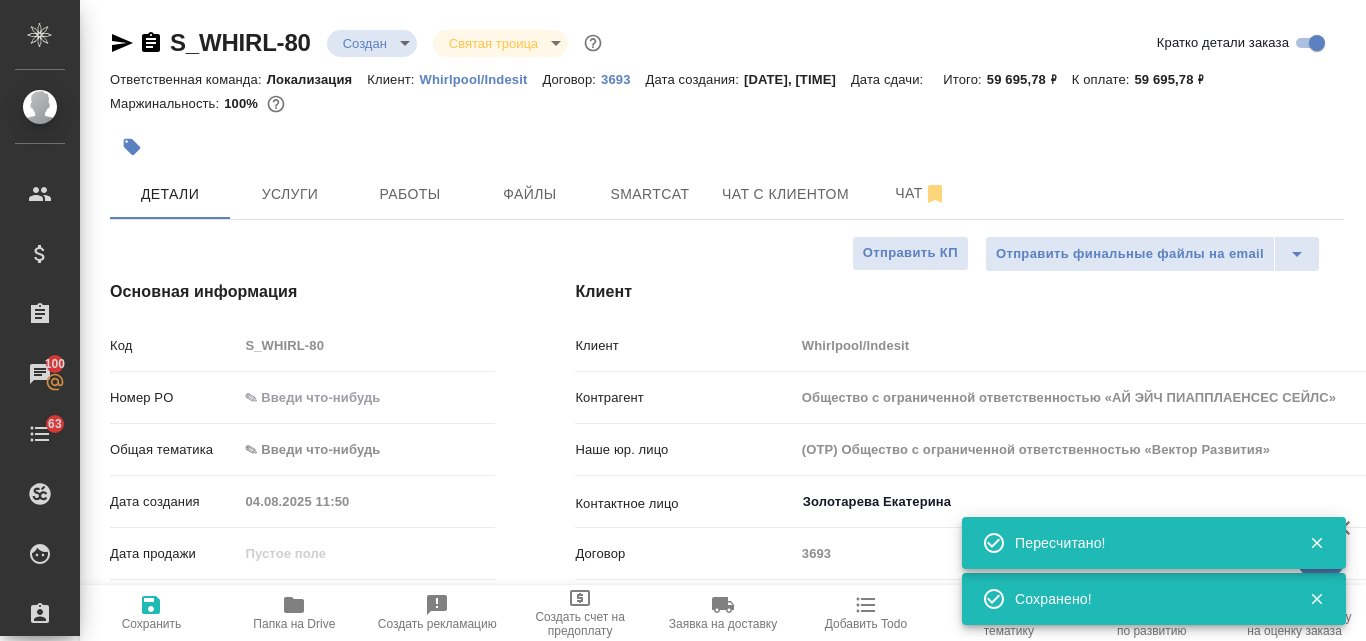 type on "x" 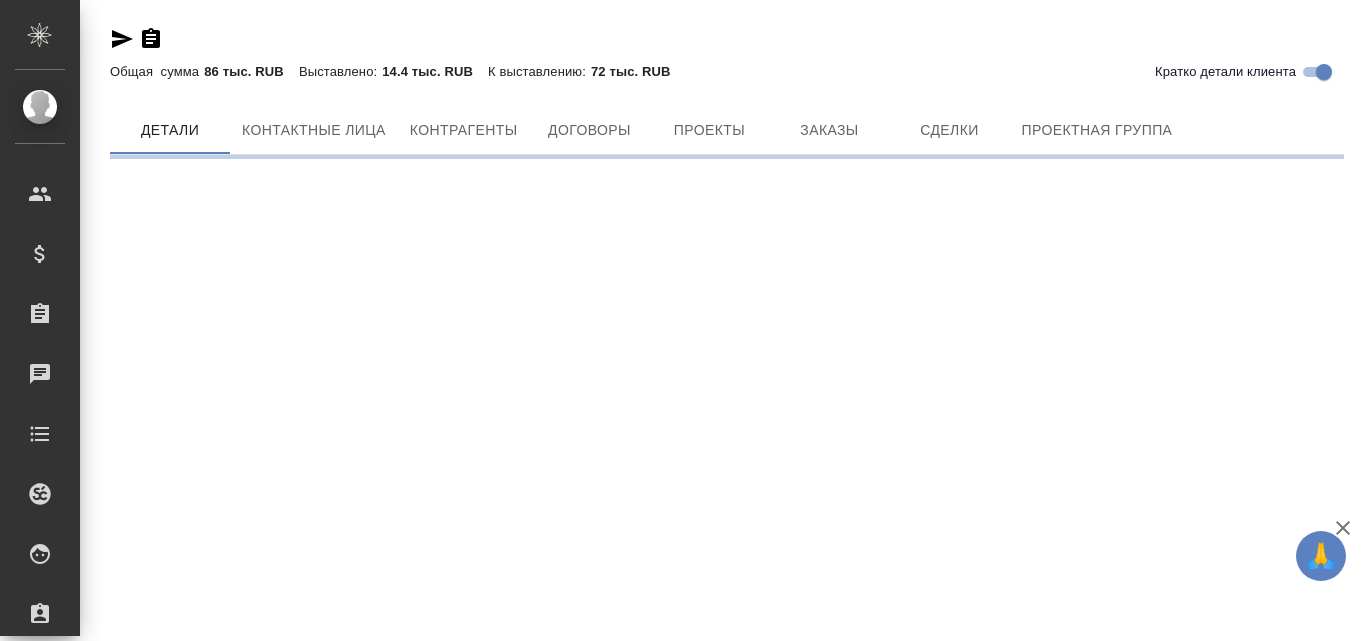 scroll, scrollTop: 0, scrollLeft: 0, axis: both 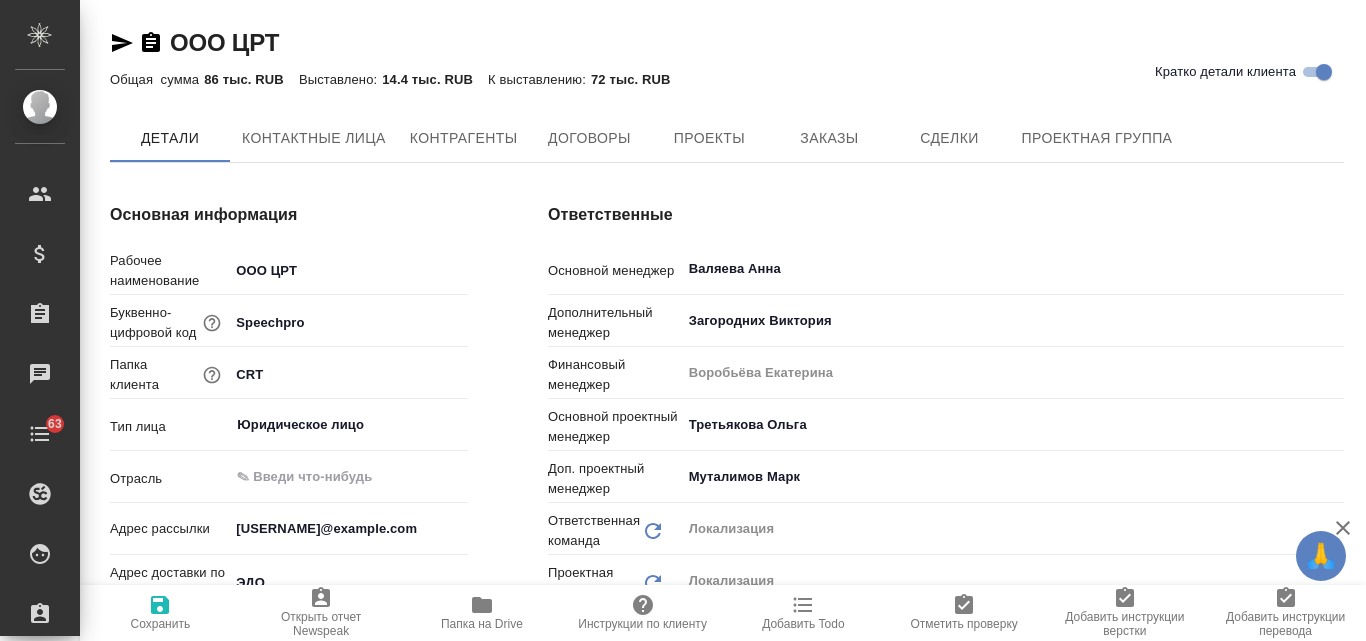 type on "x" 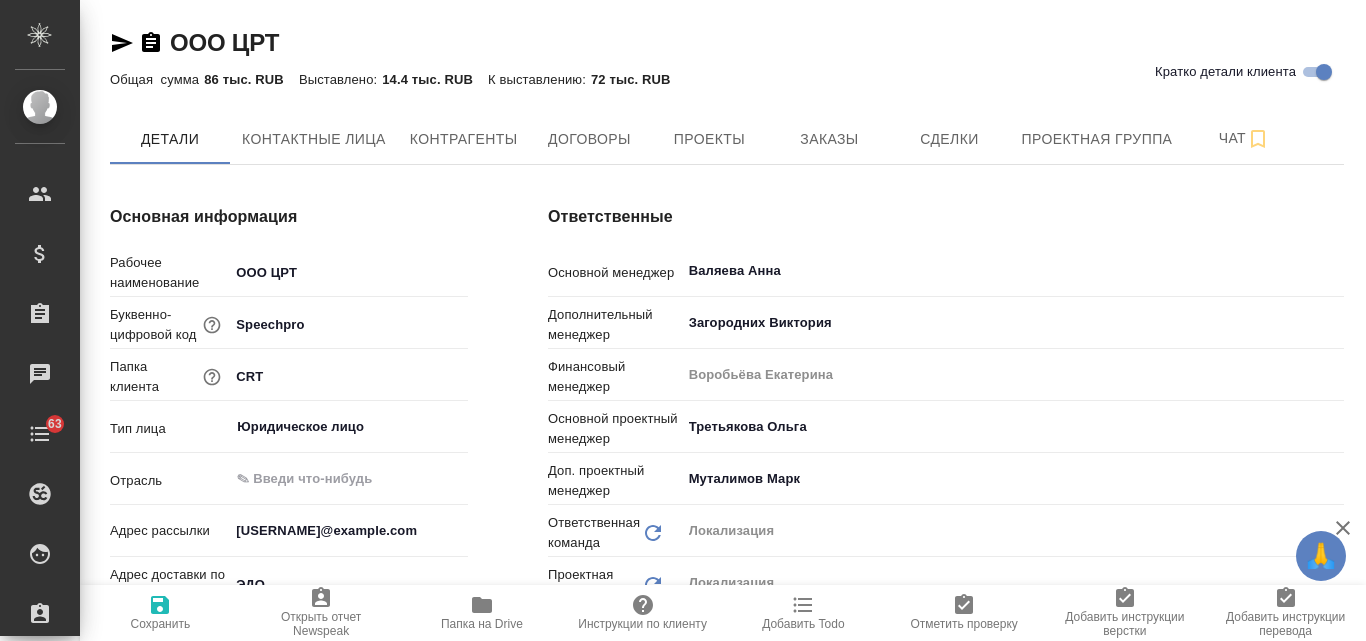 type on "x" 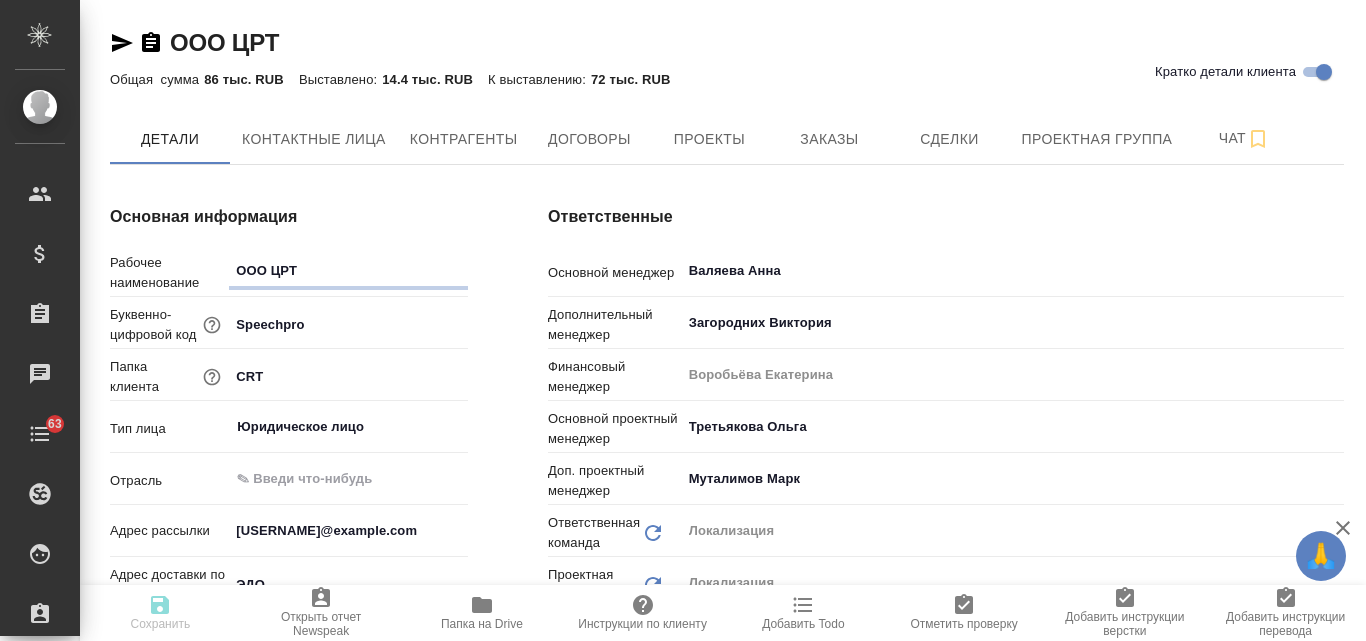 type on "x" 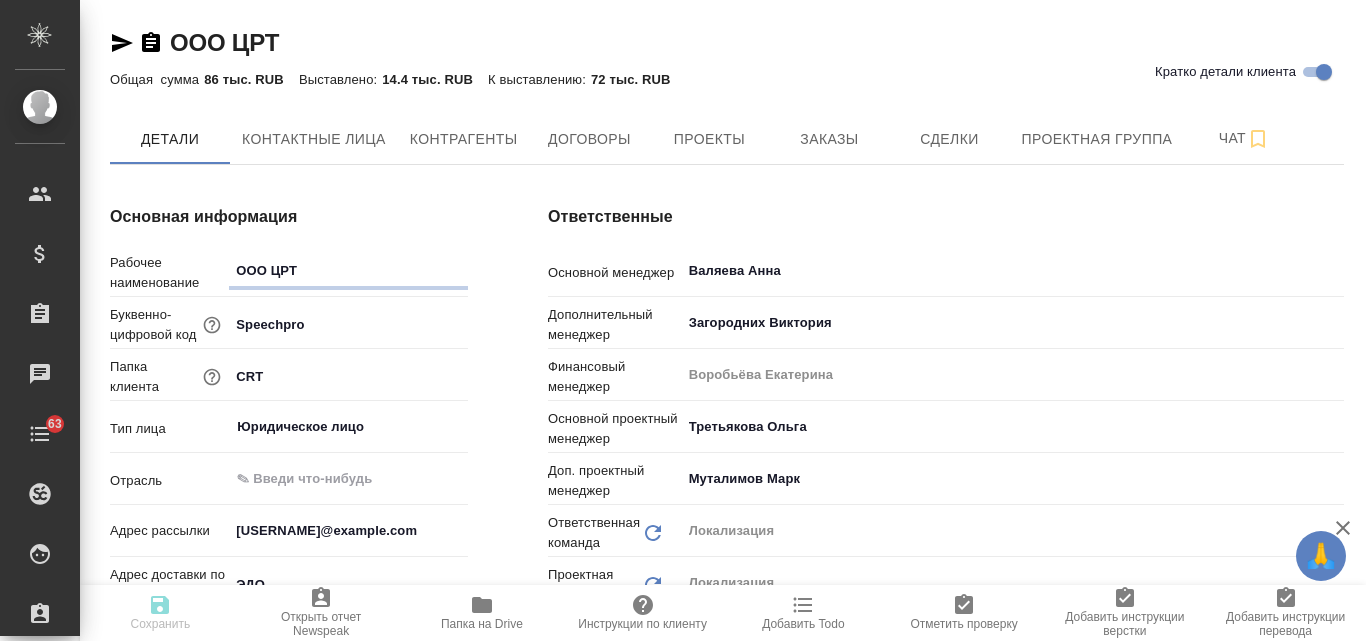 type on "x" 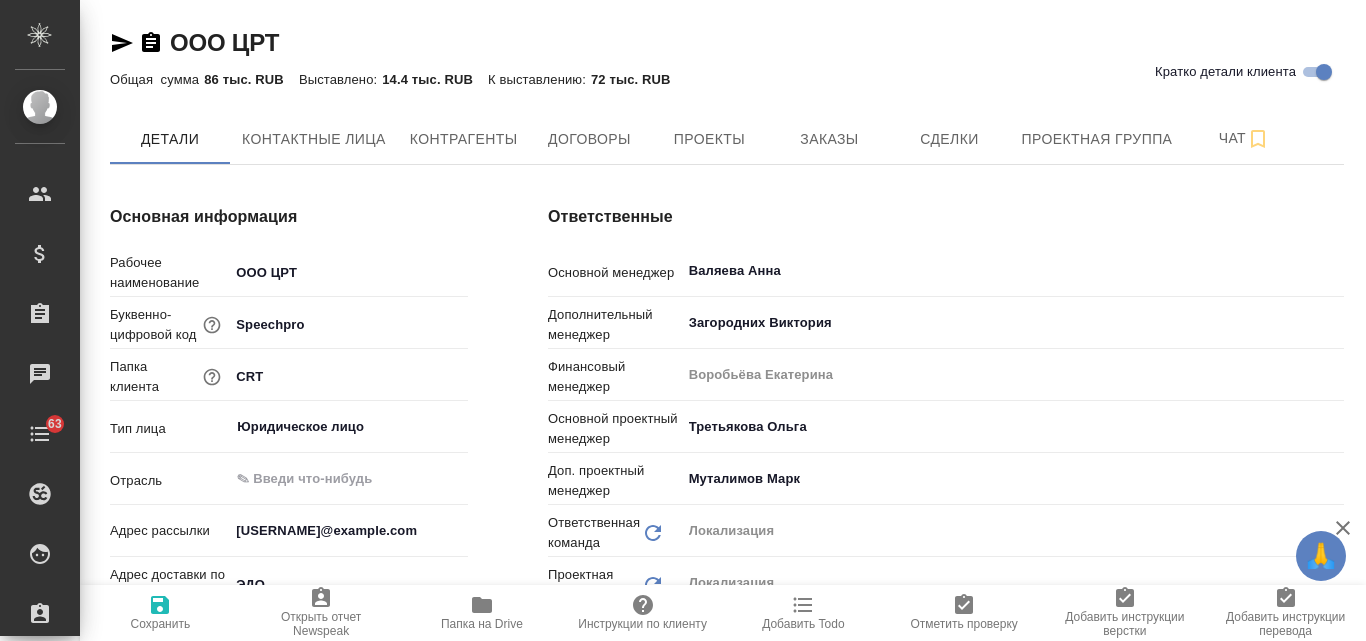 type on "x" 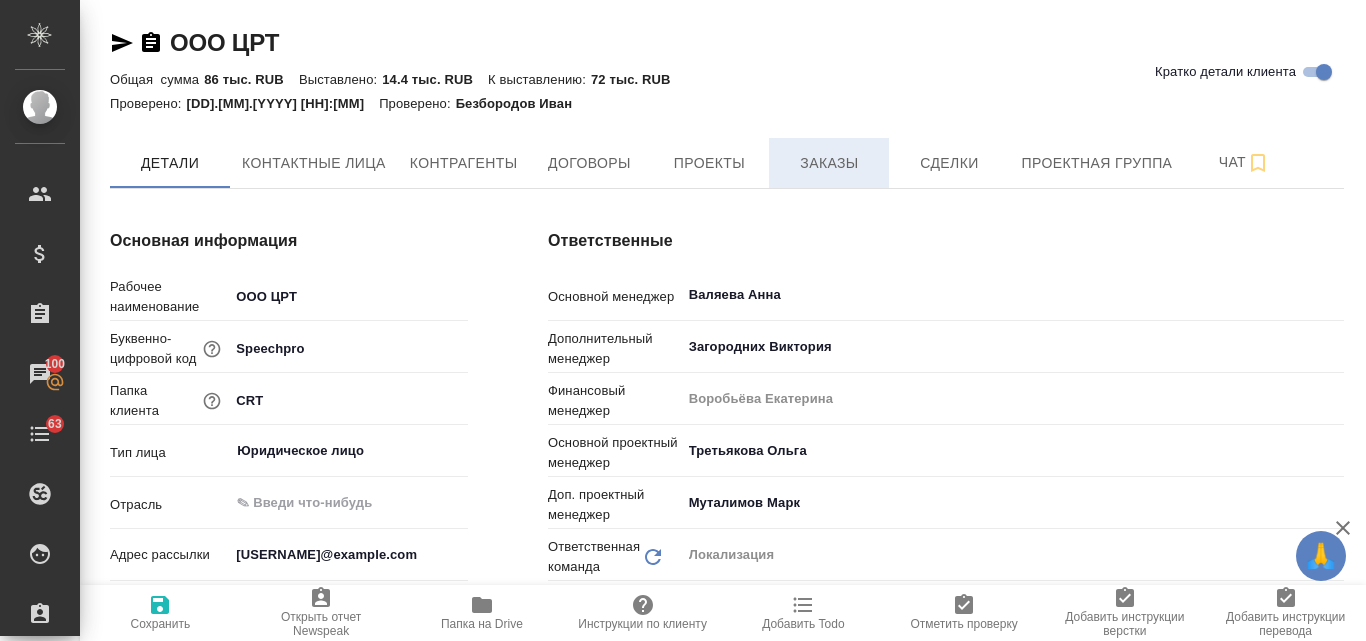 click on "Заказы" at bounding box center [829, 163] 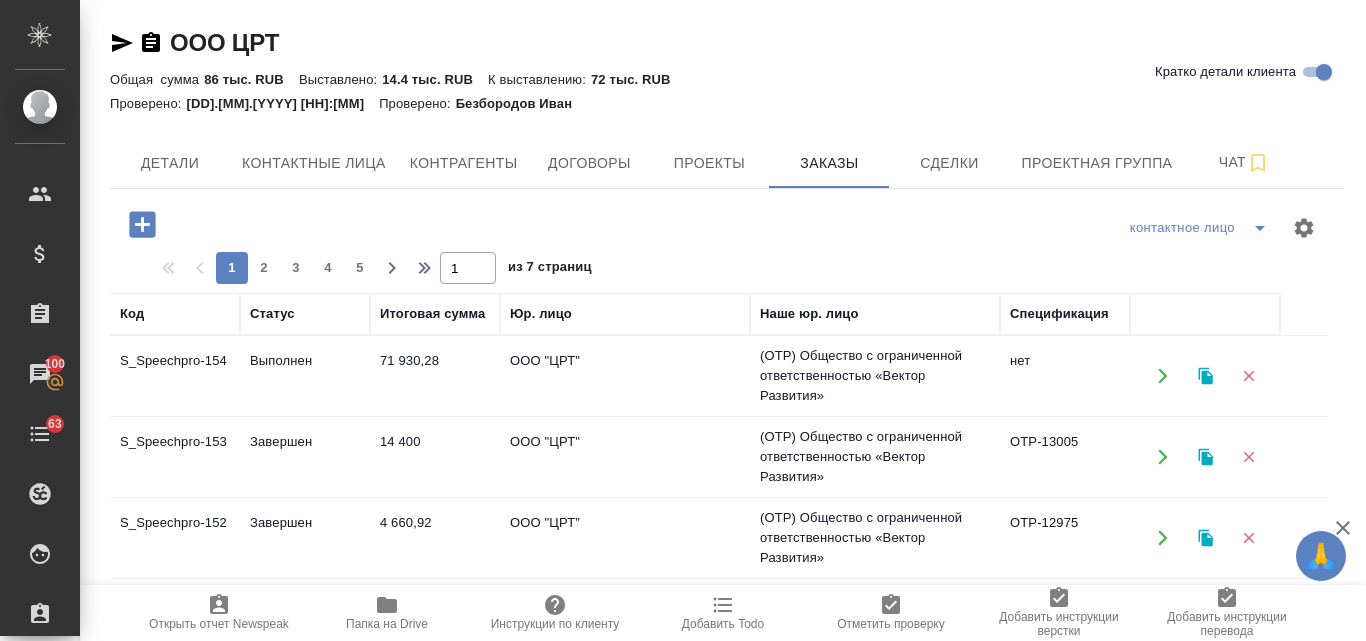 click on "Выполнен" at bounding box center (305, 376) 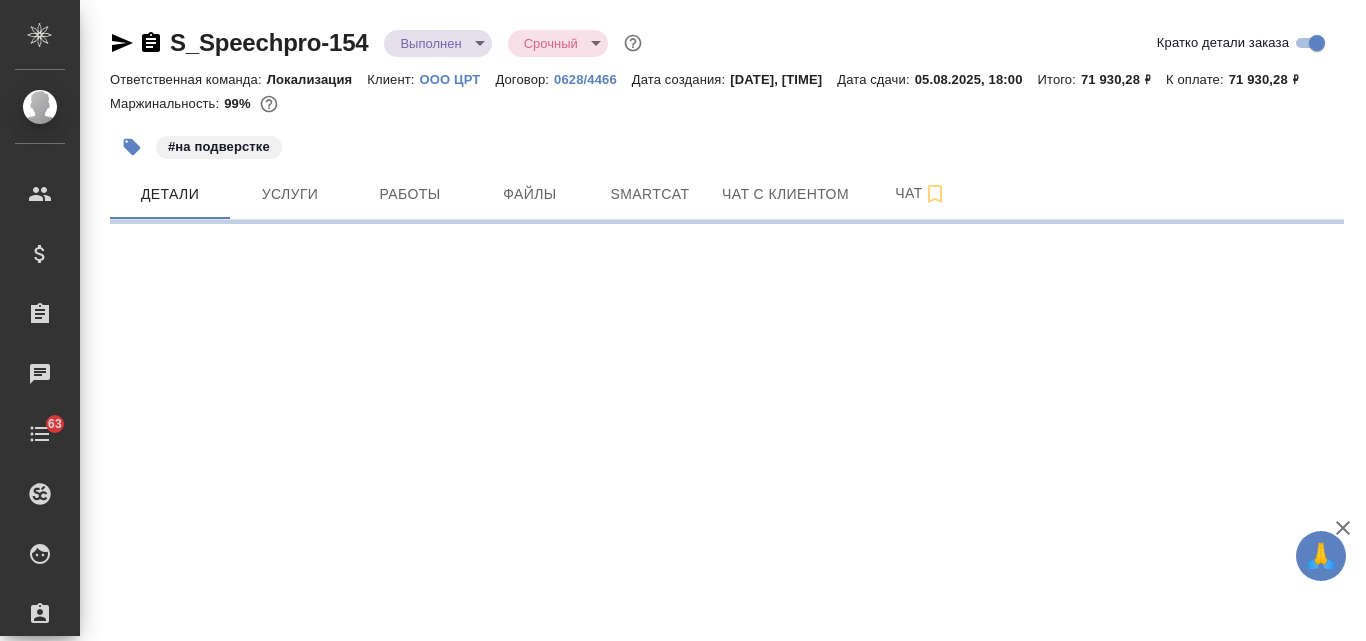 scroll, scrollTop: 0, scrollLeft: 0, axis: both 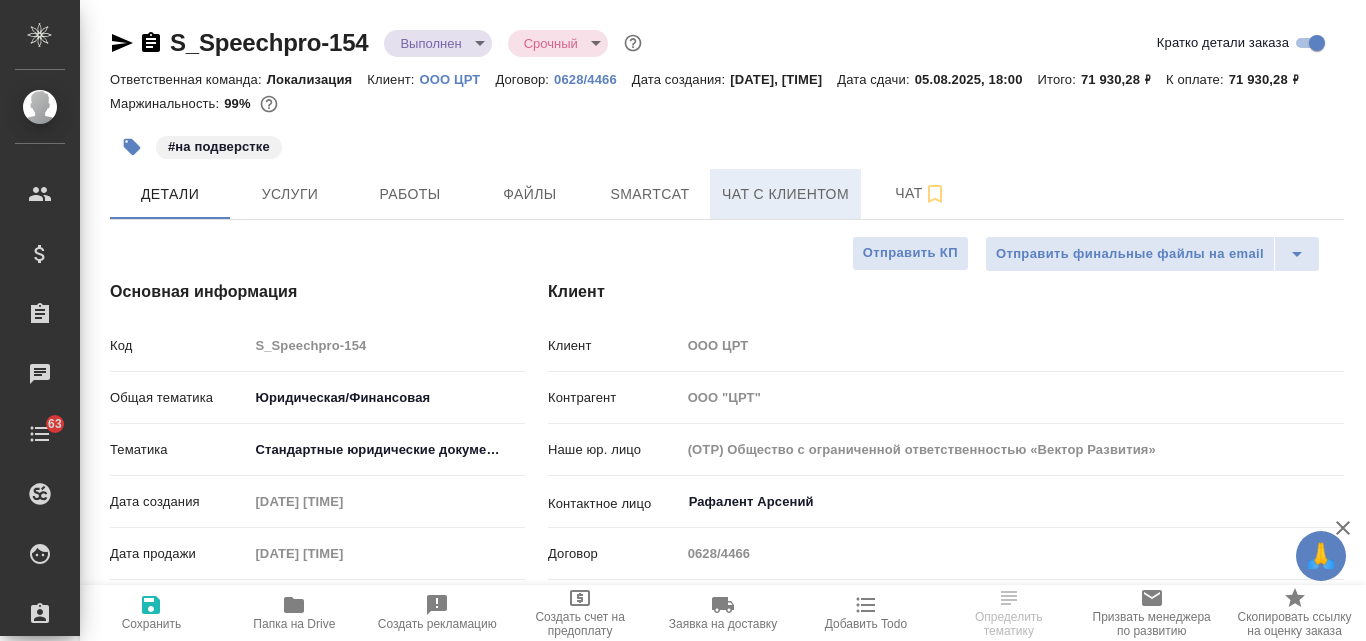 type on "x" 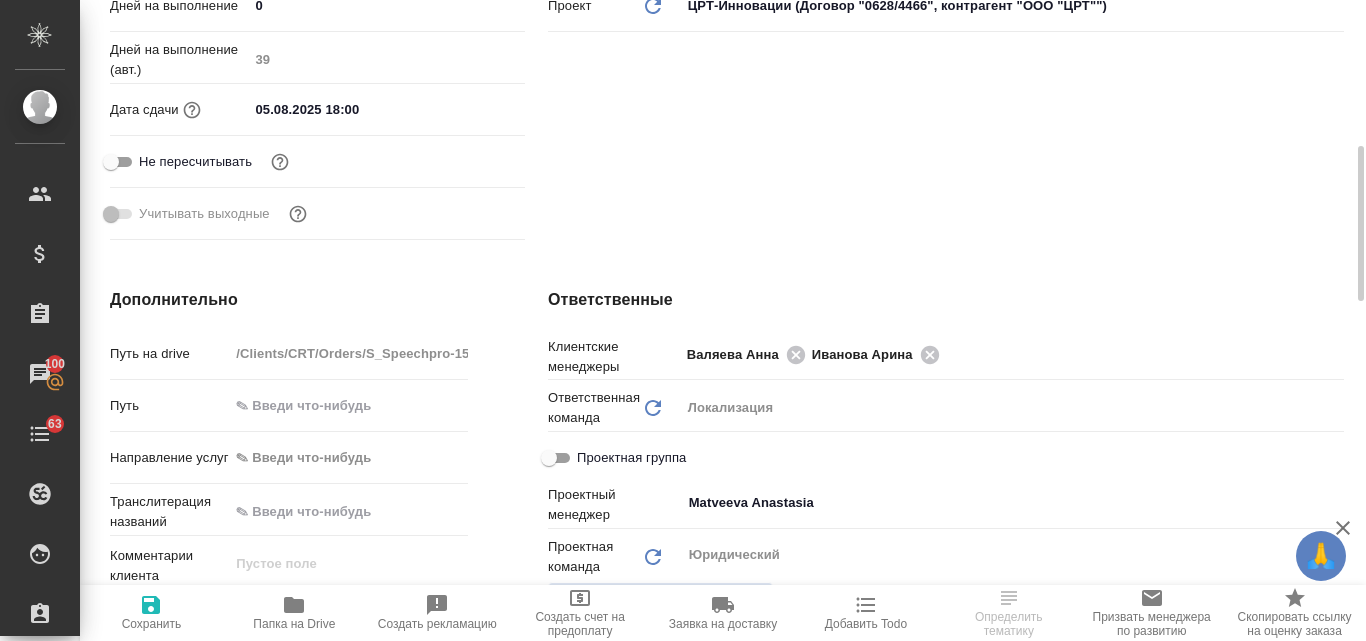 scroll, scrollTop: 700, scrollLeft: 0, axis: vertical 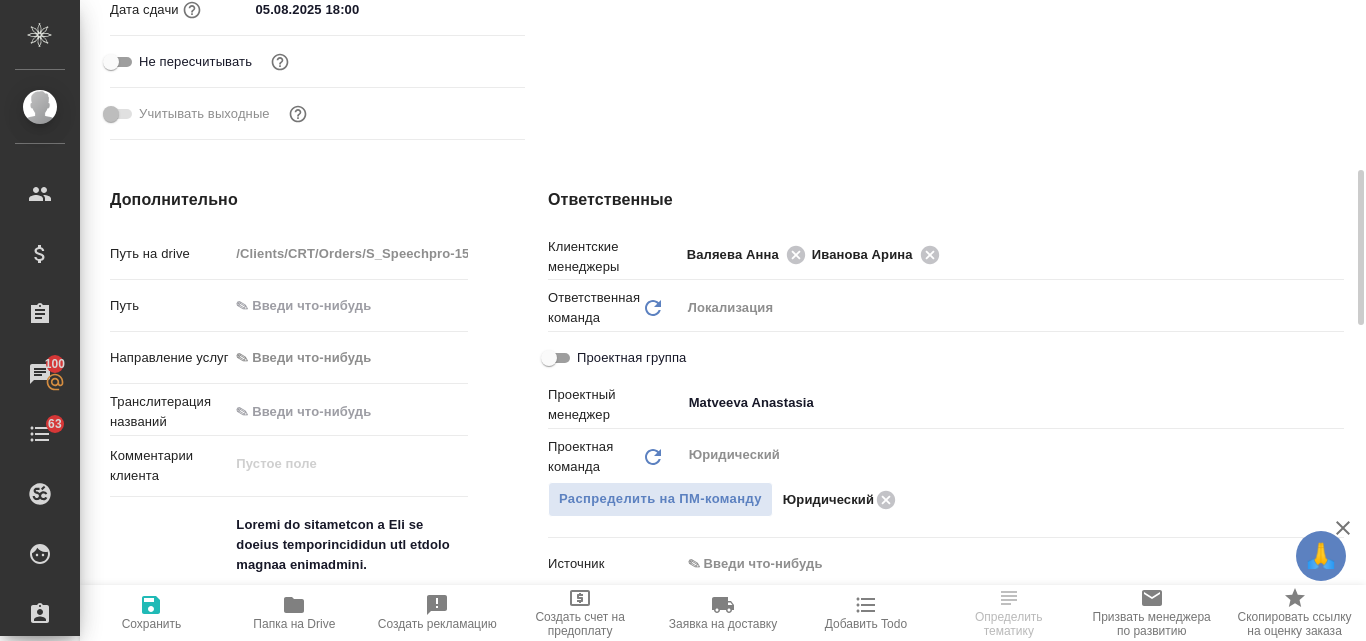 type on "x" 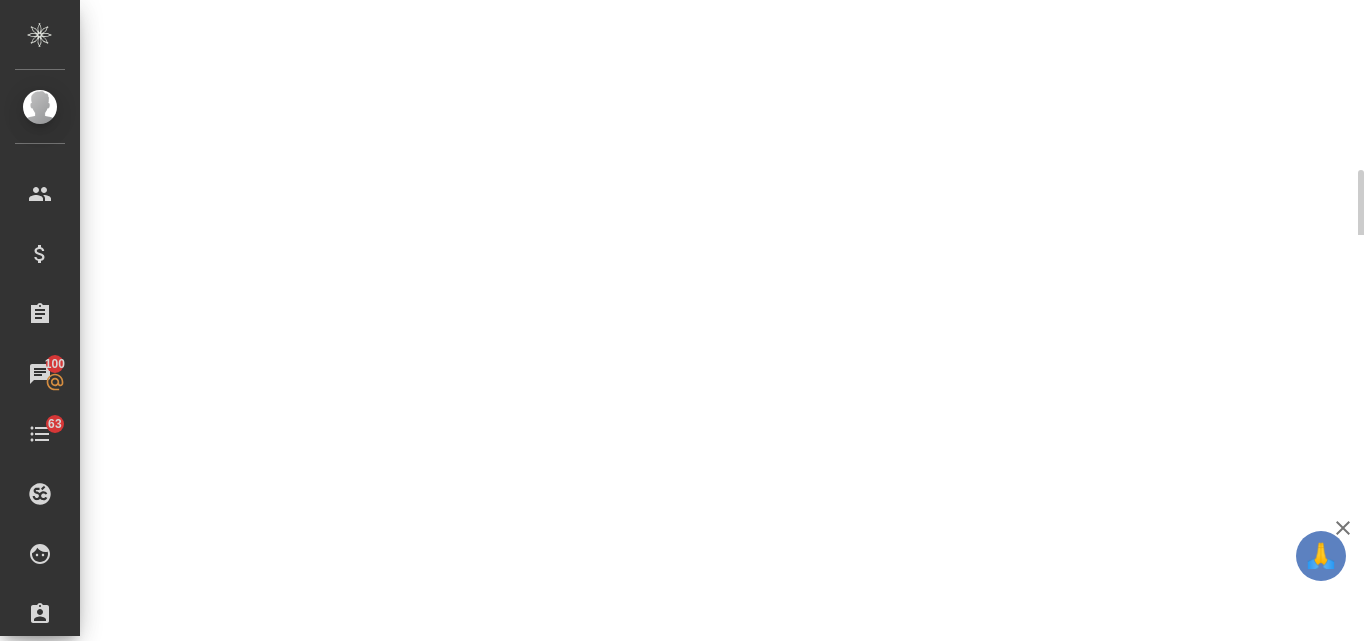 select on "RU" 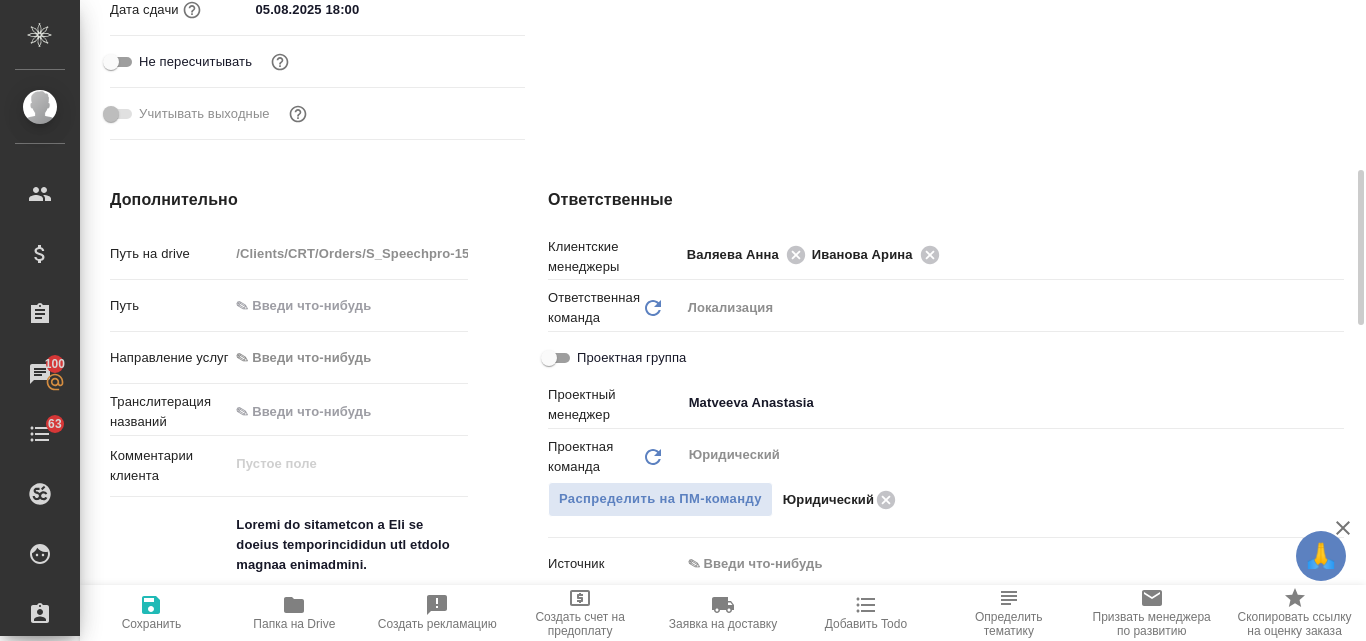 type on "x" 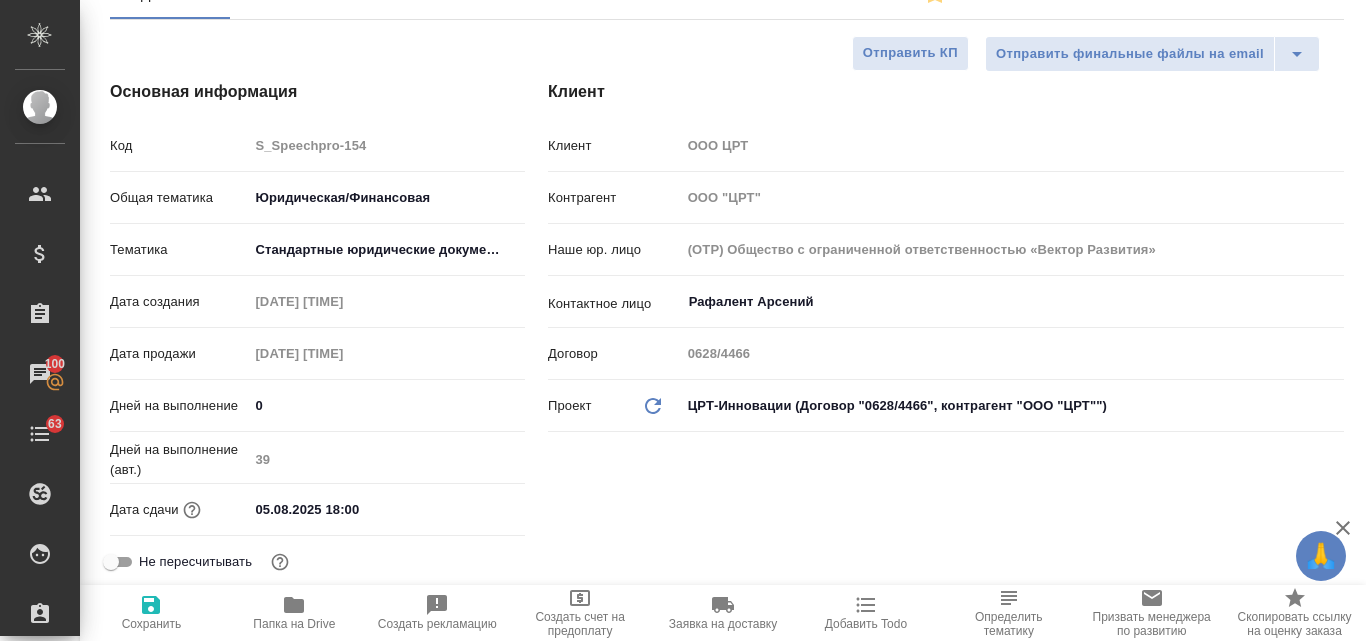 scroll, scrollTop: 0, scrollLeft: 0, axis: both 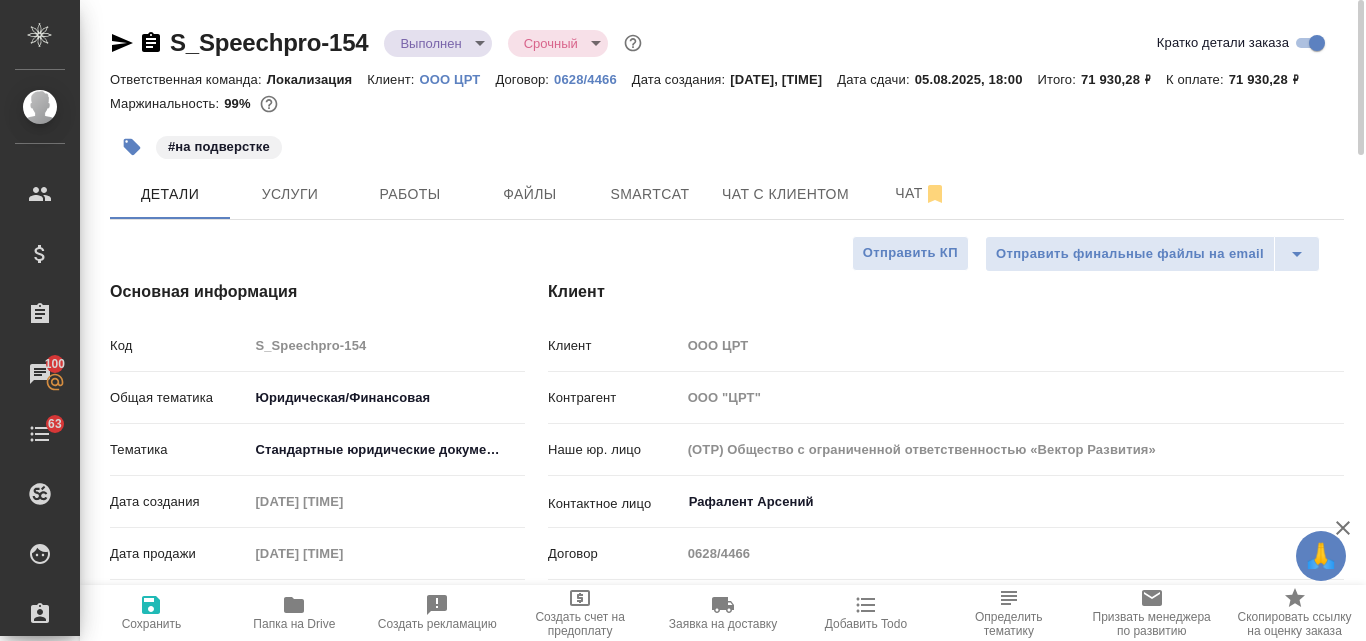 click 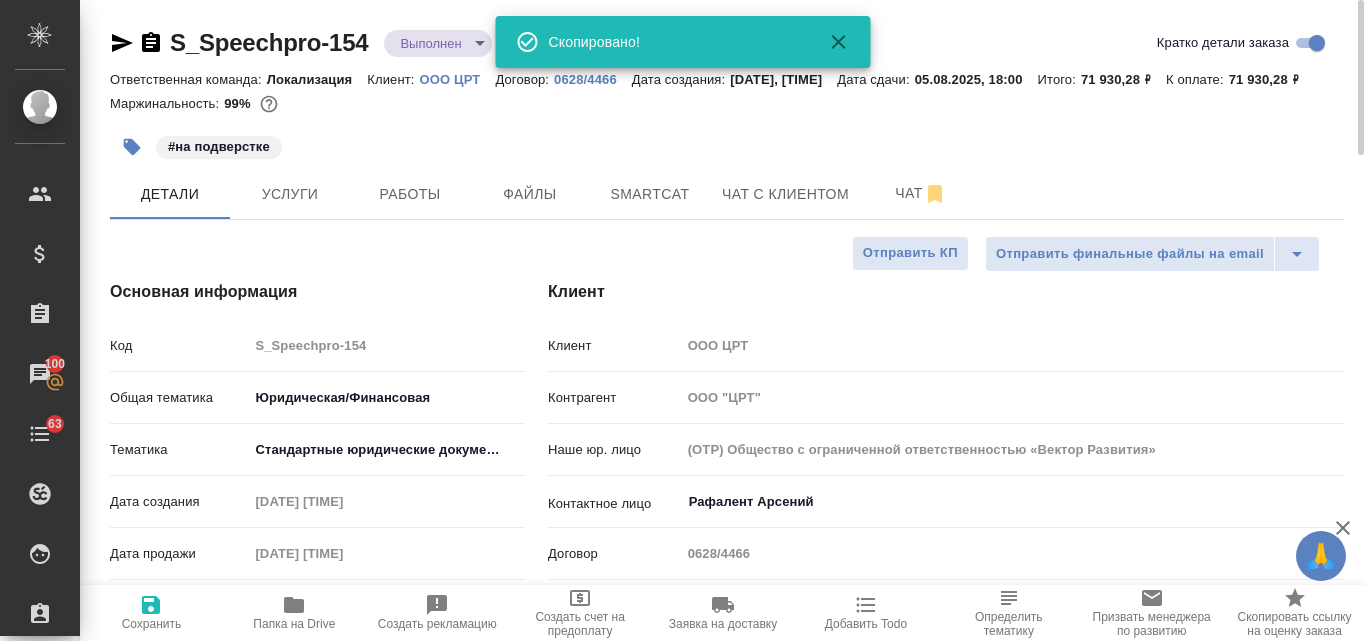 type on "x" 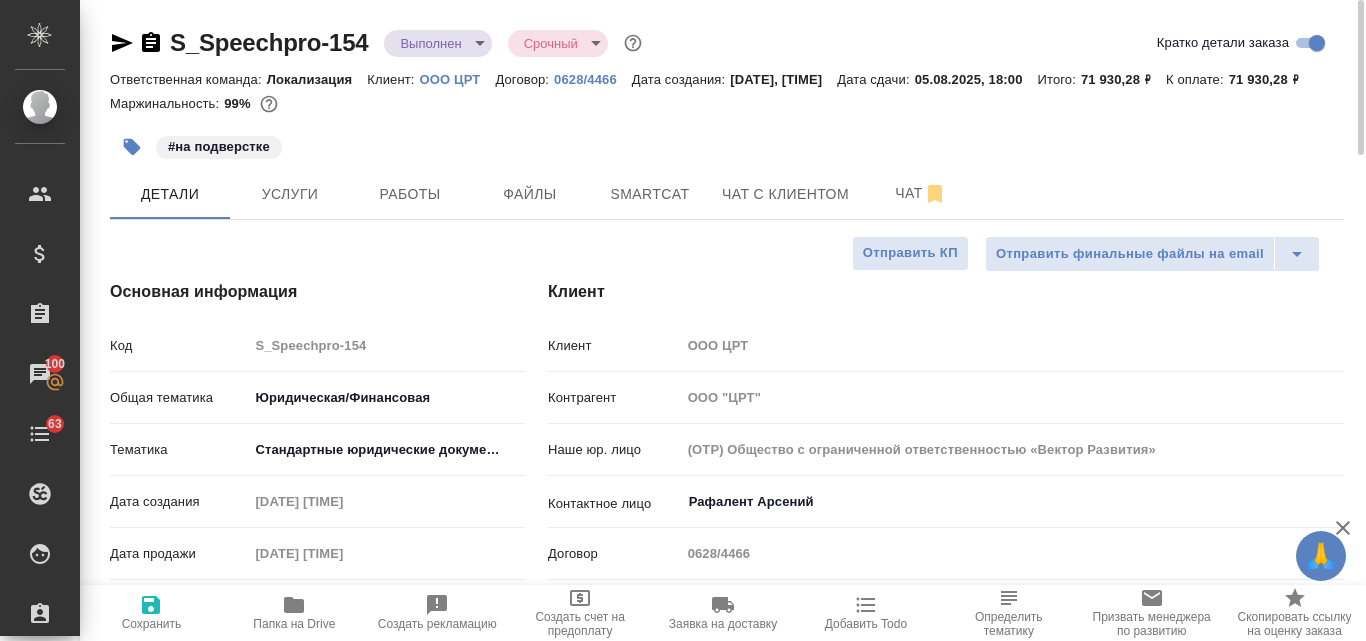 type on "x" 